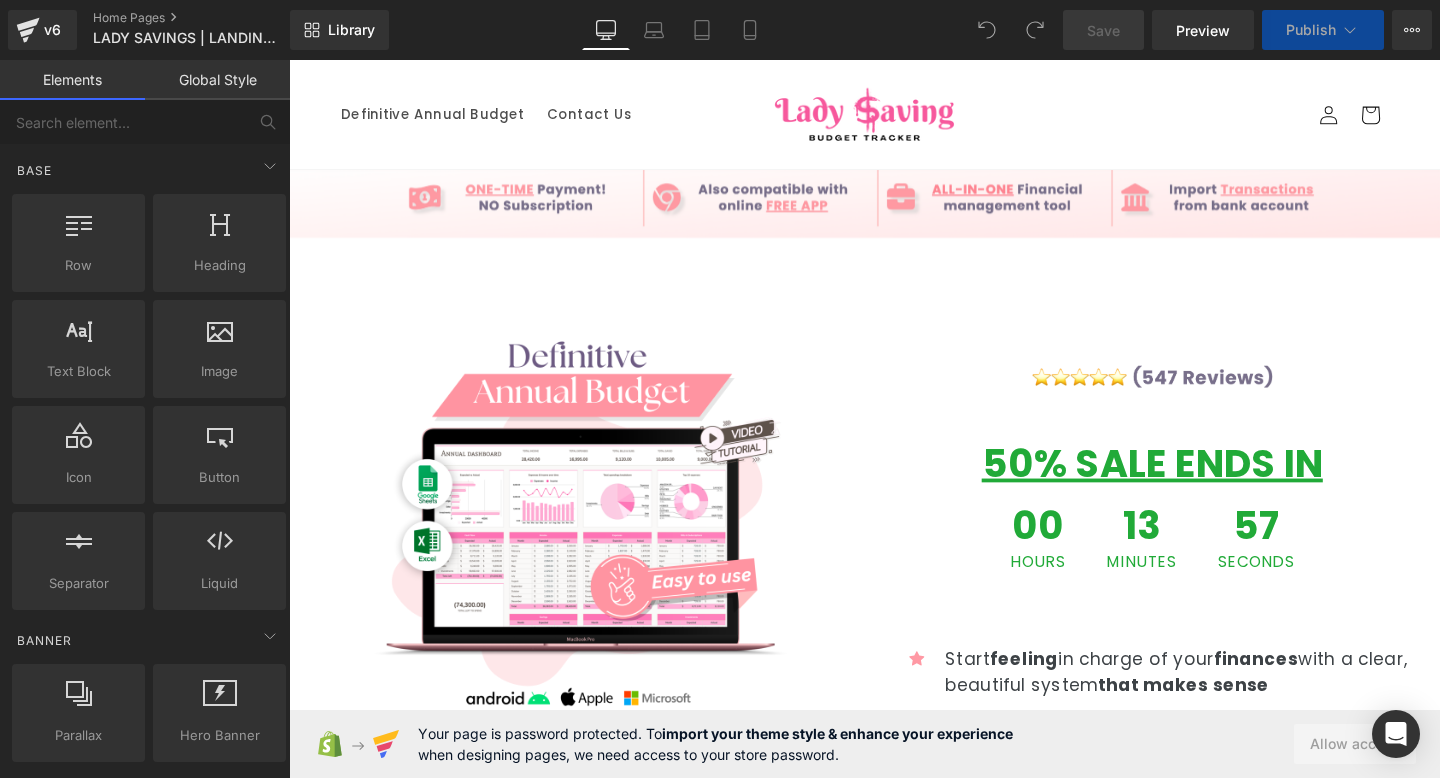 scroll, scrollTop: 0, scrollLeft: 0, axis: both 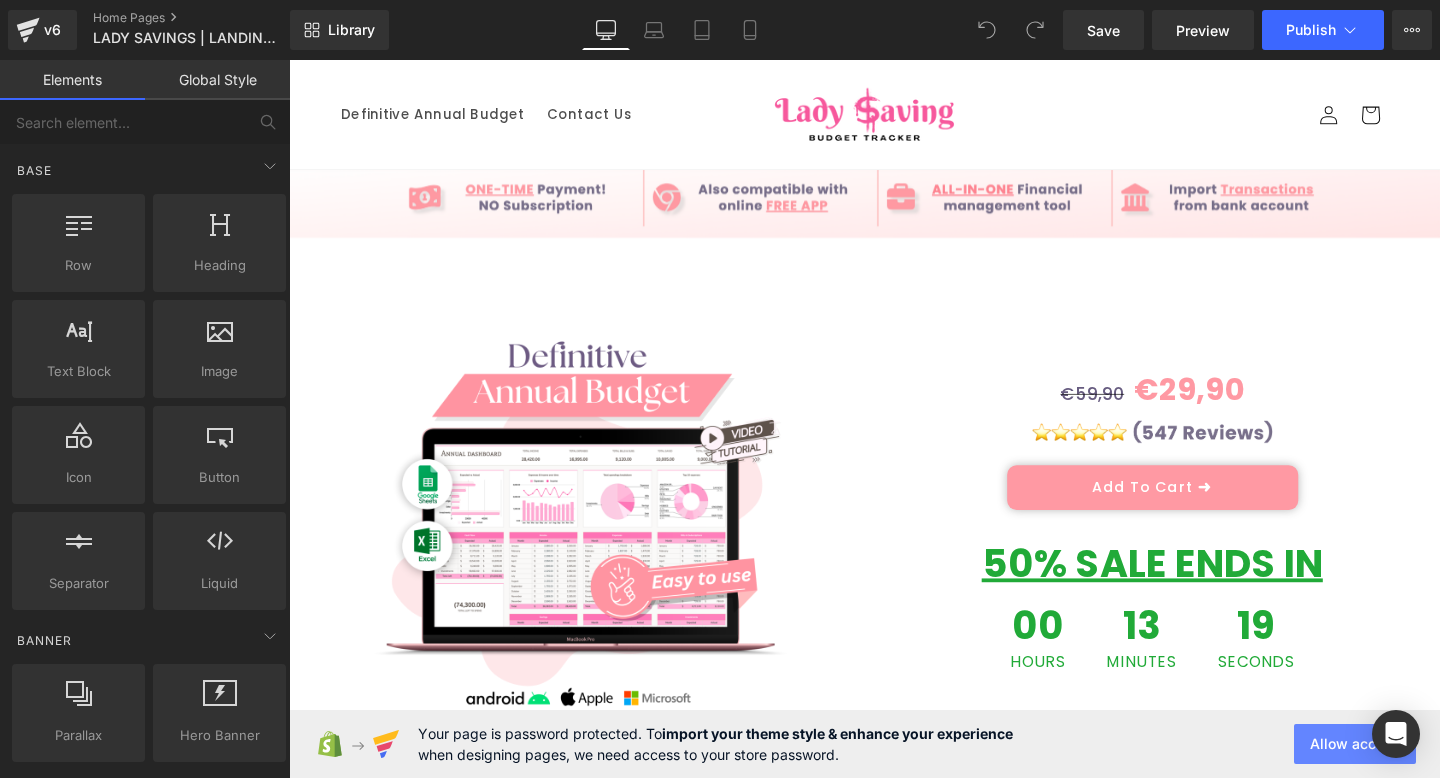 click on "Allow access" at bounding box center [1355, 744] 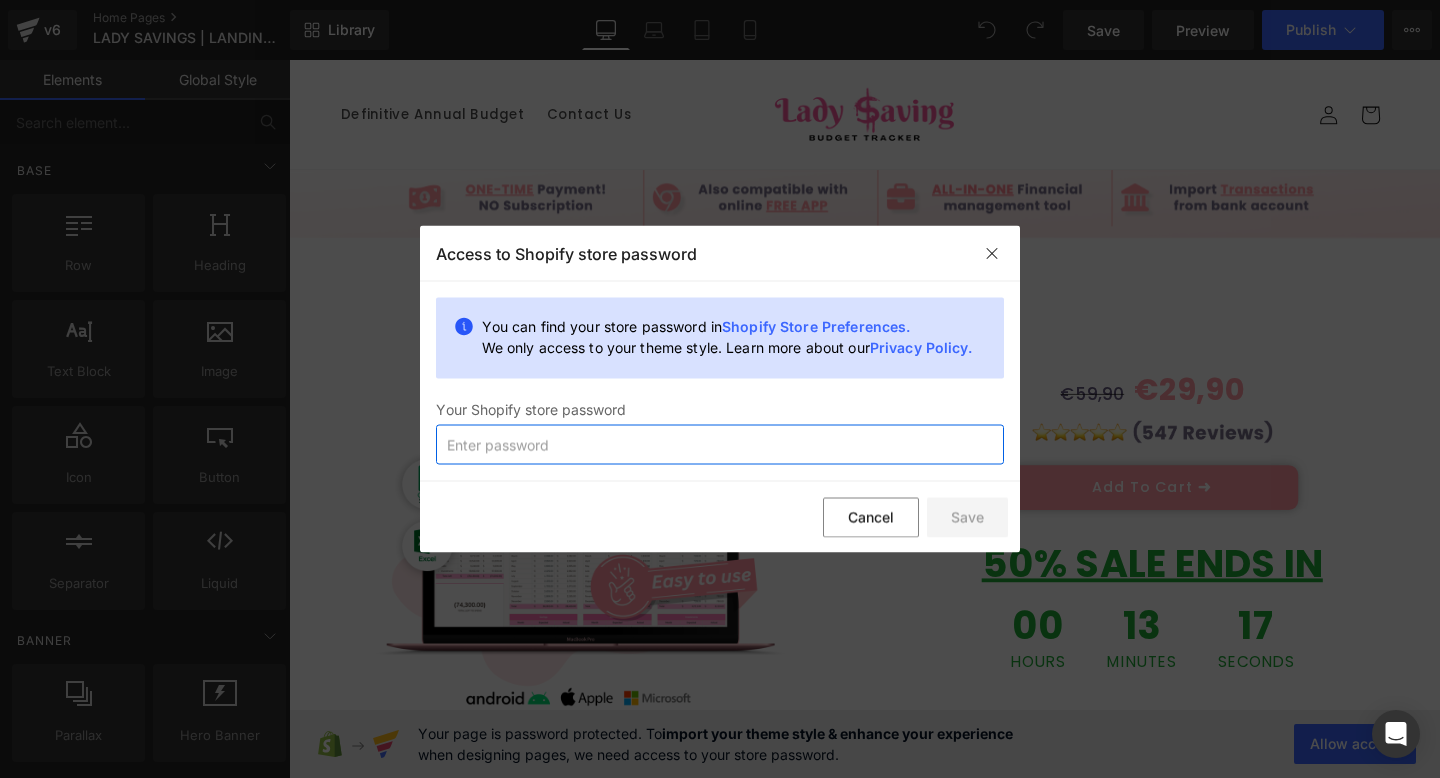click at bounding box center (720, 445) 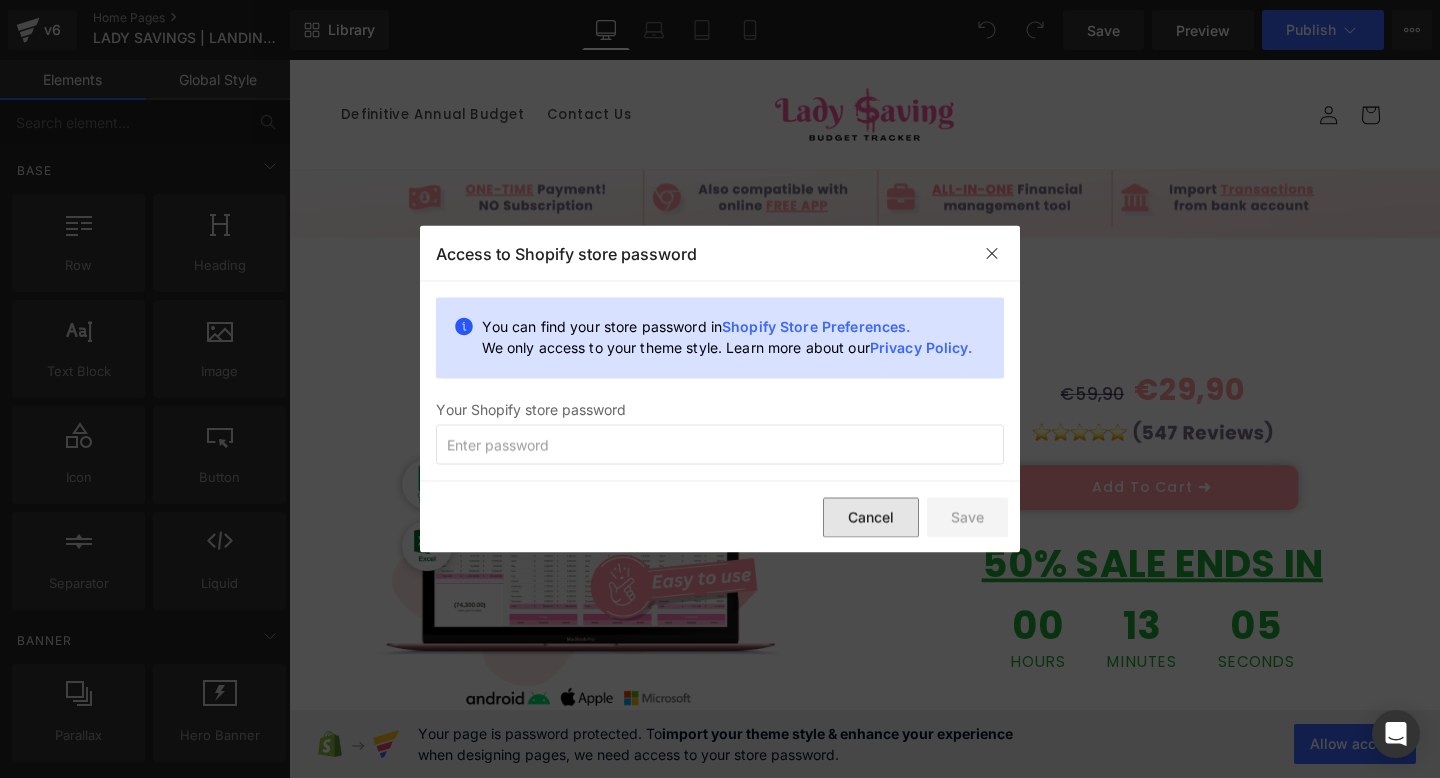 click on "Cancel" at bounding box center (871, 517) 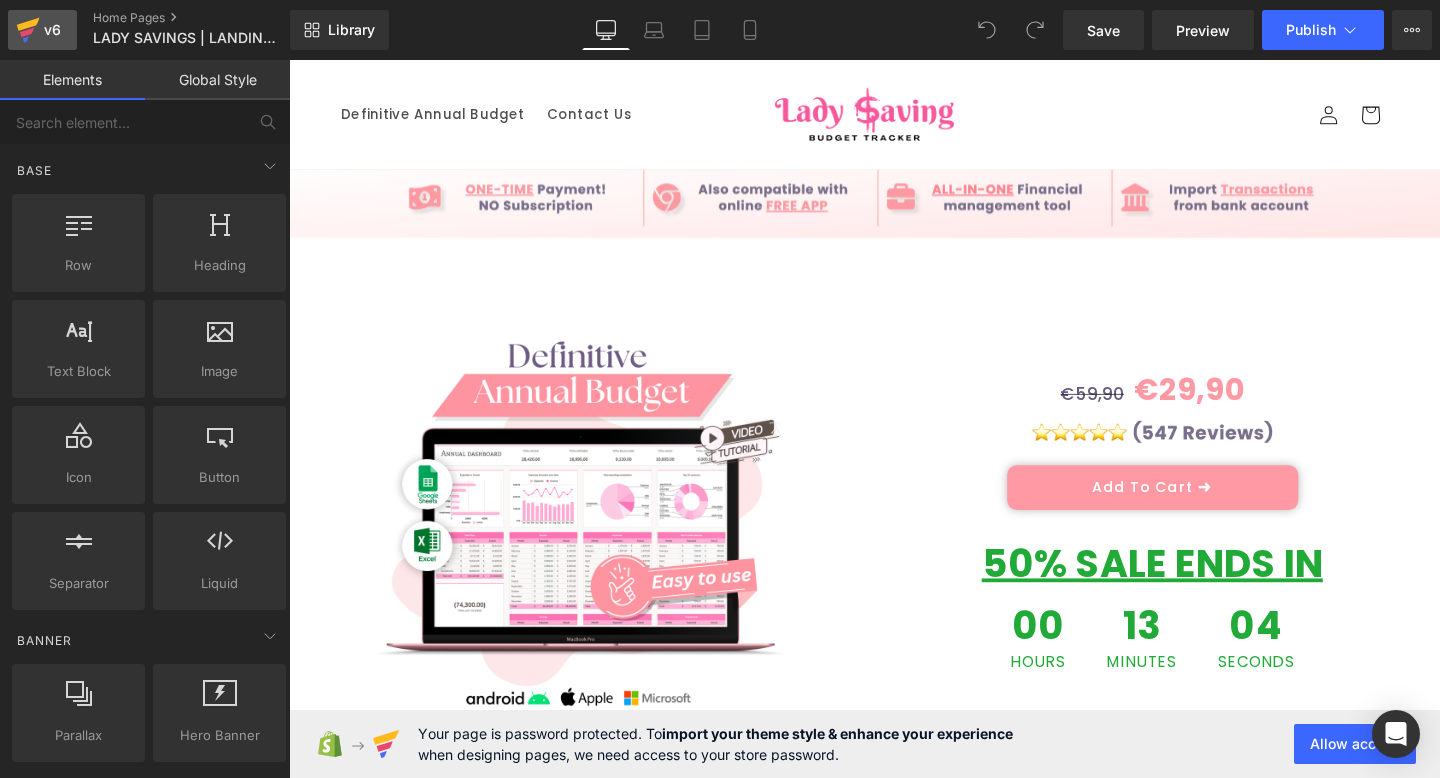 click 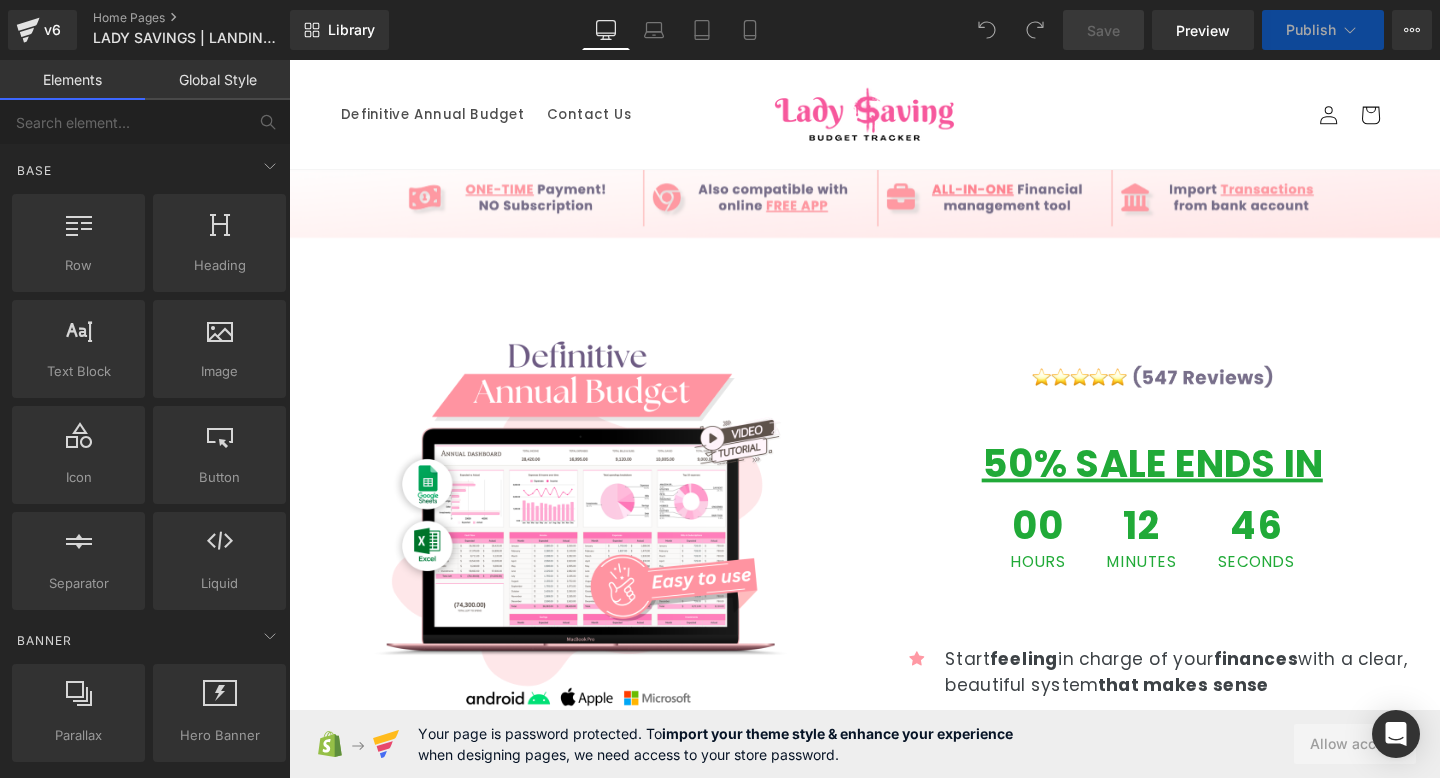 scroll, scrollTop: 0, scrollLeft: 0, axis: both 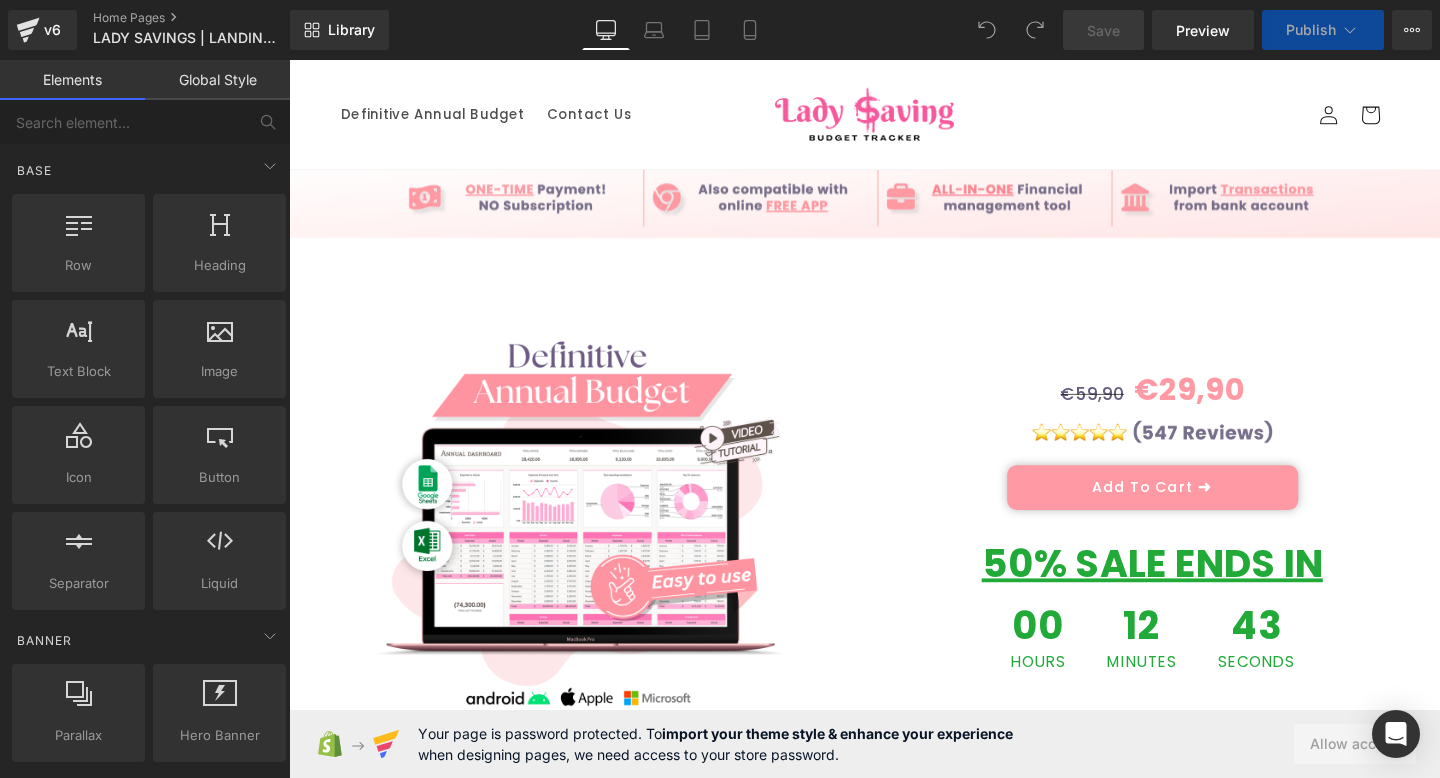 click on "Your page is password protected. To  import your theme style & enhance your experience    when designing pages, we need access to your store password.   Allow access" at bounding box center (865, 744) 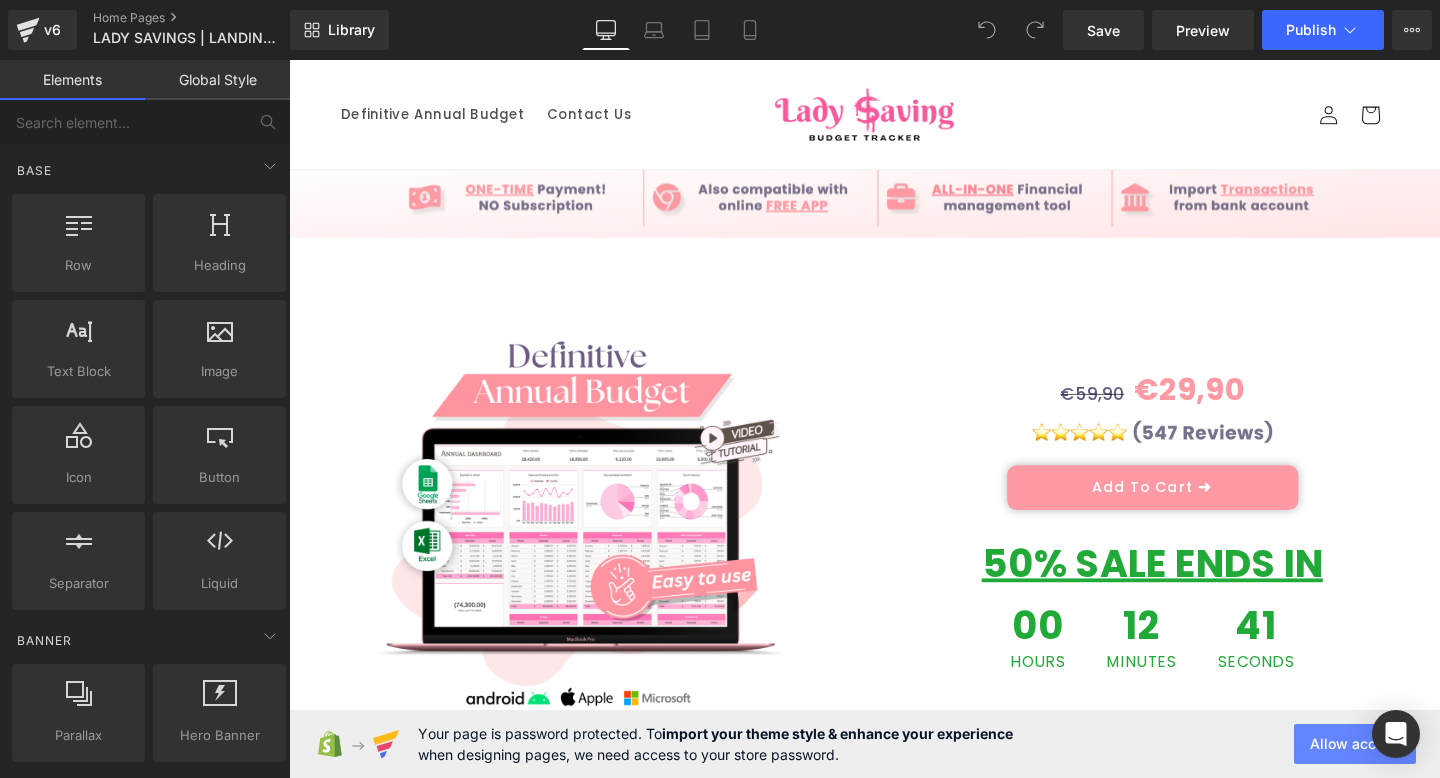 click on "Allow access" at bounding box center [1355, 744] 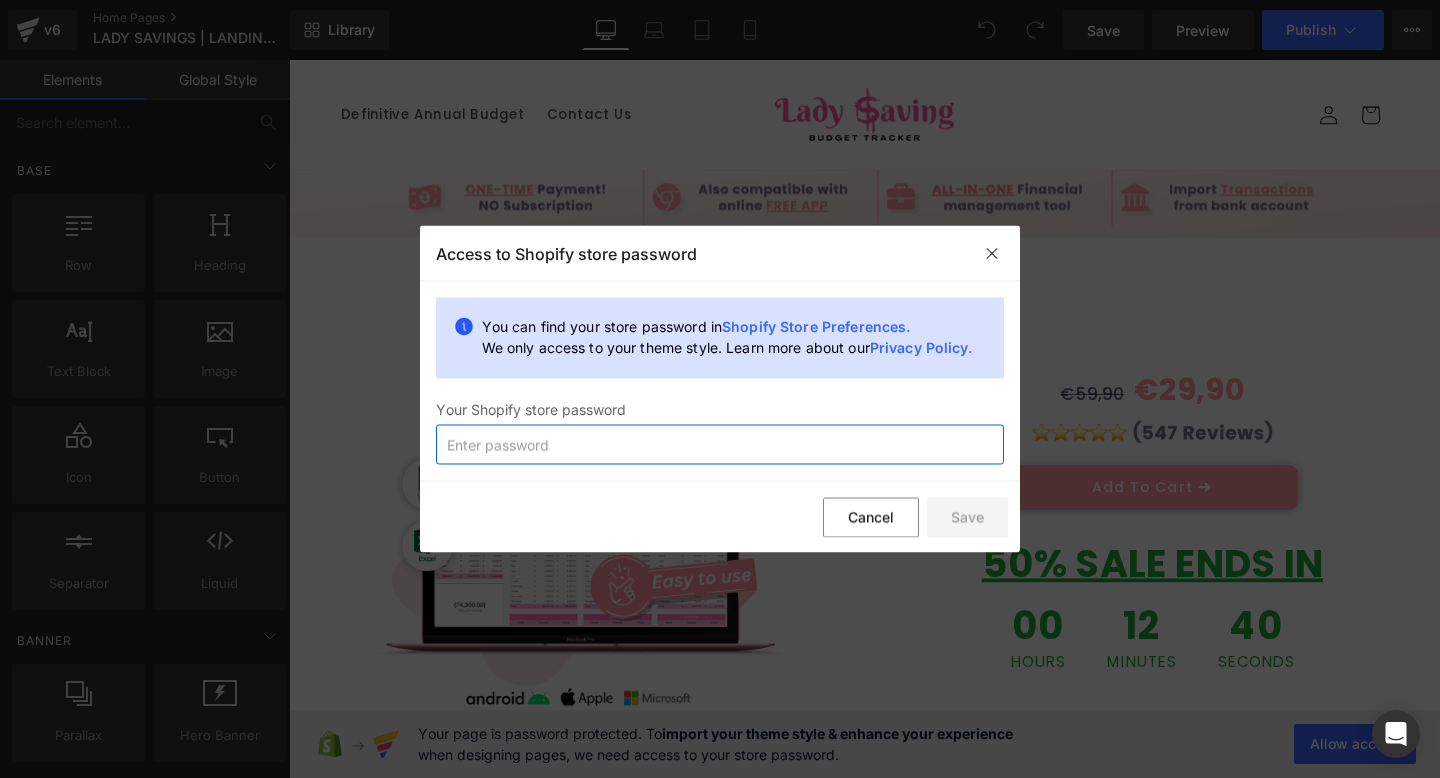 click at bounding box center [720, 445] 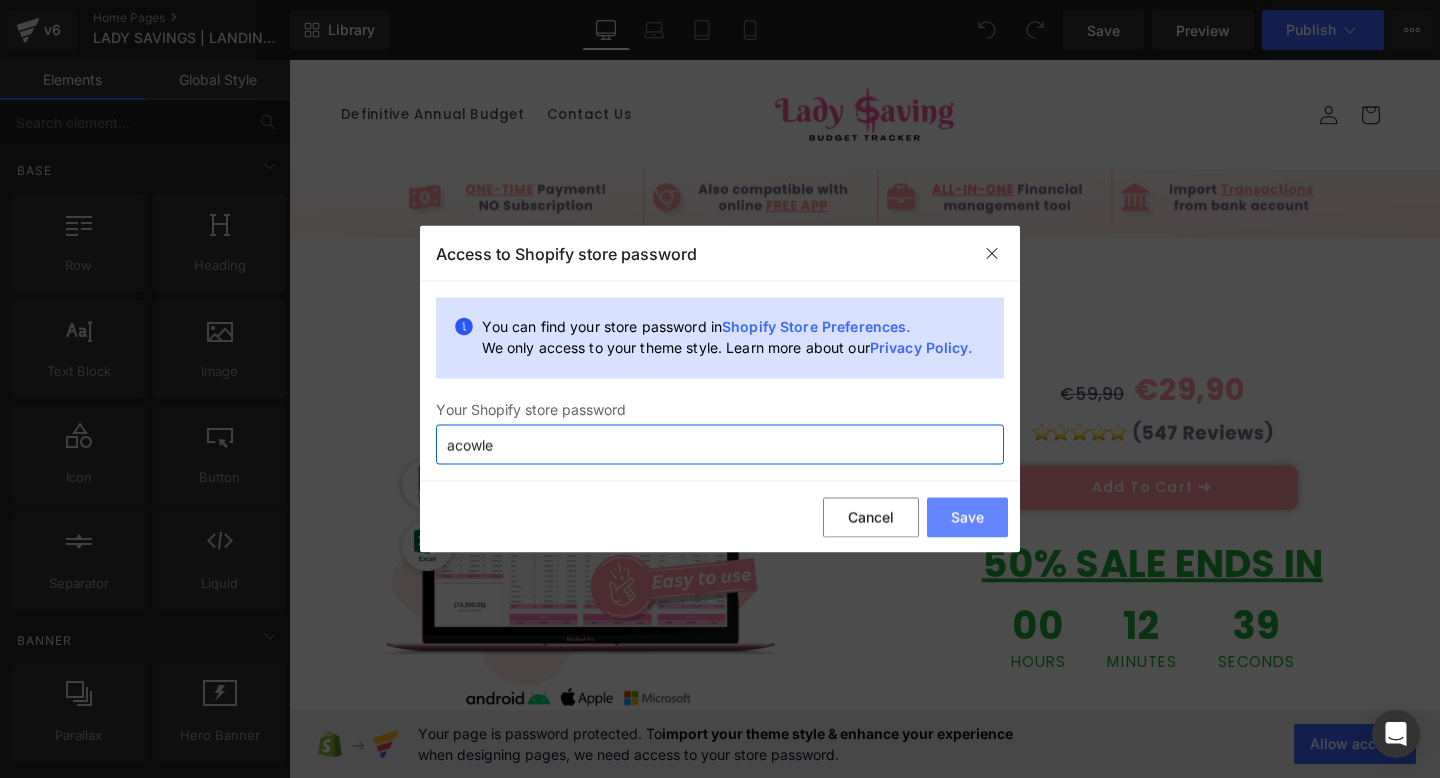 type on "acowle" 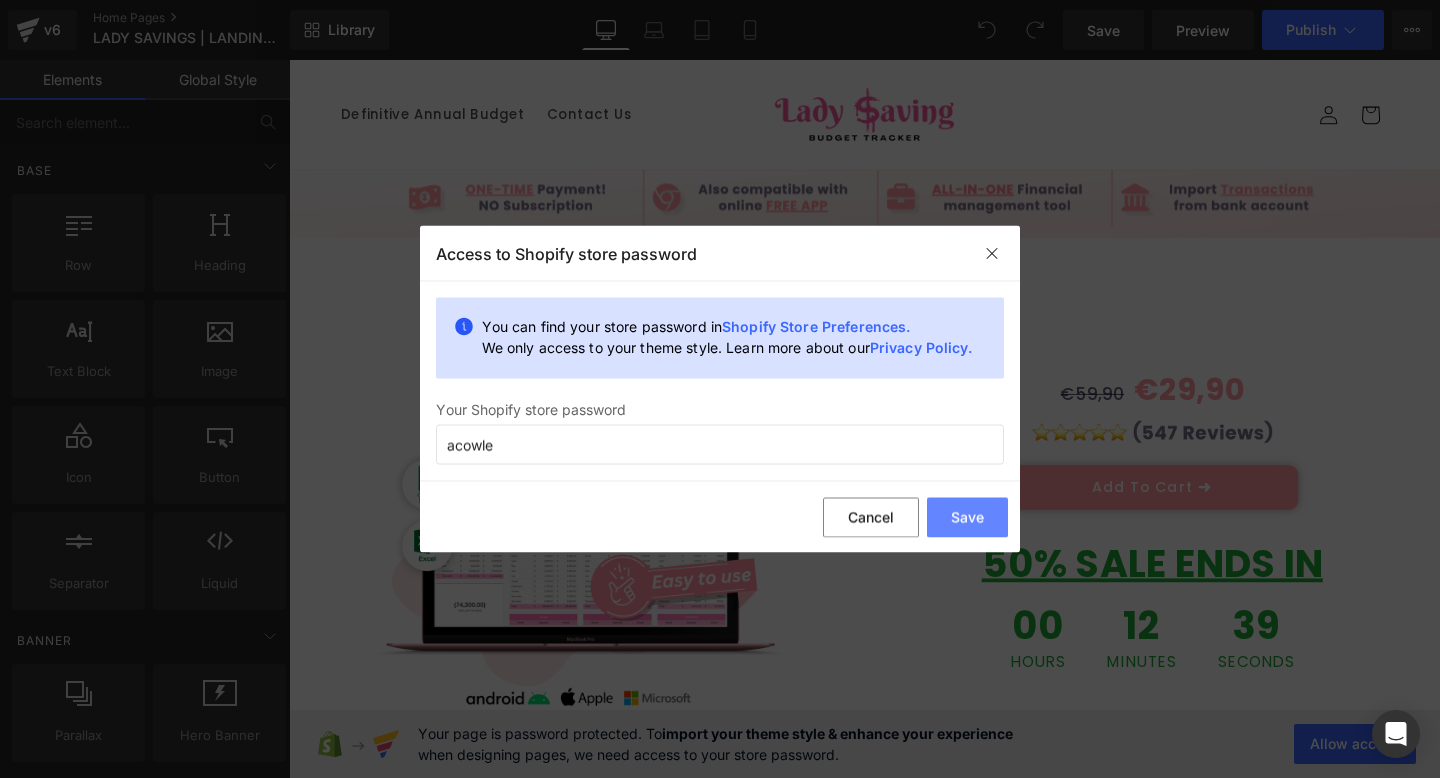 click on "Save" at bounding box center (967, 517) 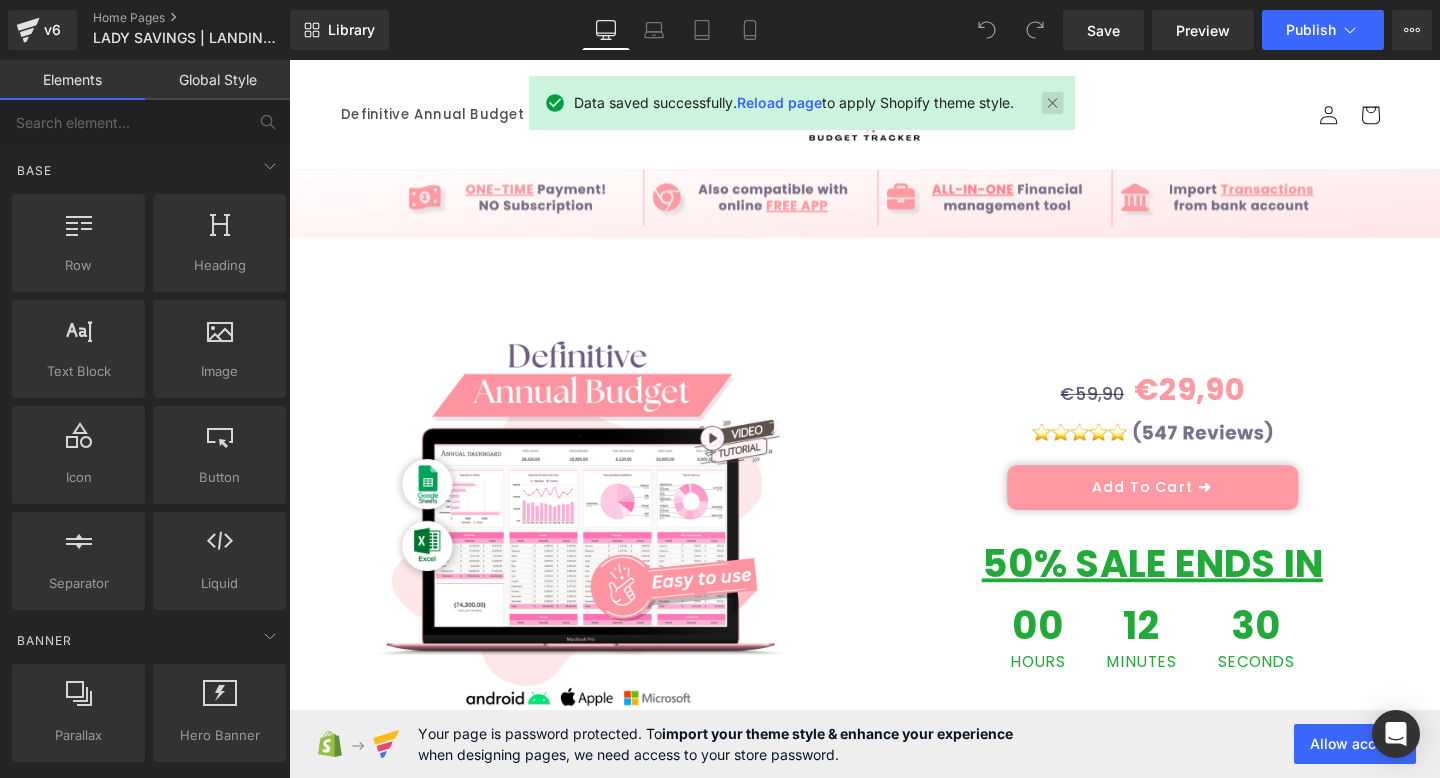 click at bounding box center [1053, 103] 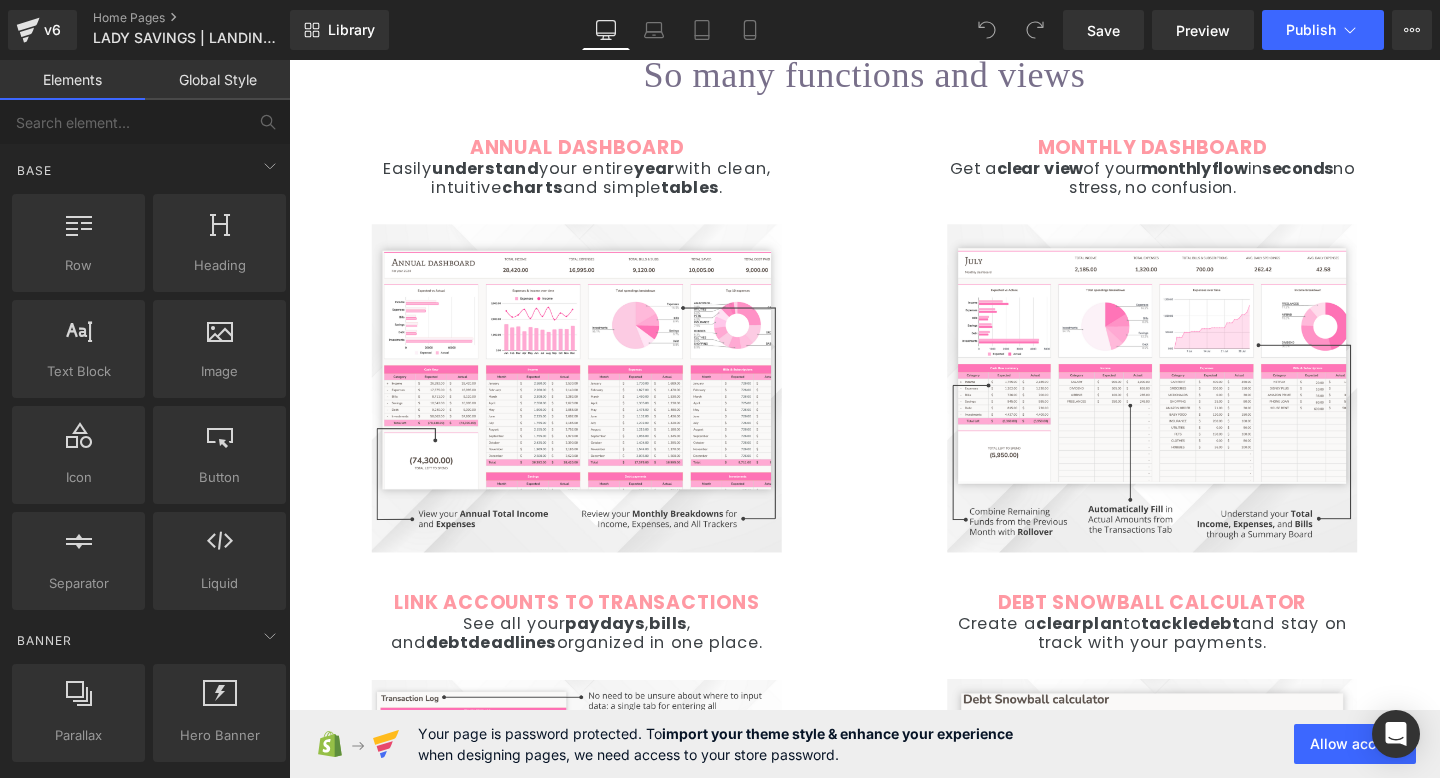 scroll, scrollTop: 3203, scrollLeft: 0, axis: vertical 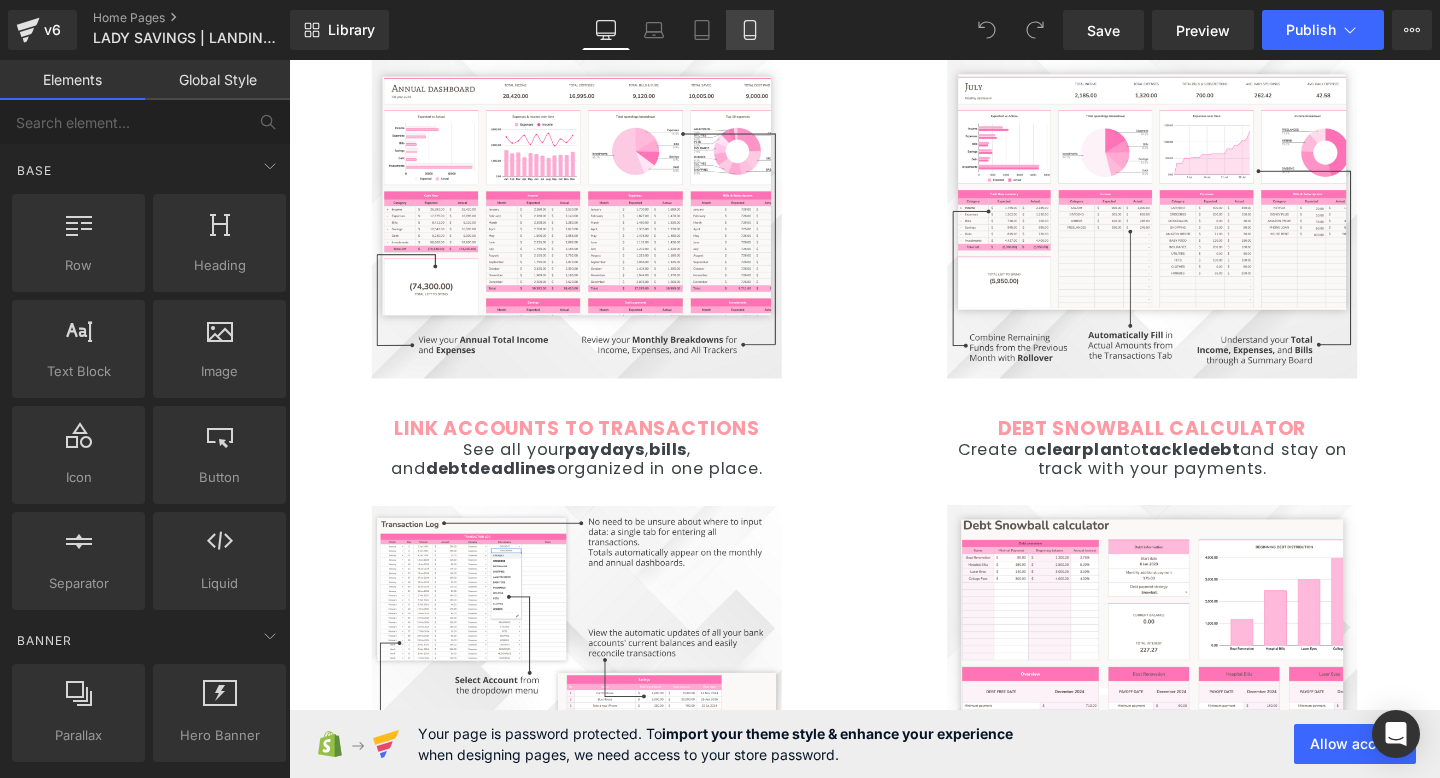 click on "Mobile" at bounding box center [750, 30] 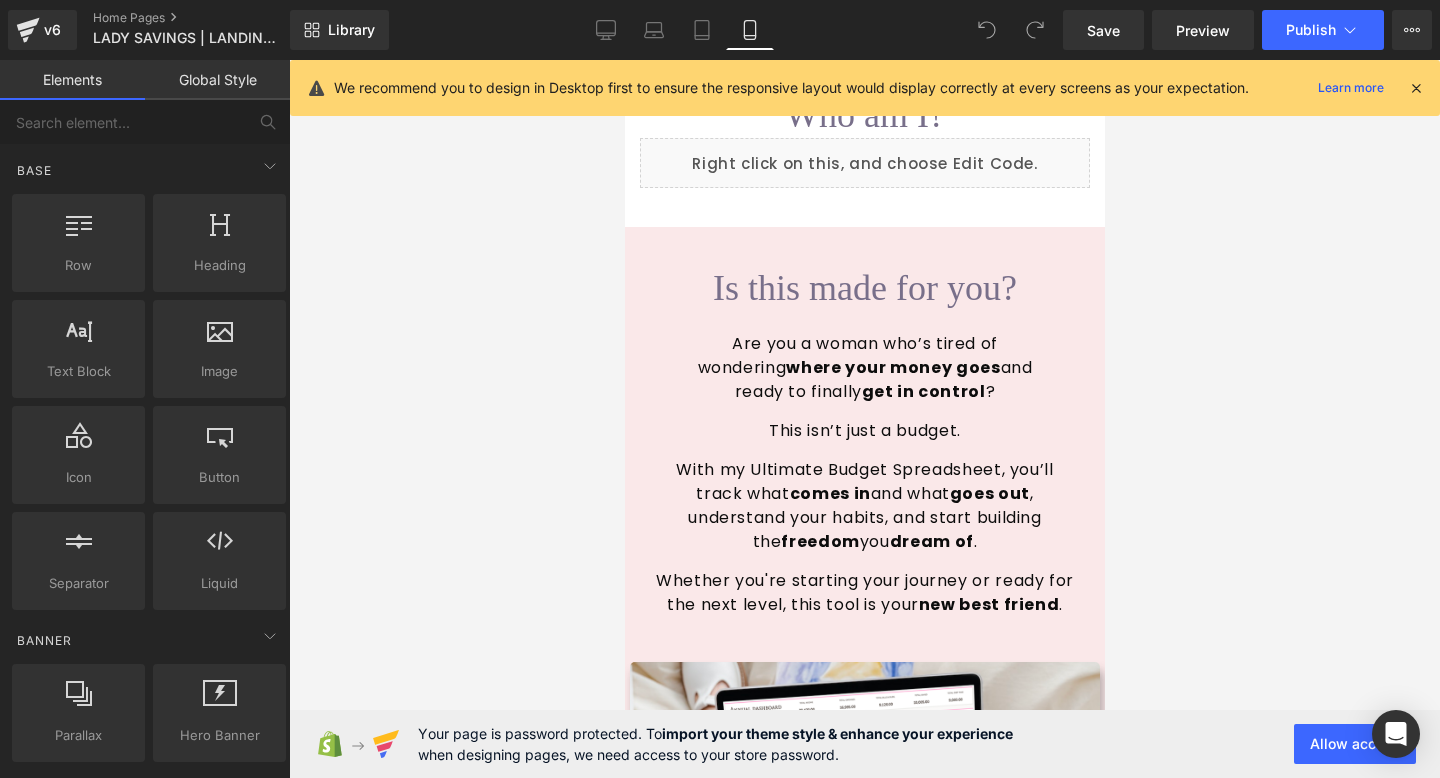scroll, scrollTop: 2149, scrollLeft: 0, axis: vertical 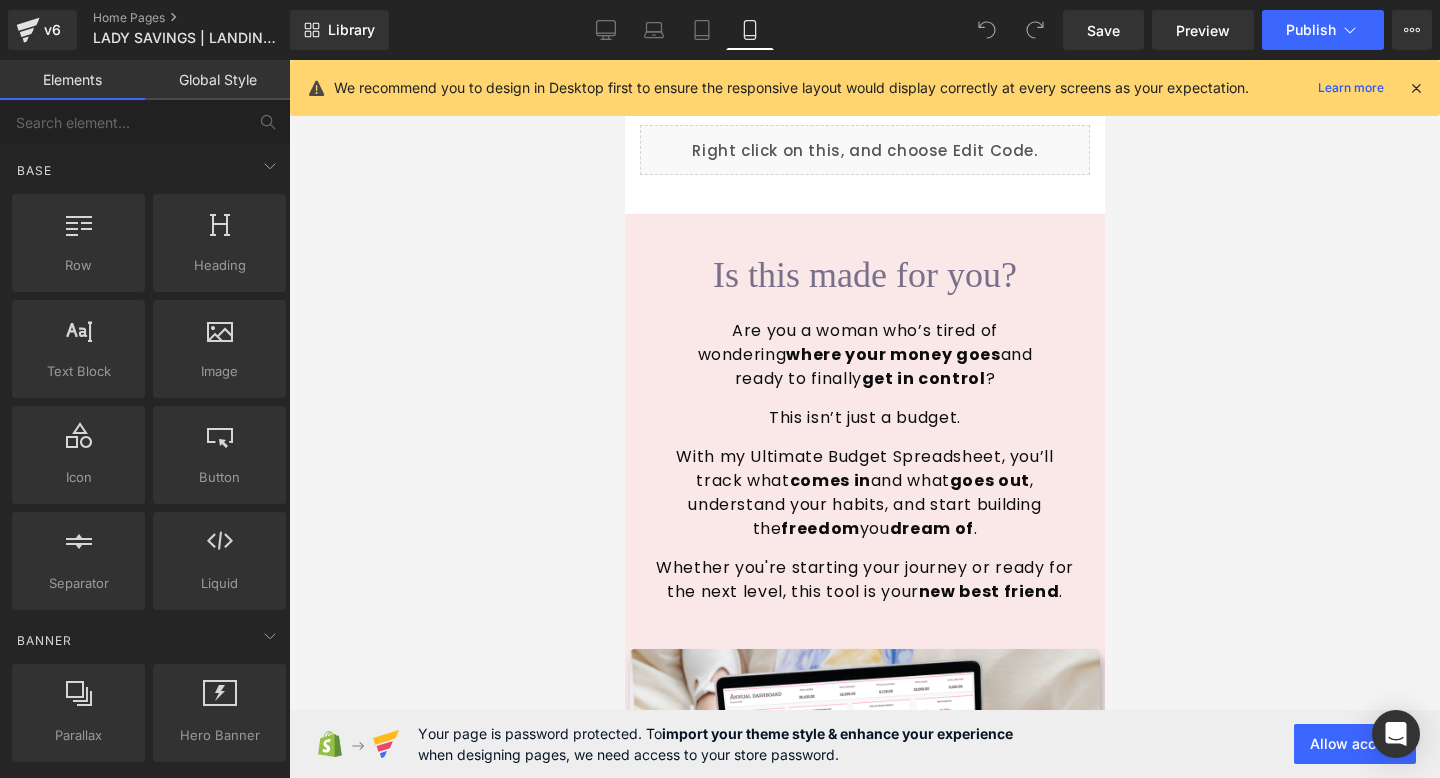 click on "With my Ultimate Budget Spreadsheet, you’ll track what  comes in  and what  goes out , understand your habits, and start building the  freedom  you  dream of . Text Block" at bounding box center (864, 493) 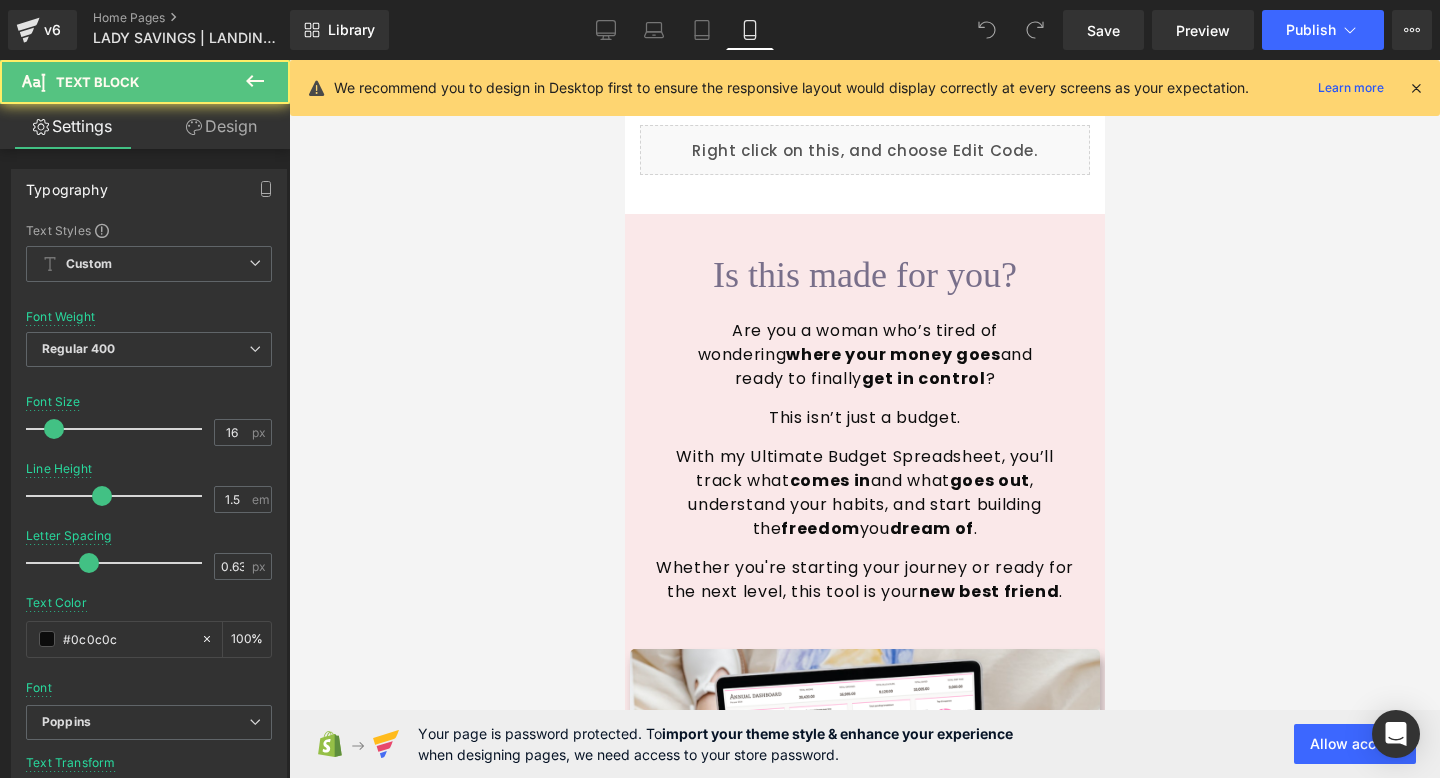 click on "Design" at bounding box center (221, 126) 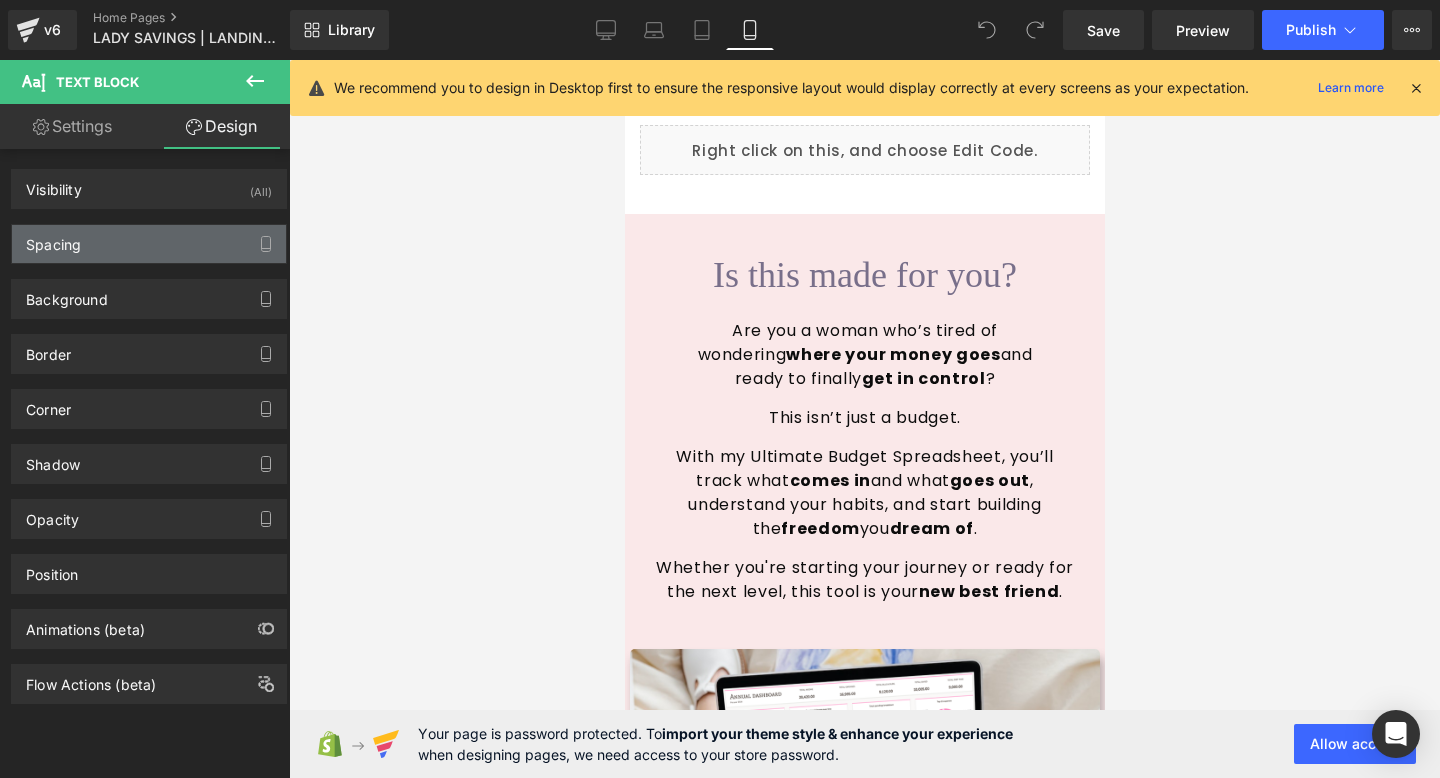 click on "Spacing" at bounding box center (149, 244) 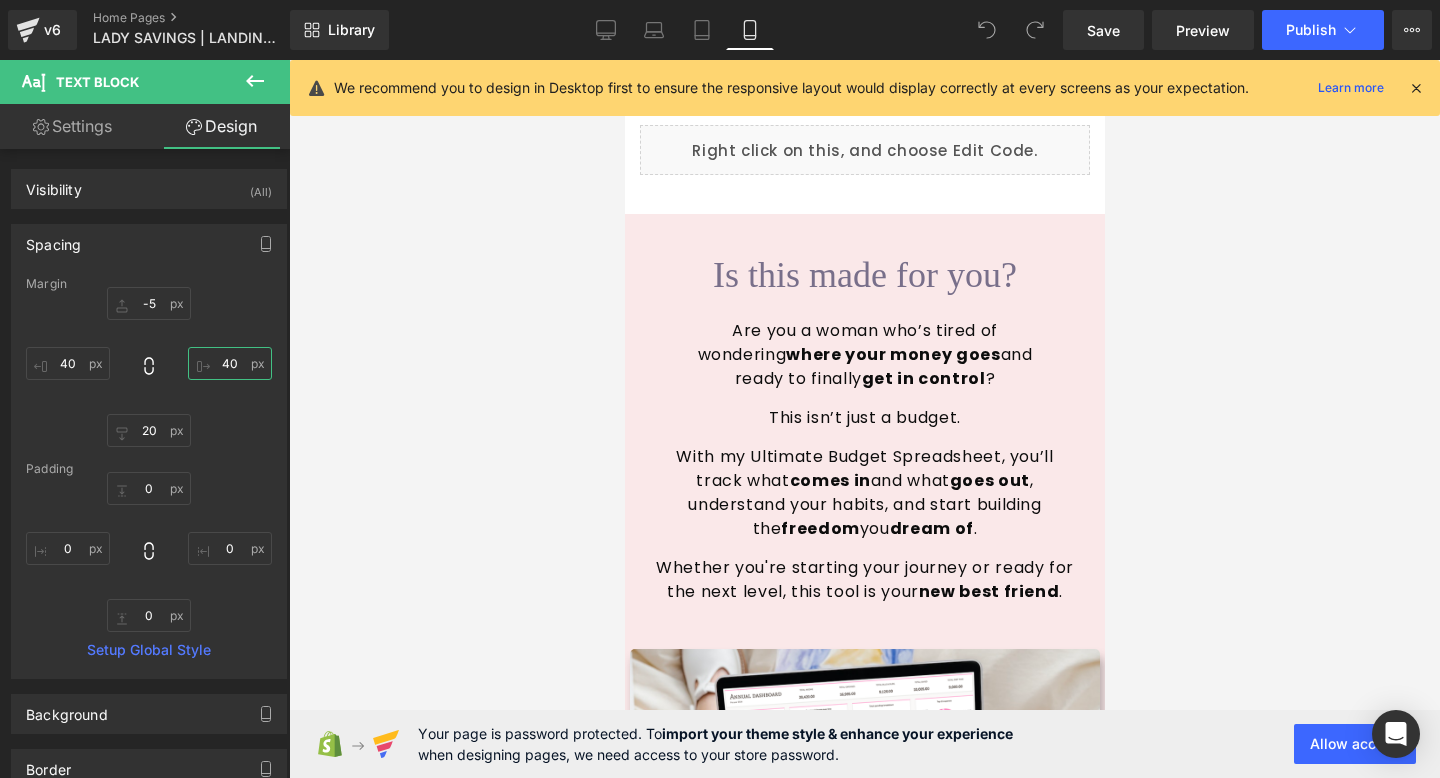 click on "40" at bounding box center (230, 363) 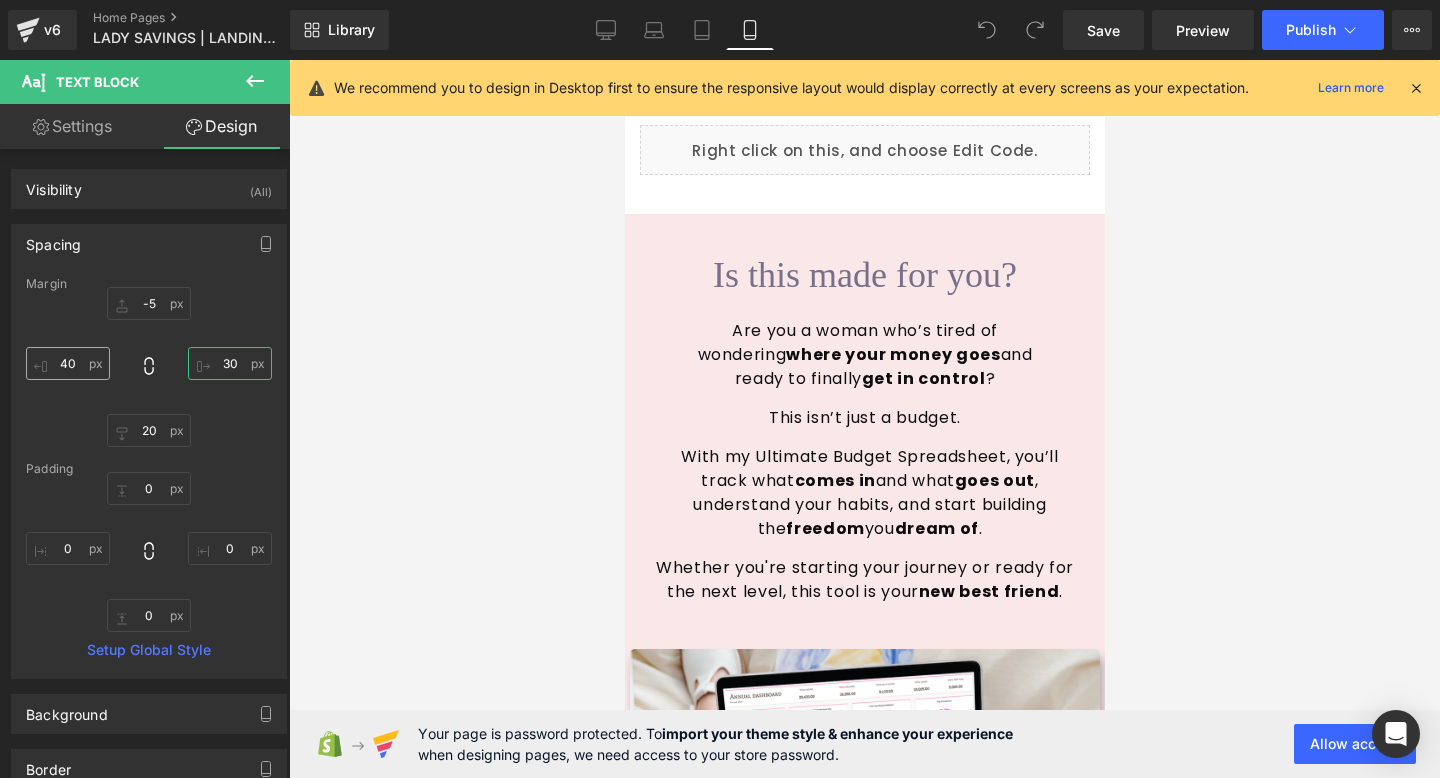 type on "30" 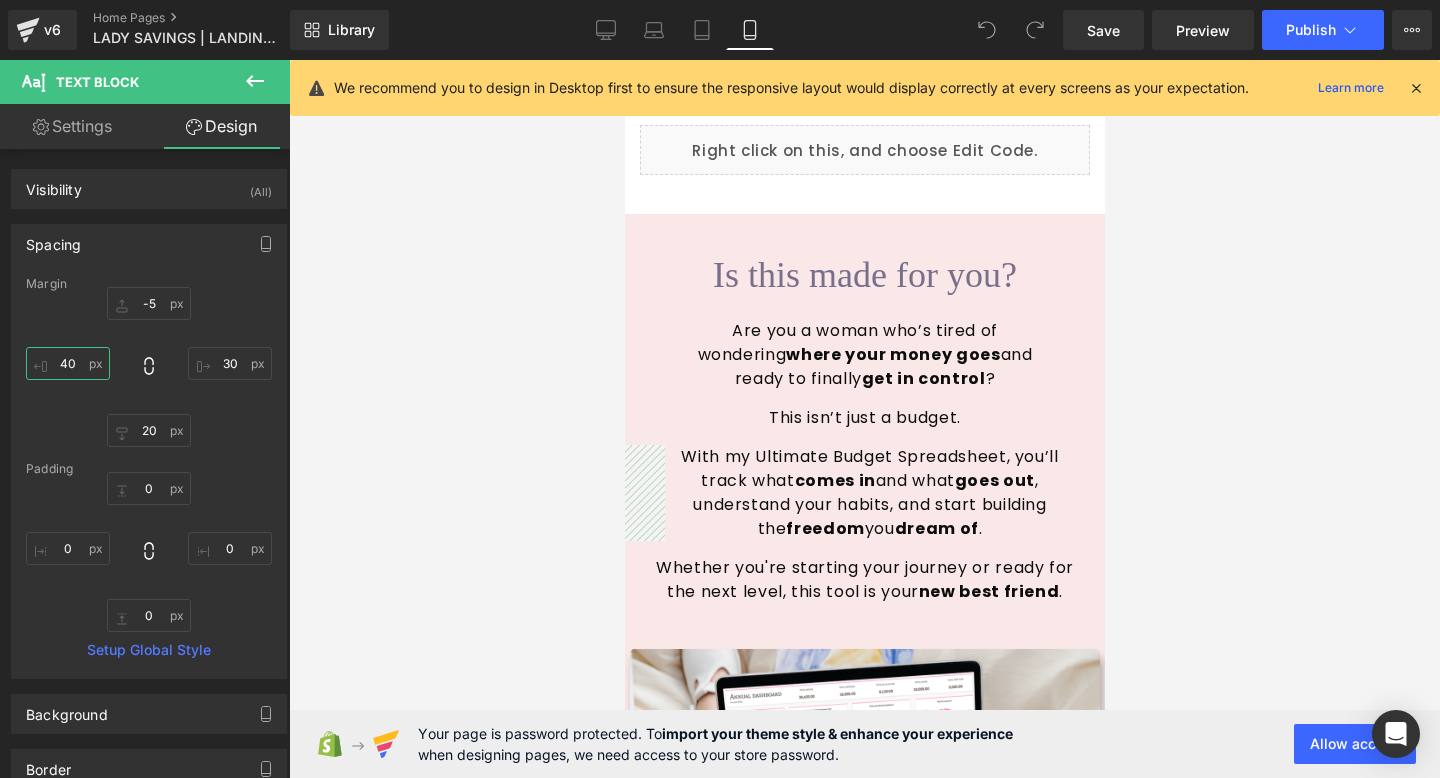 click on "40" at bounding box center (68, 363) 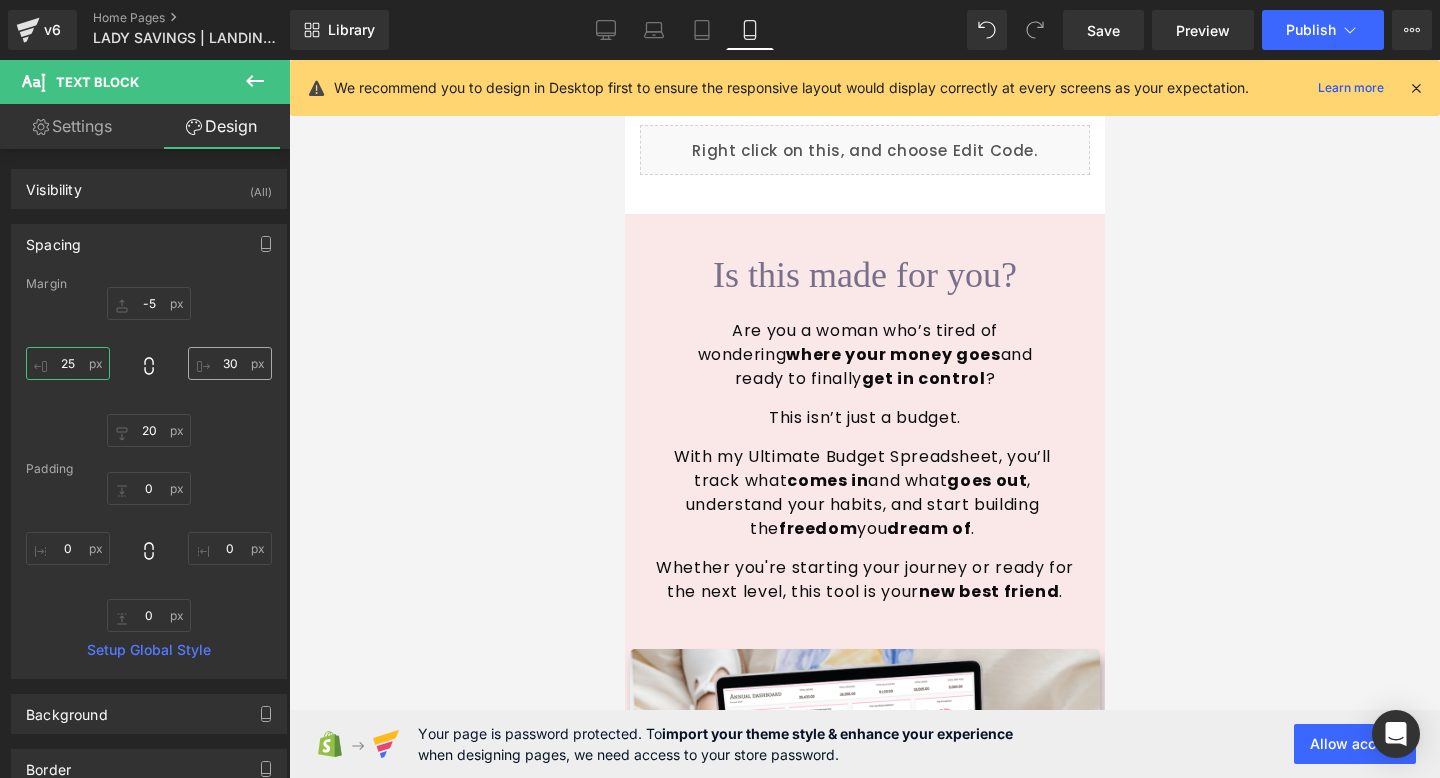 type on "25" 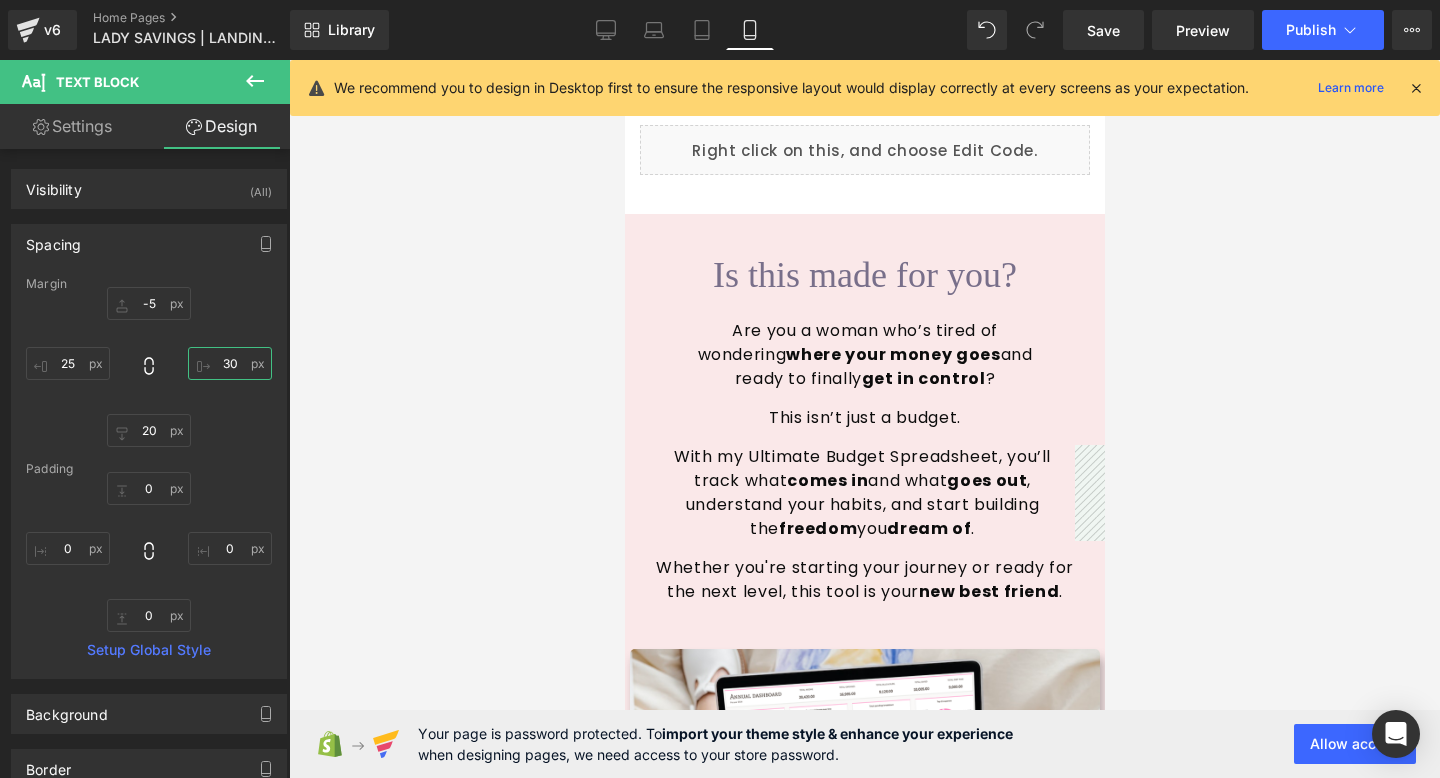click on "30" at bounding box center (230, 363) 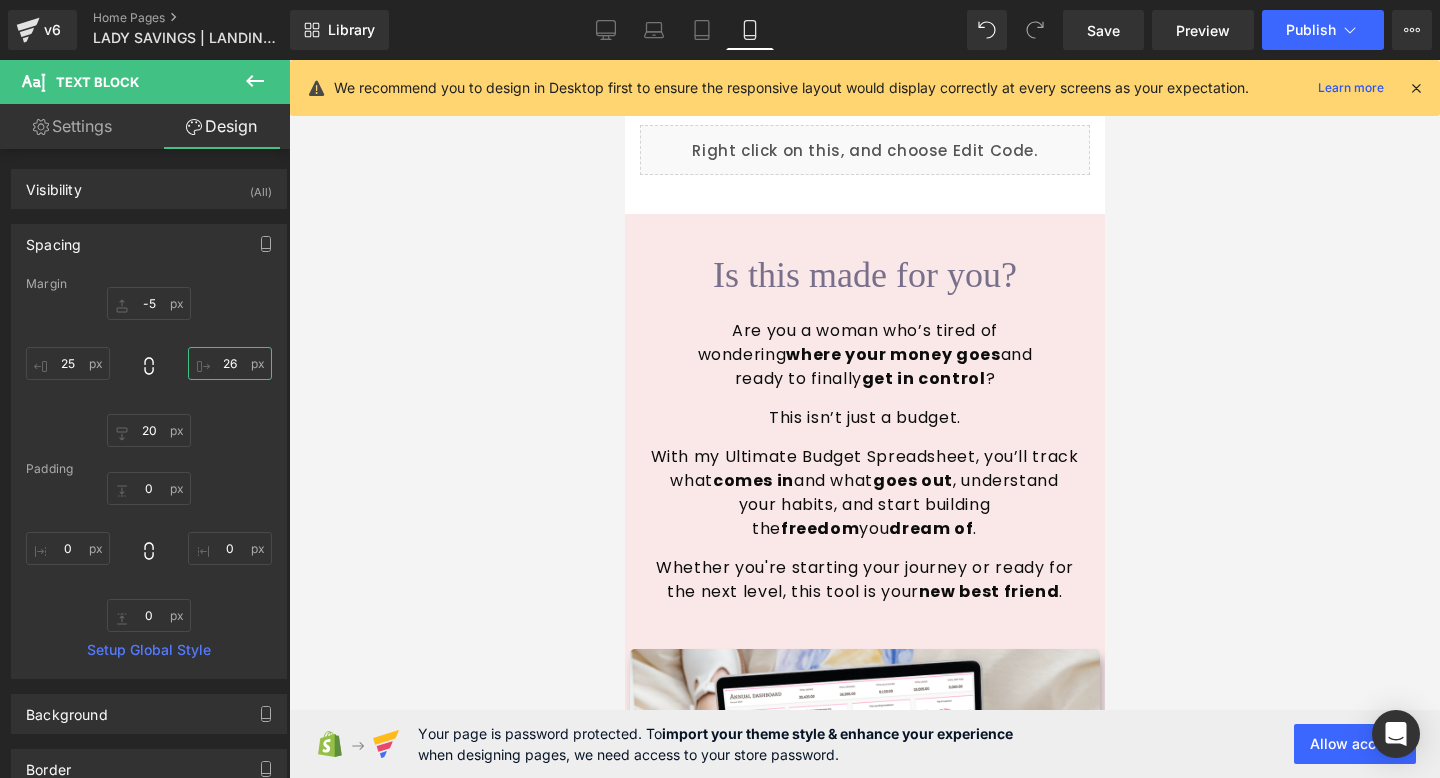 type on "25" 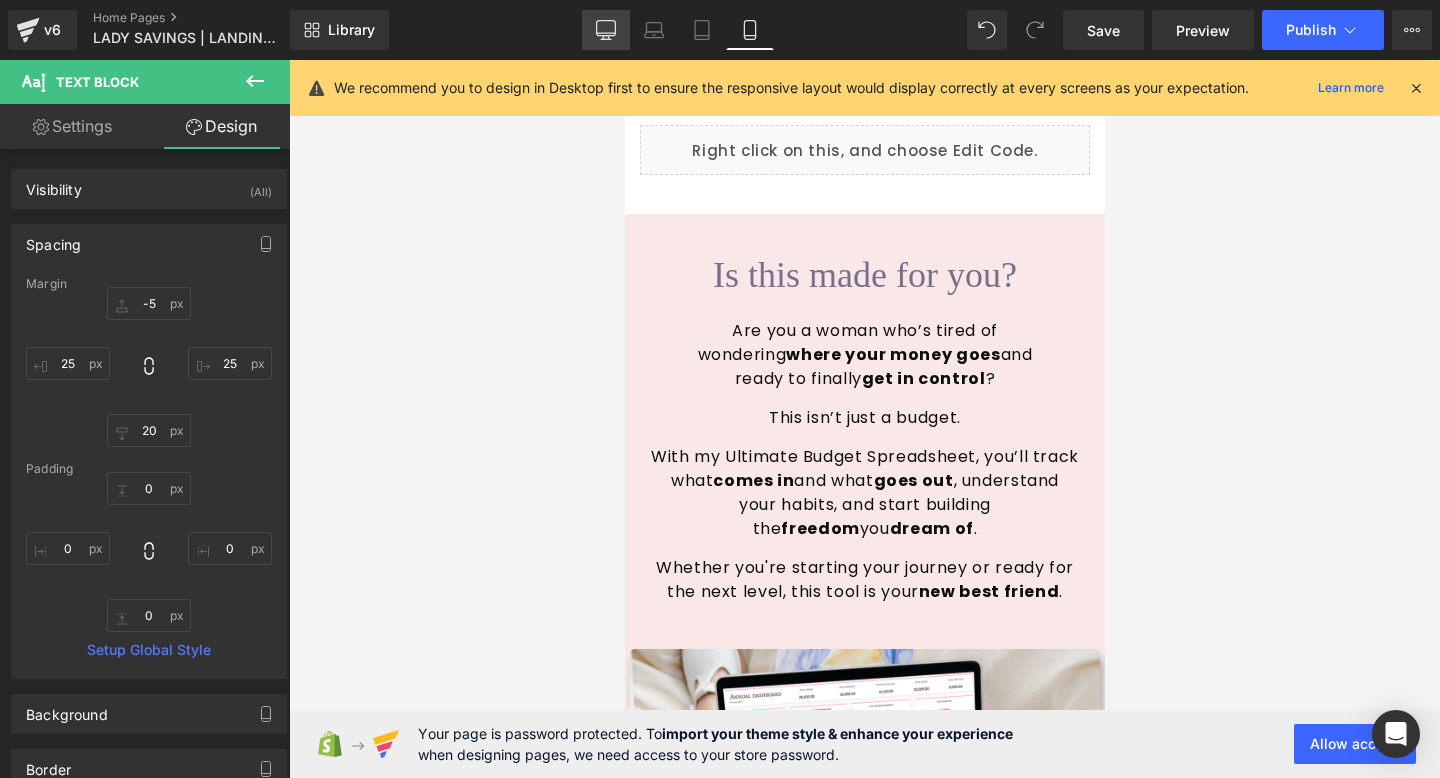 click 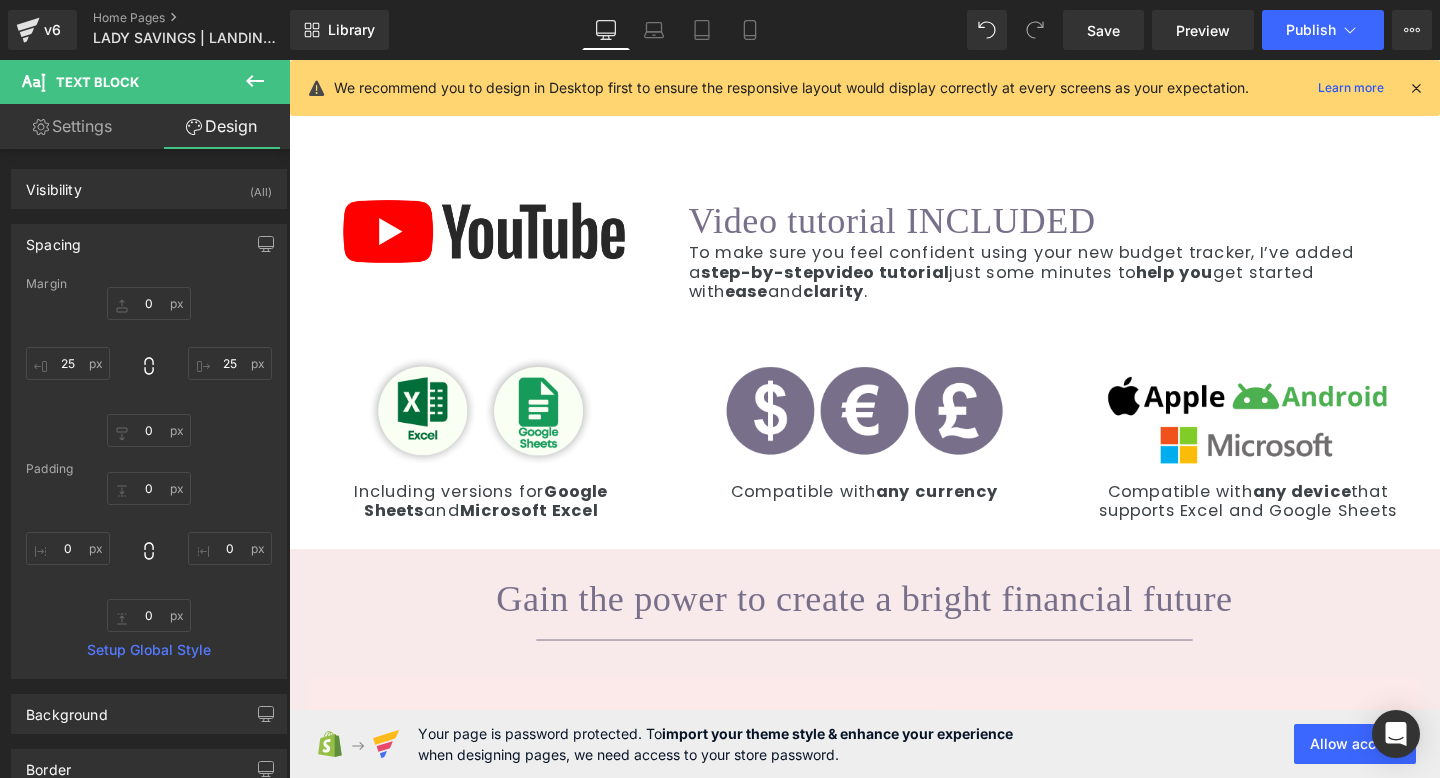 scroll, scrollTop: 5392, scrollLeft: 0, axis: vertical 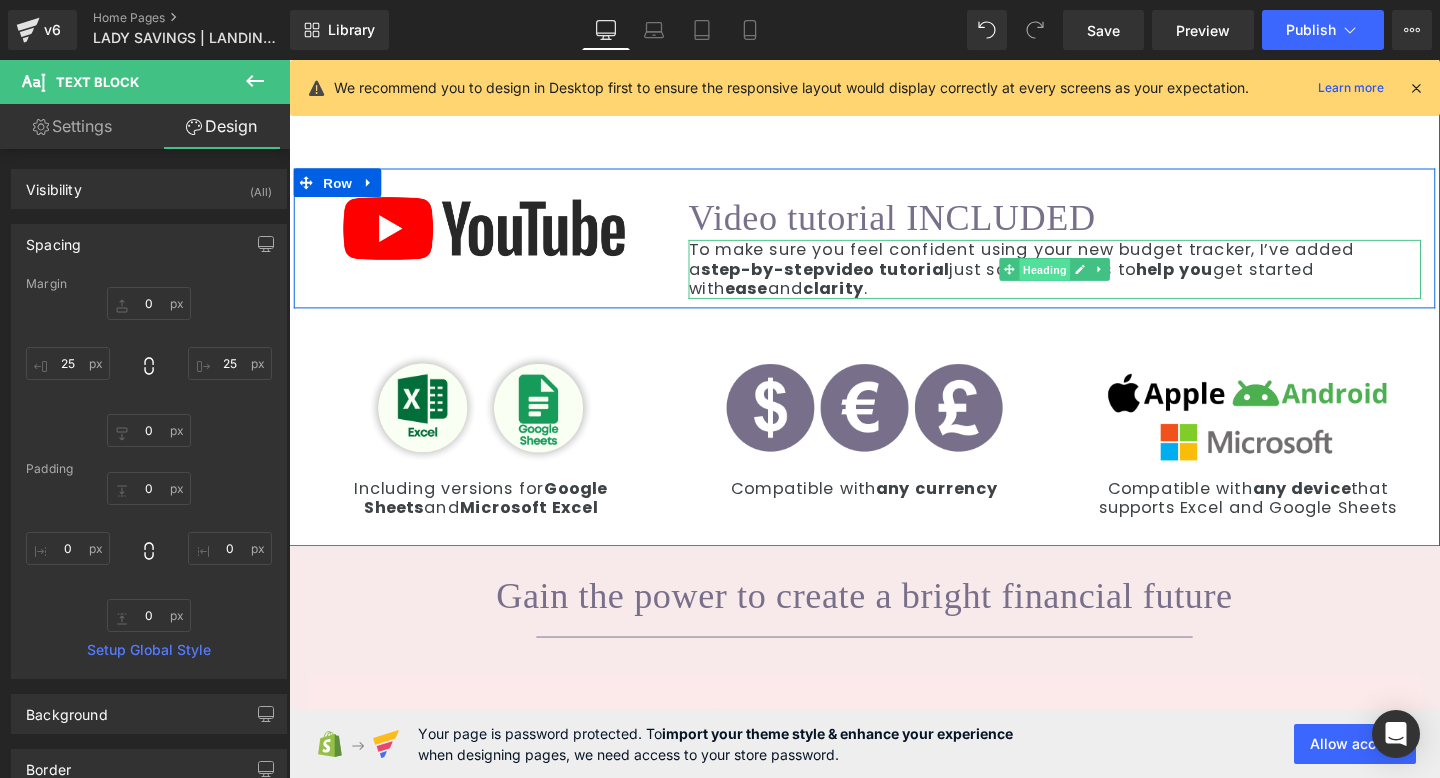 click on "Heading" at bounding box center [1084, 281] 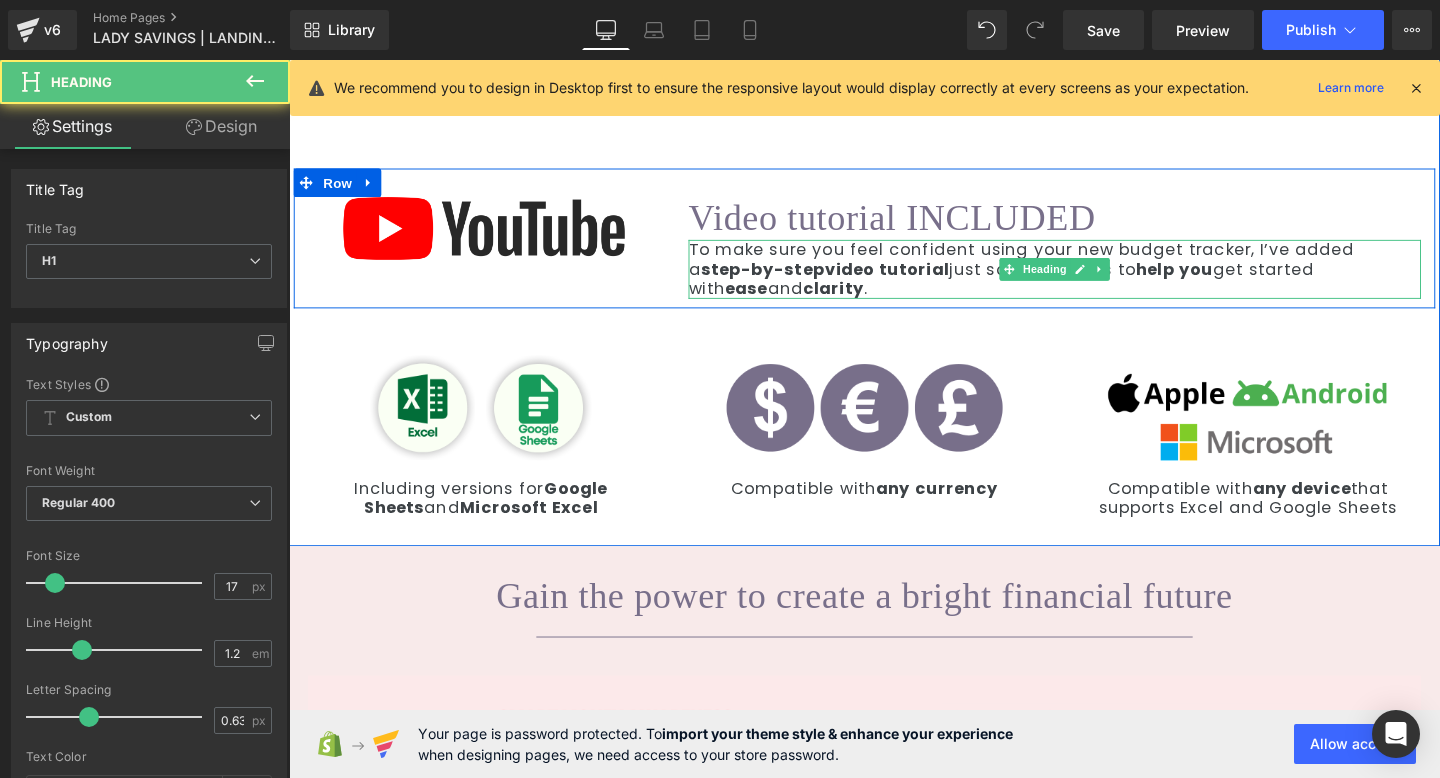 click on "To make sure you feel confident using your new budget tracker, I’ve added a  step-by-step video tutorial  just some minutes to  help you  get started with  ease  and  clarity ." at bounding box center [1094, 279] 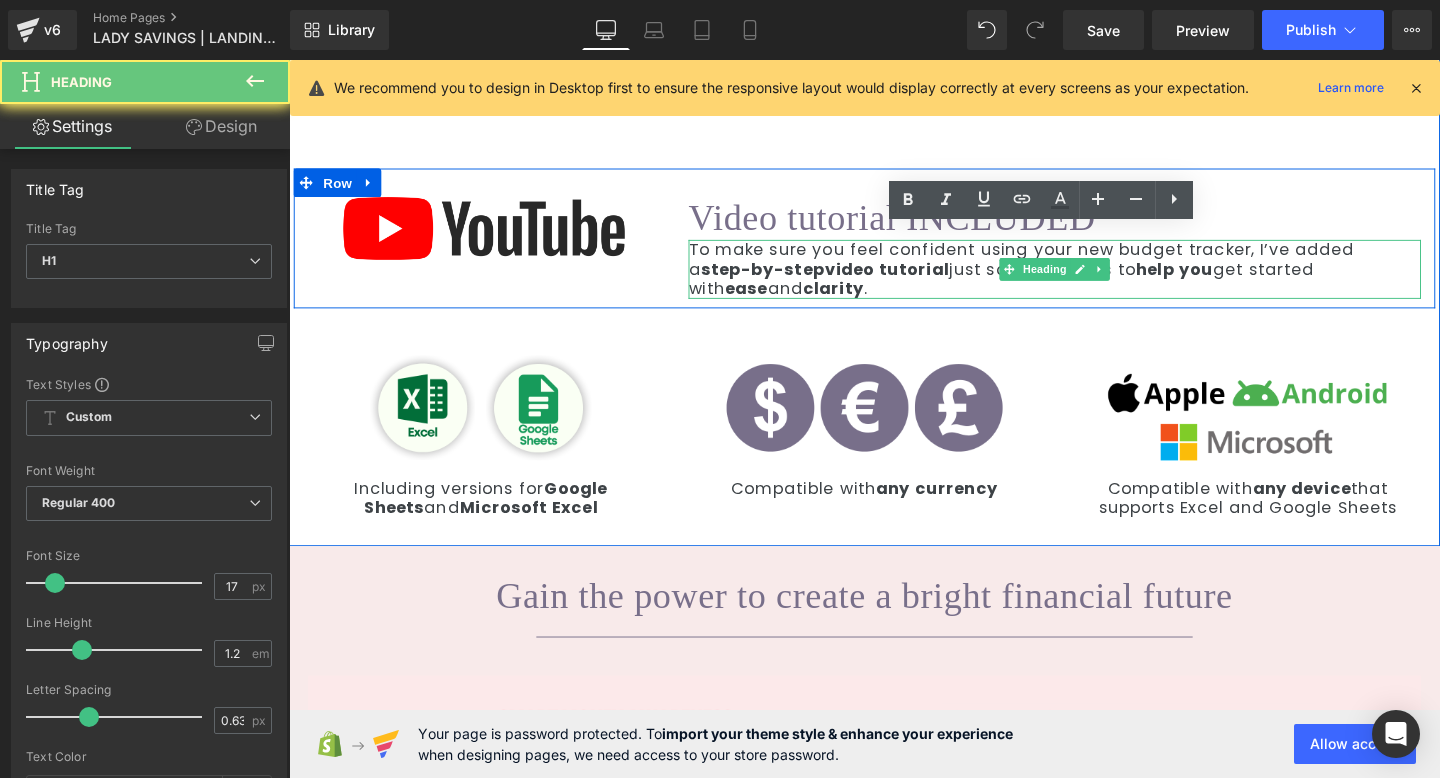 click on "To make sure you feel confident using your new budget tracker, I’ve added a  step-by-step video tutorial  just some minutes to  help you  get started with  ease  and  clarity ." at bounding box center (1094, 279) 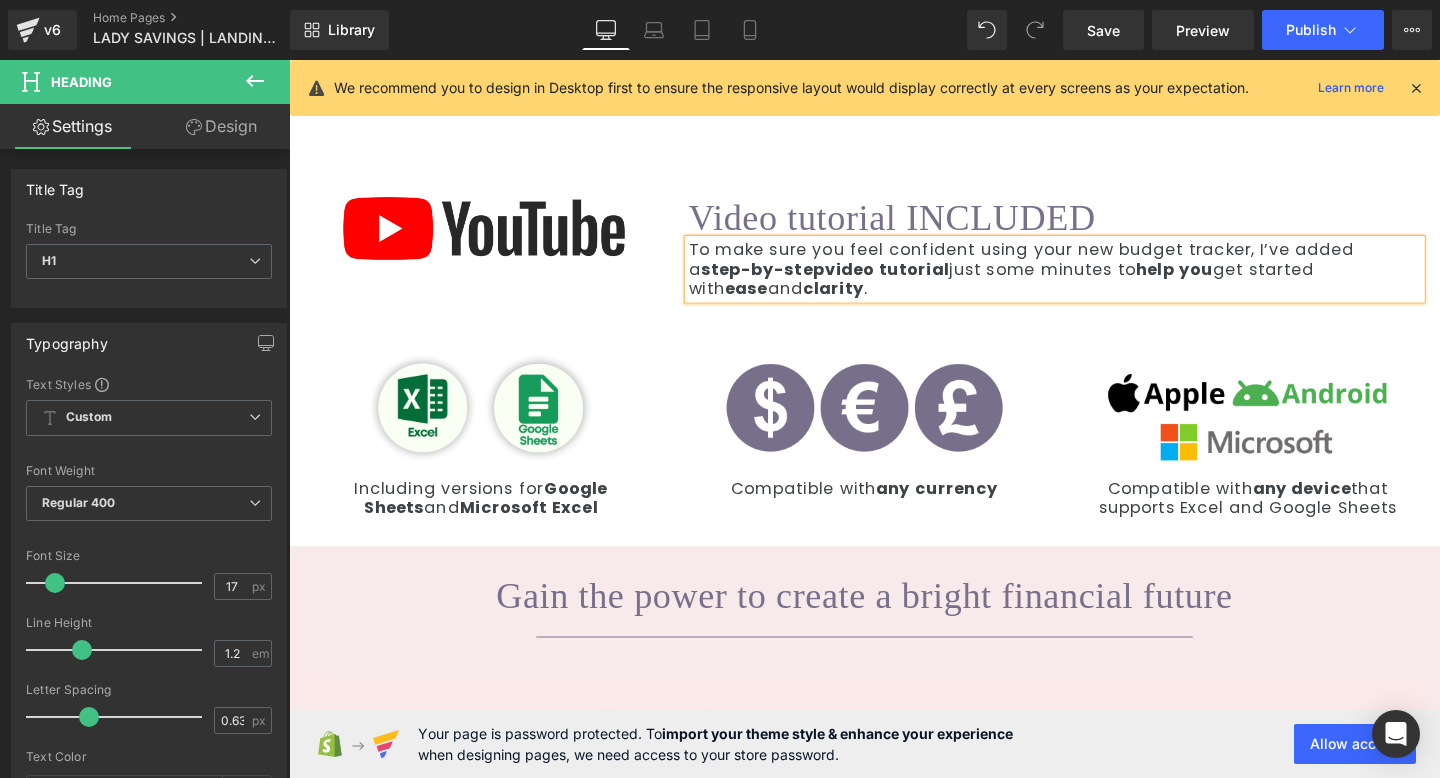 paste 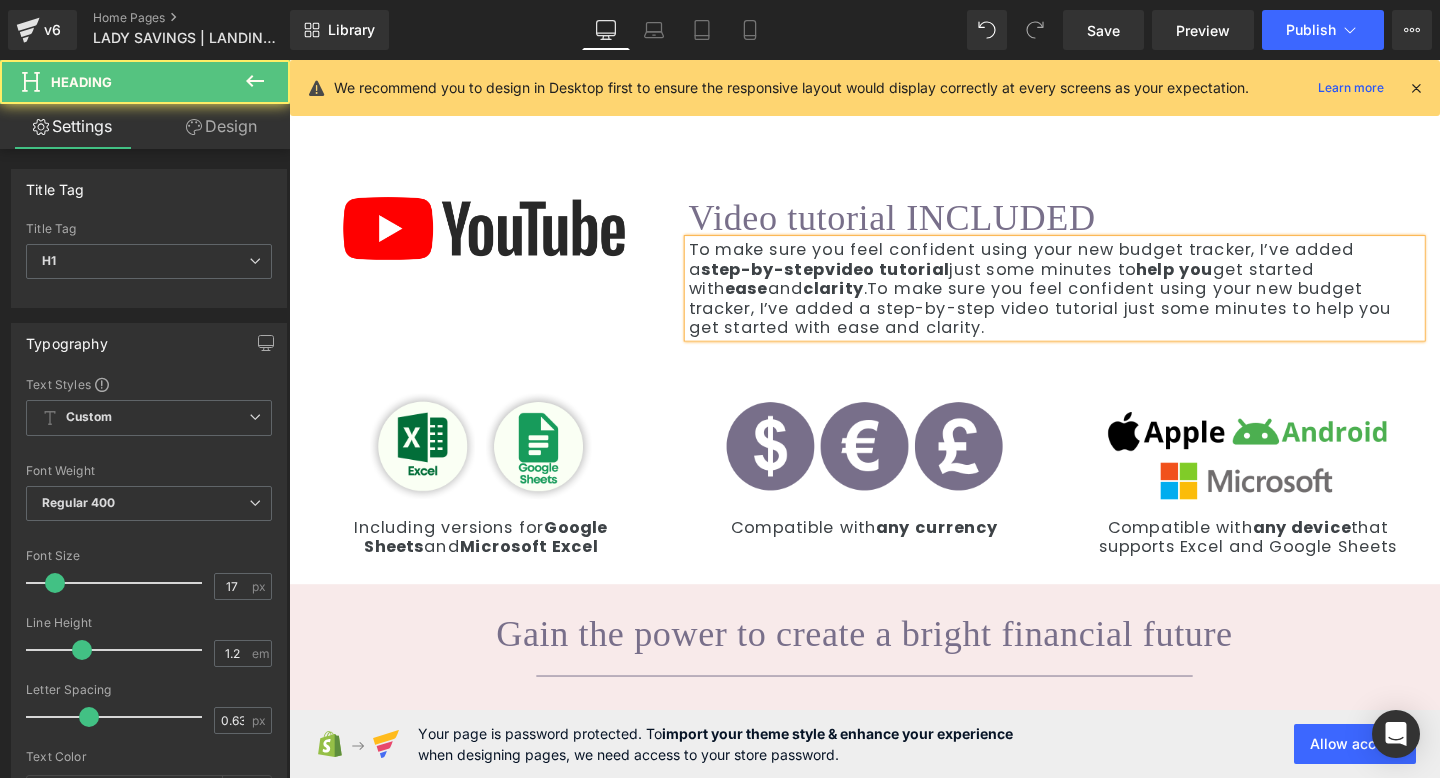 click on "To make sure you feel confident using your new budget tracker, I’ve added a  step-by-step video tutorial  just some minutes to  help you  get started with  ease  and  clarity .To make sure you feel confident using your new budget tracker, I’ve added a step-by-step video tutorial just some minutes to help you get started with ease and clarity." at bounding box center (1094, 300) 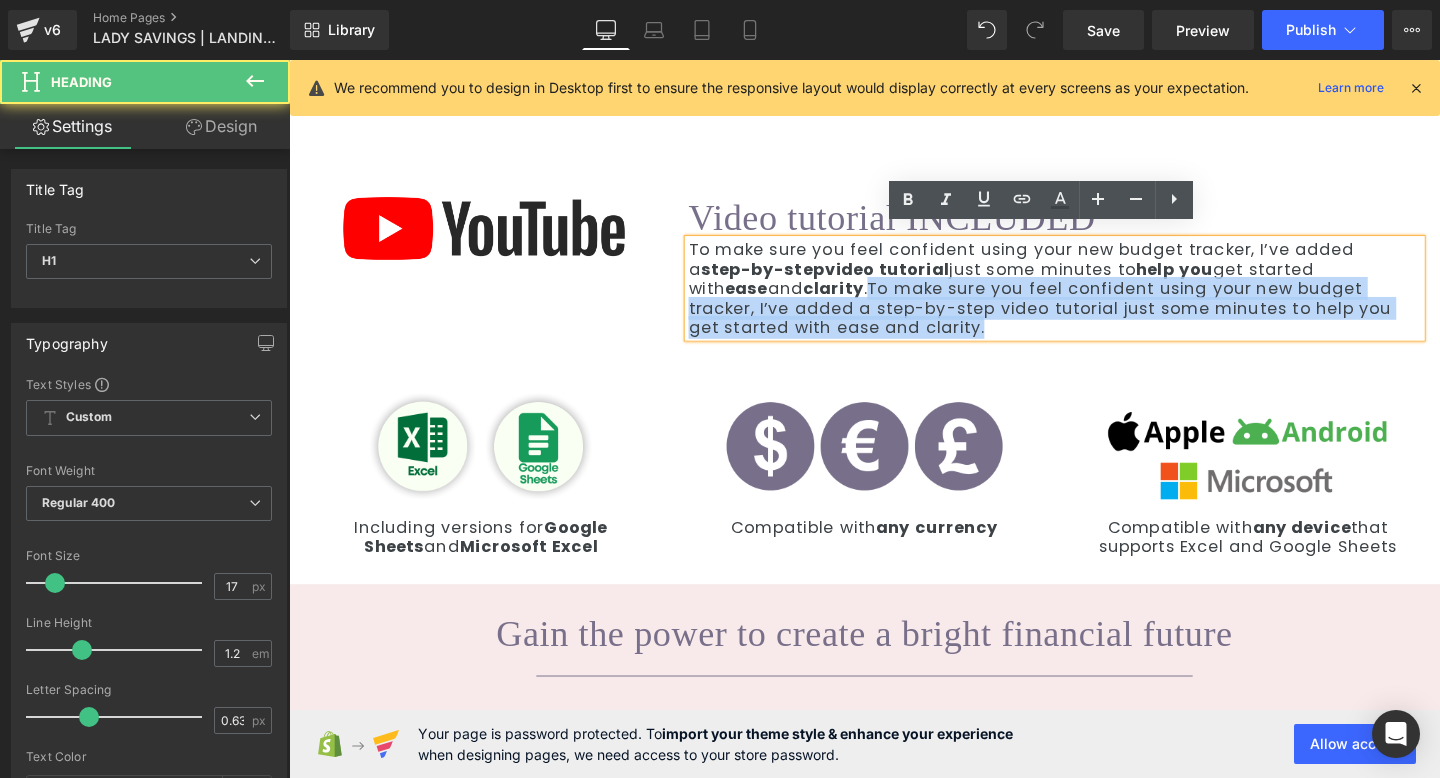 drag, startPoint x: 820, startPoint y: 330, endPoint x: 770, endPoint y: 286, distance: 66.6033 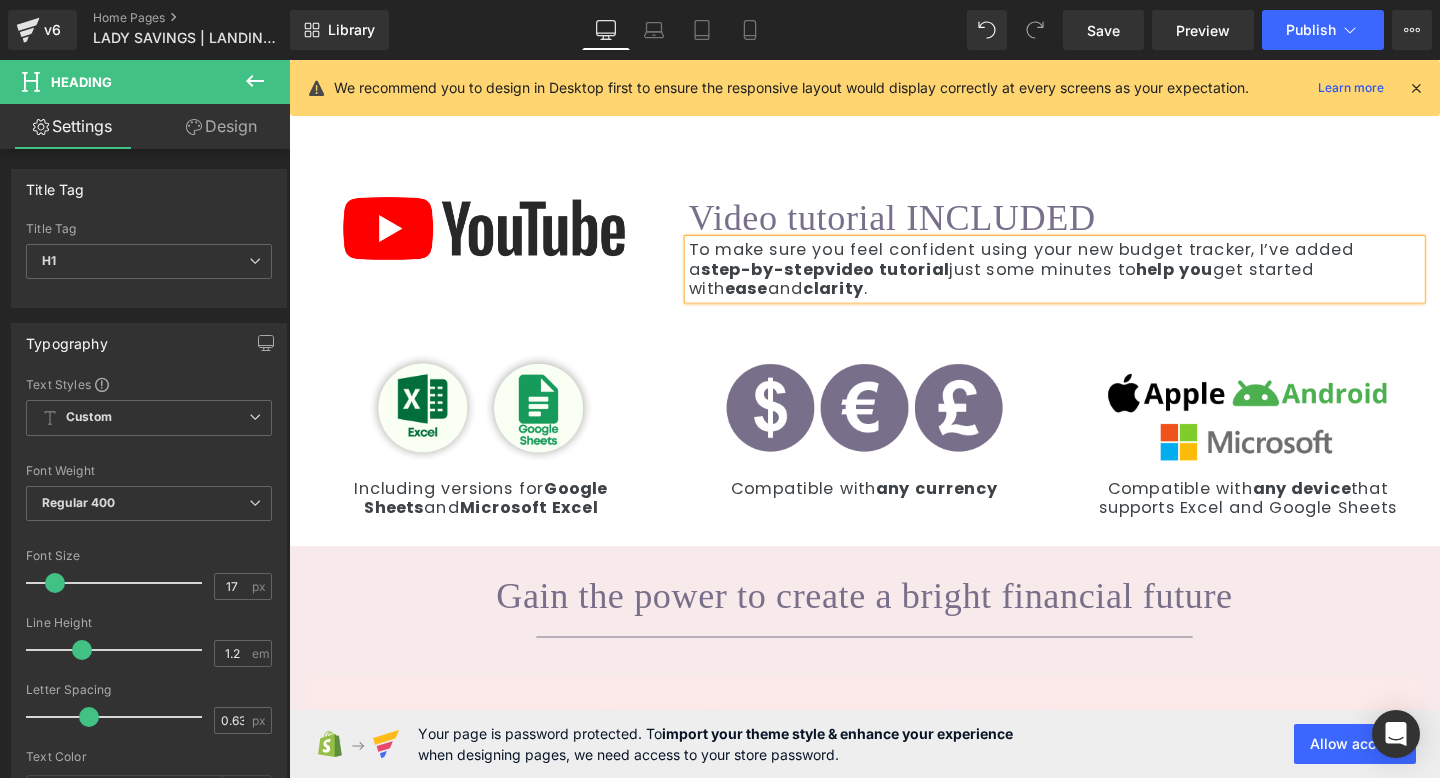 click at bounding box center (893, 425) 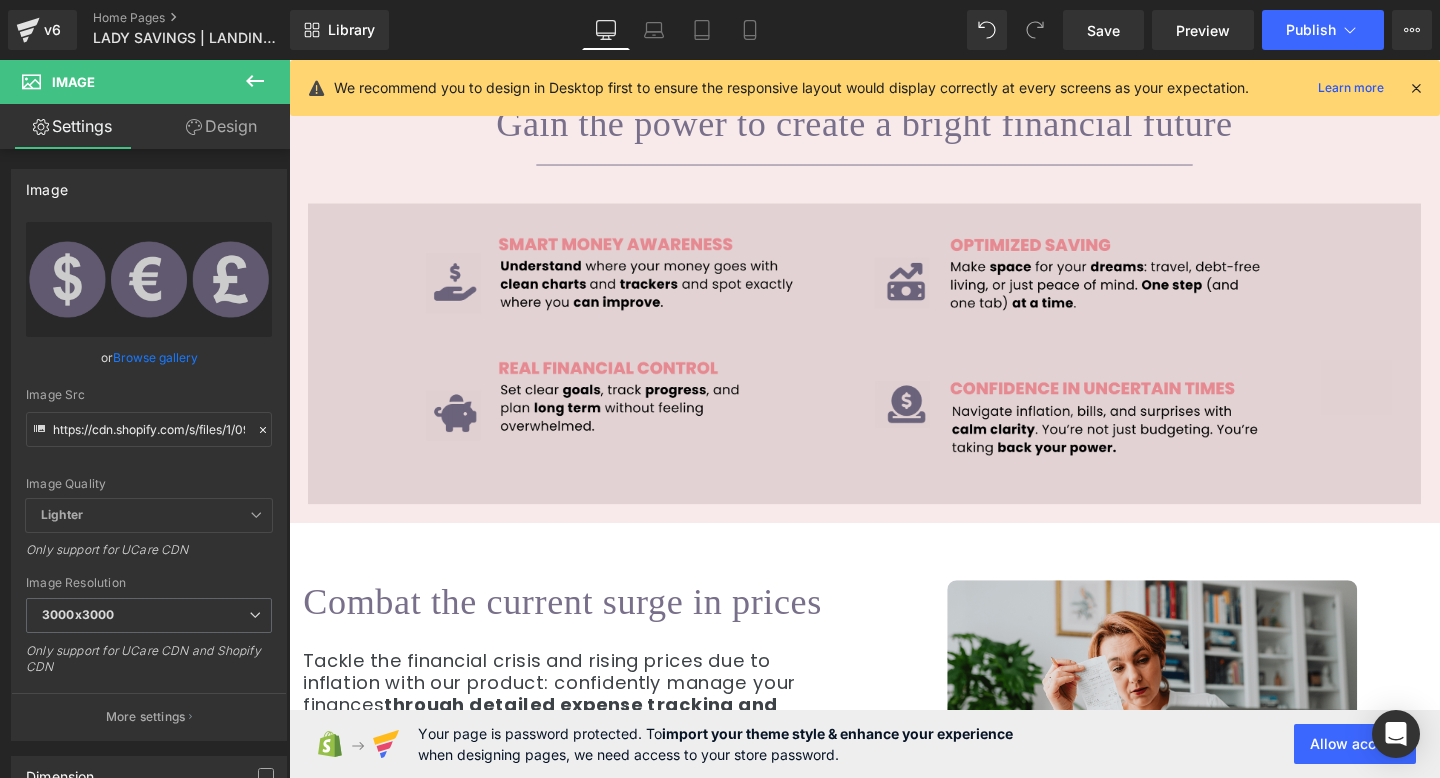 scroll, scrollTop: 5908, scrollLeft: 0, axis: vertical 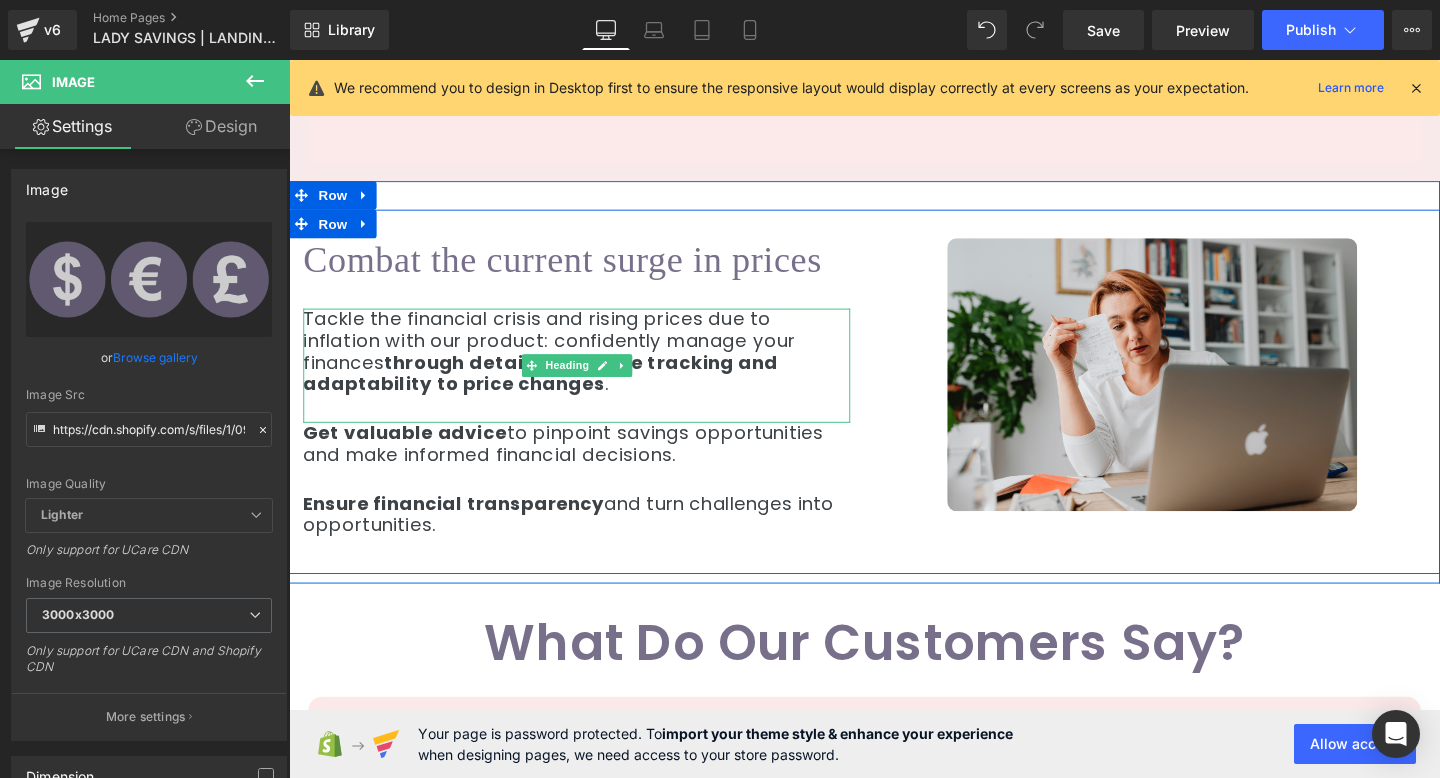 click on "Tackle the financial crisis and rising prices due to inflation with our product: confidently manage your finances  through detailed expense tracking and adaptability to price changes ." at bounding box center (591, 366) 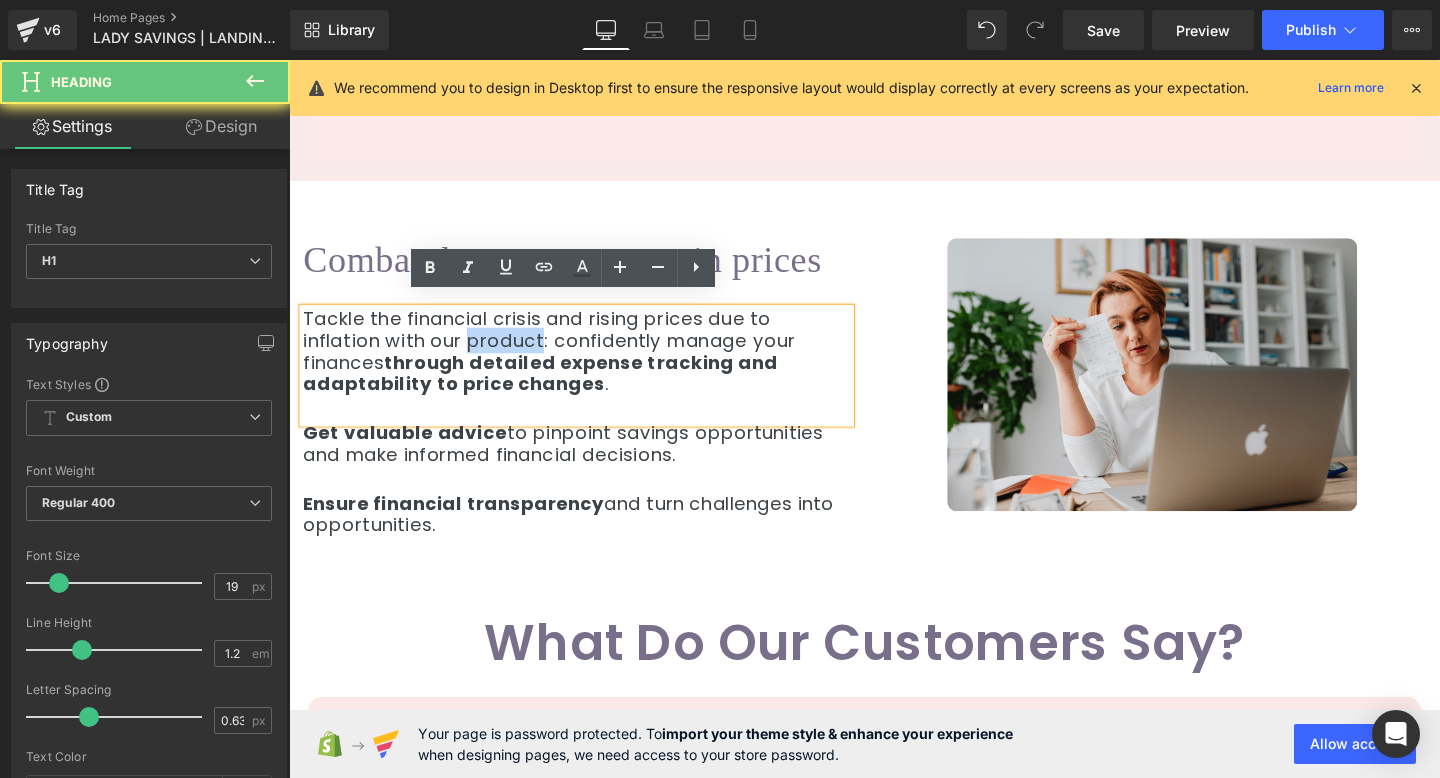 click on "Tackle the financial crisis and rising prices due to inflation with our product: confidently manage your finances  through detailed expense tracking and adaptability to price changes ." at bounding box center [591, 366] 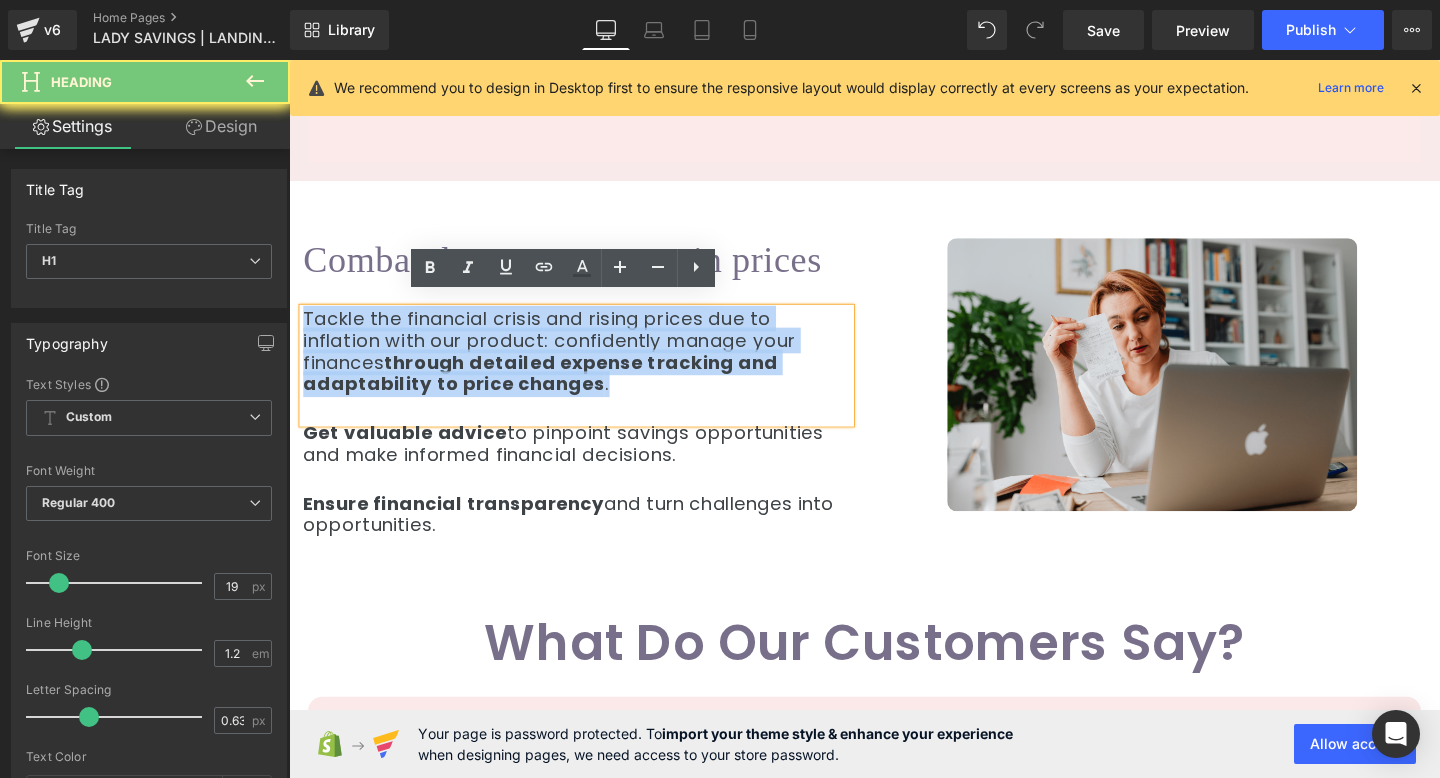 click on "Tackle the financial crisis and rising prices due to inflation with our product: confidently manage your finances  through detailed expense tracking and adaptability to price changes ." at bounding box center [591, 366] 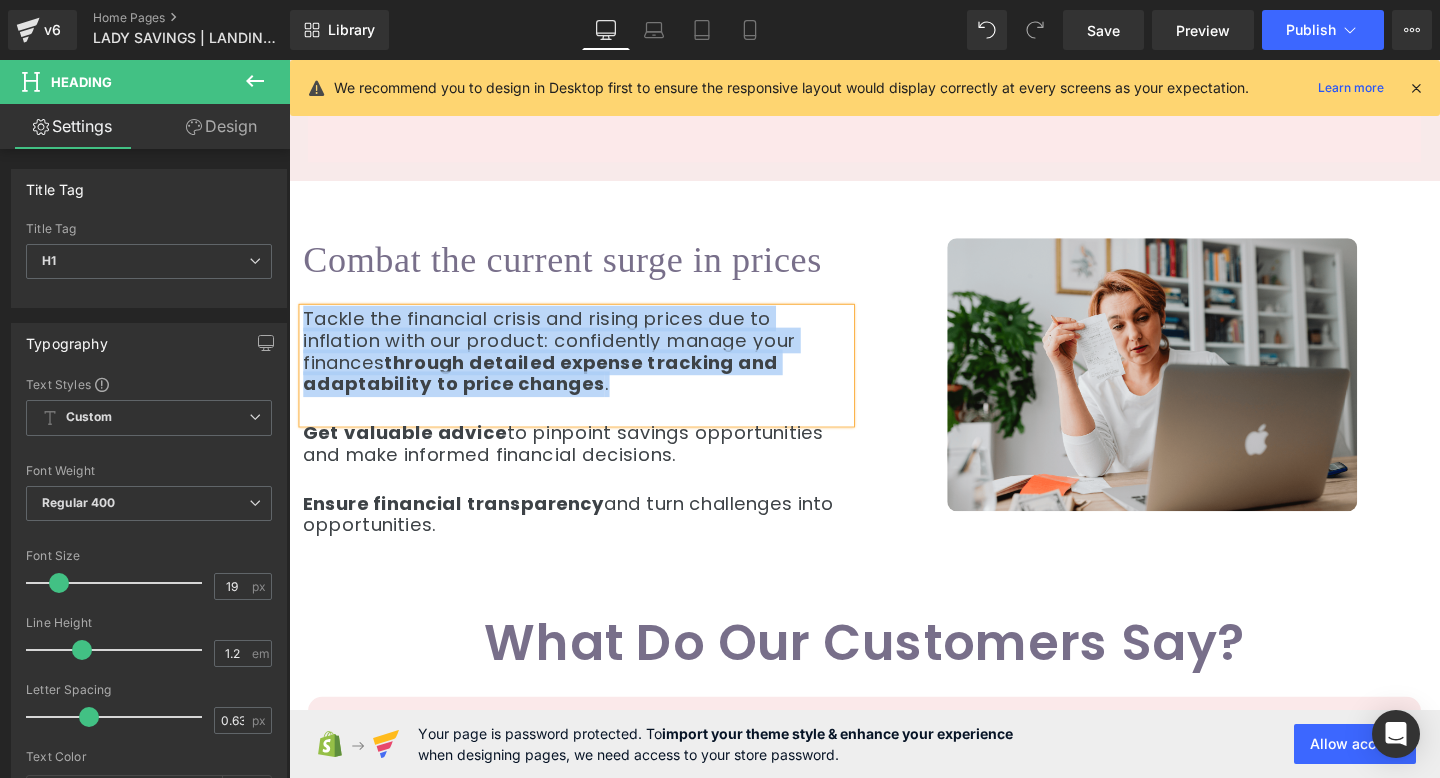 paste 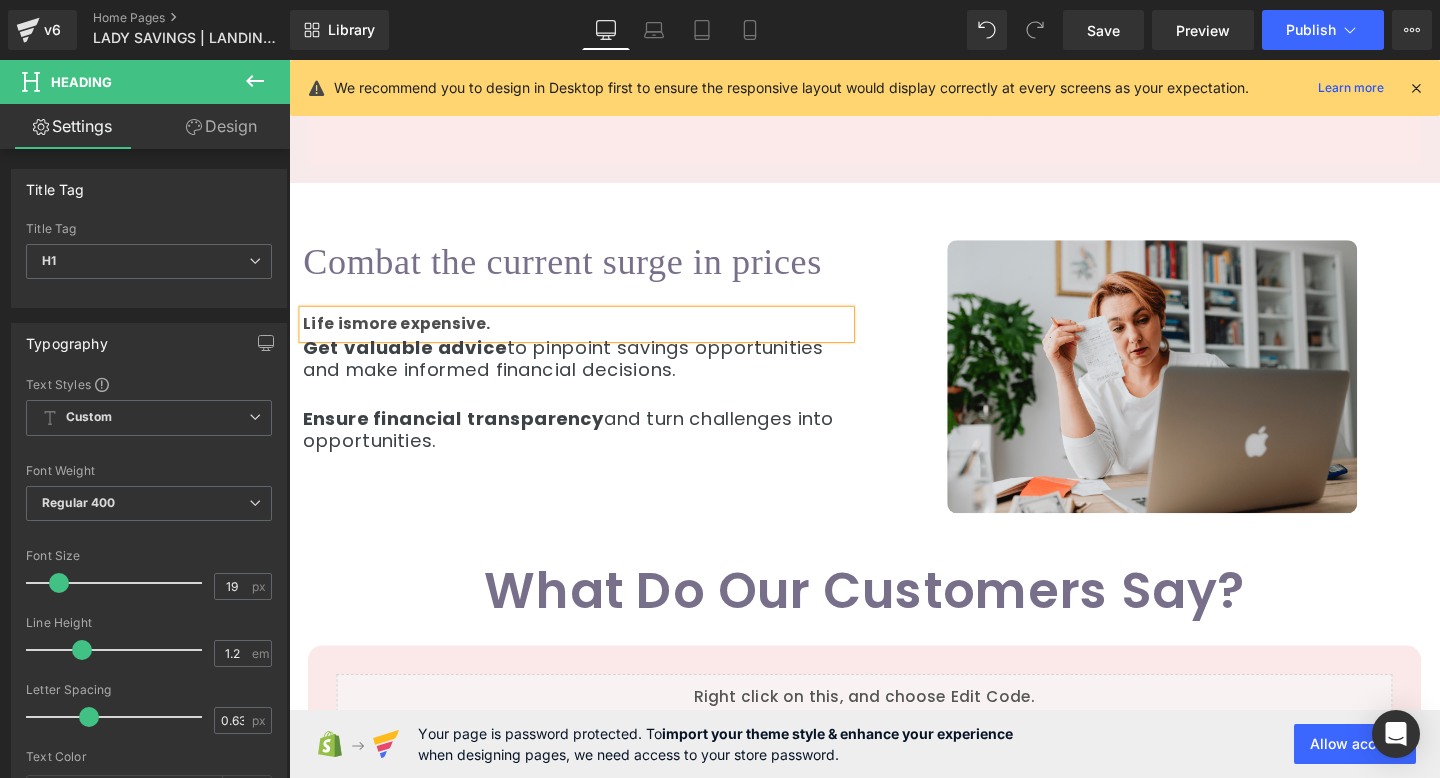 scroll, scrollTop: 6244, scrollLeft: 0, axis: vertical 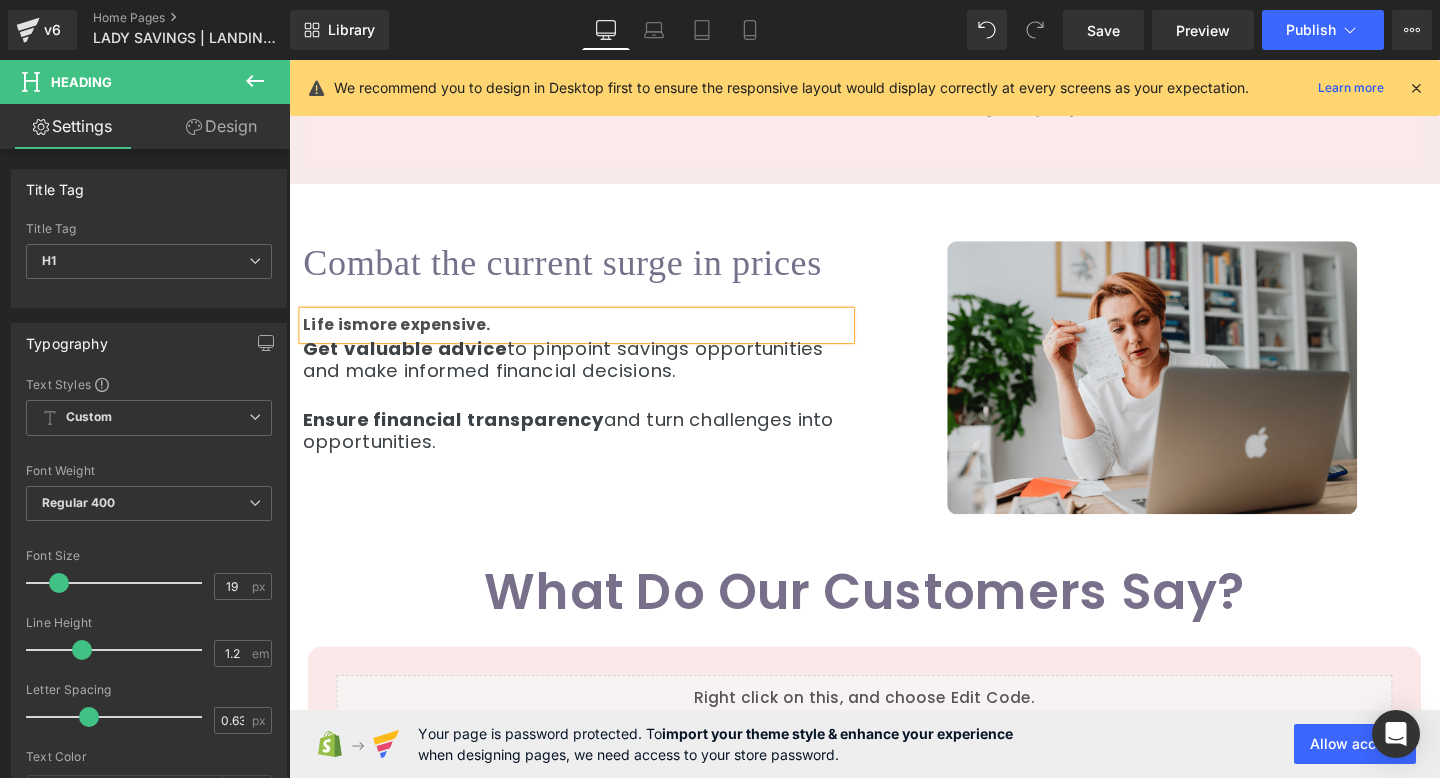 click at bounding box center [591, 414] 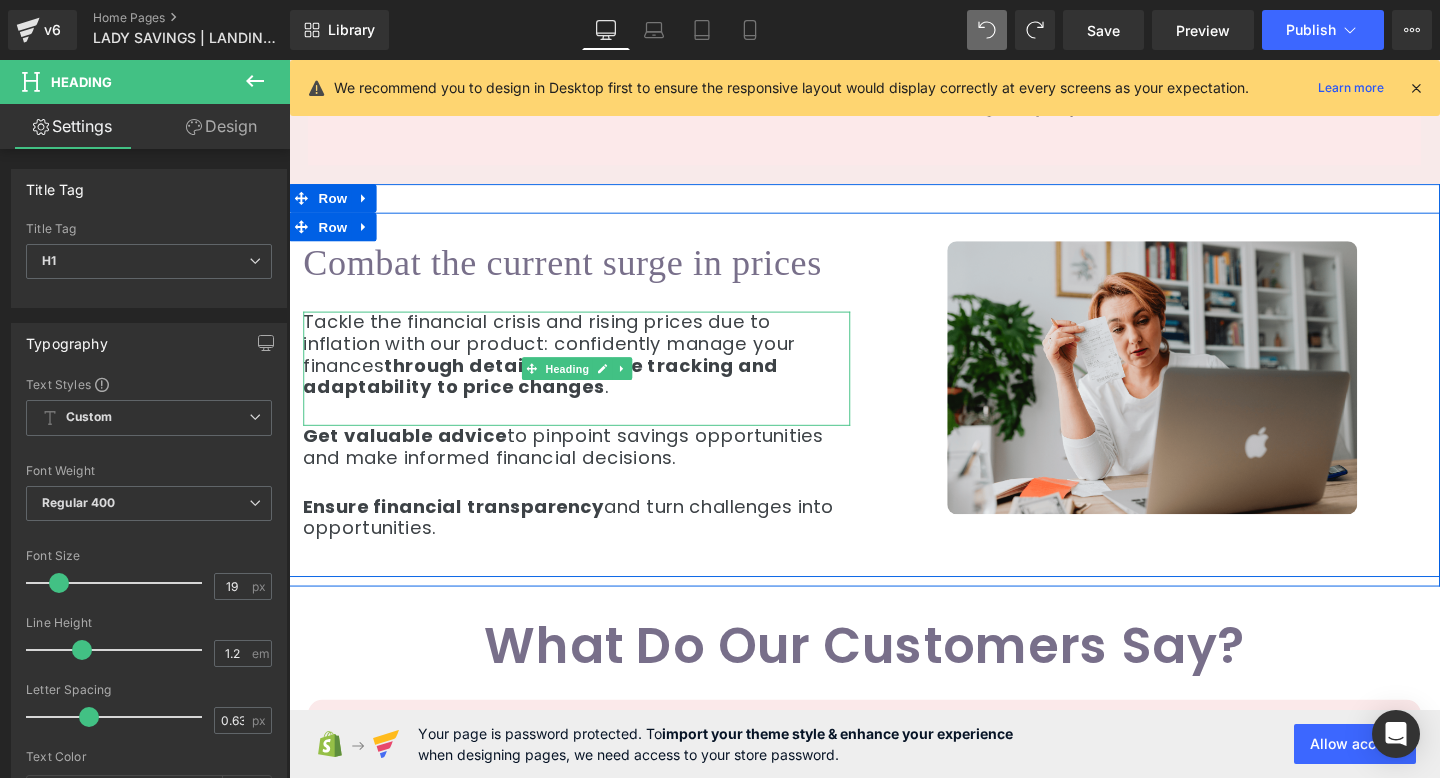 click at bounding box center (591, 430) 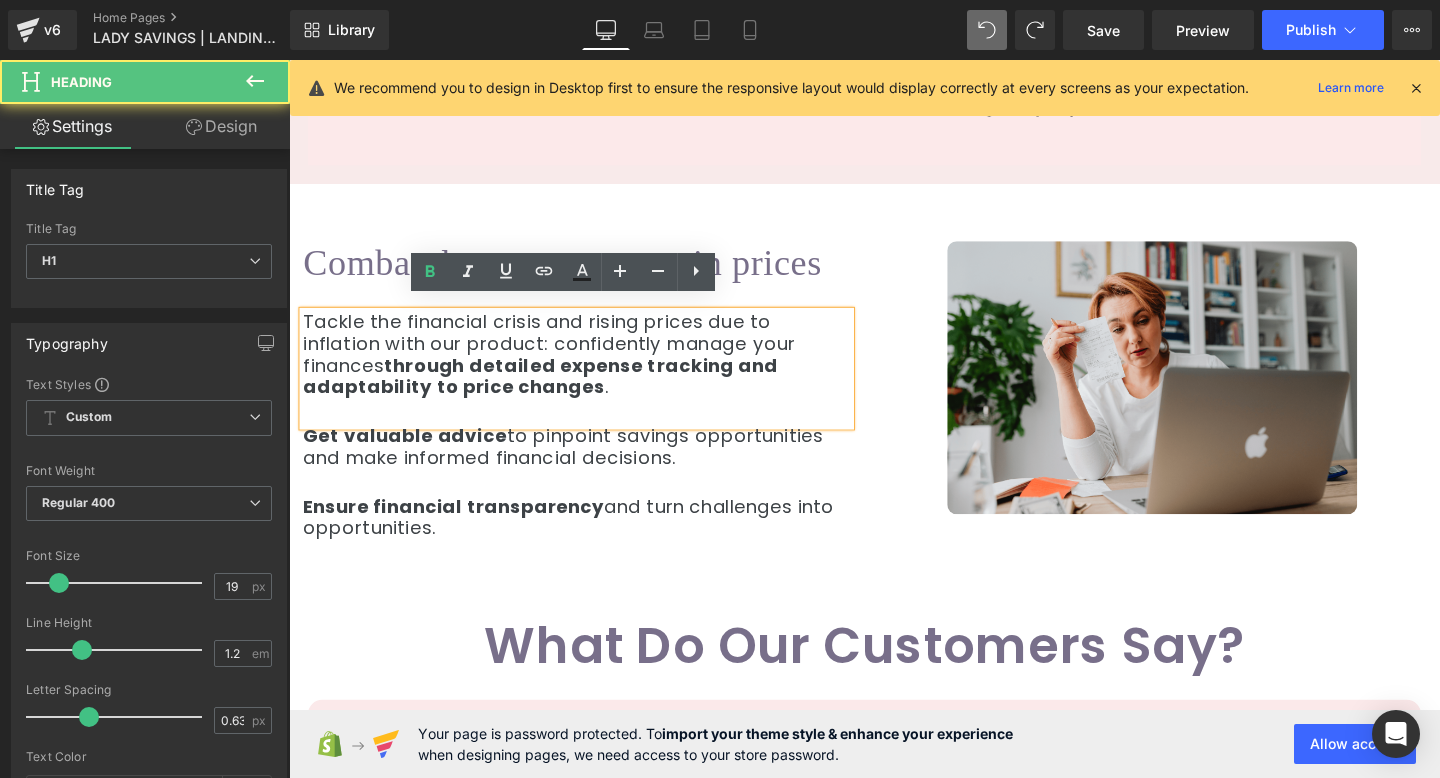 click on "Tackle the financial crisis and rising prices due to inflation with our product: confidently manage your finances  through detailed expense tracking and adaptability to price changes ." at bounding box center [591, 370] 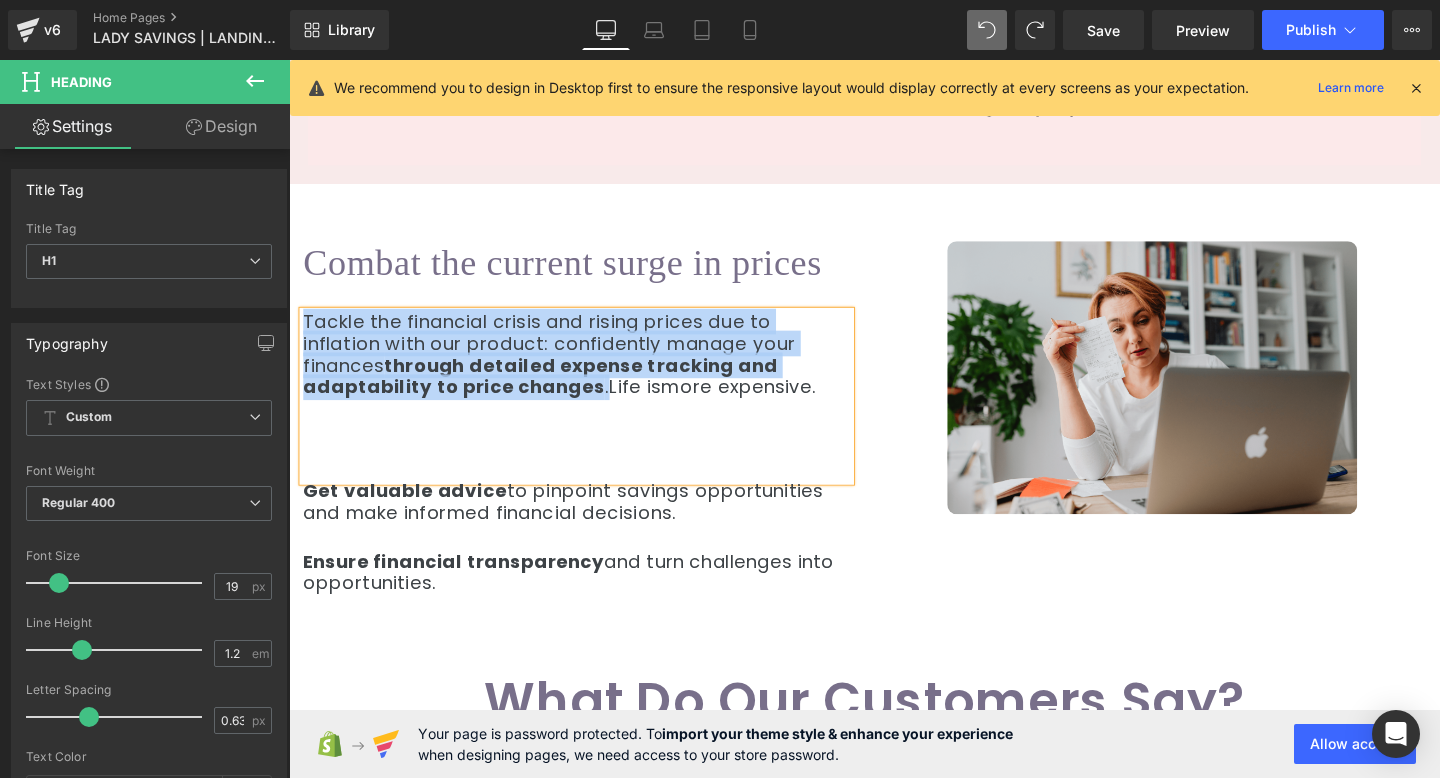 drag, startPoint x: 608, startPoint y: 395, endPoint x: 285, endPoint y: 315, distance: 332.75967 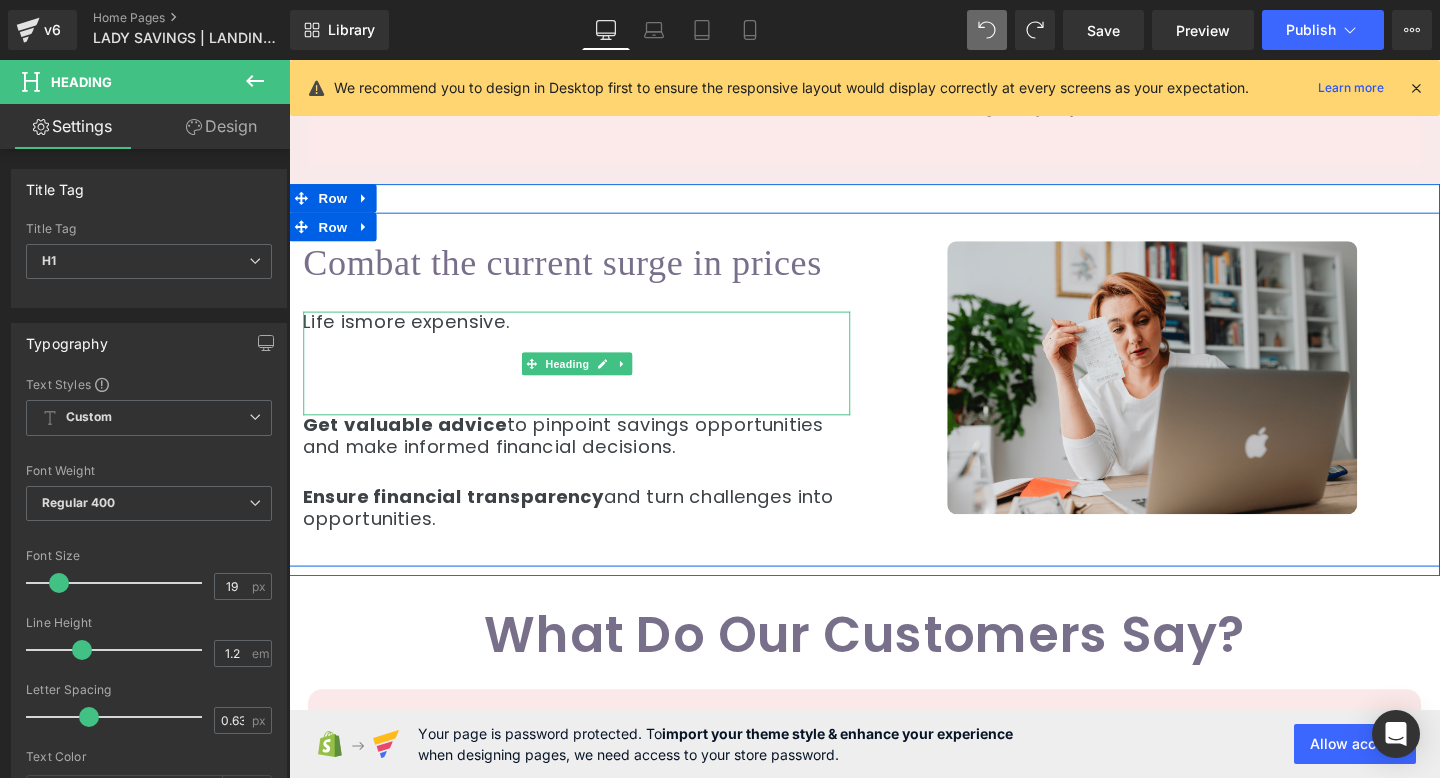 click on "Life ismore expensive." at bounding box center (591, 336) 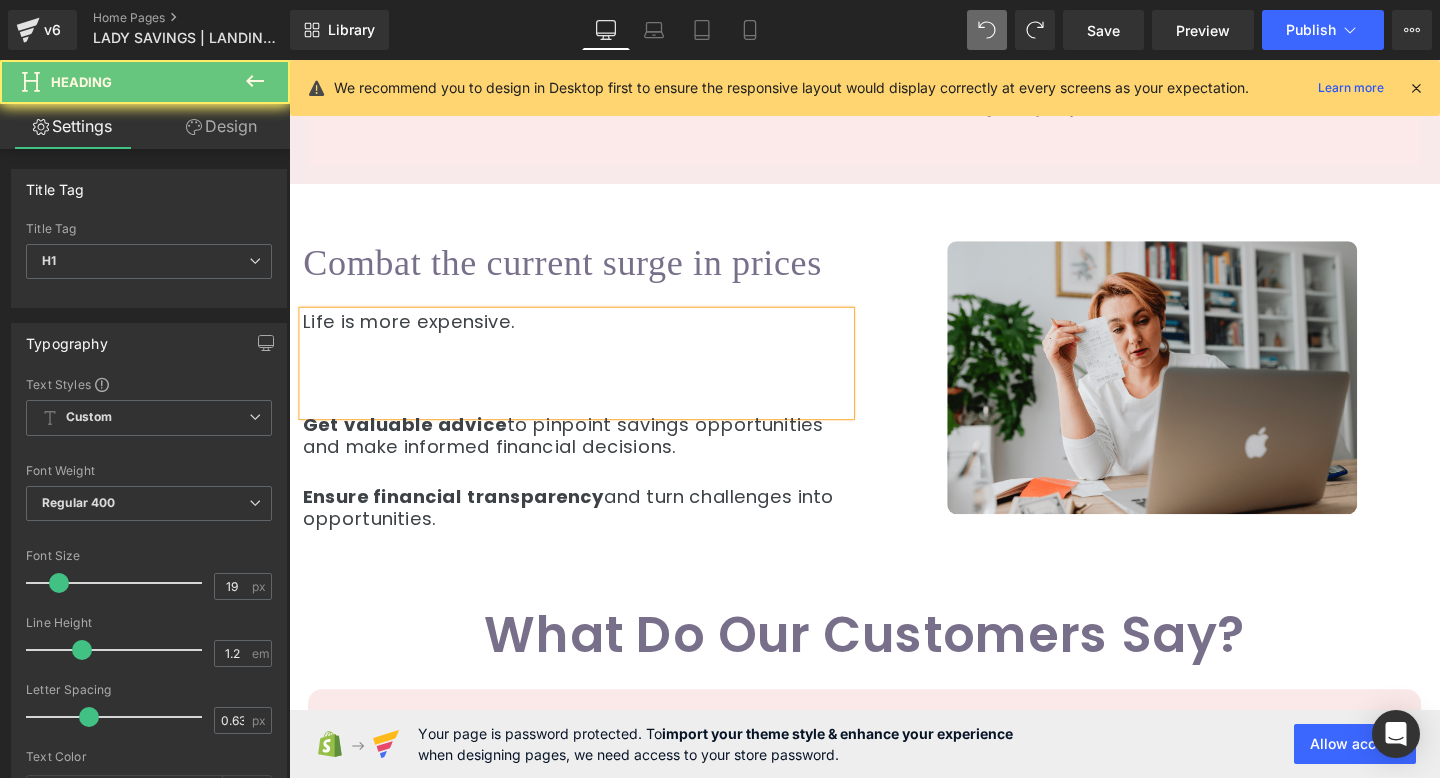 click at bounding box center [591, 420] 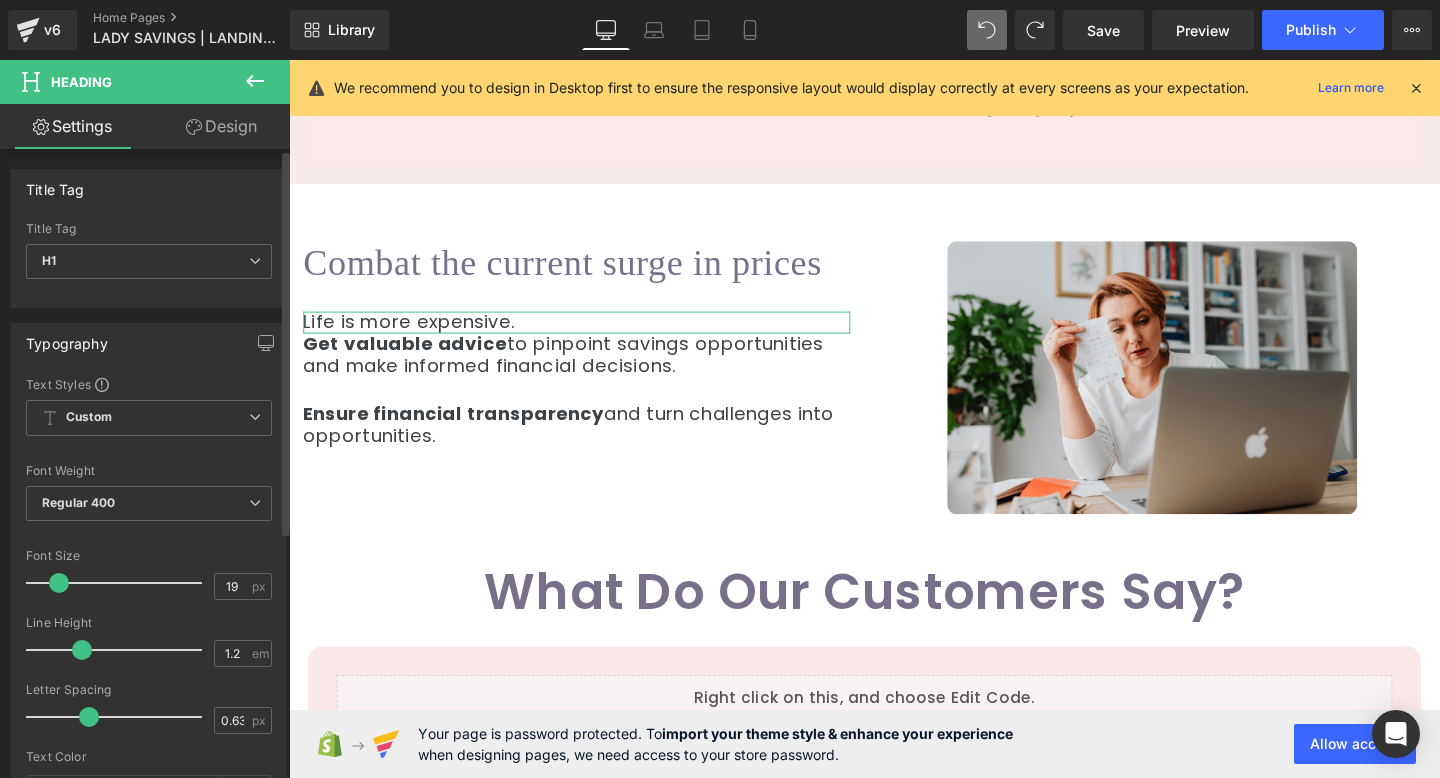 click on "Title Tag H1 H2 H3 H4 H5 H6 Title Tag
H1
H1 H2 H3 H4 H5 H6 Typography Text Styles Custom
Custom
Setup Global Style
Custom
Setup Global Style
Thin 100 Semi Thin 200 Light 300 Regular 400 Medium 500 Semi Bold 600 Super Bold 800 Boldest 900 Bold 700 Lighter Bolder Font Weight
Regular 400
Thin 100 Semi Thin 200 Light 300 Regular 400 Medium 500 Semi Bold 600 Super Bold 800 Boldest 900 Bold 700 Lighter Bolder 19px Font Size 19 px 1.2em Line Height 1.2 em 0.63px Letter Spacing 0.63 px #3d4246 Text Color #3d4246 100 % Poppins
Font
Default
Poppins" at bounding box center (149, 830) 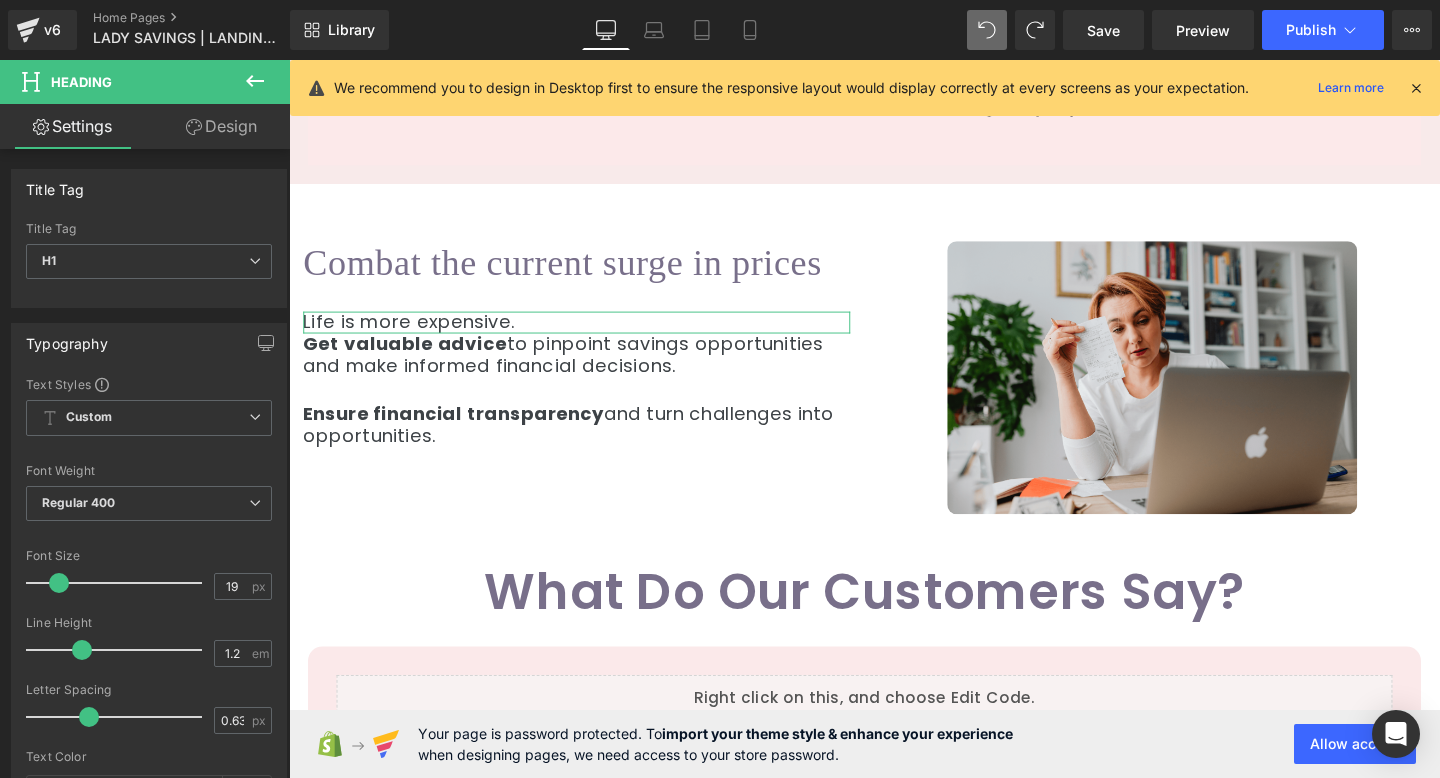 click on "Design" at bounding box center (221, 126) 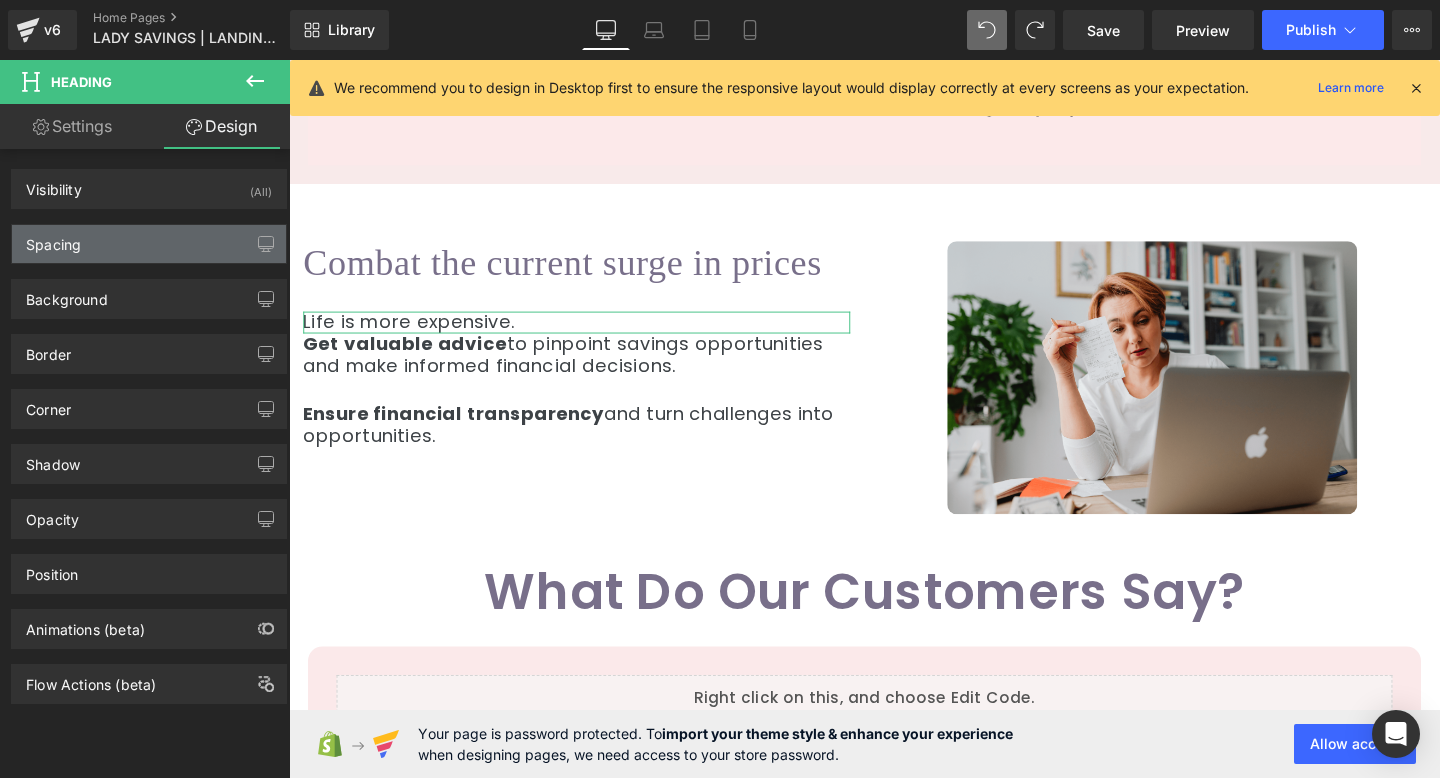 click on "Spacing" at bounding box center (149, 244) 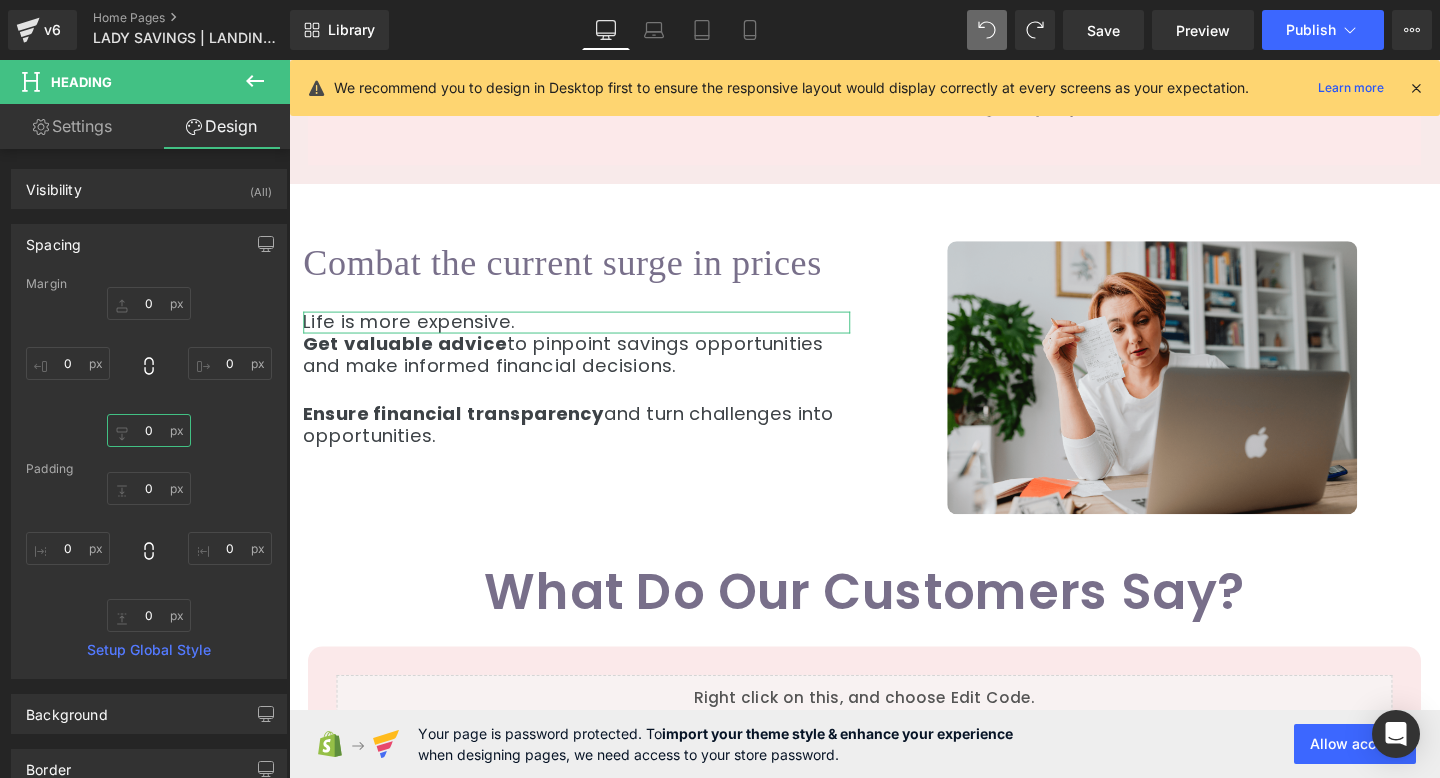 click on "0" at bounding box center [149, 430] 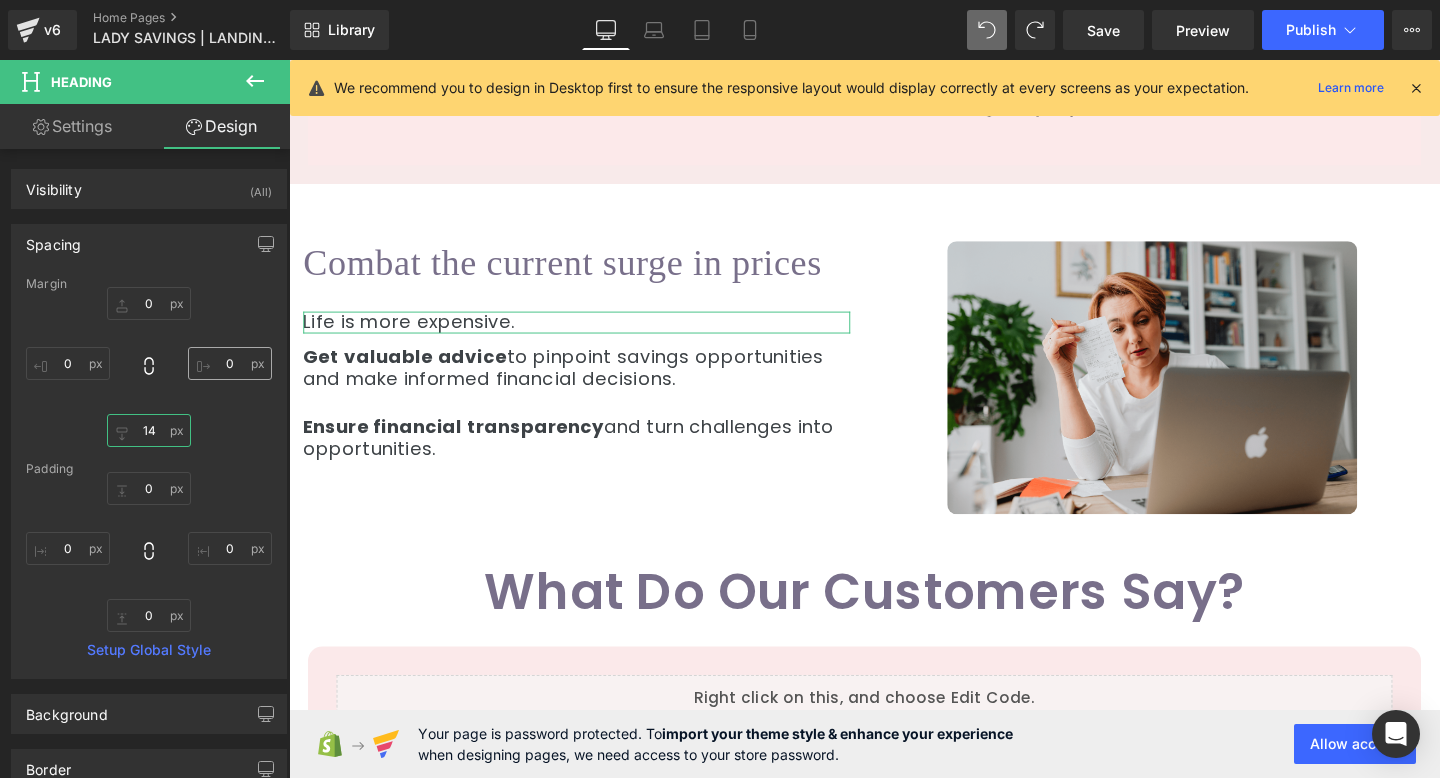 type on "15" 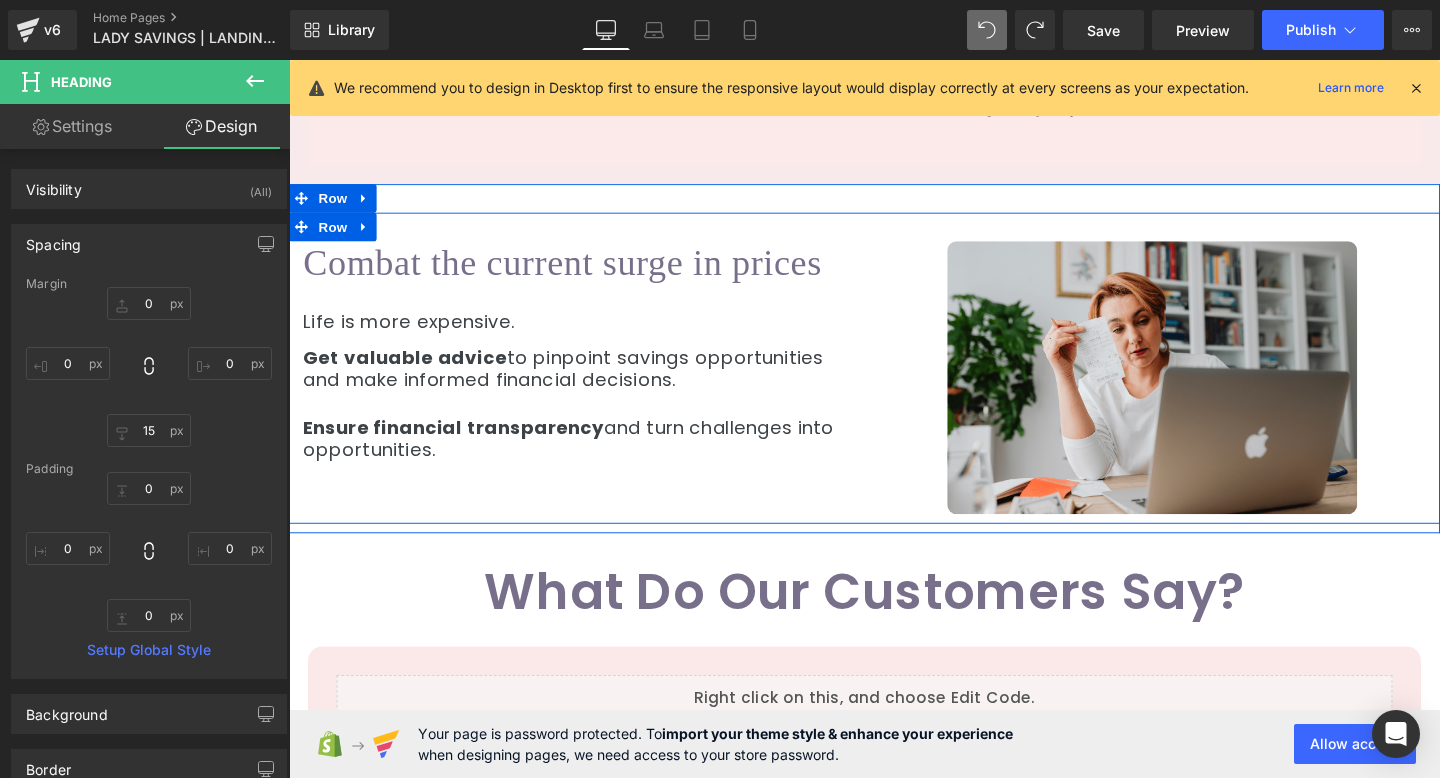 click on "Life is more expensive." at bounding box center (591, 336) 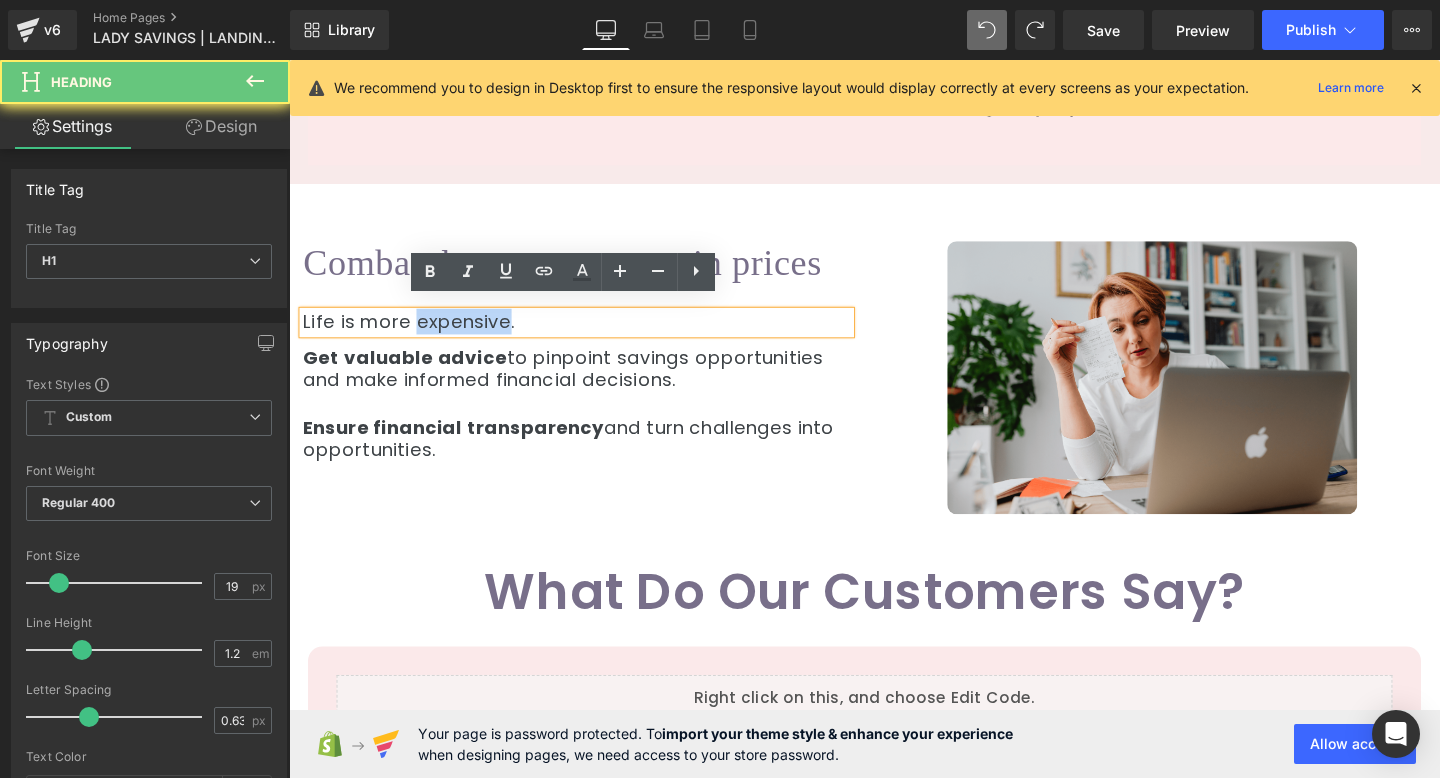 click on "Life is more expensive." at bounding box center [591, 336] 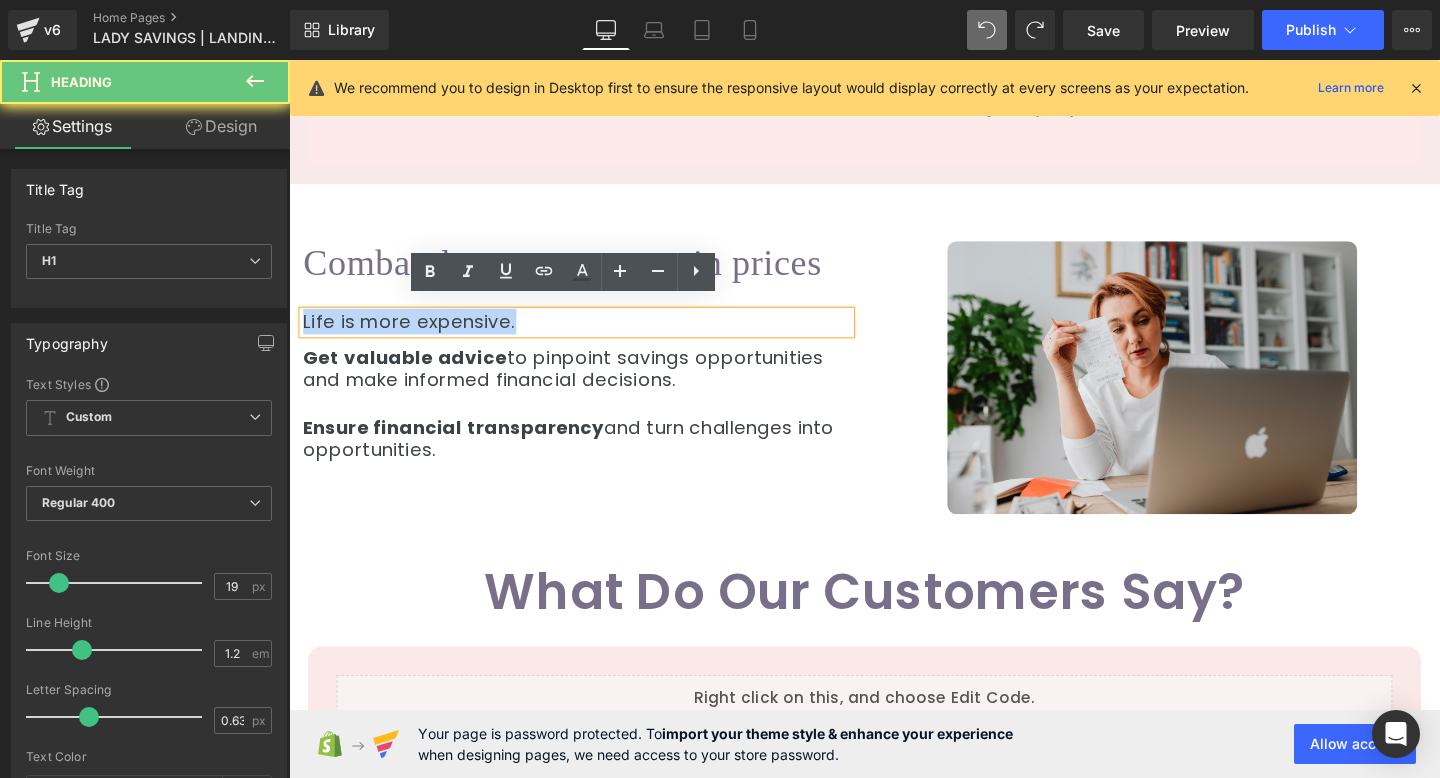 click on "Life is more expensive." at bounding box center [591, 336] 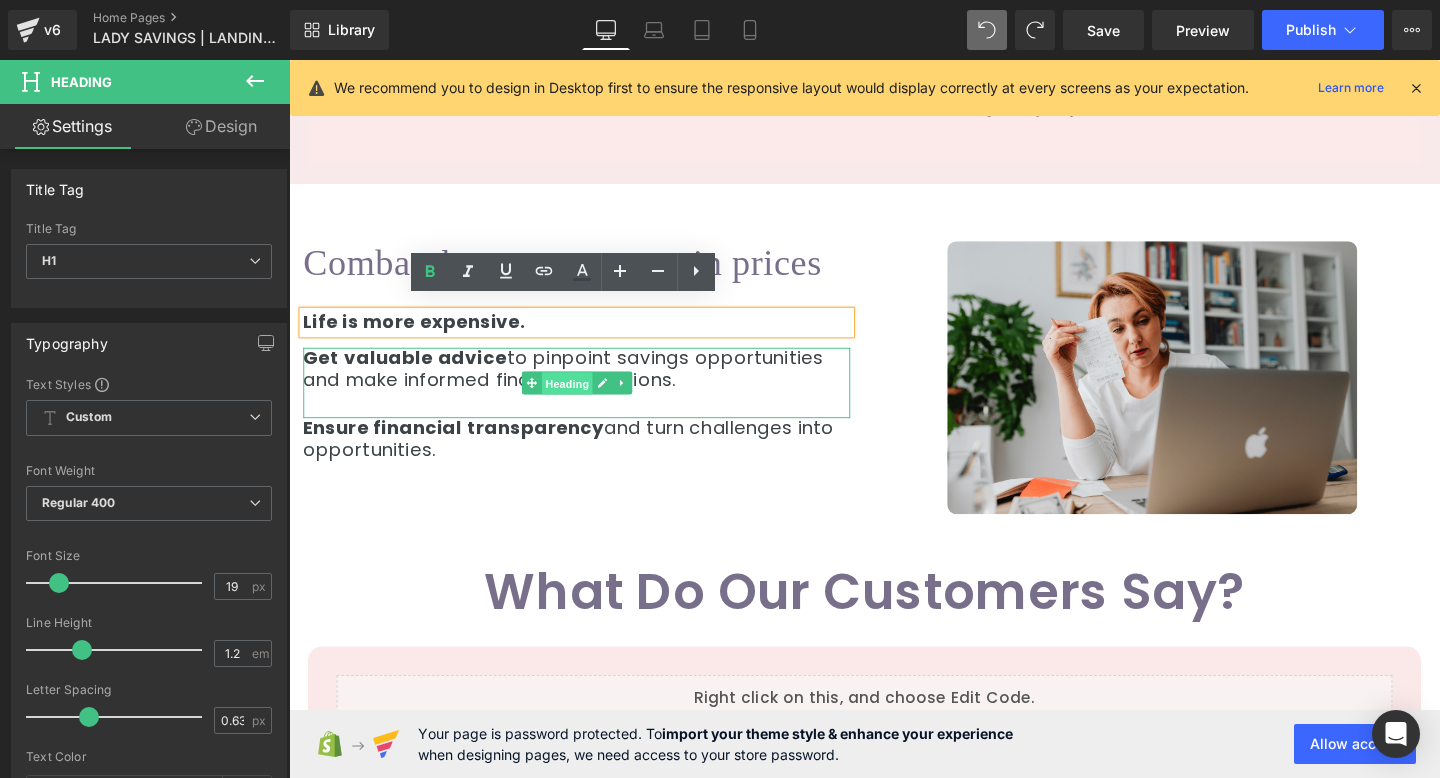 click on "Heading" at bounding box center (581, 401) 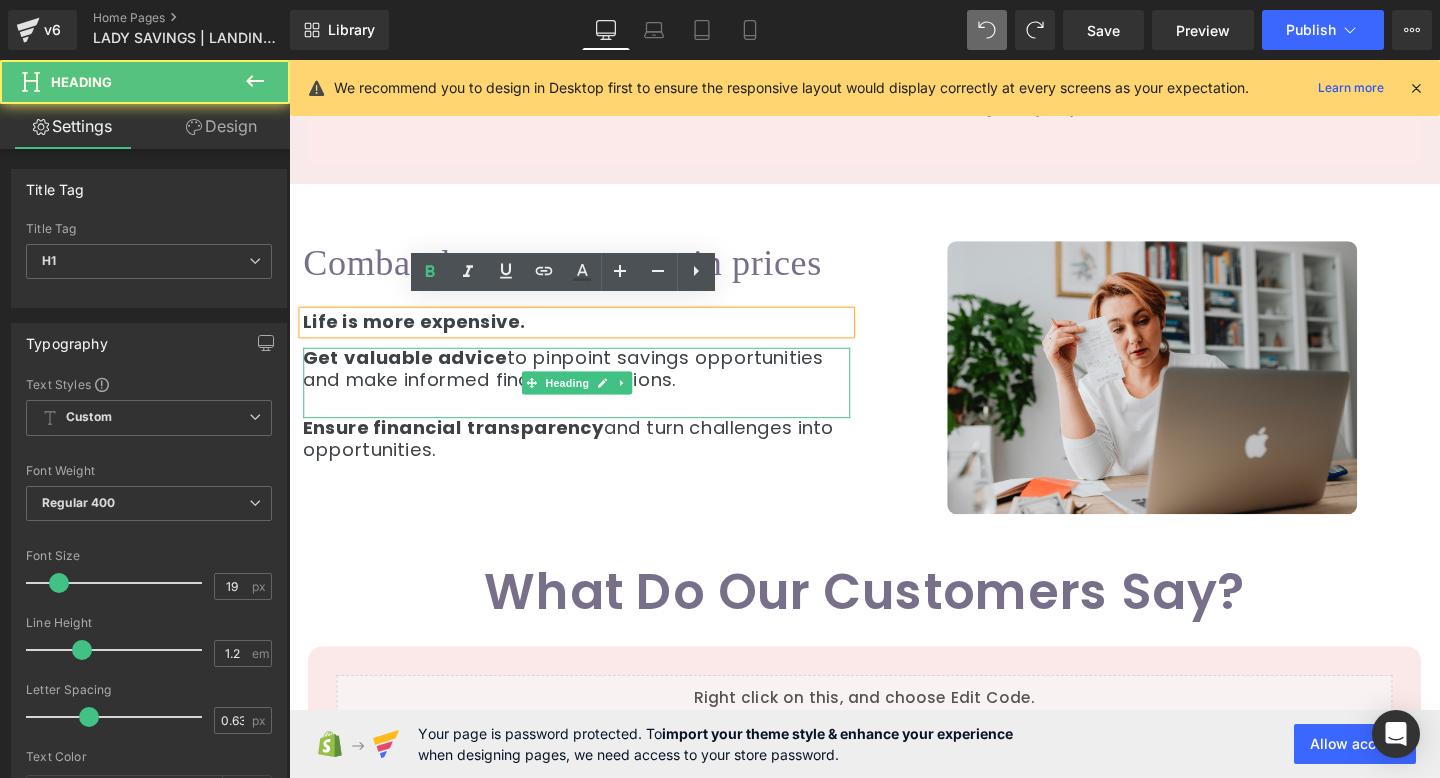 click on "Get valuable advice  to pinpoint savings opportunities and make informed financial decisions." at bounding box center (591, 386) 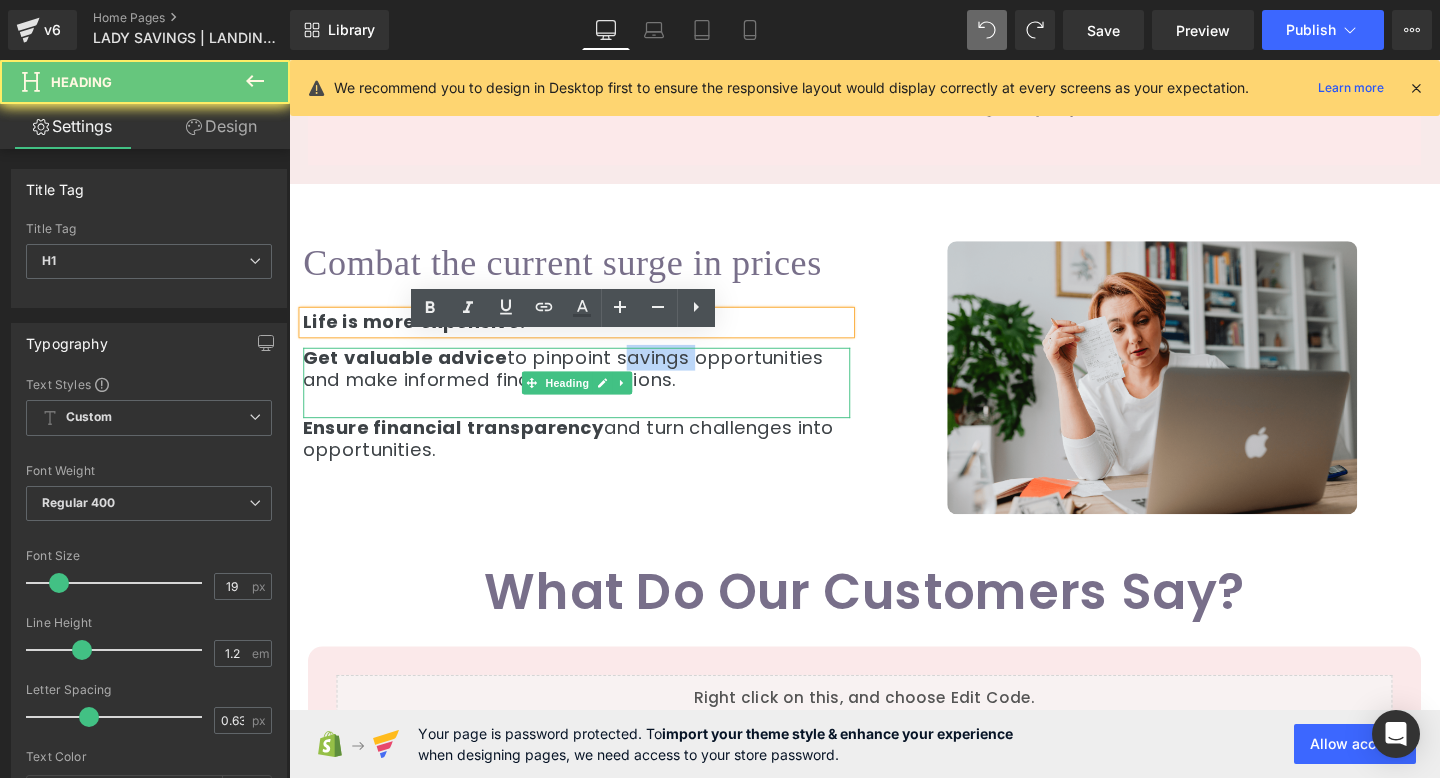 click on "Get valuable advice  to pinpoint savings opportunities and make informed financial decisions." at bounding box center [591, 386] 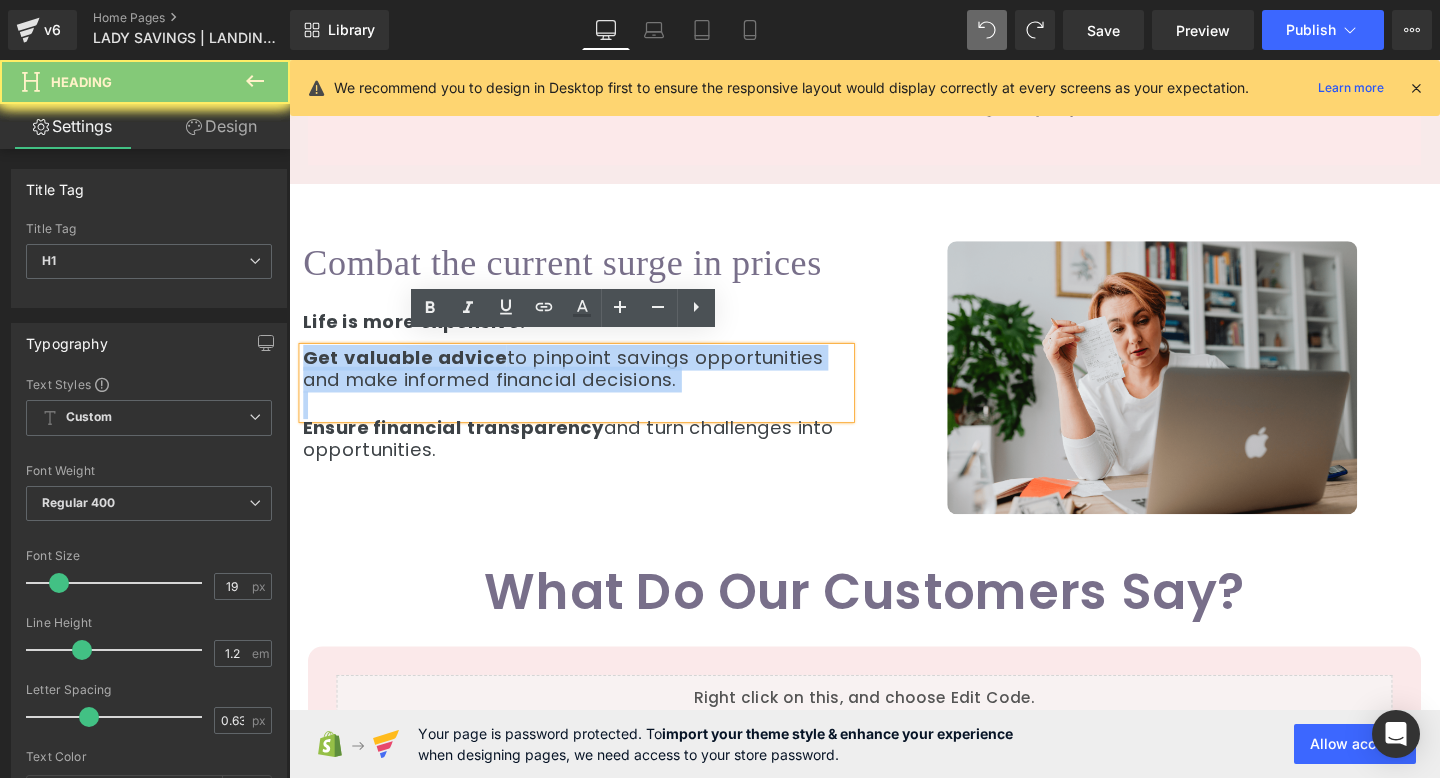 click on "Get valuable advice  to pinpoint savings opportunities and make informed financial decisions." at bounding box center (591, 386) 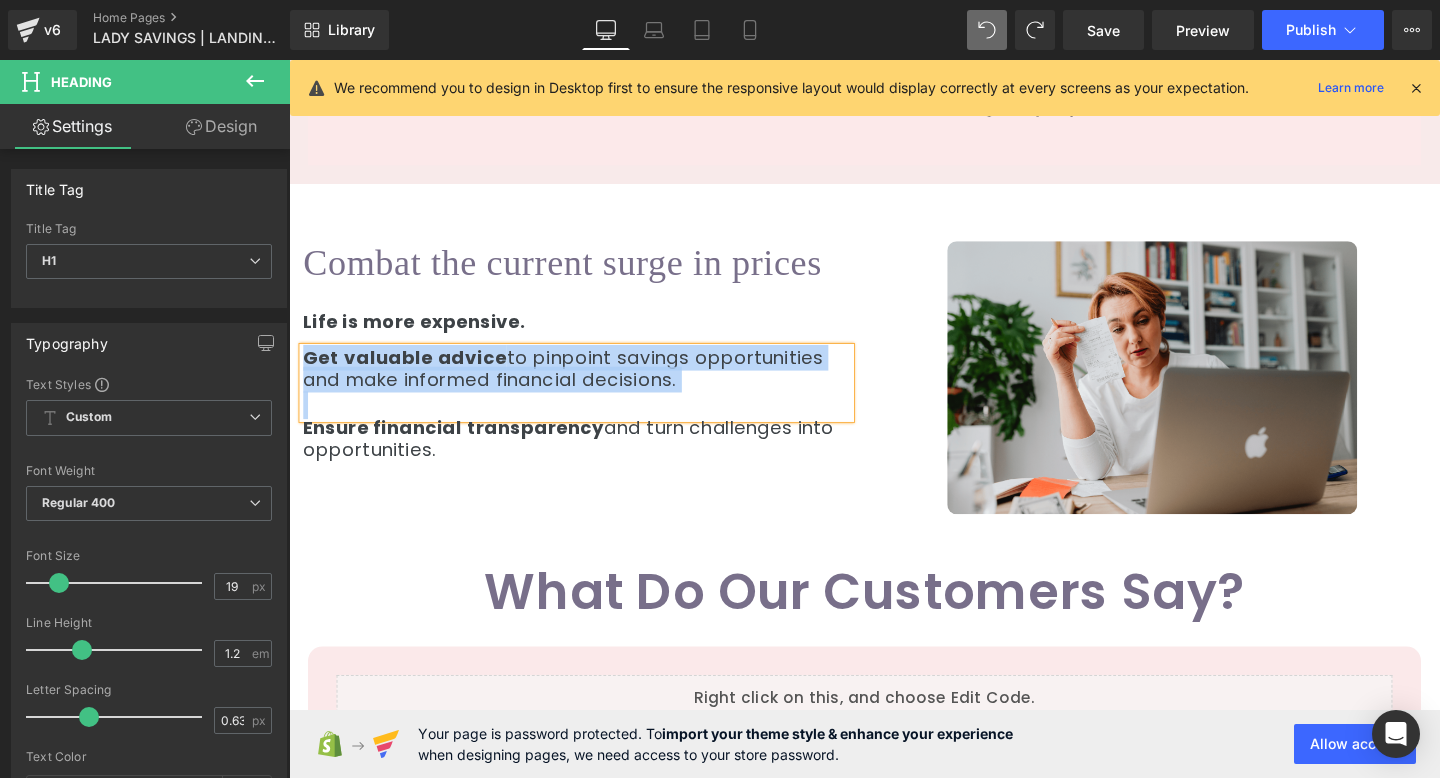 paste 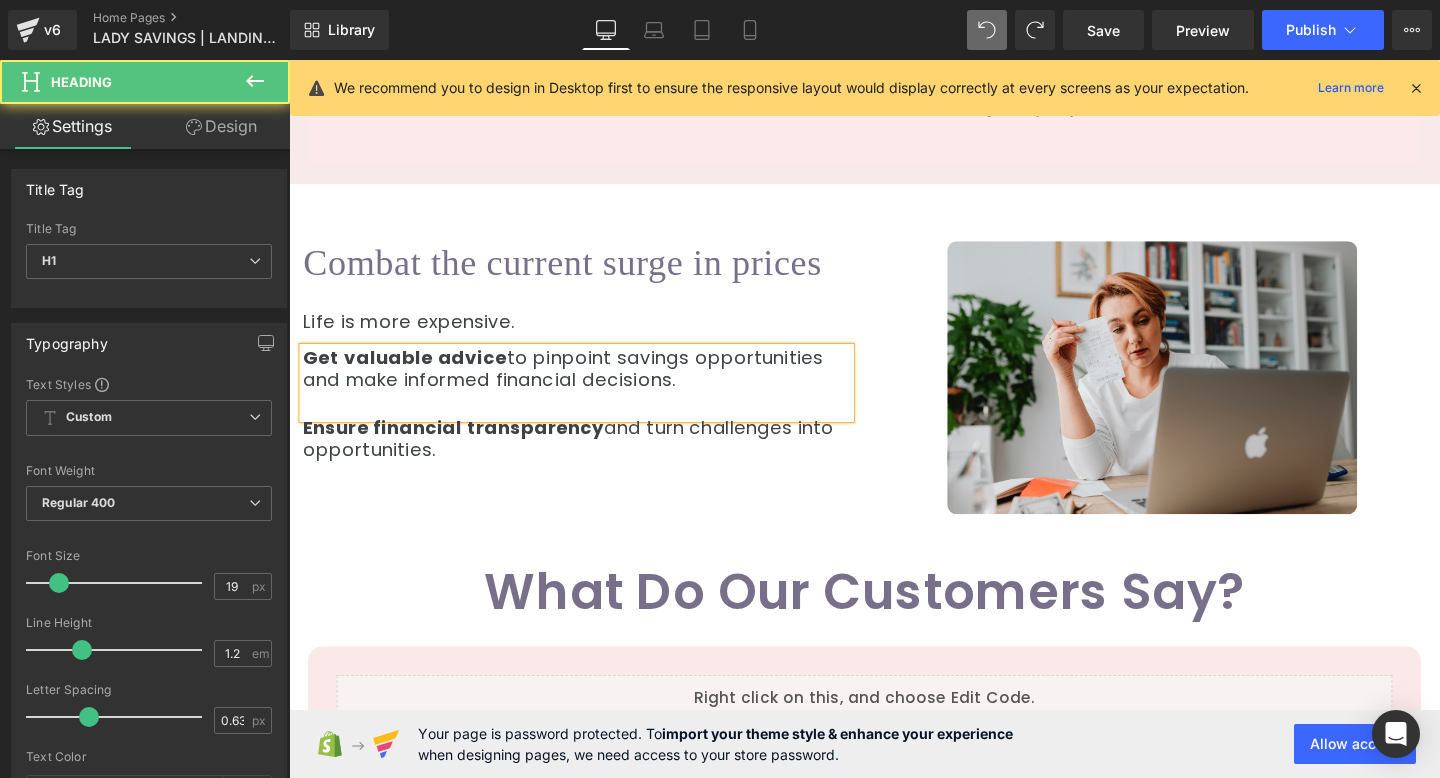 click at bounding box center [591, 423] 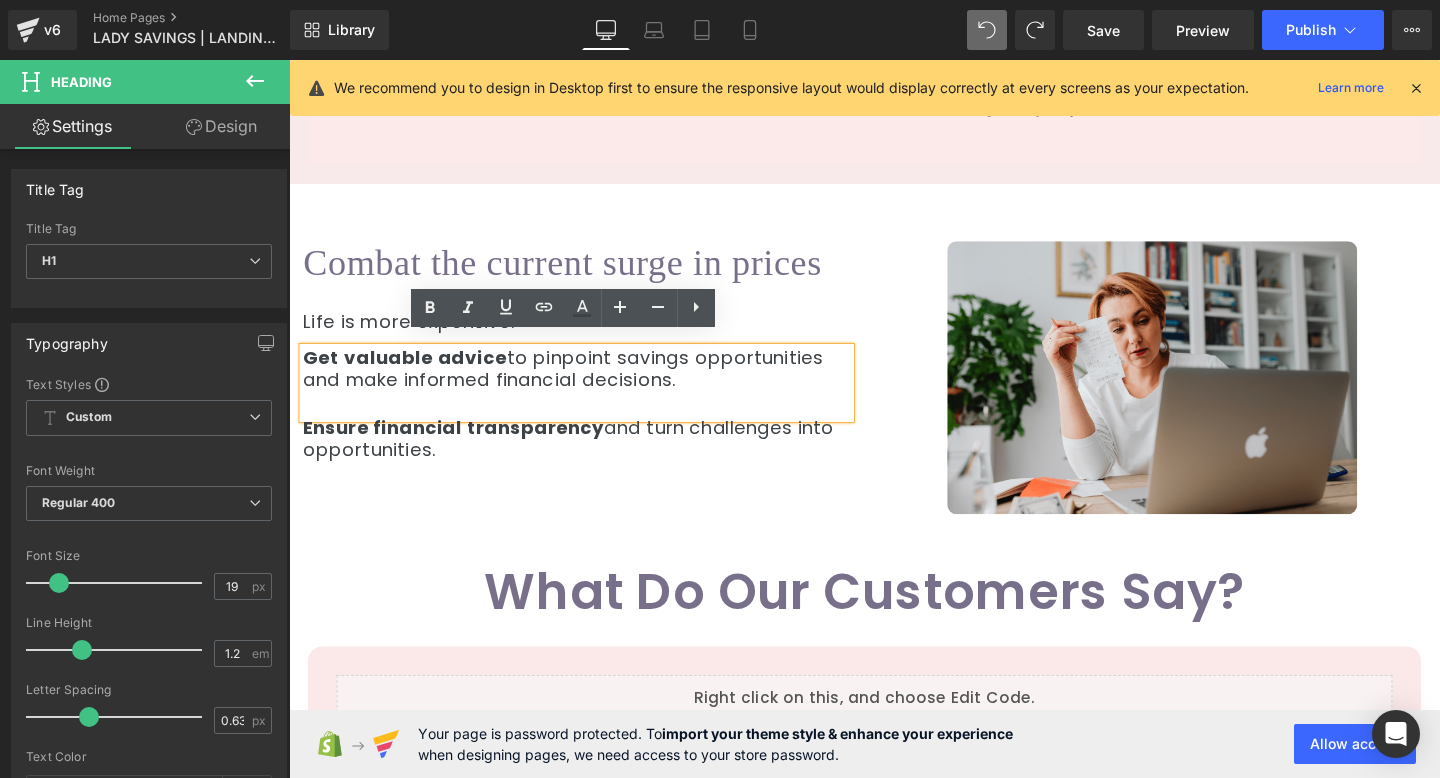 click on "Get valuable advice  to pinpoint savings opportunities and make informed financial decisions." at bounding box center (591, 386) 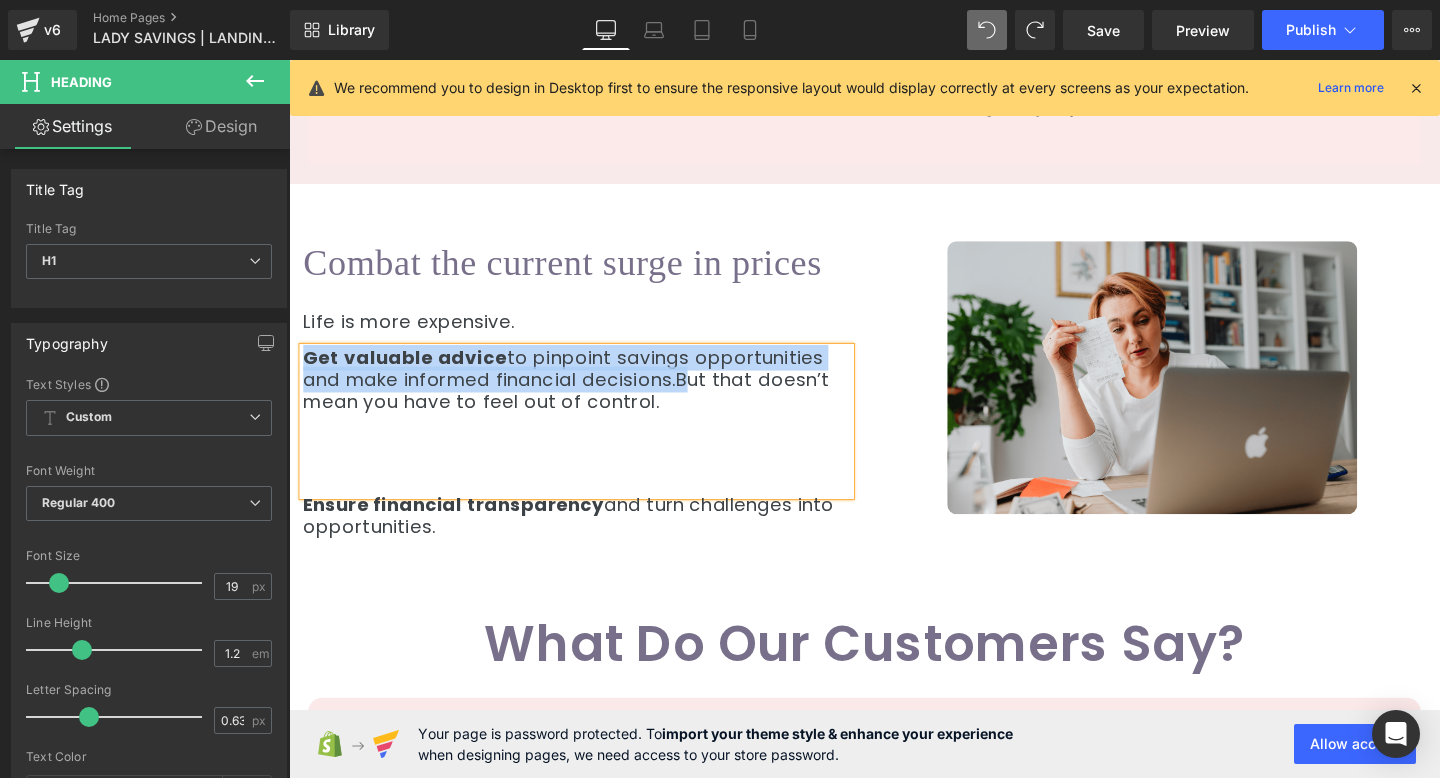 drag, startPoint x: 697, startPoint y: 385, endPoint x: 289, endPoint y: 366, distance: 408.44217 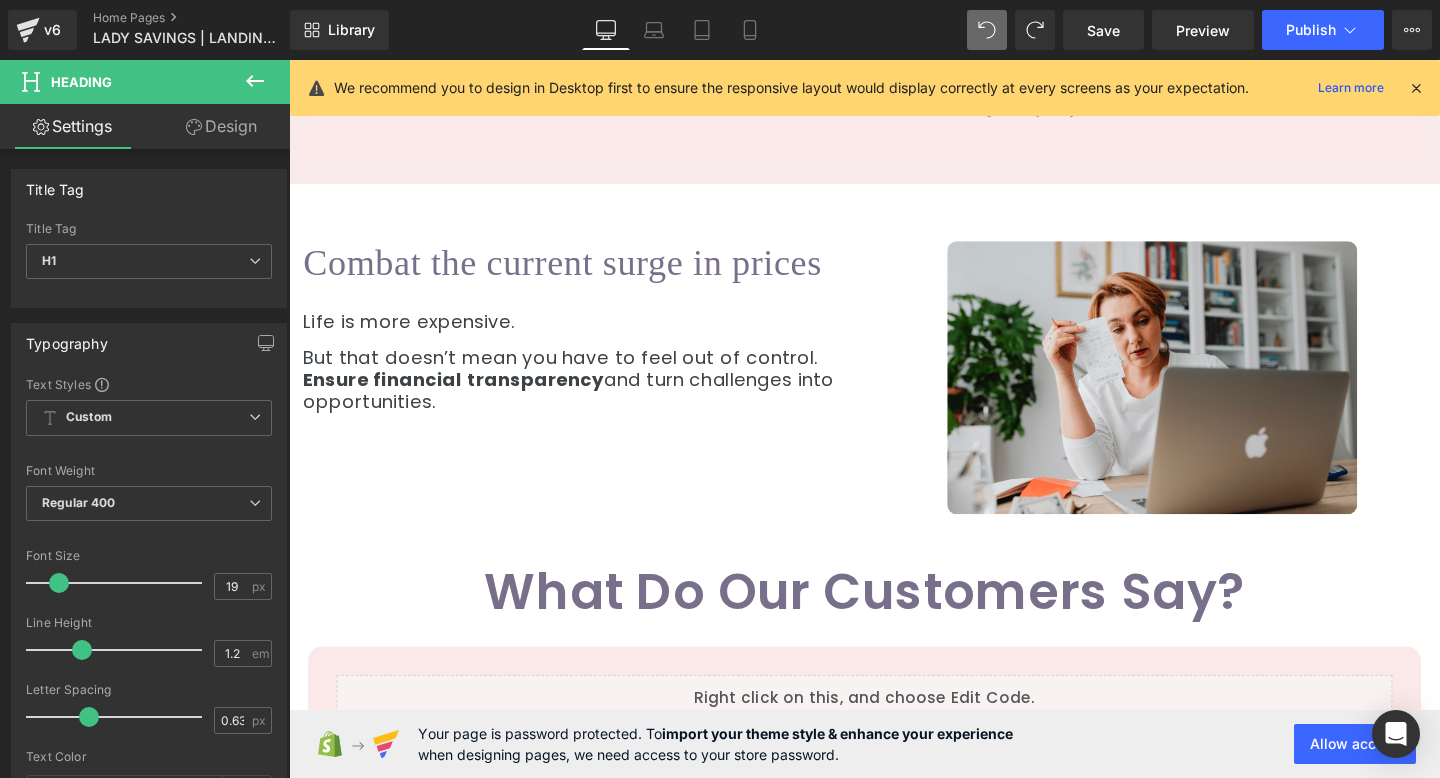 click 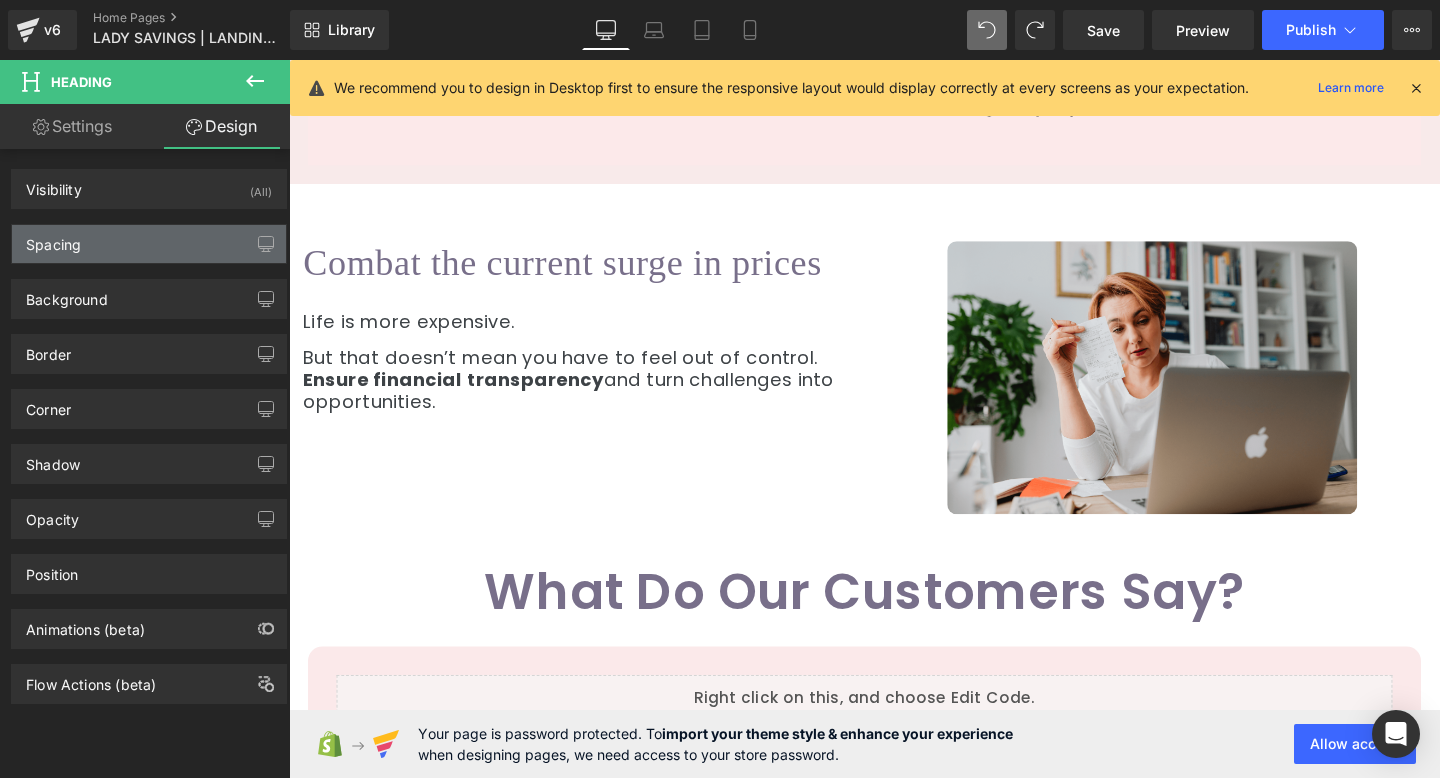 click on "Spacing" at bounding box center [149, 244] 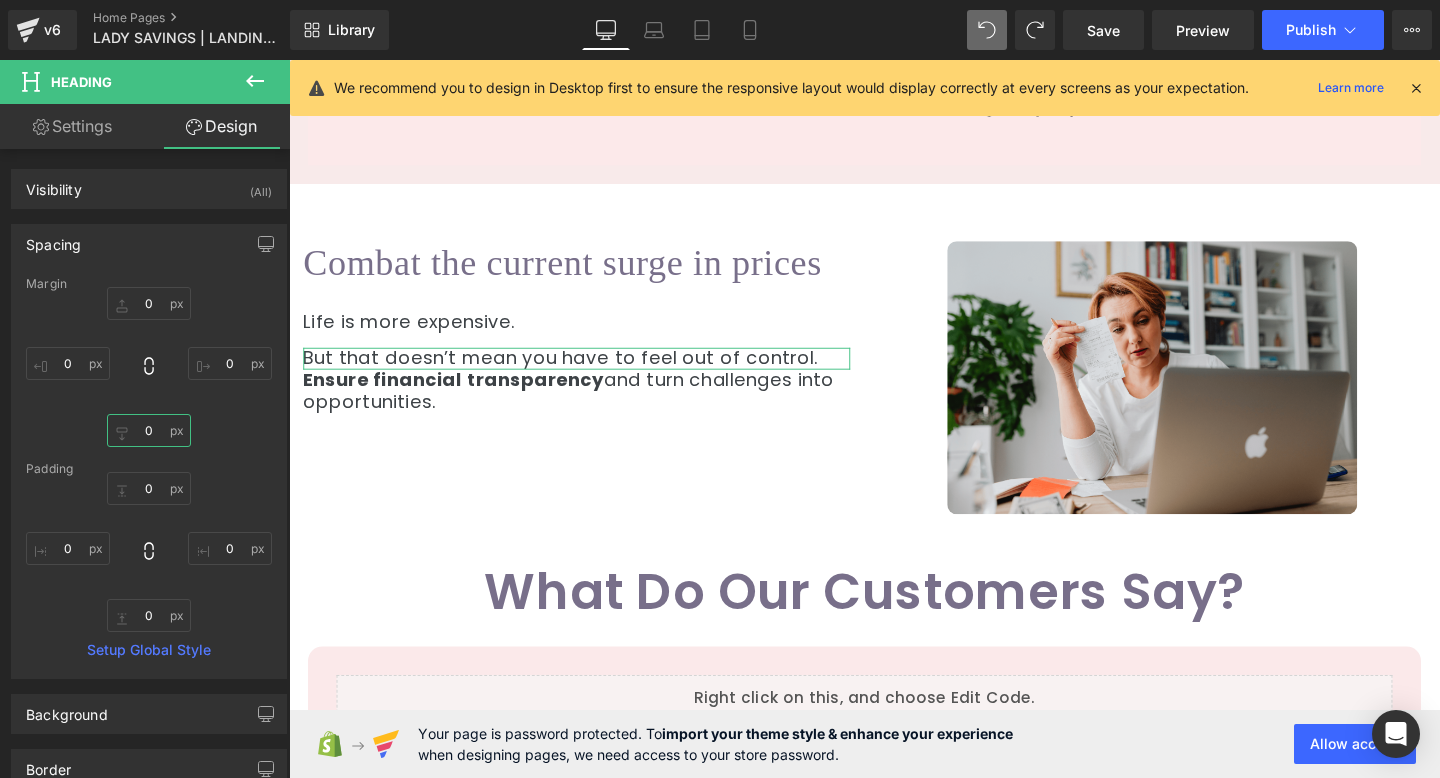click at bounding box center (149, 430) 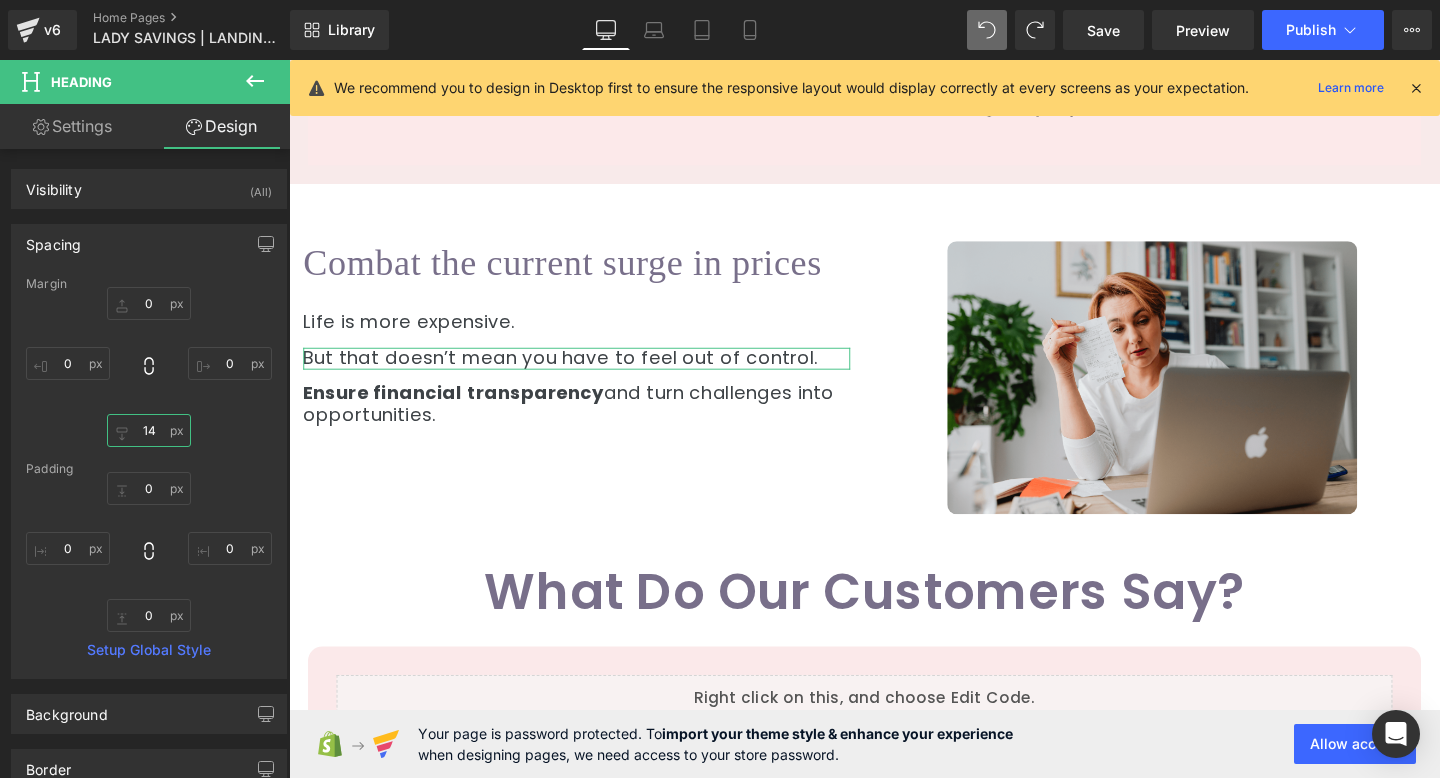 type on "15" 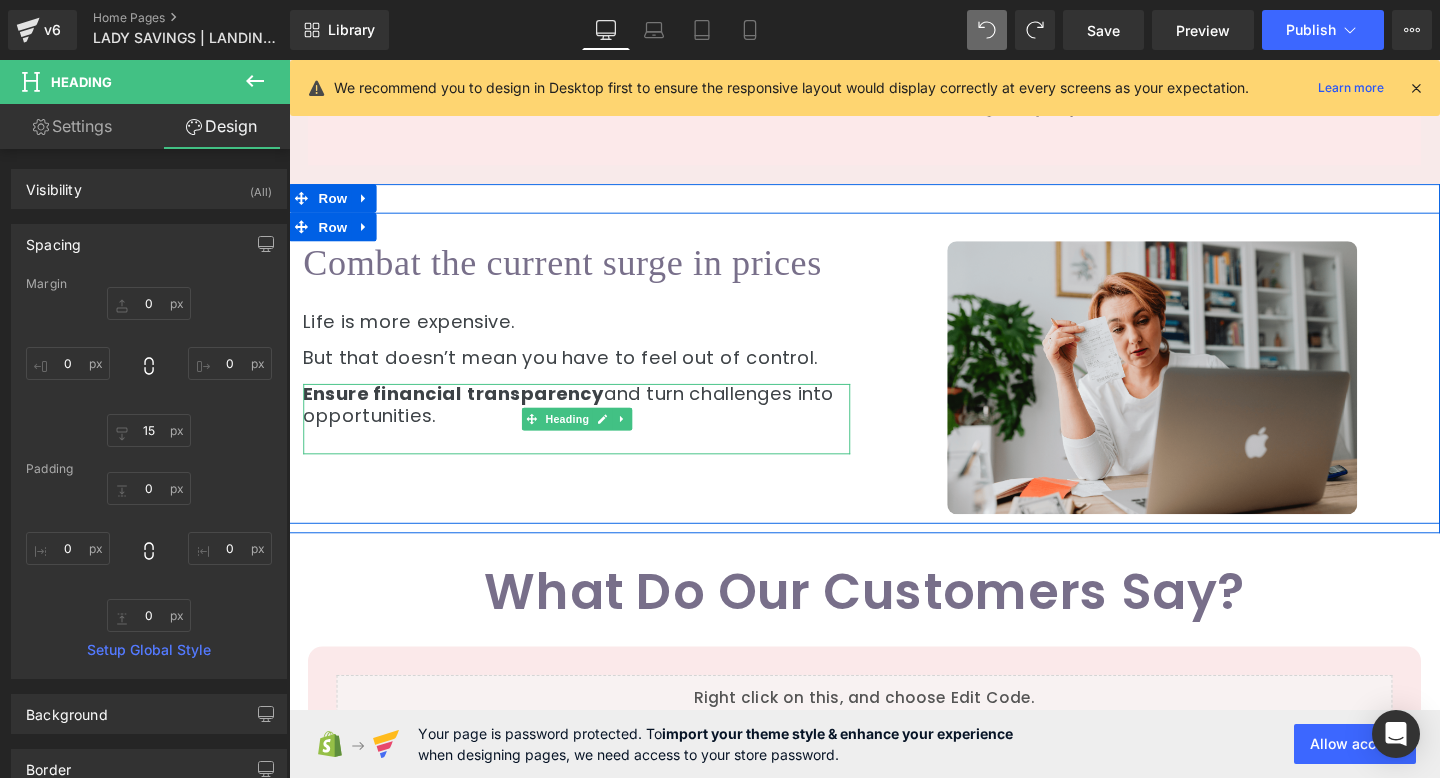 click on "Ensure financial transparency  and turn challenges into opportunities." at bounding box center [591, 424] 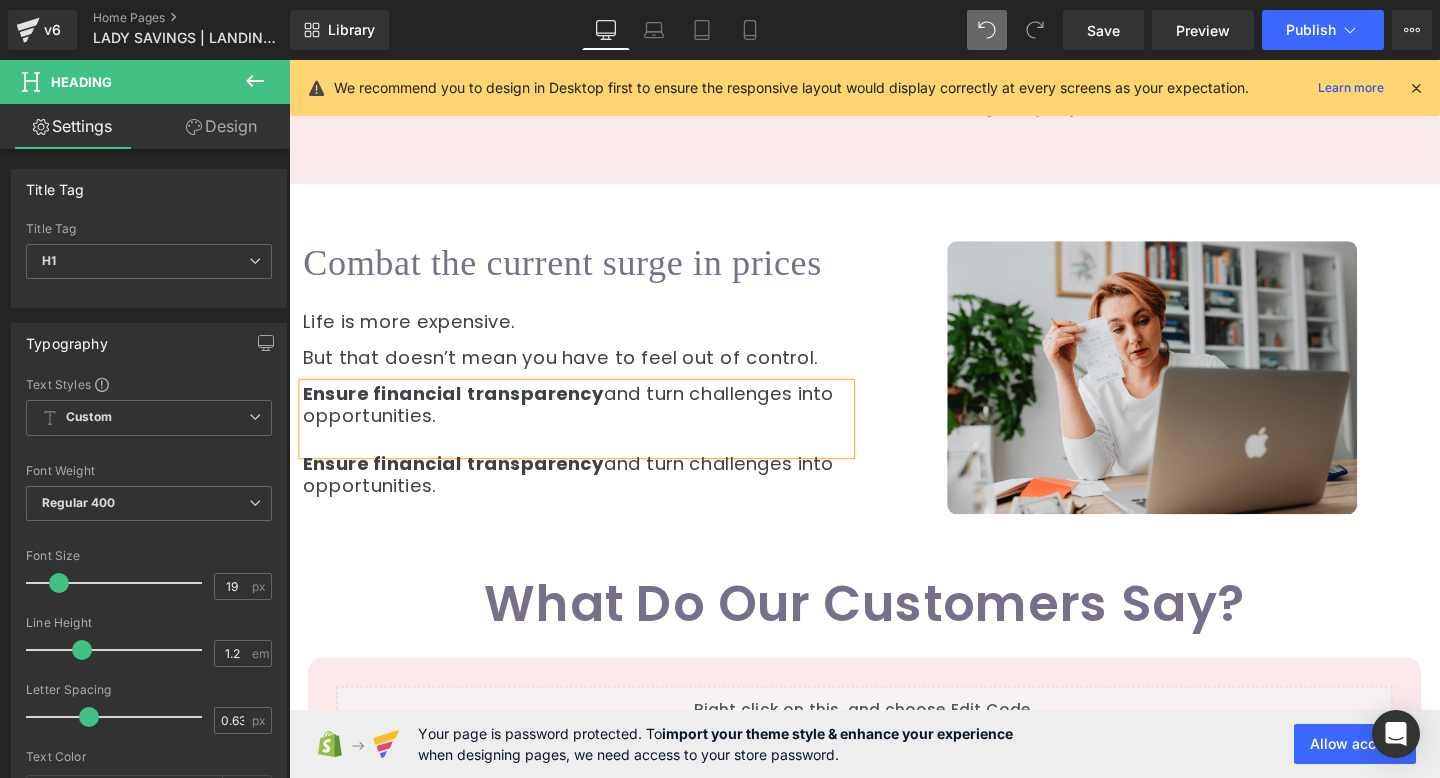 paste 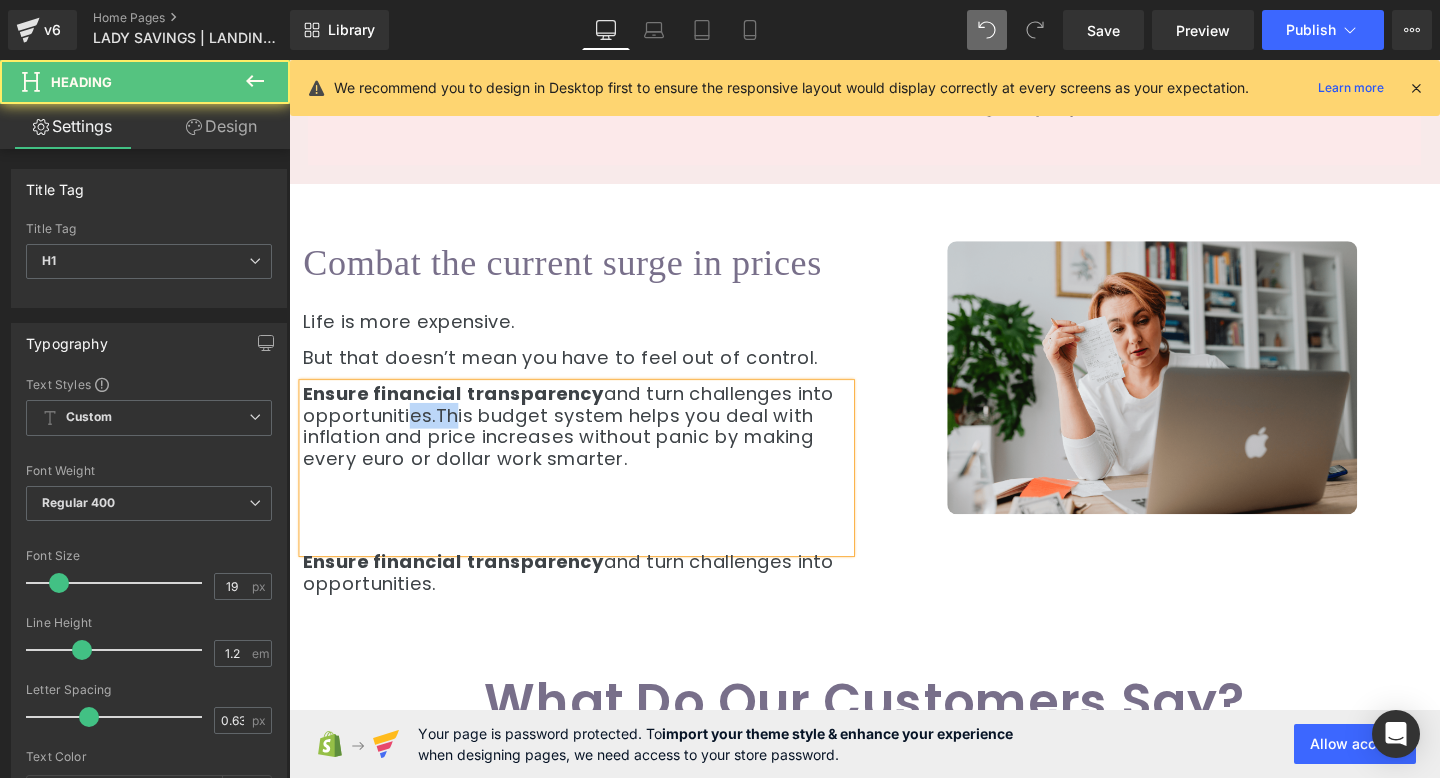 drag, startPoint x: 442, startPoint y: 421, endPoint x: 403, endPoint y: 420, distance: 39.012817 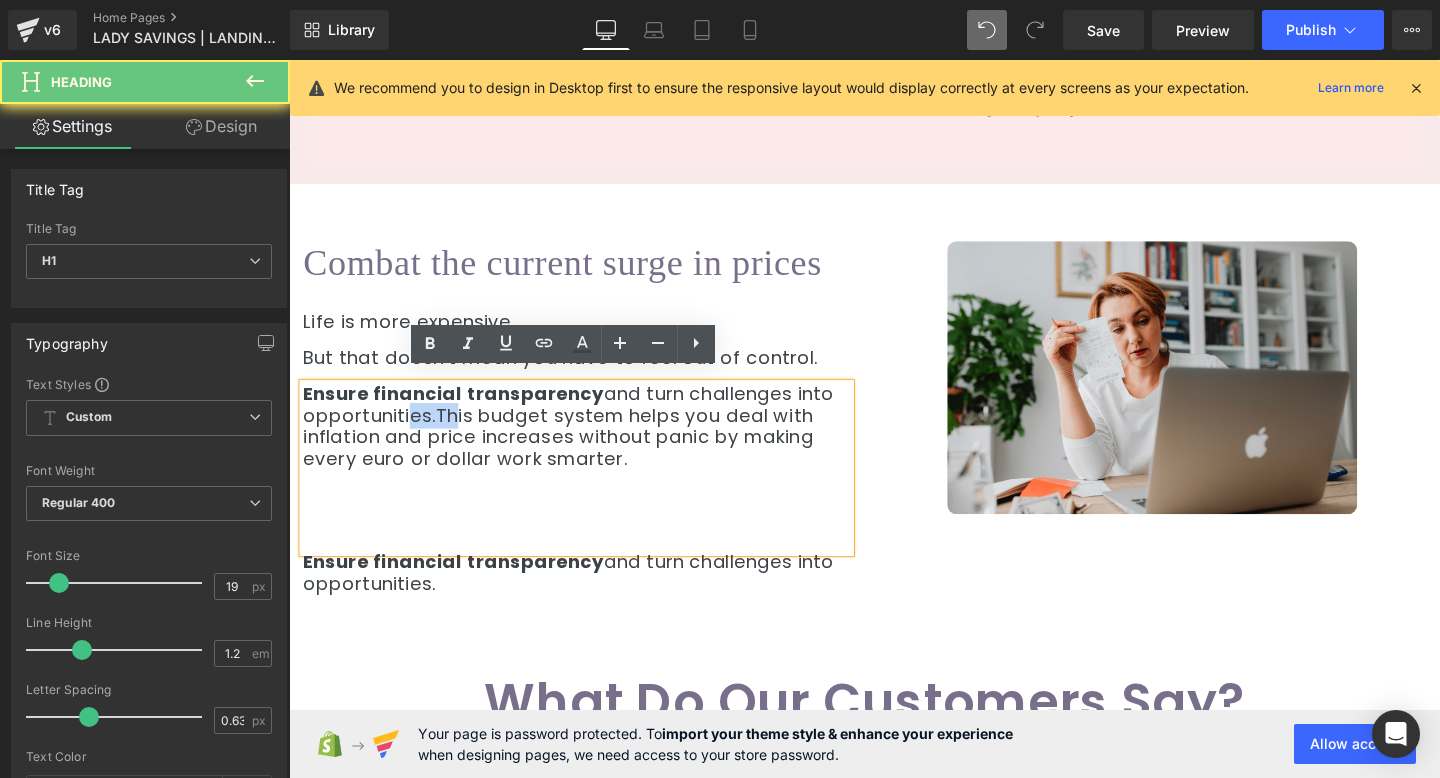 click on "Ensure financial transparency  and turn challenges into opportunities.This budget system helps you deal with inflation and price increases without panic by making every euro or dollar work smarter." at bounding box center (591, 446) 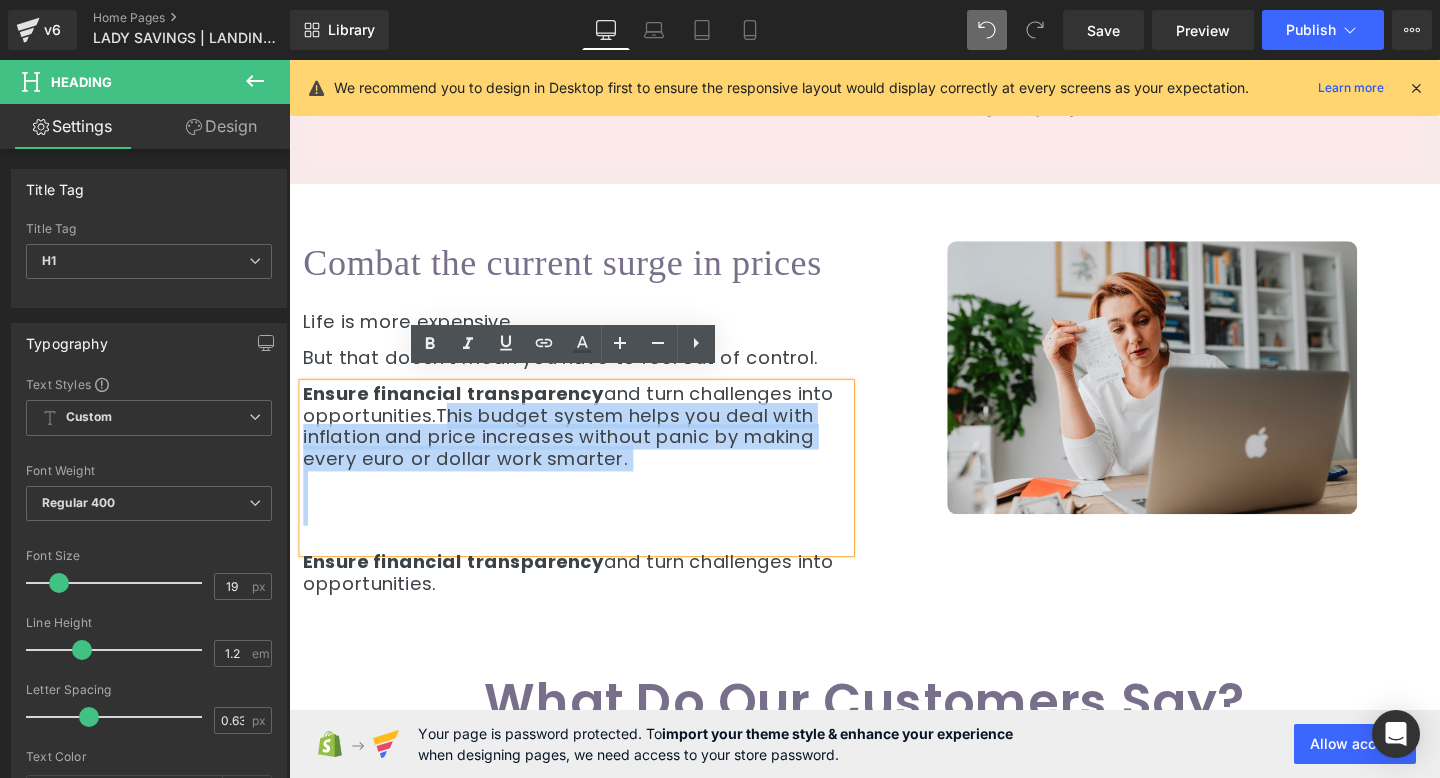 drag, startPoint x: 438, startPoint y: 421, endPoint x: 308, endPoint y: 406, distance: 130.86252 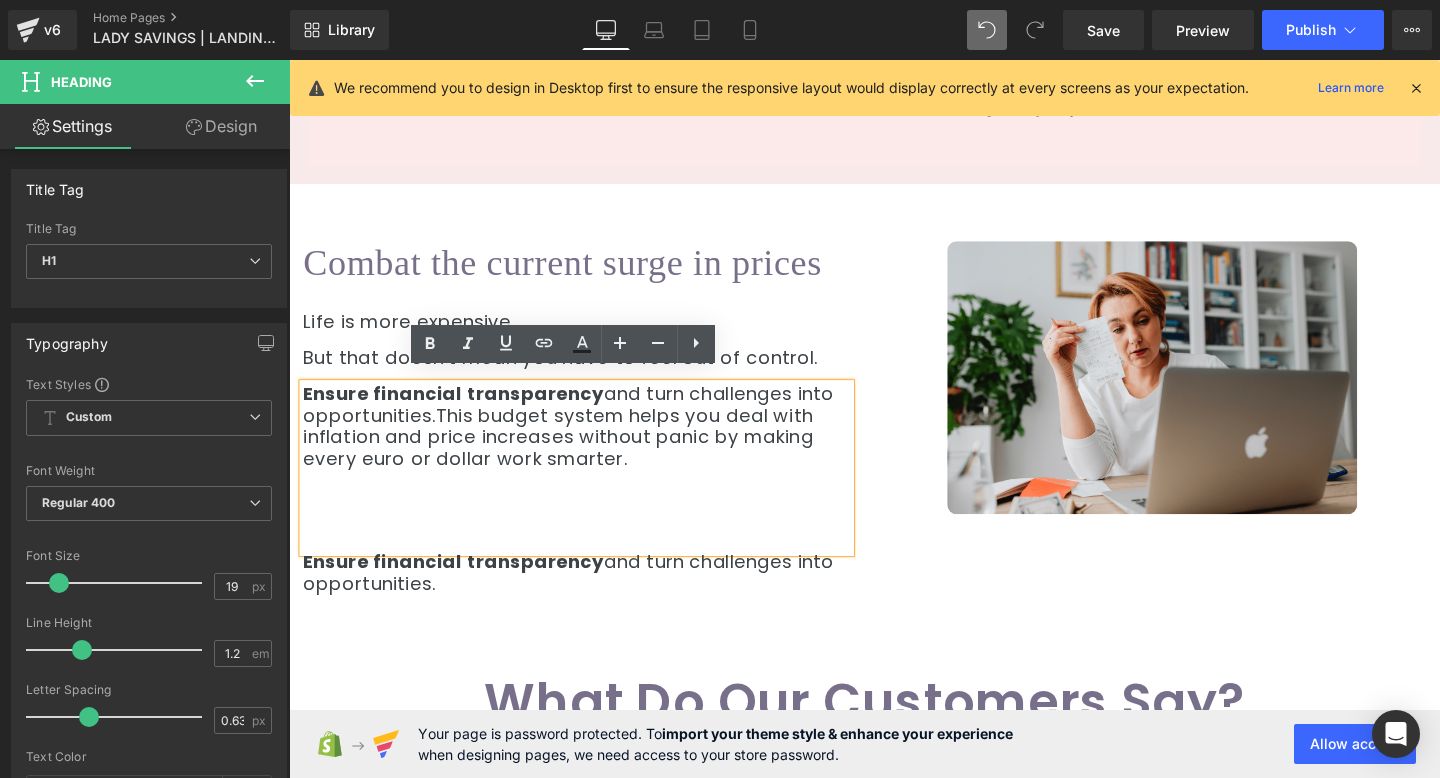 click on "Ensure financial transparency" at bounding box center [462, 411] 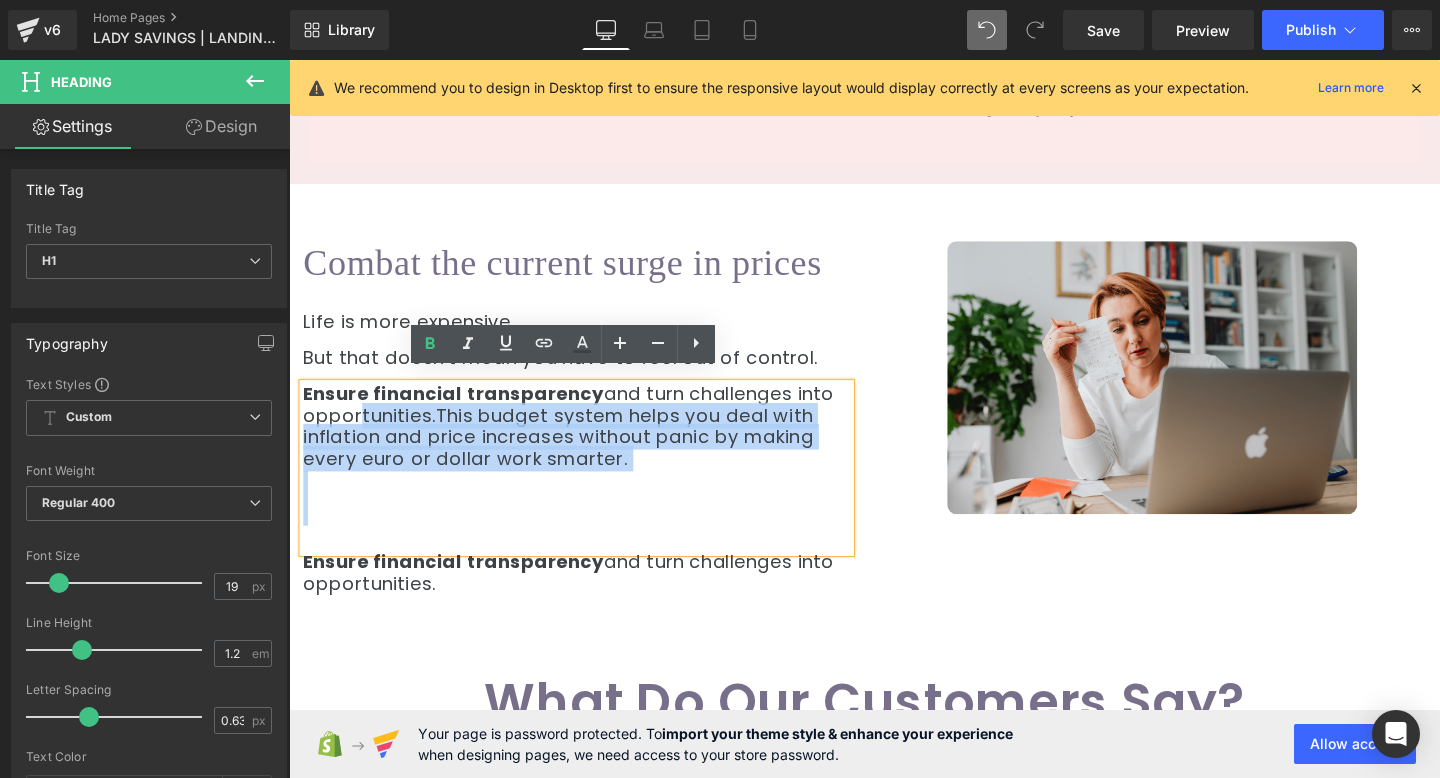 drag, startPoint x: 294, startPoint y: 401, endPoint x: 344, endPoint y: 409, distance: 50.635956 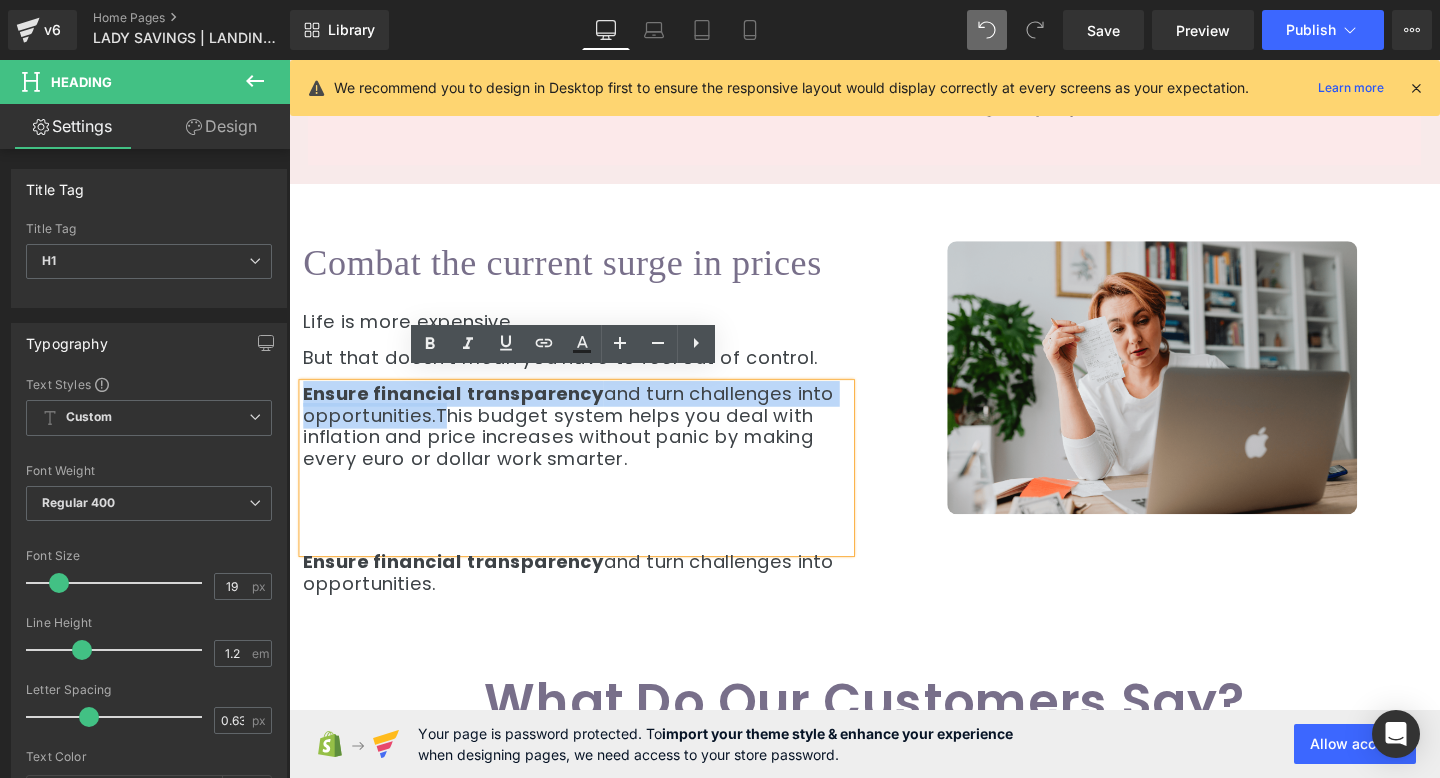 drag, startPoint x: 297, startPoint y: 395, endPoint x: 437, endPoint y: 423, distance: 142.77255 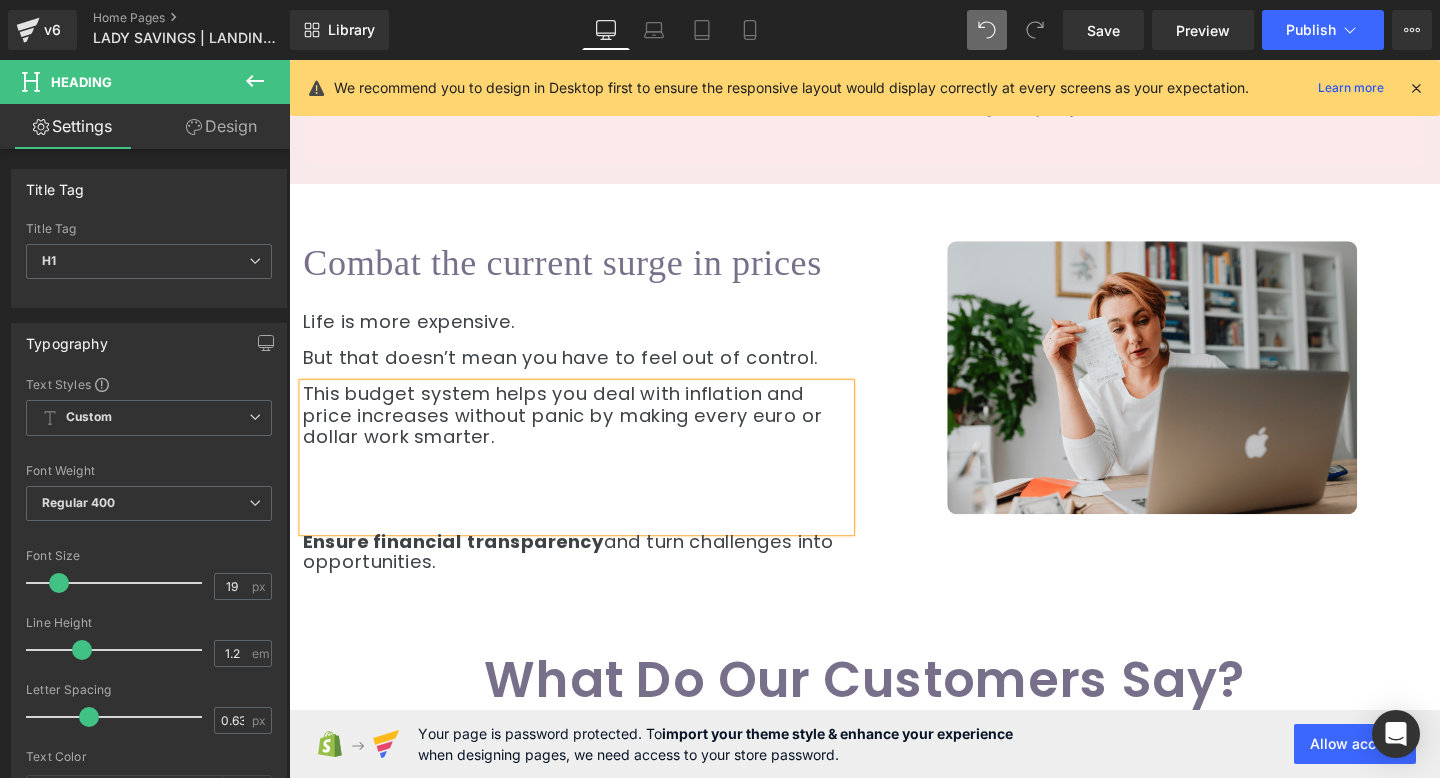 click at bounding box center [591, 541] 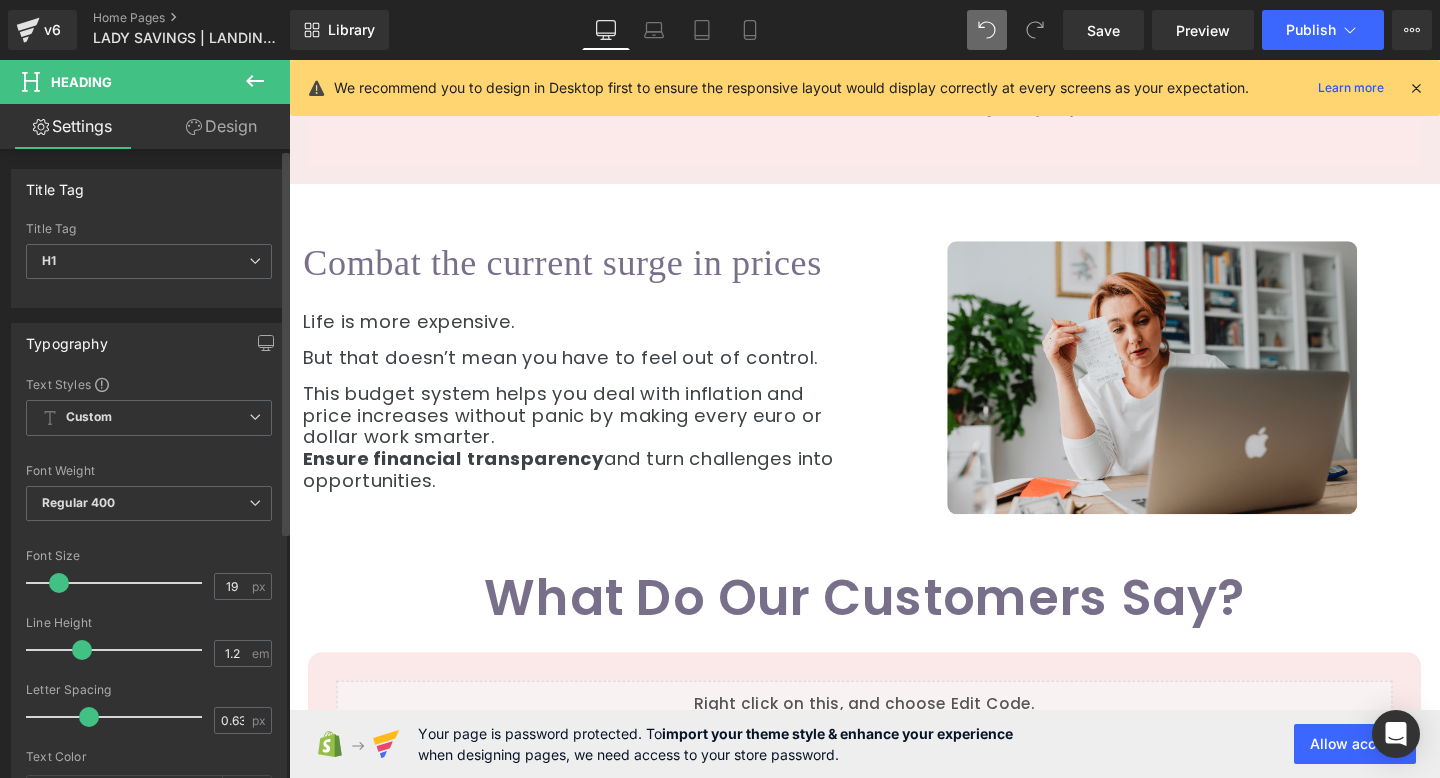 click on "Title Tag H1 H2 H3 H4 H5 H6 Title Tag
H1
H1 H2 H3 H4 H5 H6 Typography Text Styles Custom
Custom
Setup Global Style
Custom
Setup Global Style
Thin 100 Semi Thin 200 Light 300 Regular 400 Medium 500 Semi Bold 600 Super Bold 800 Boldest 900 Bold 700 Lighter Bolder Font Weight
Regular 400
Thin 100 Semi Thin 200 Light 300 Regular 400 Medium 500 Semi Bold 600 Super Bold 800 Boldest 900 Bold 700 Lighter Bolder 19px Font Size 19 px 1.2em Line Height 1.2 em 0.63px Letter Spacing 0.63 px #3d4246 Text Color #3d4246 100 % Poppins
Font
Default
Poppins" at bounding box center (149, 830) 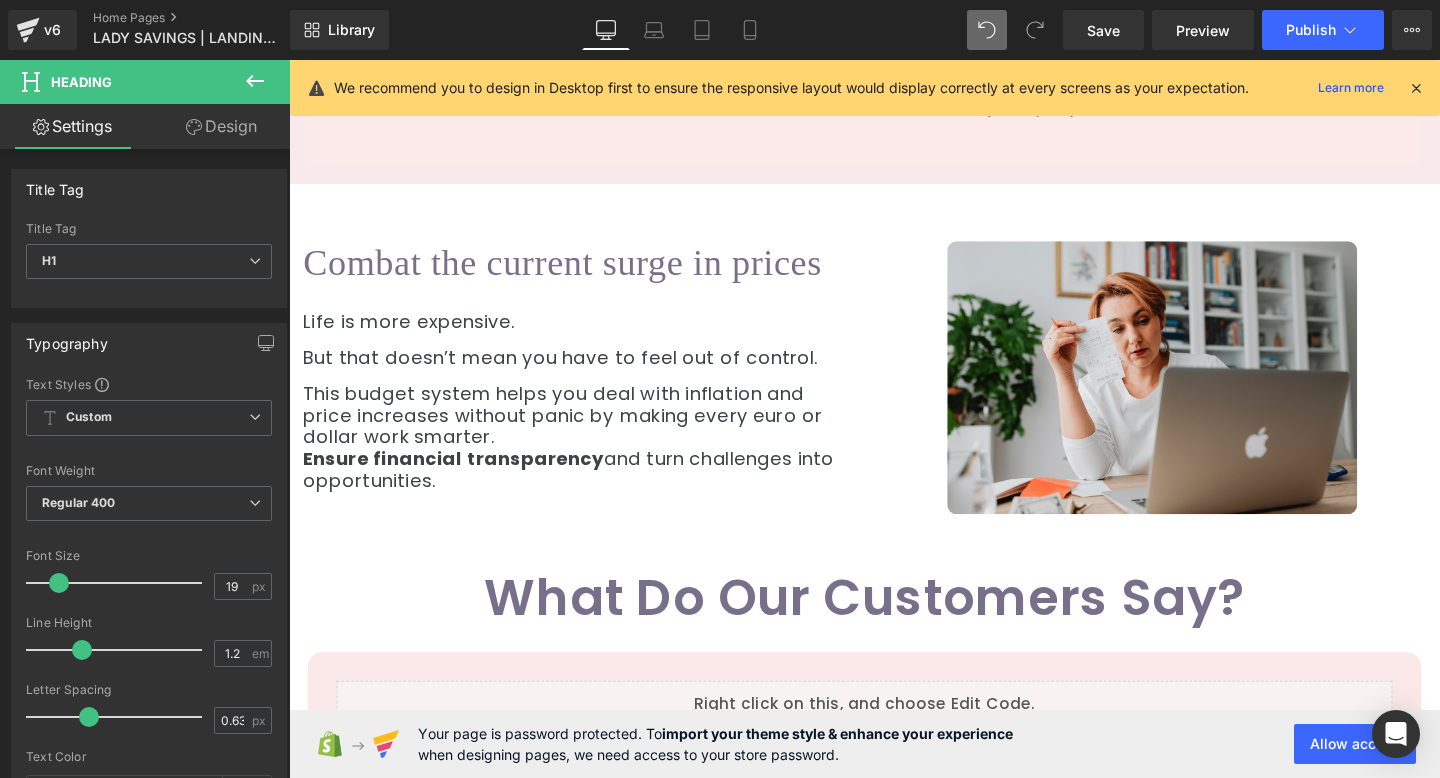 click on "Design" at bounding box center [221, 126] 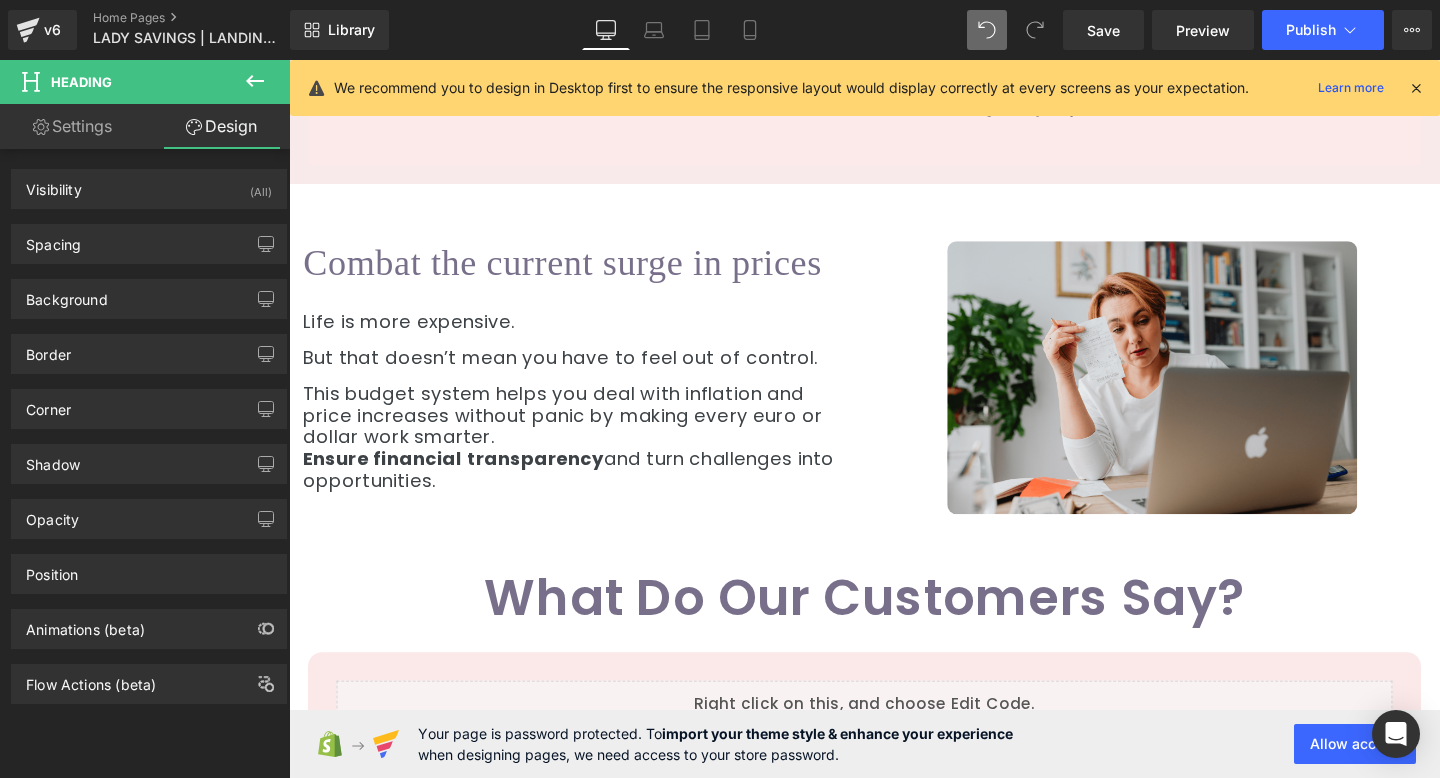 click on "Spacing
Margin
Padding
Setup Global Style" at bounding box center (149, 236) 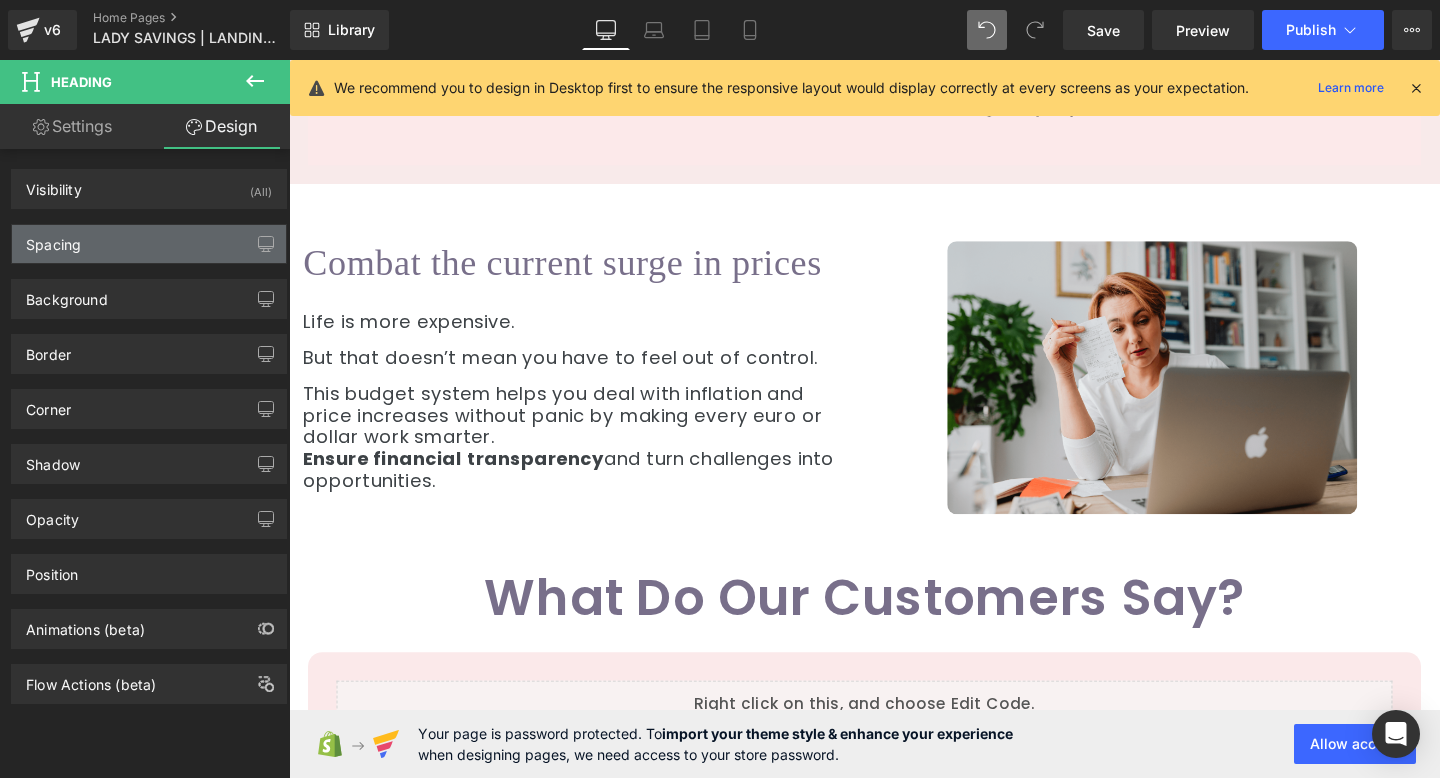 click on "Spacing" at bounding box center [149, 244] 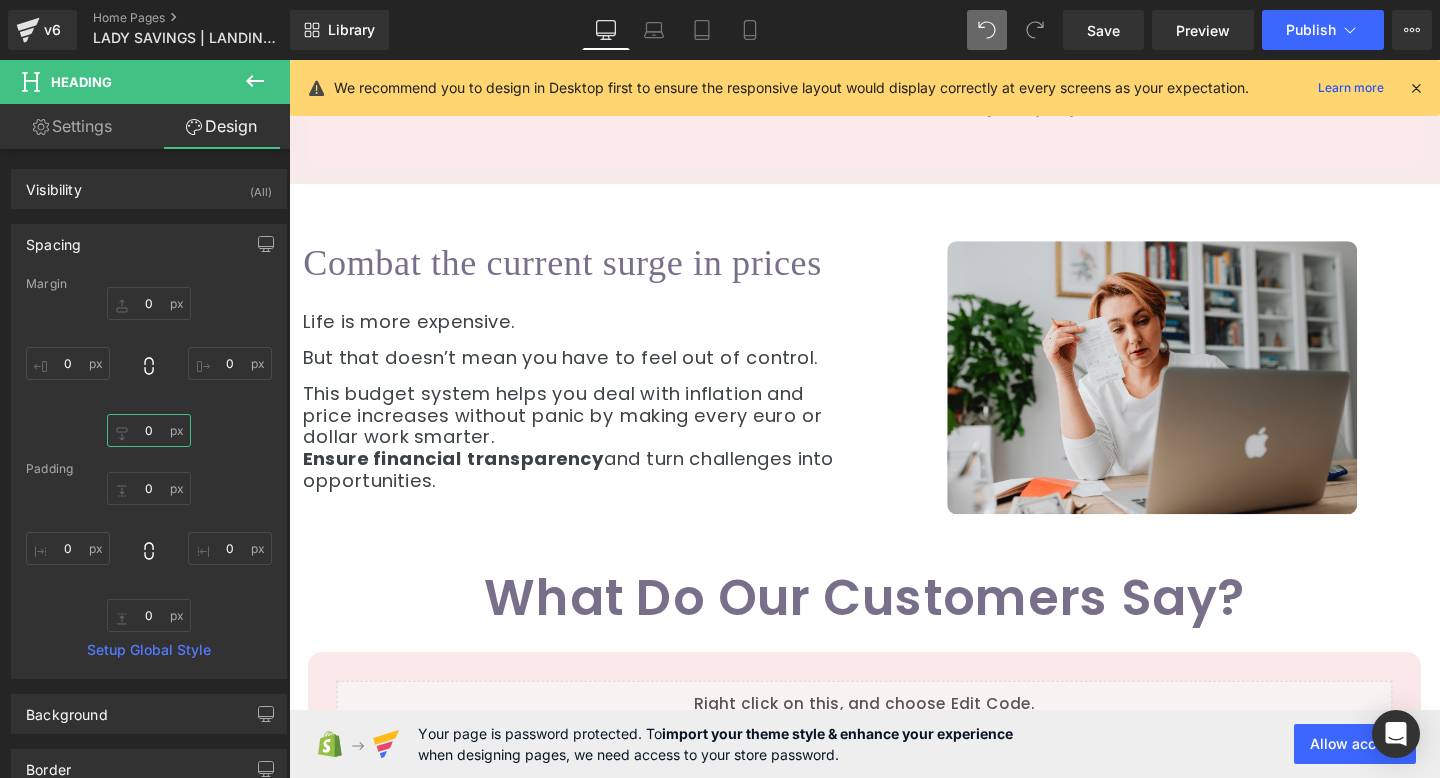 click at bounding box center (149, 430) 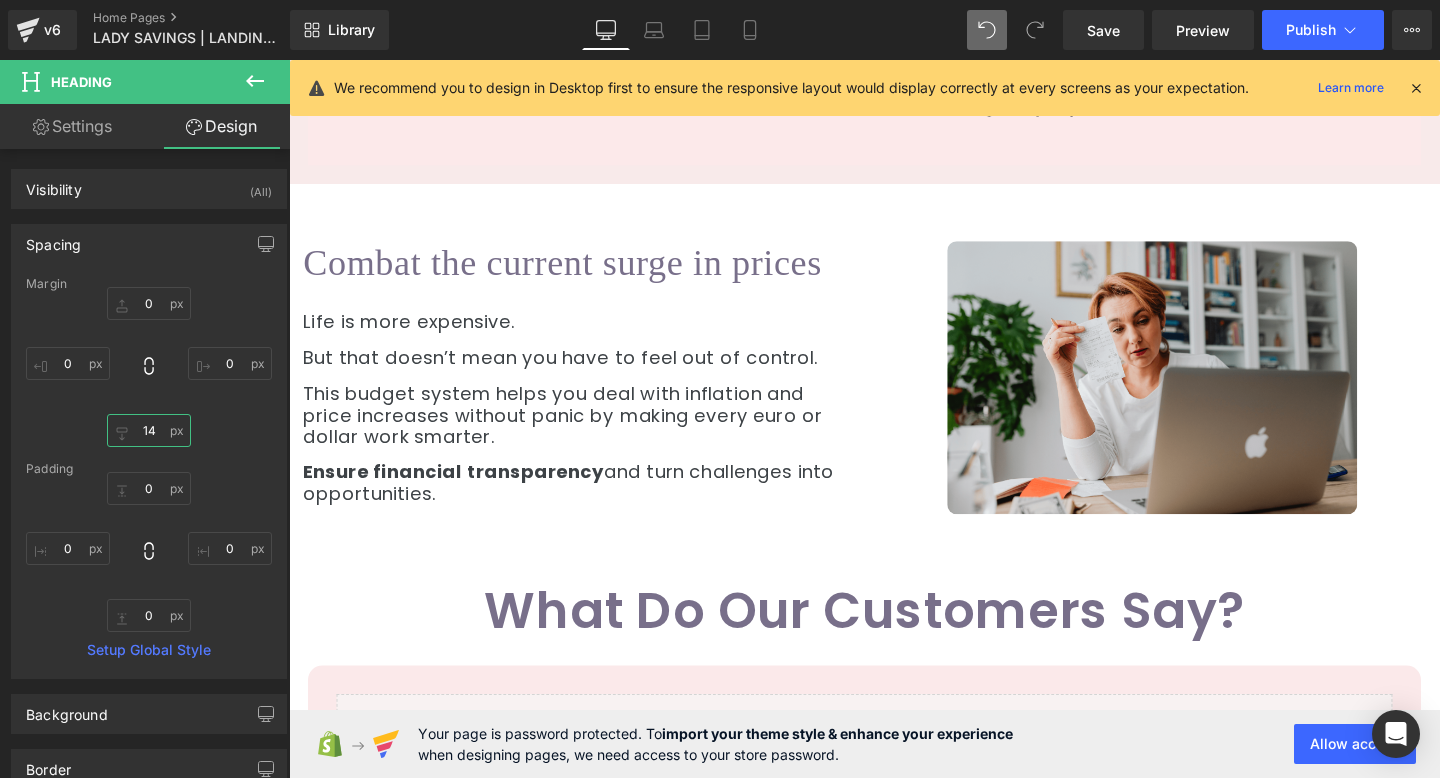 type on "15" 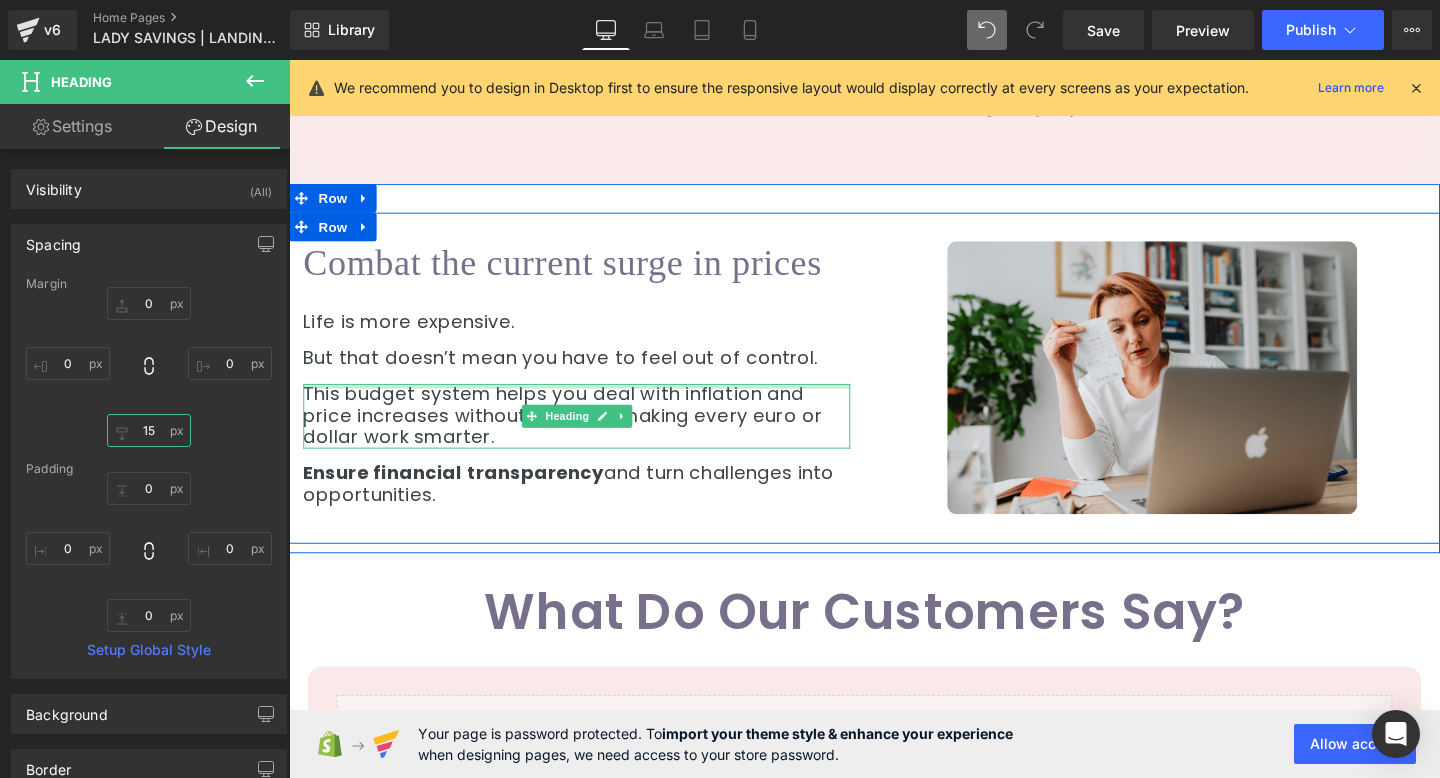 click at bounding box center [591, 403] 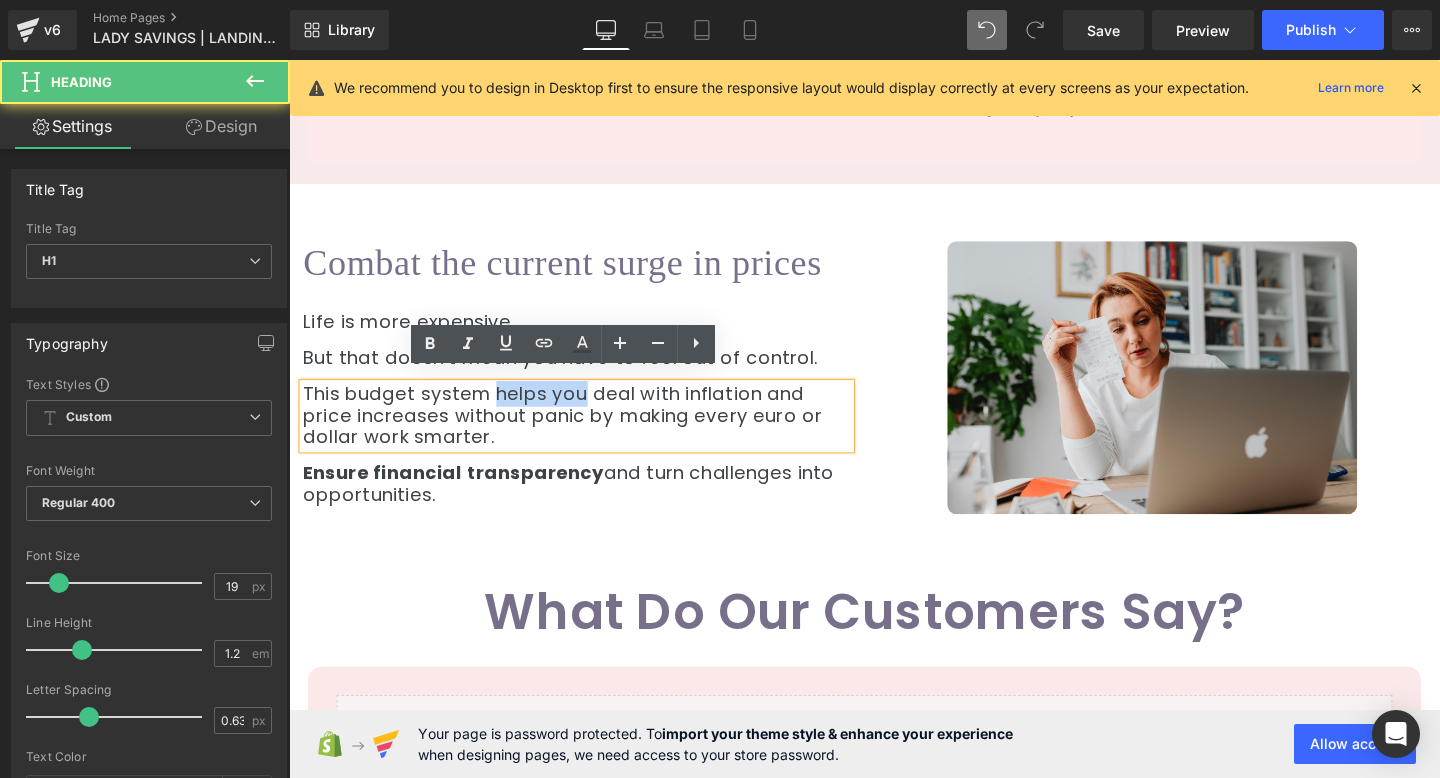 drag, startPoint x: 502, startPoint y: 394, endPoint x: 589, endPoint y: 398, distance: 87.0919 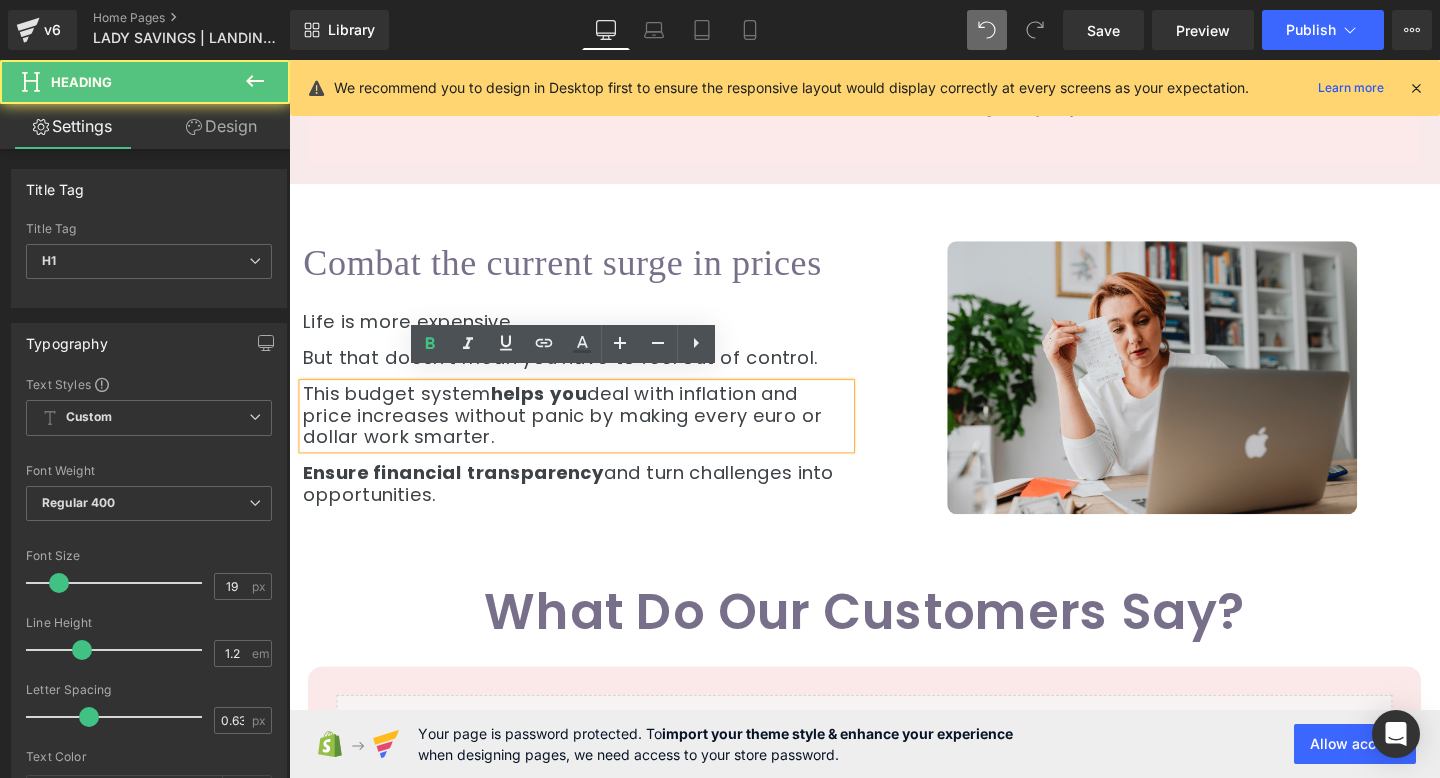 click on "This budget system  helps you  deal with inflation and price increases without panic by making every euro or dollar work smarter." at bounding box center [591, 435] 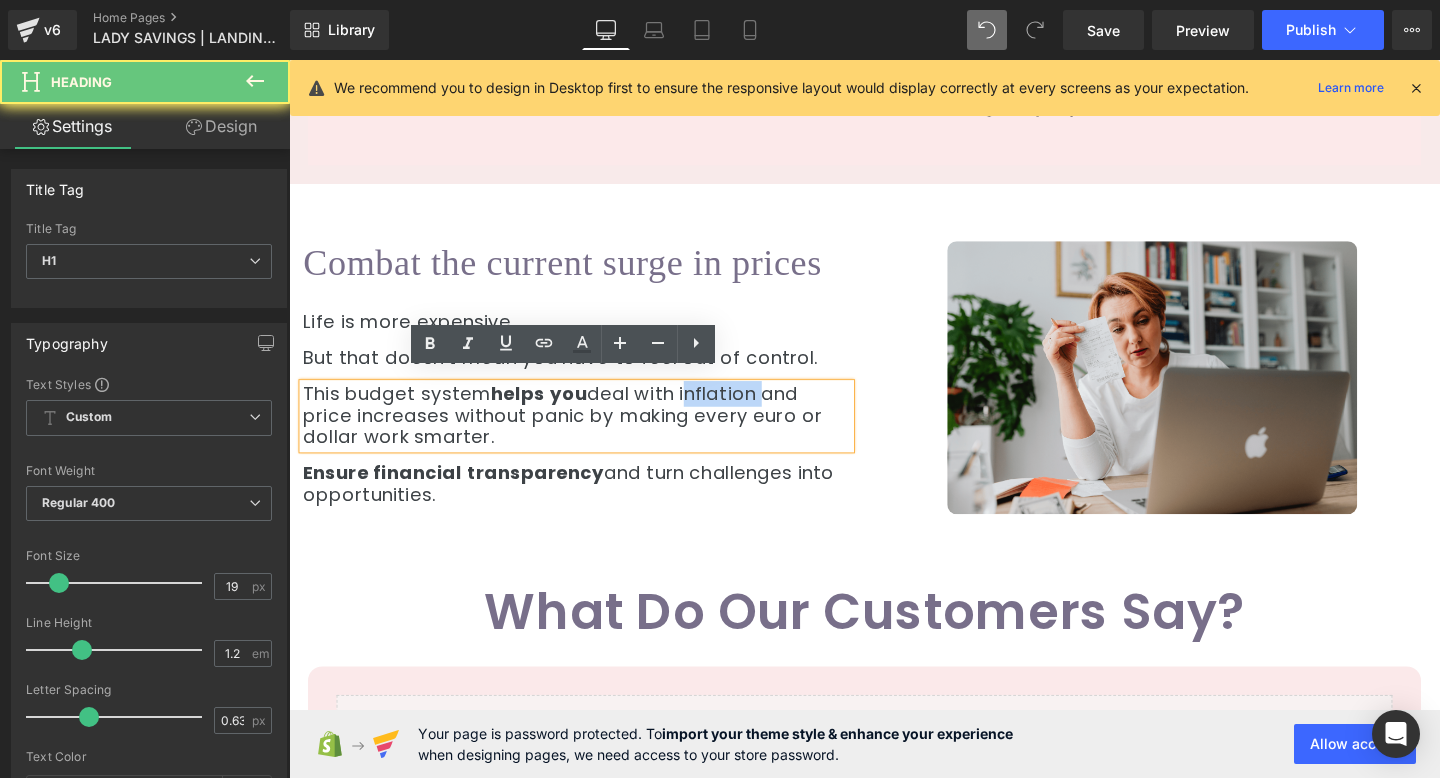 click on "This budget system  helps you  deal with inflation and price increases without panic by making every euro or dollar work smarter." at bounding box center (591, 435) 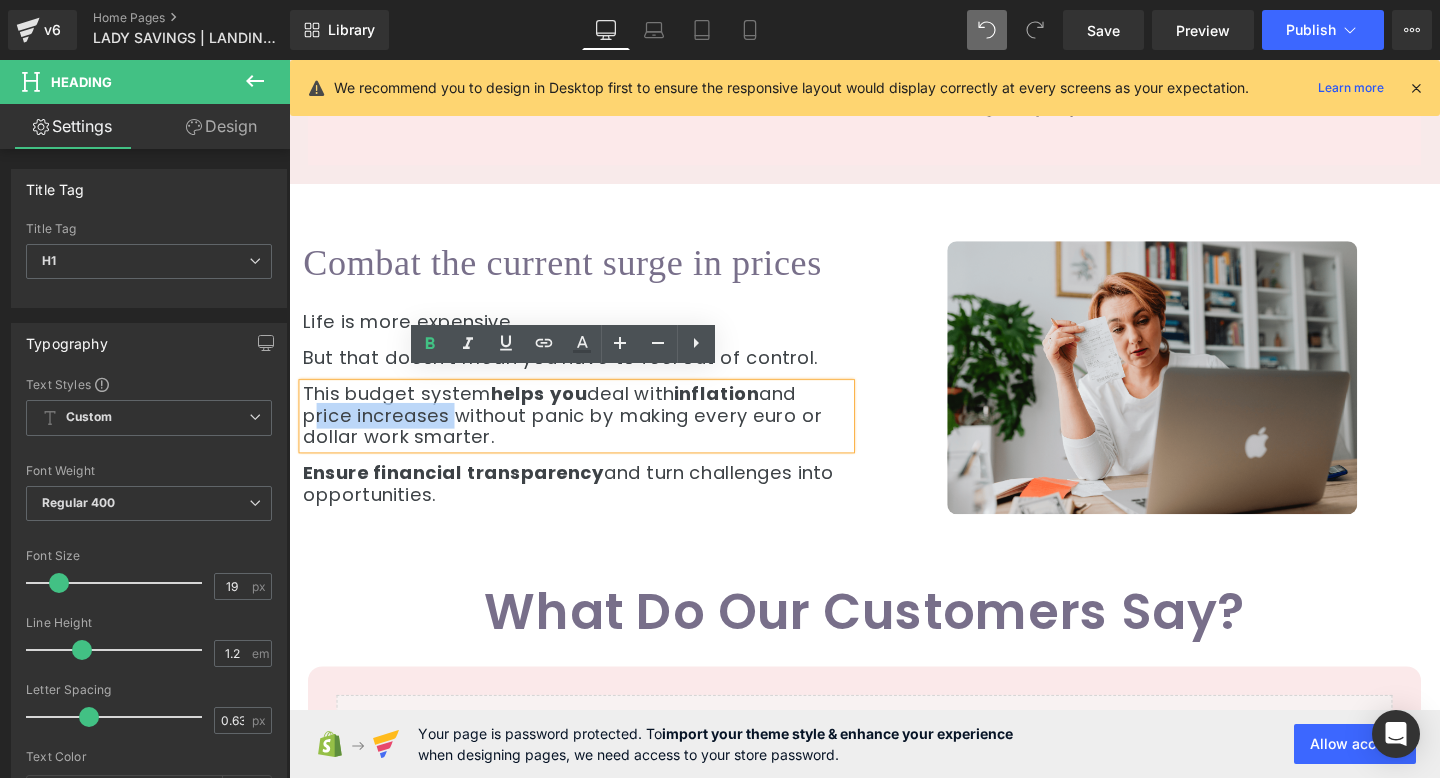 drag, startPoint x: 300, startPoint y: 419, endPoint x: 450, endPoint y: 420, distance: 150.00333 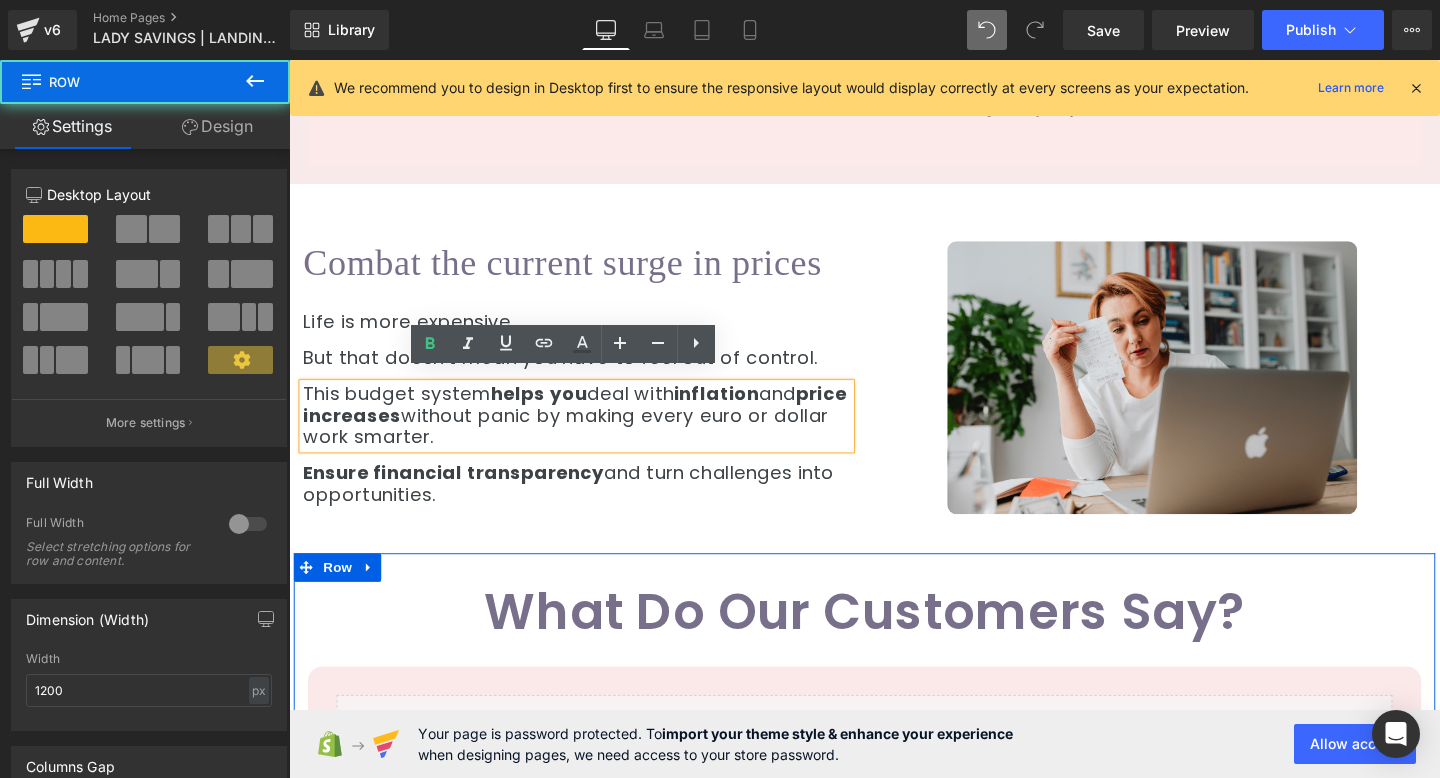 click on "What Do Our Customers Say? Heading         Liquid         Row         Row" at bounding box center [894, 701] 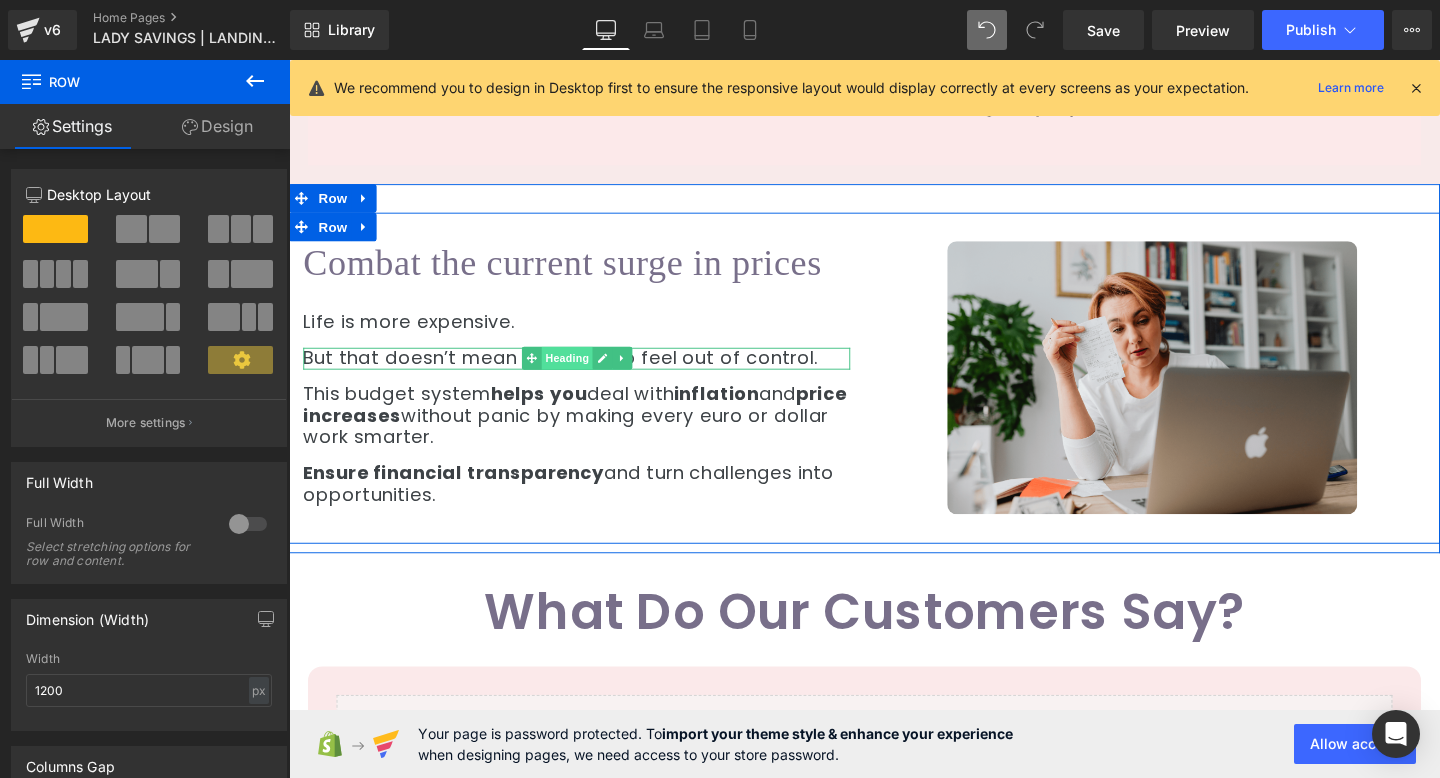 click on "Heading" at bounding box center (581, 374) 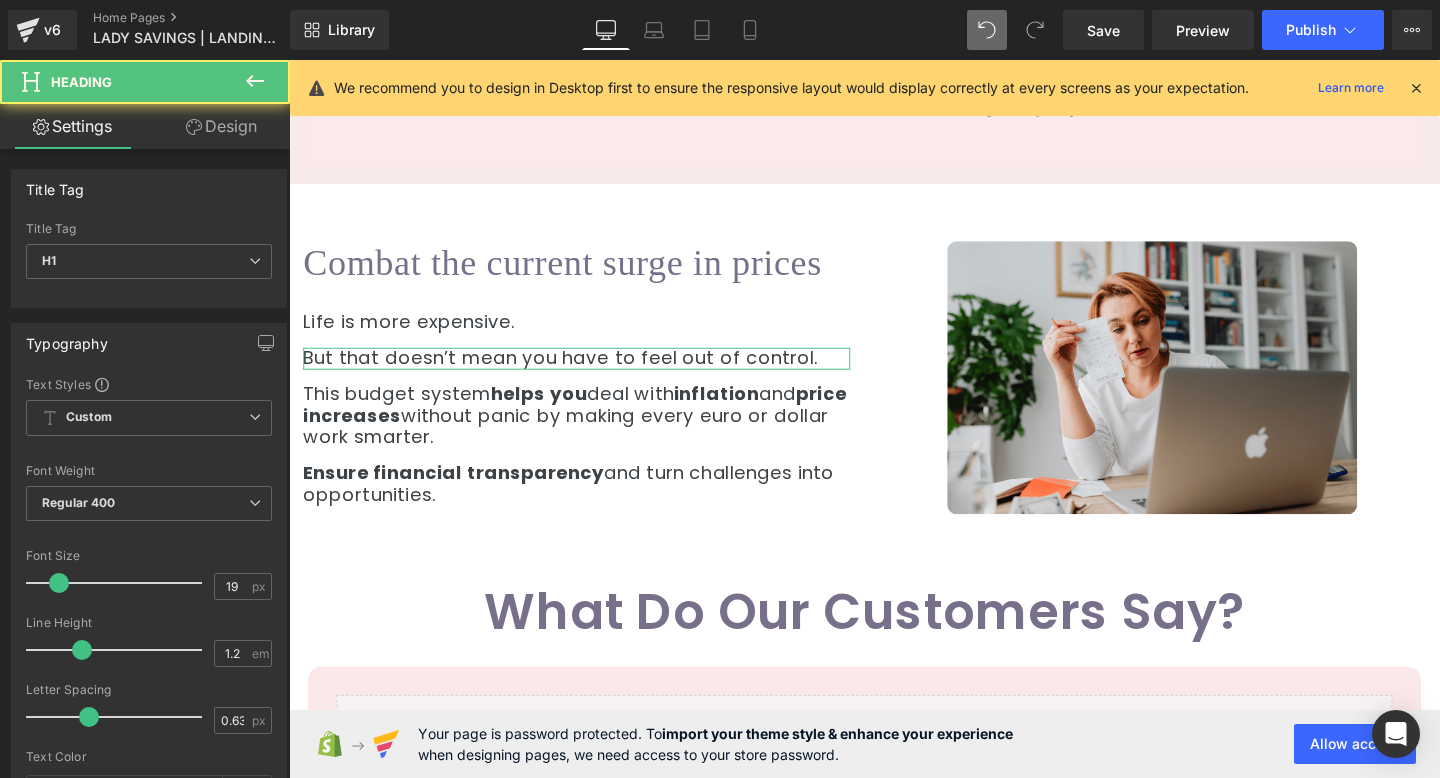 click on "Design" at bounding box center [221, 126] 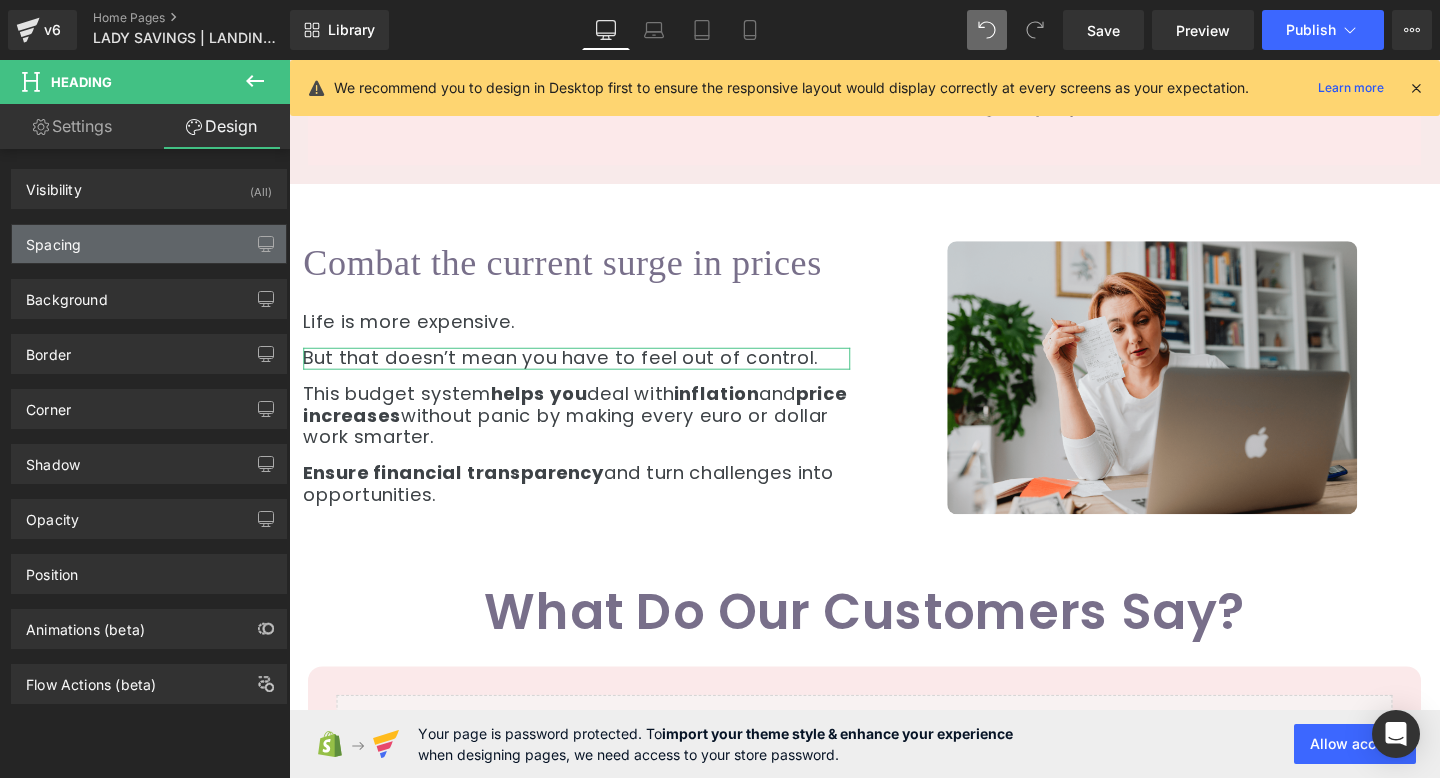 click on "Spacing" at bounding box center [149, 244] 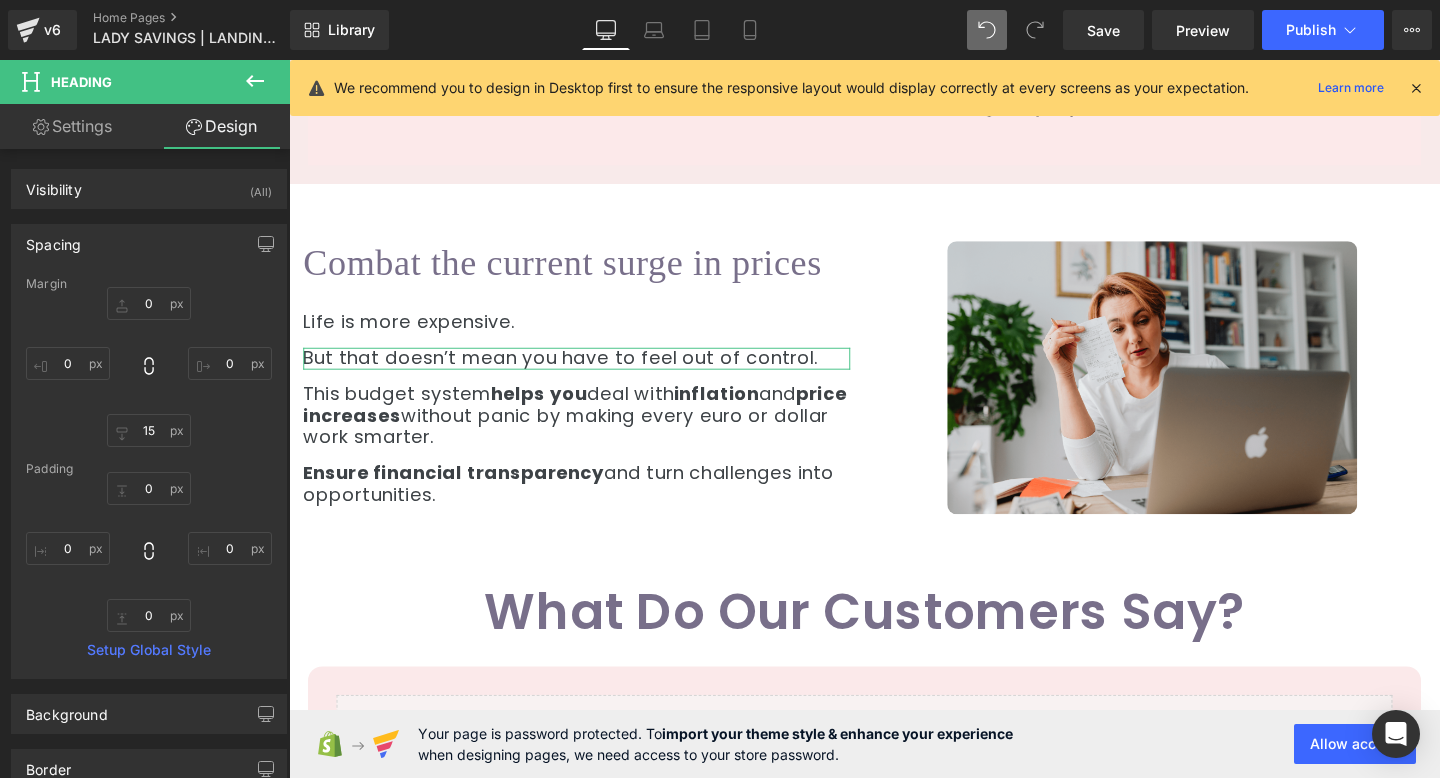 click on "0
0
15
0" at bounding box center [149, 367] 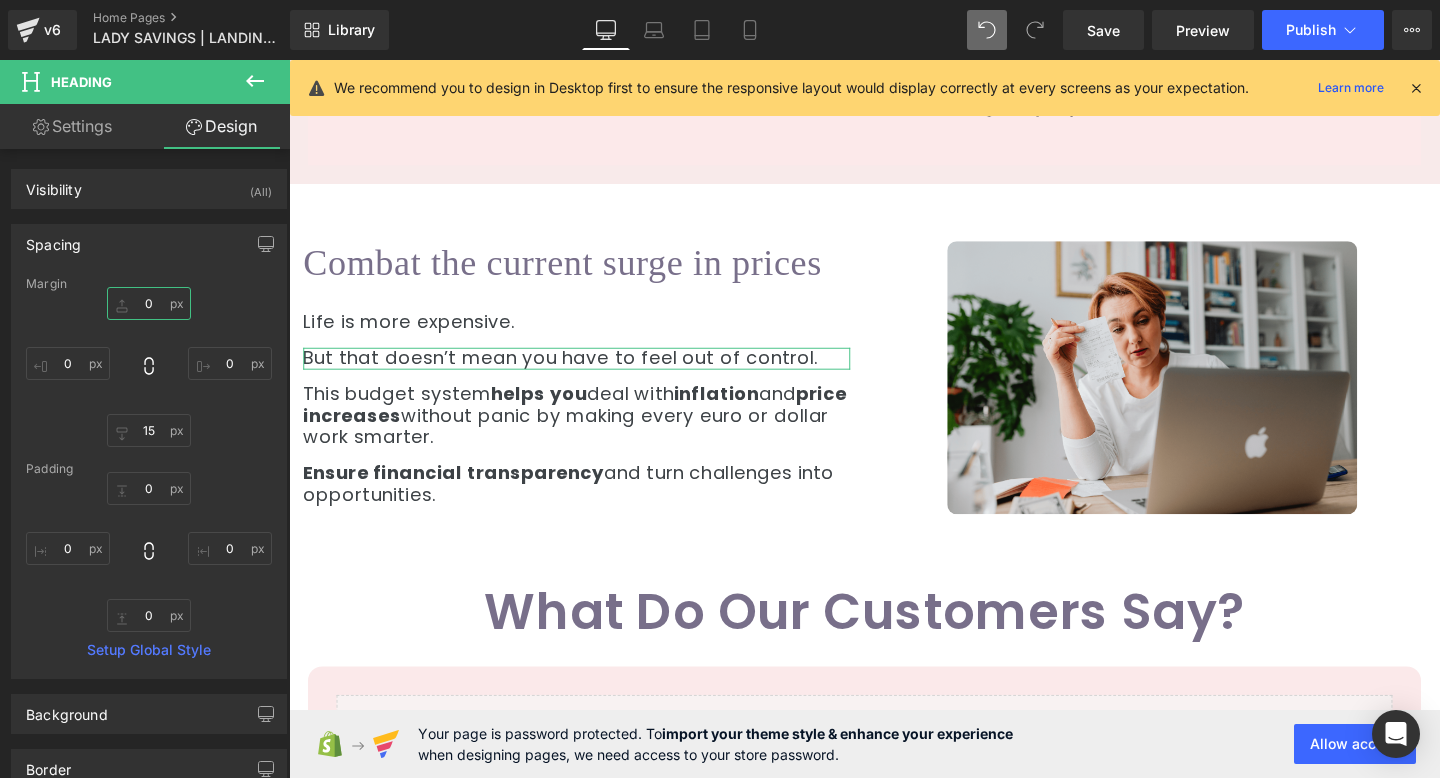 click on "0" at bounding box center (149, 303) 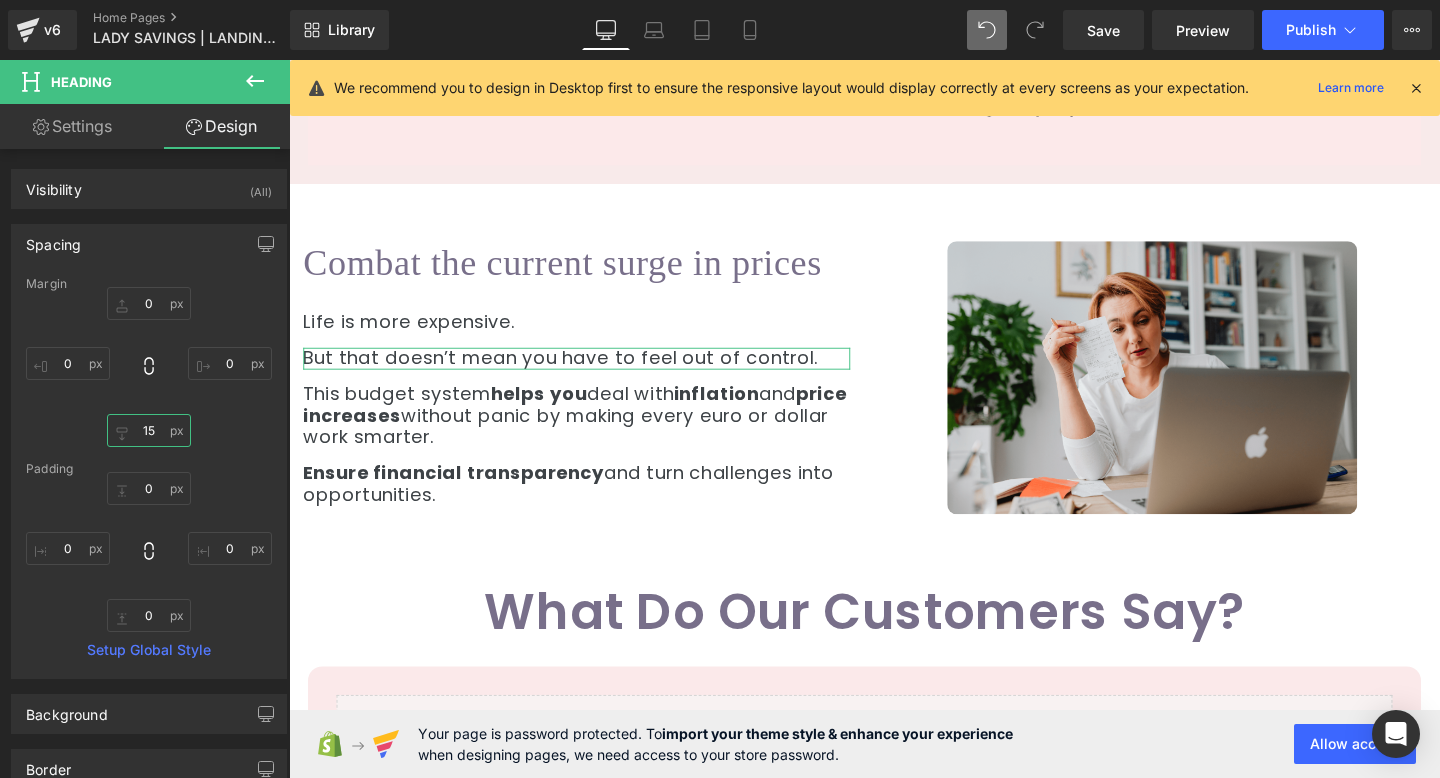 click on "15" at bounding box center (149, 430) 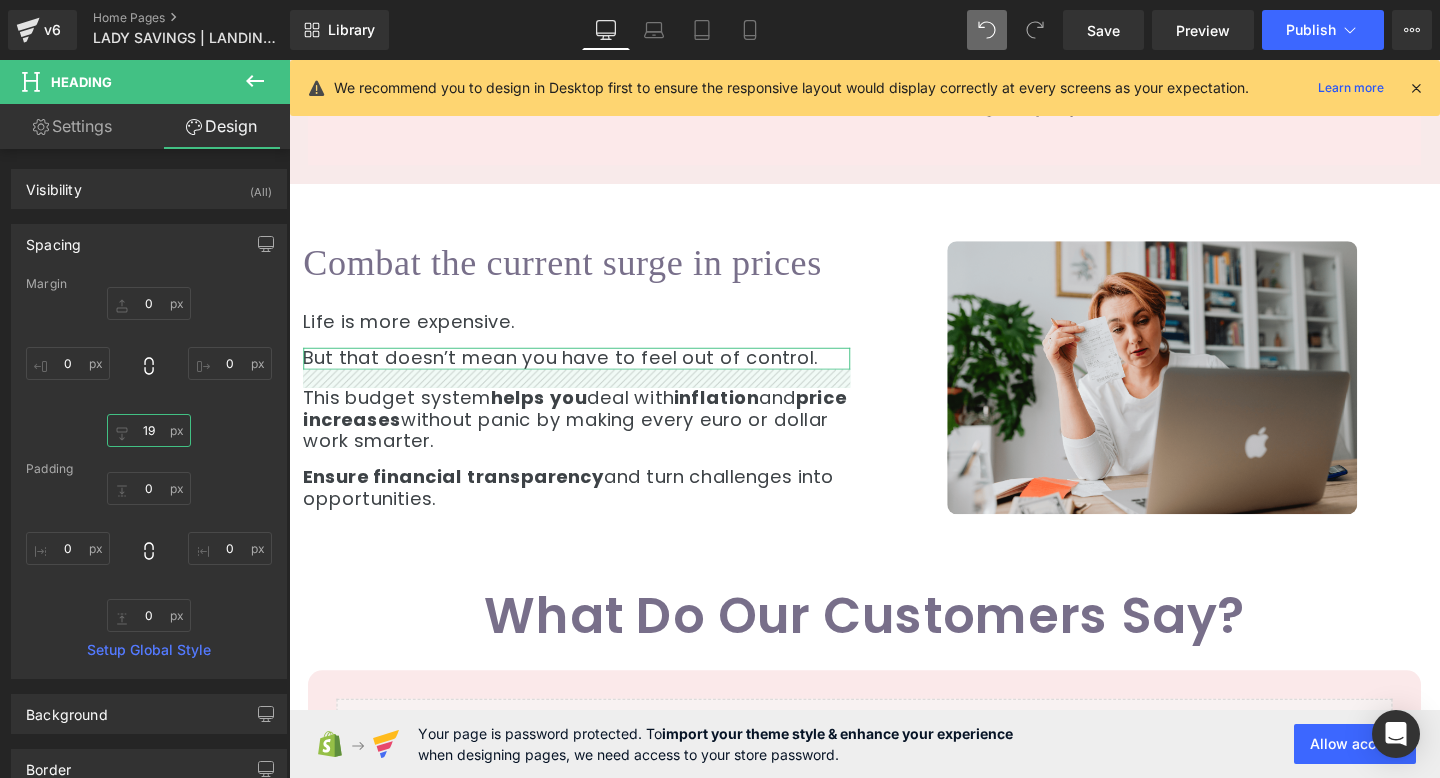 type on "20" 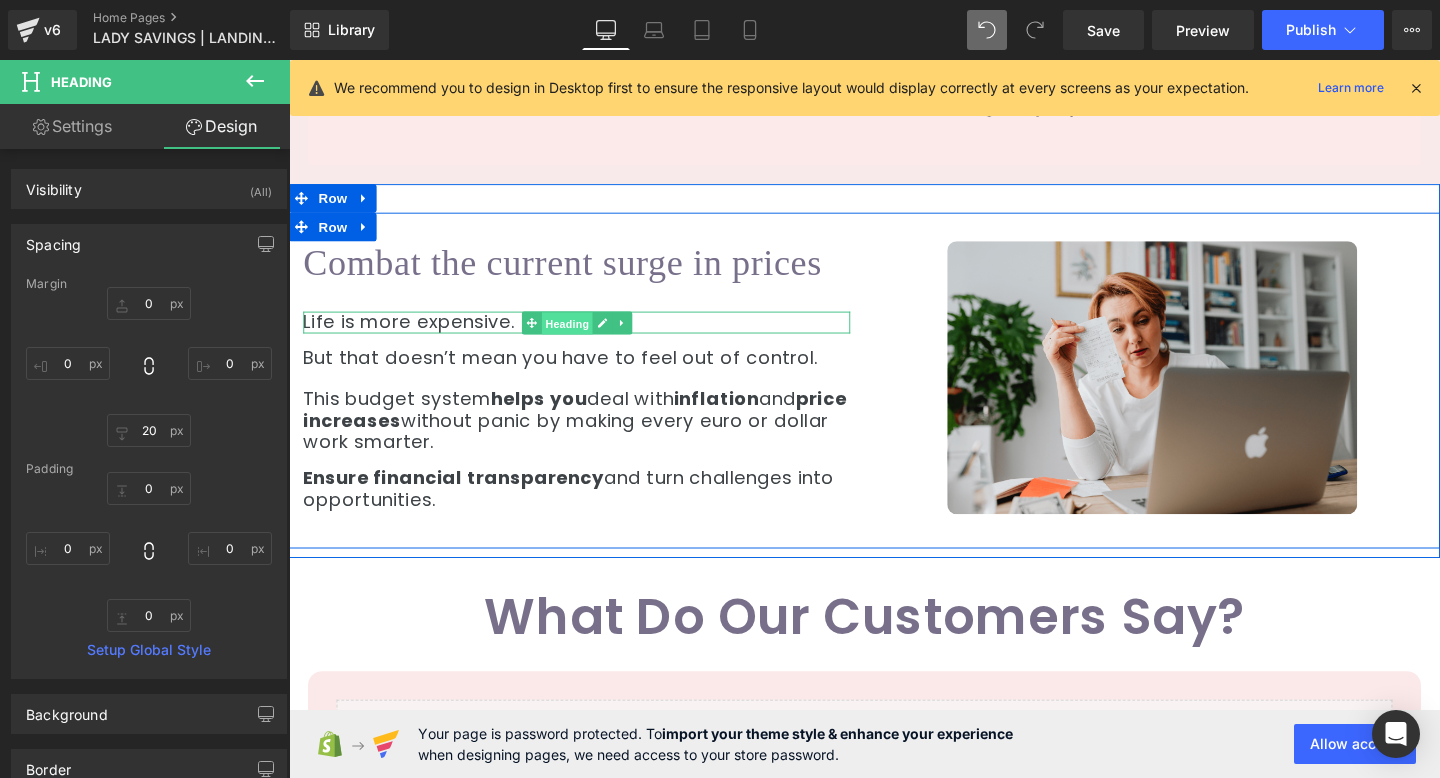 click on "Heading" at bounding box center [581, 337] 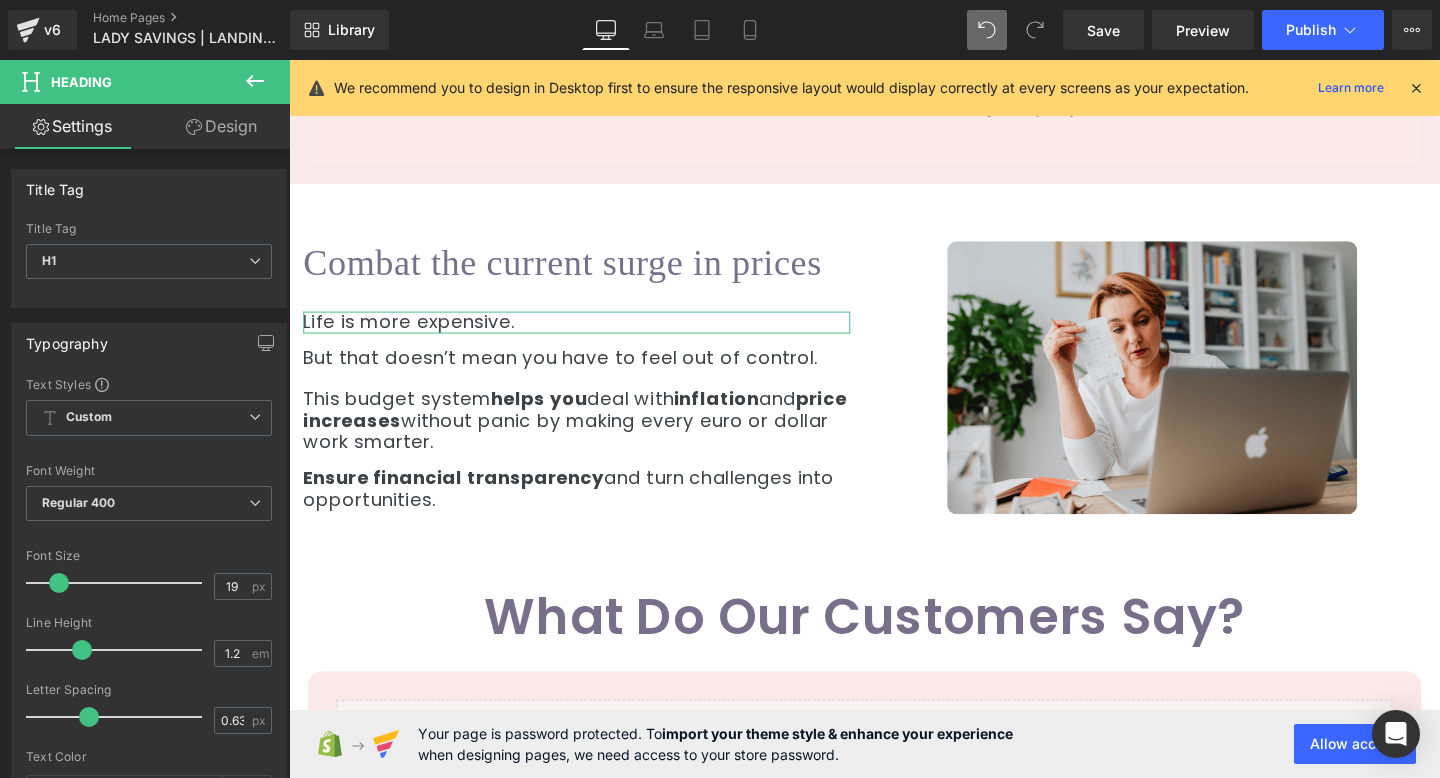 click on "Design" at bounding box center [221, 126] 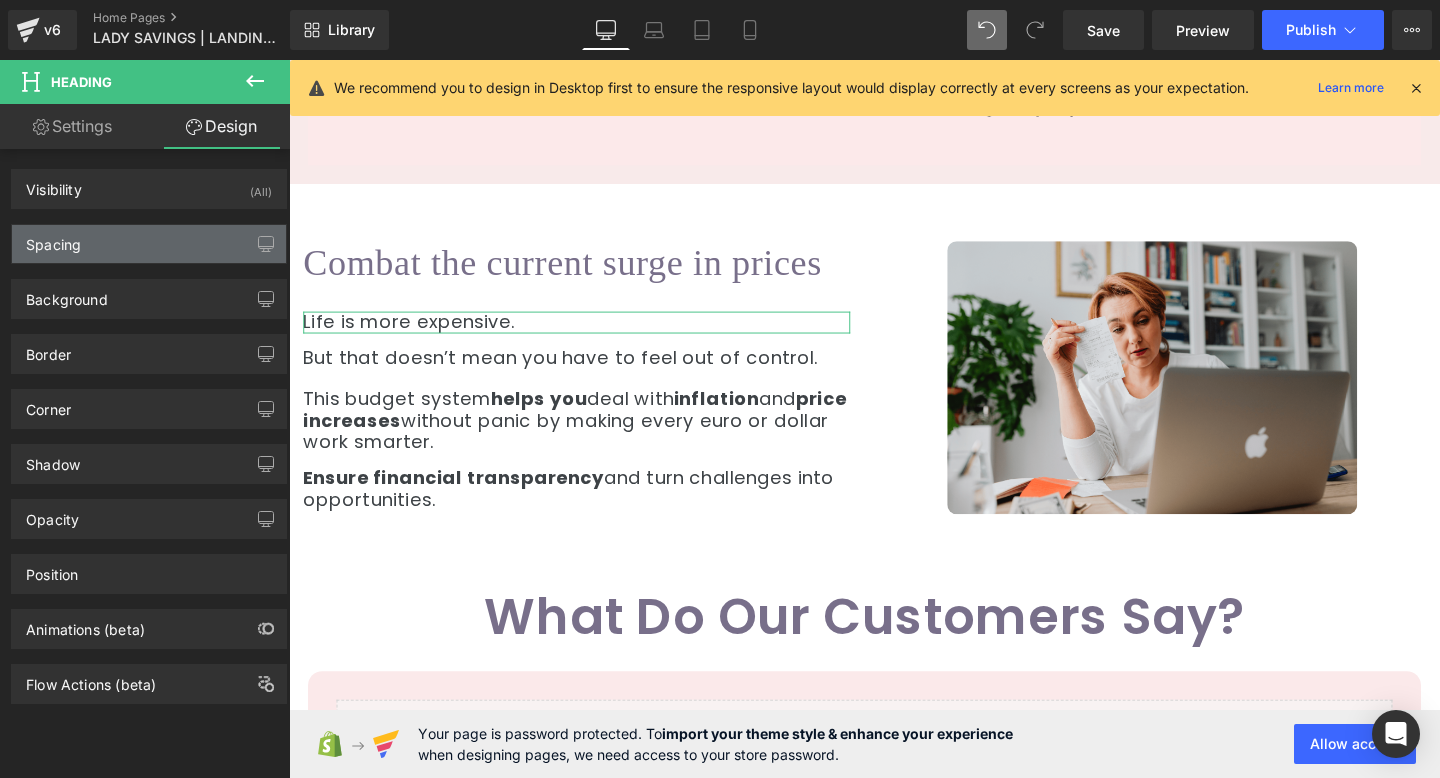 click on "Spacing" at bounding box center (149, 244) 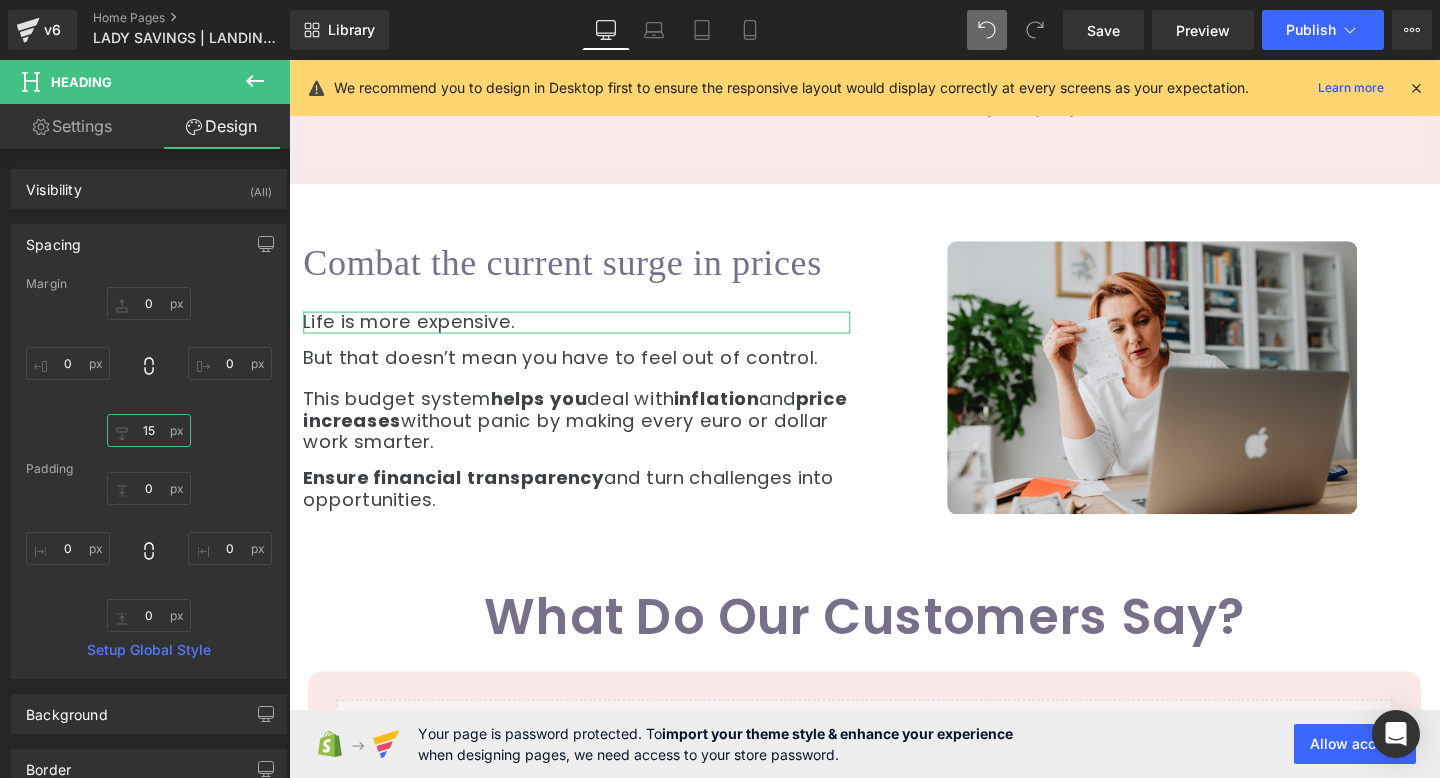 click on "15" at bounding box center [149, 430] 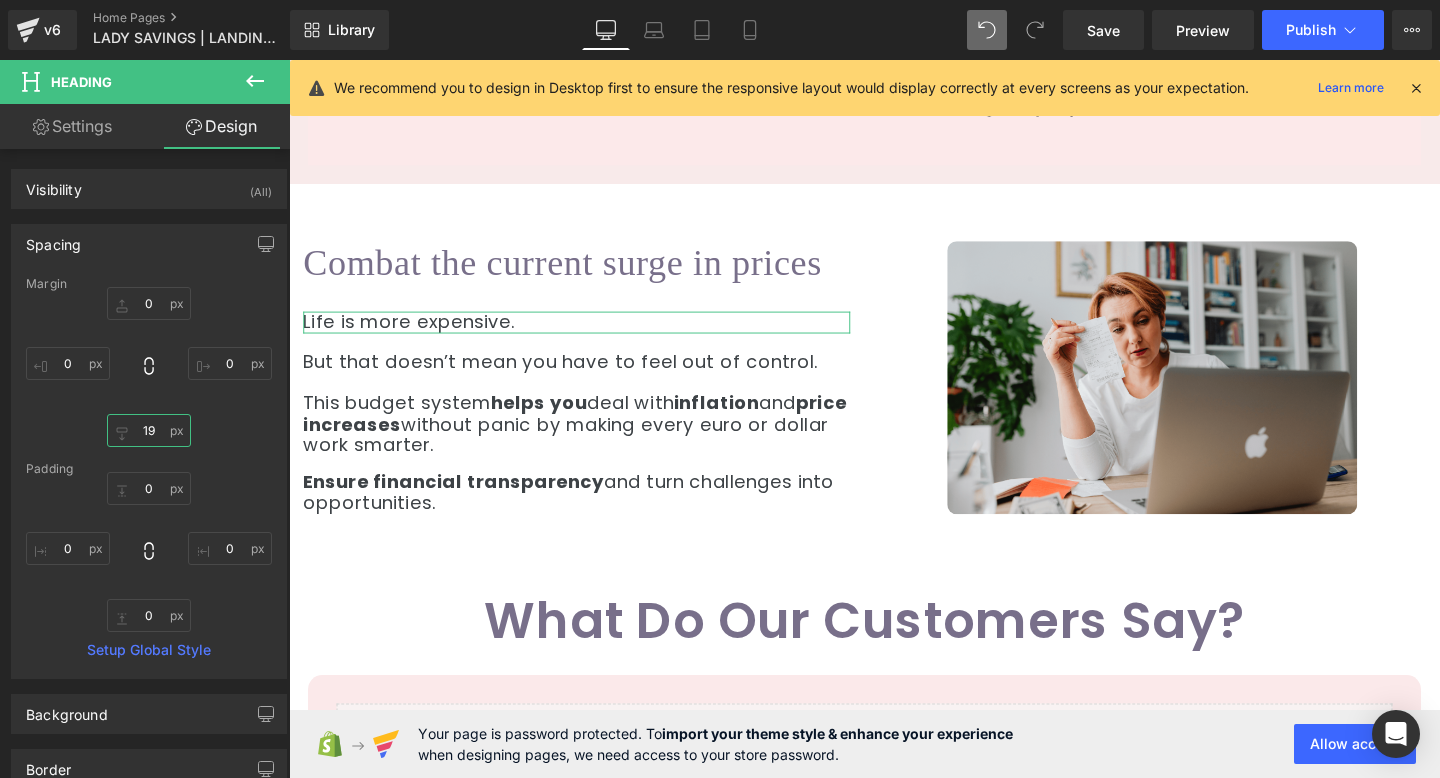 type on "20" 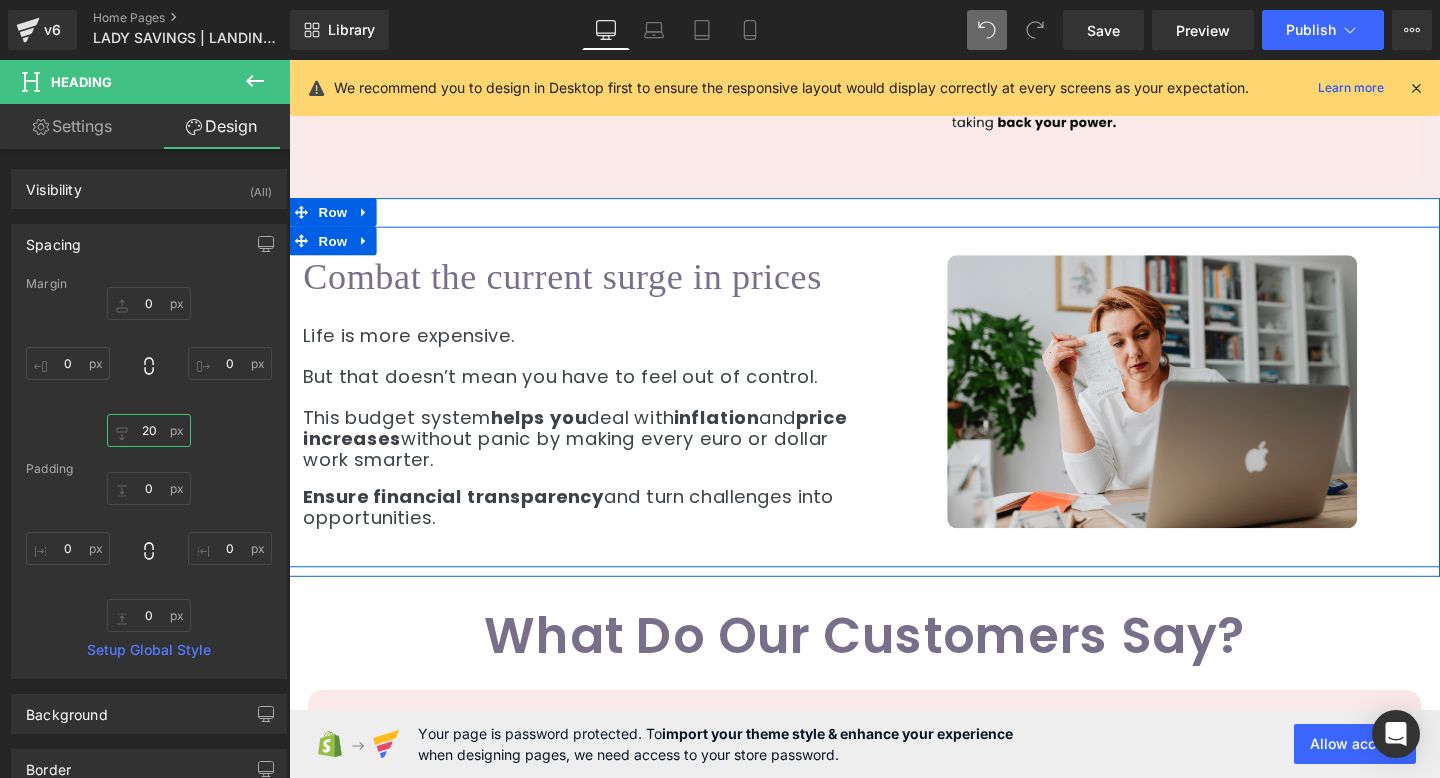 scroll, scrollTop: 6212, scrollLeft: 0, axis: vertical 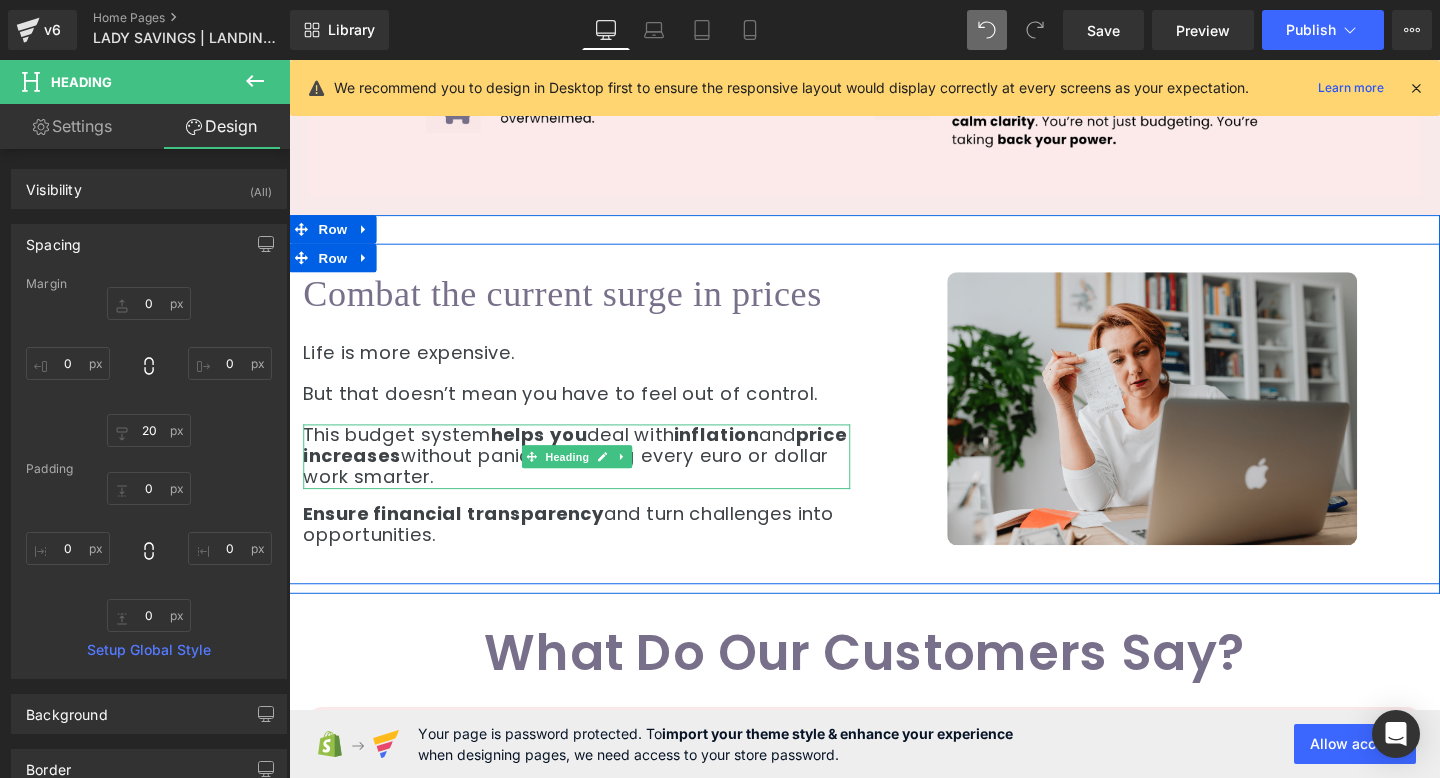 click on "This budget system  helps you  deal with  inflation  and  price increases  without panic by making every euro or dollar work smarter." at bounding box center [591, 477] 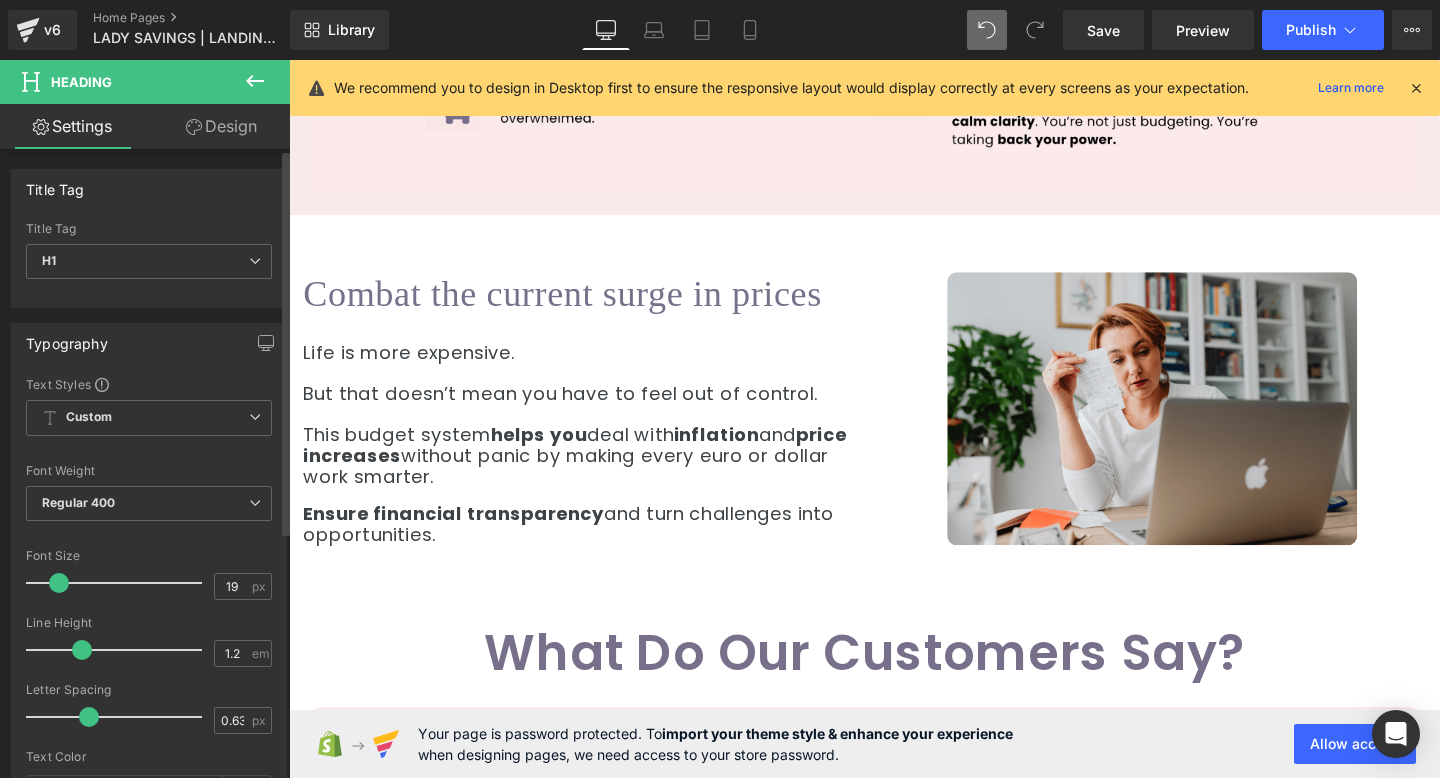click on "Title Tag H1 H2 H3 H4 H5 H6 Title Tag
H1
H1 H2 H3 H4 H5 H6" at bounding box center (149, 231) 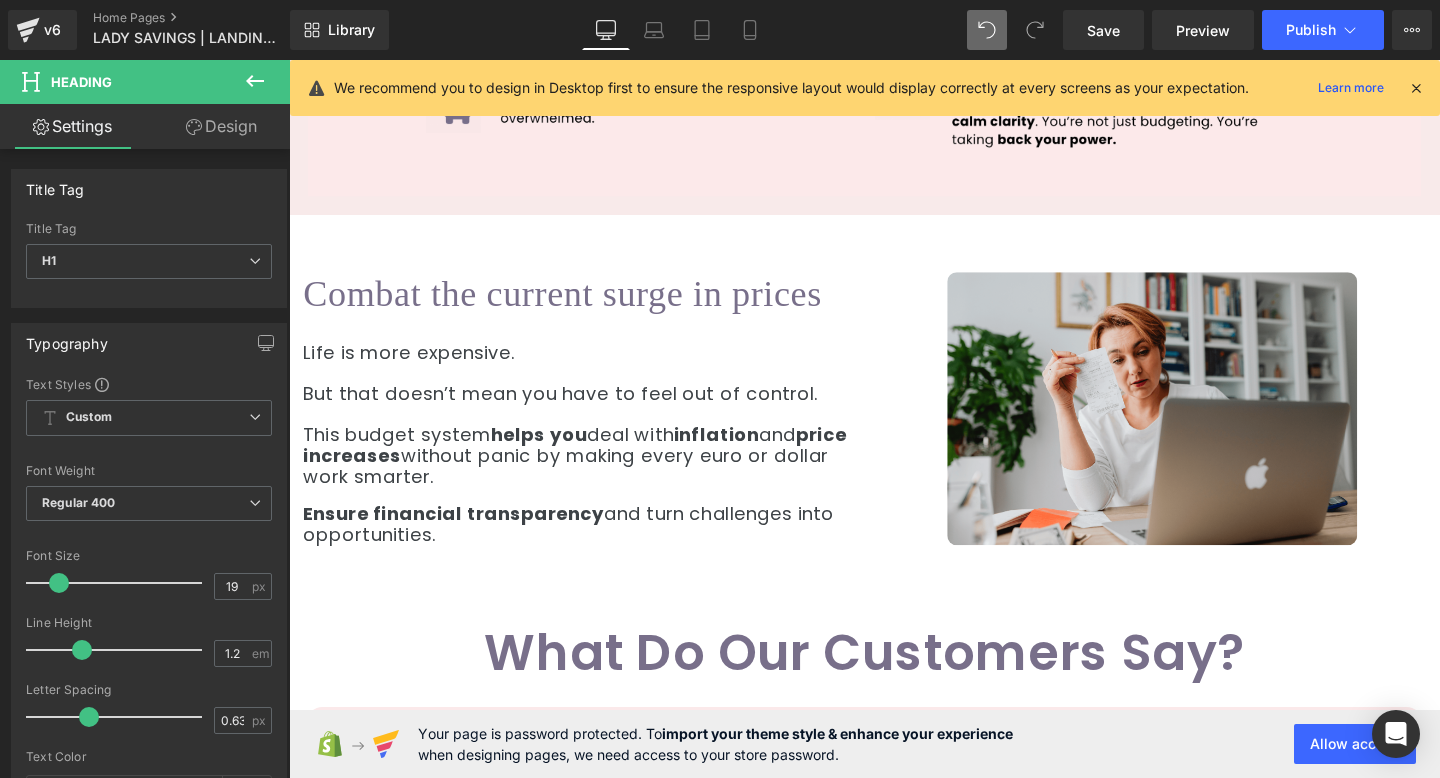 drag, startPoint x: 200, startPoint y: 130, endPoint x: 171, endPoint y: 195, distance: 71.17584 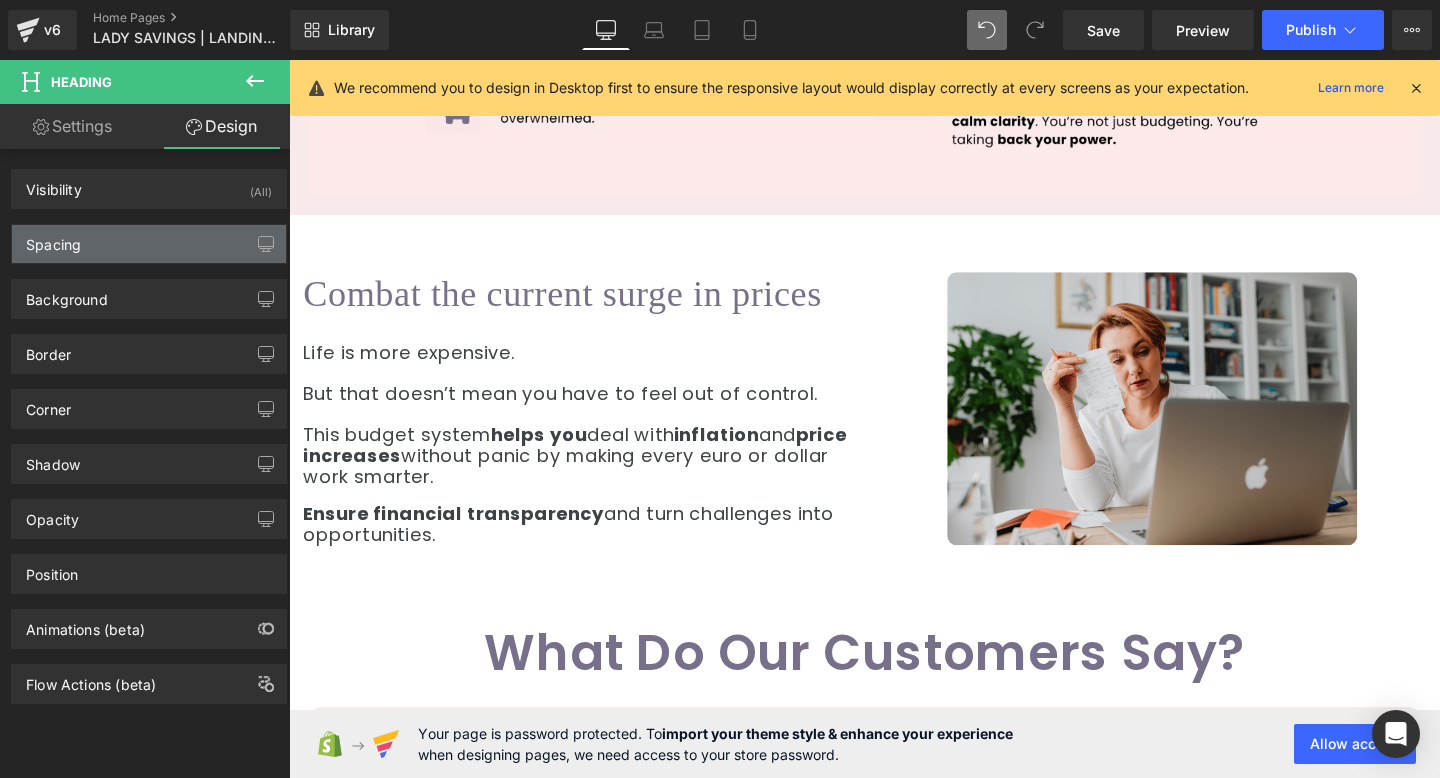 click on "Spacing" at bounding box center [149, 244] 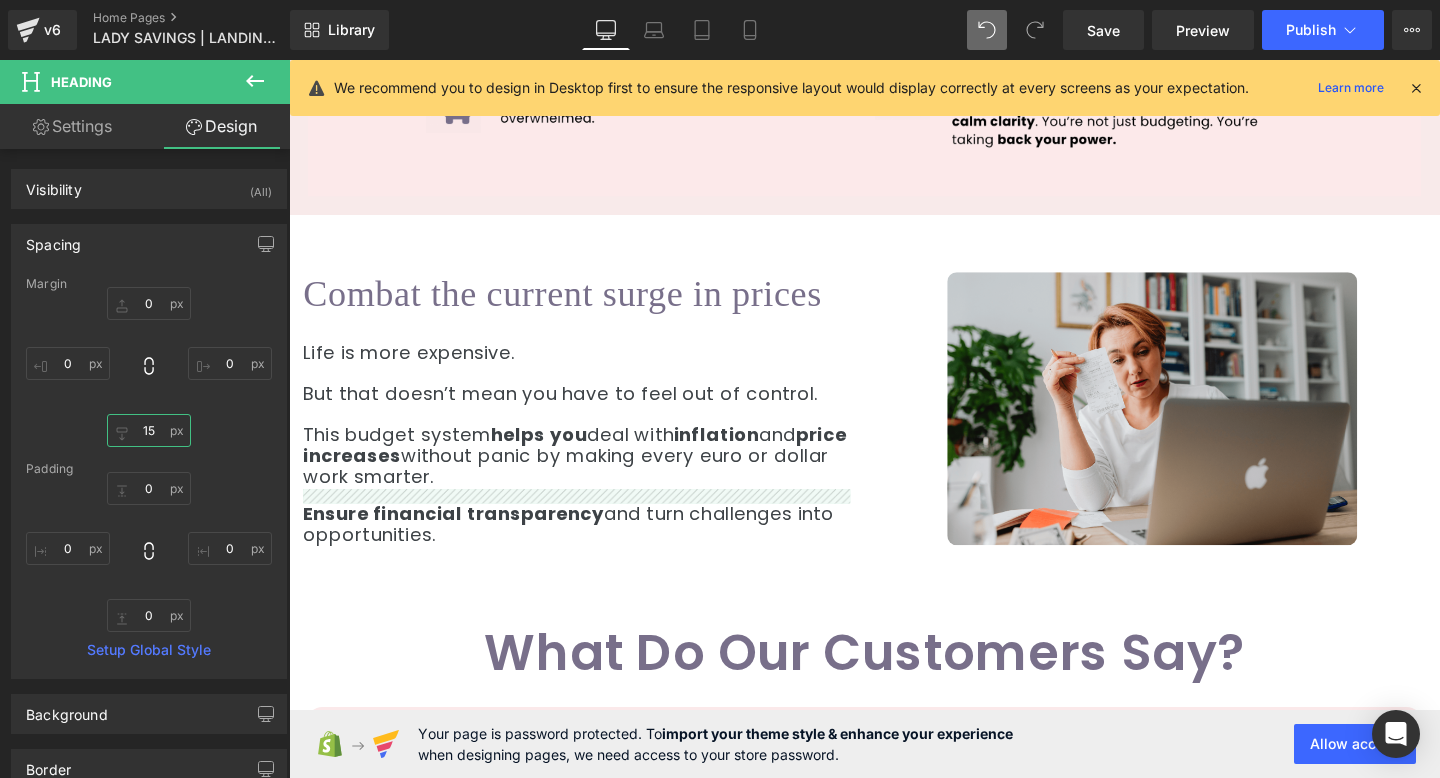click at bounding box center (149, 430) 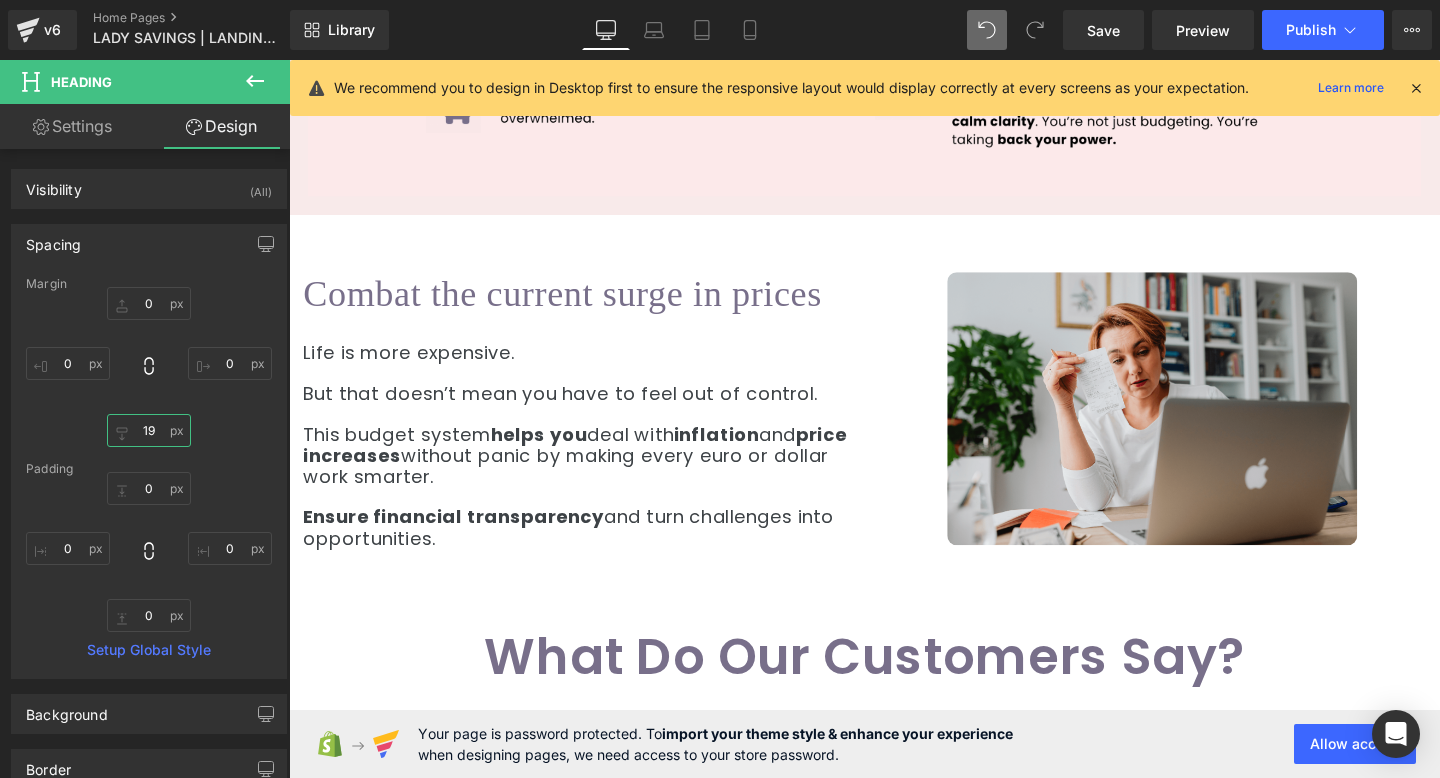 type on "20" 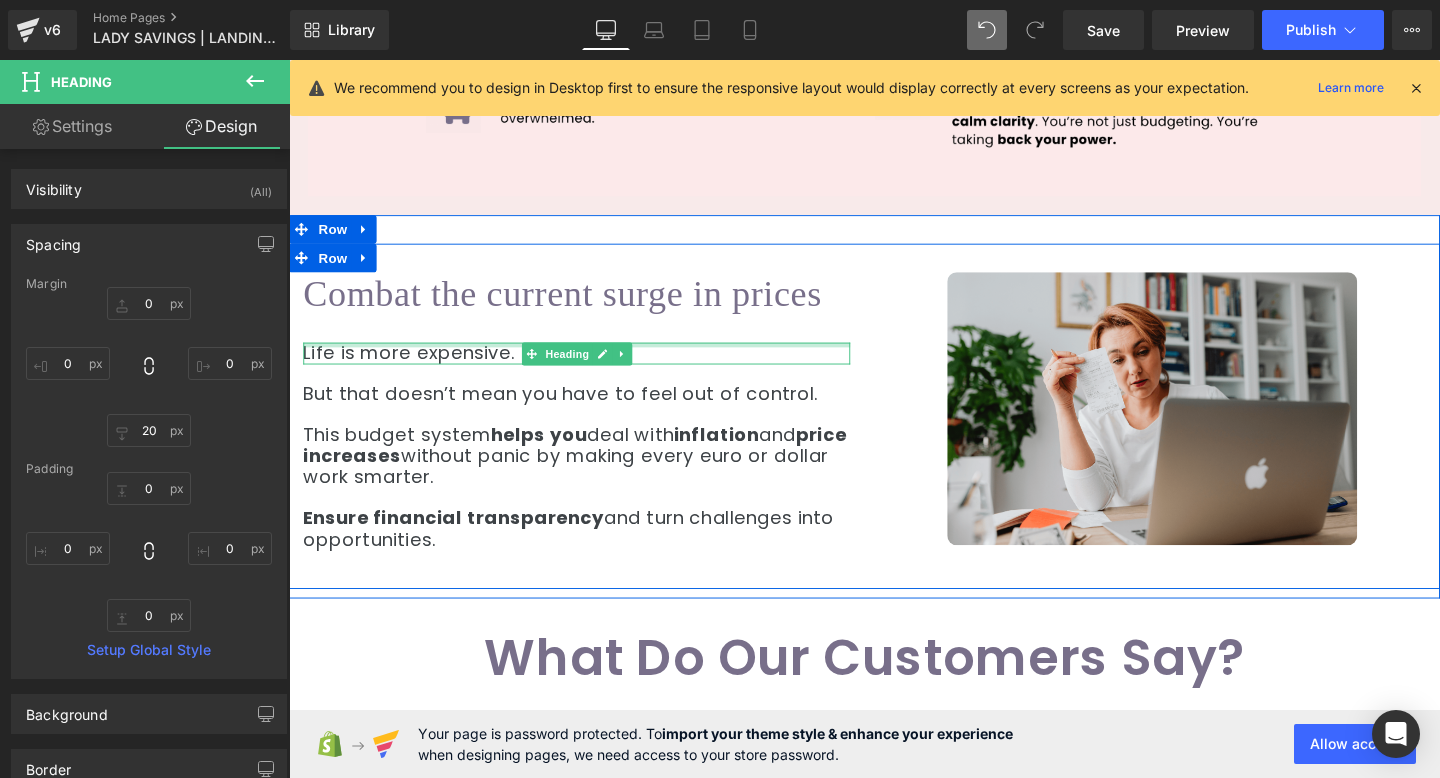 click on "Life is more expensive. Heading" at bounding box center (591, 368) 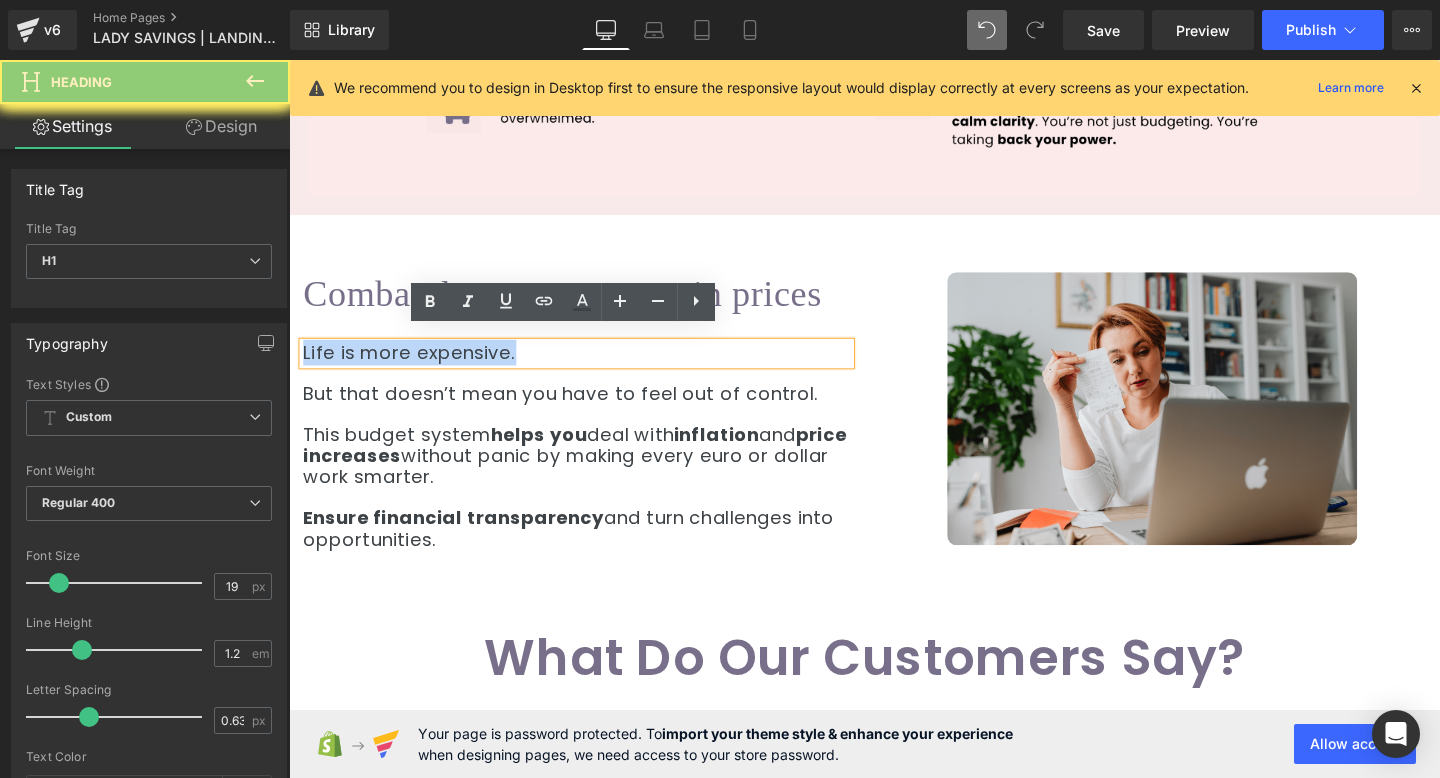 click on "Life is more expensive." at bounding box center (591, 368) 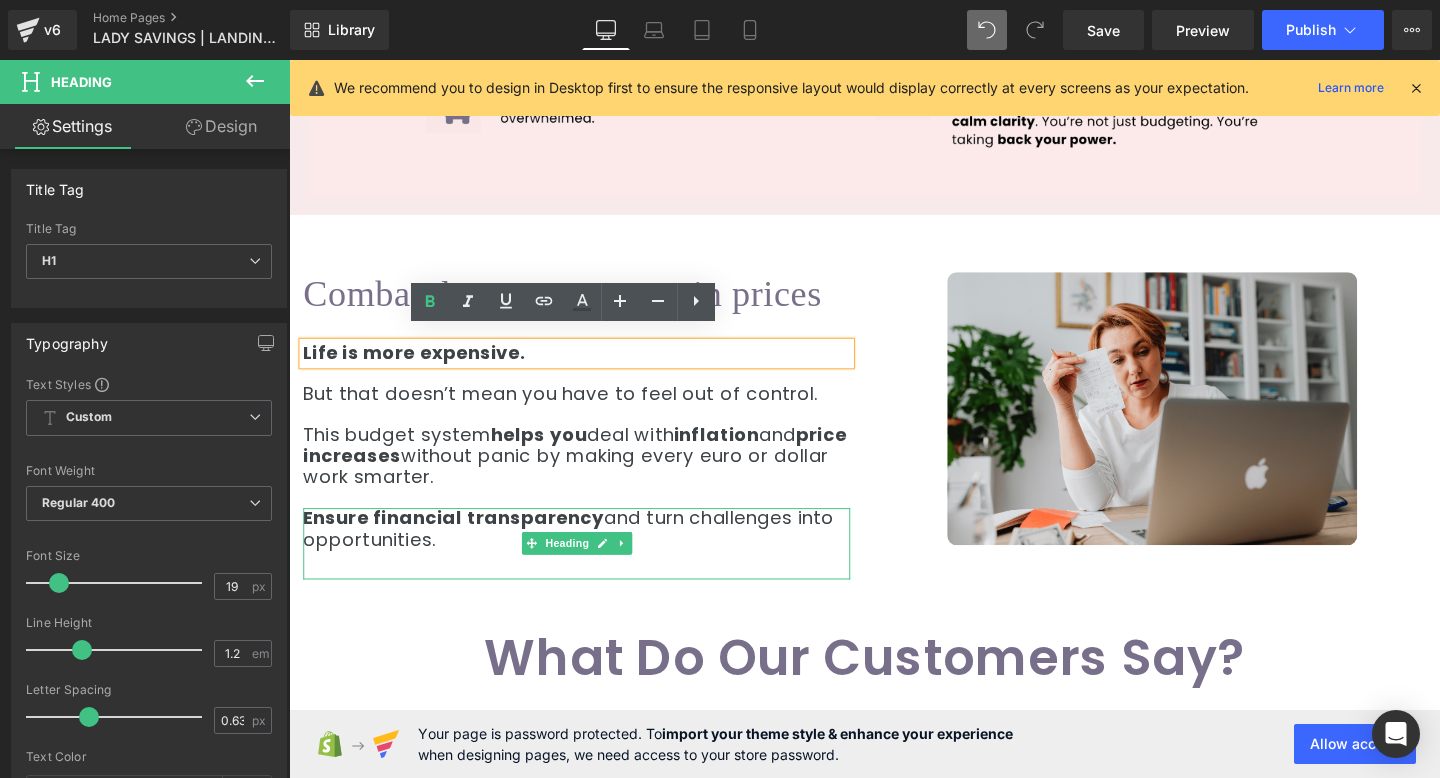 click on "Ensure financial transparency  and turn challenges into opportunities." at bounding box center (591, 554) 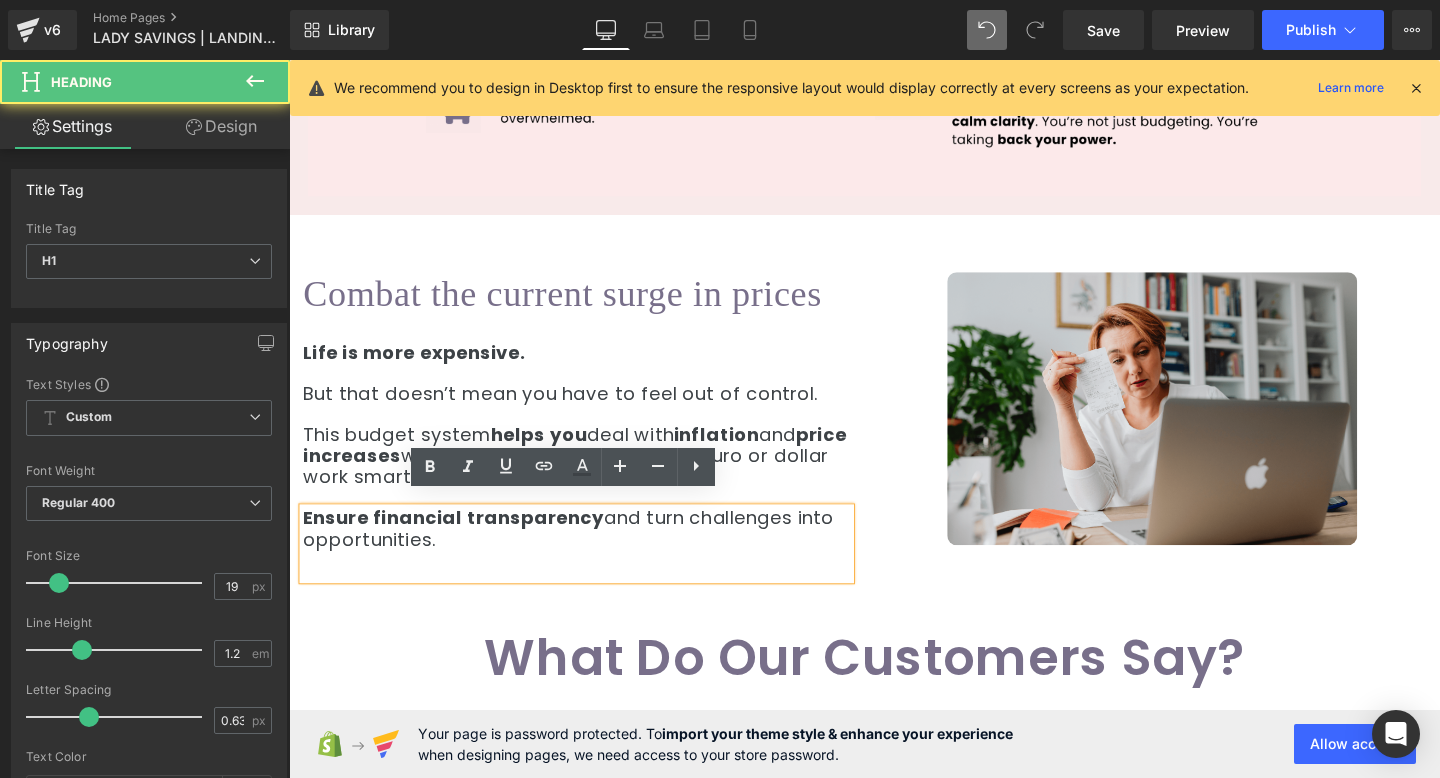 click on "Ensure financial transparency  and turn challenges into opportunities." at bounding box center (591, 554) 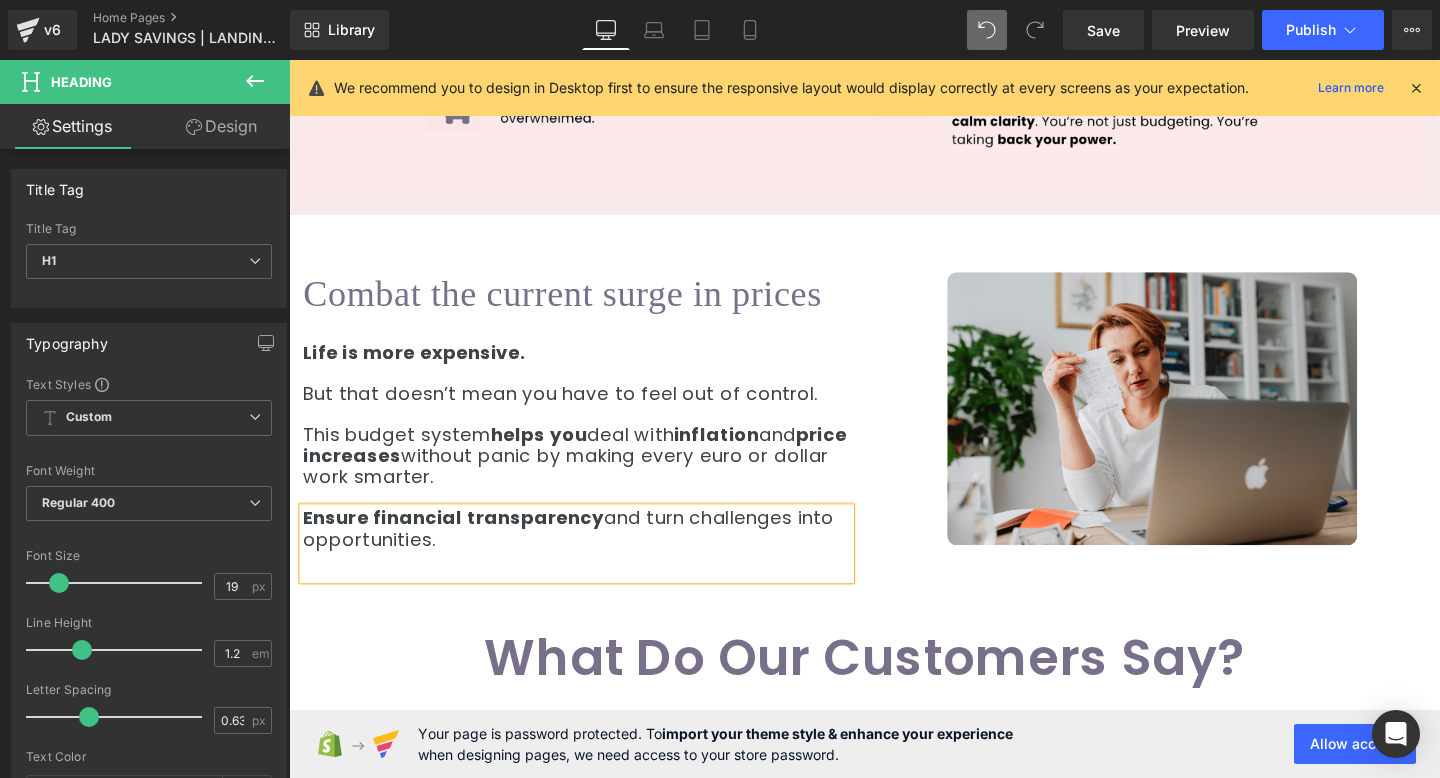 paste 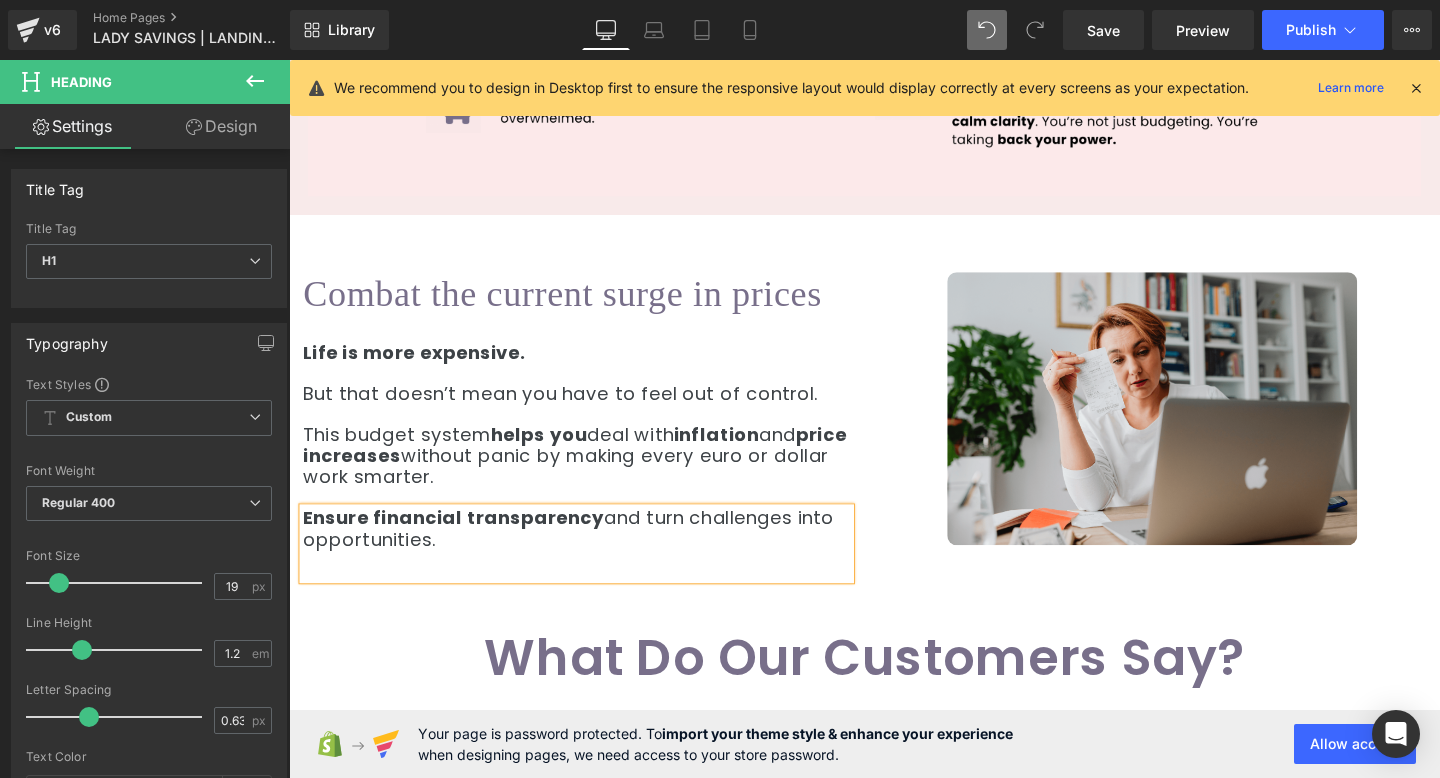 type 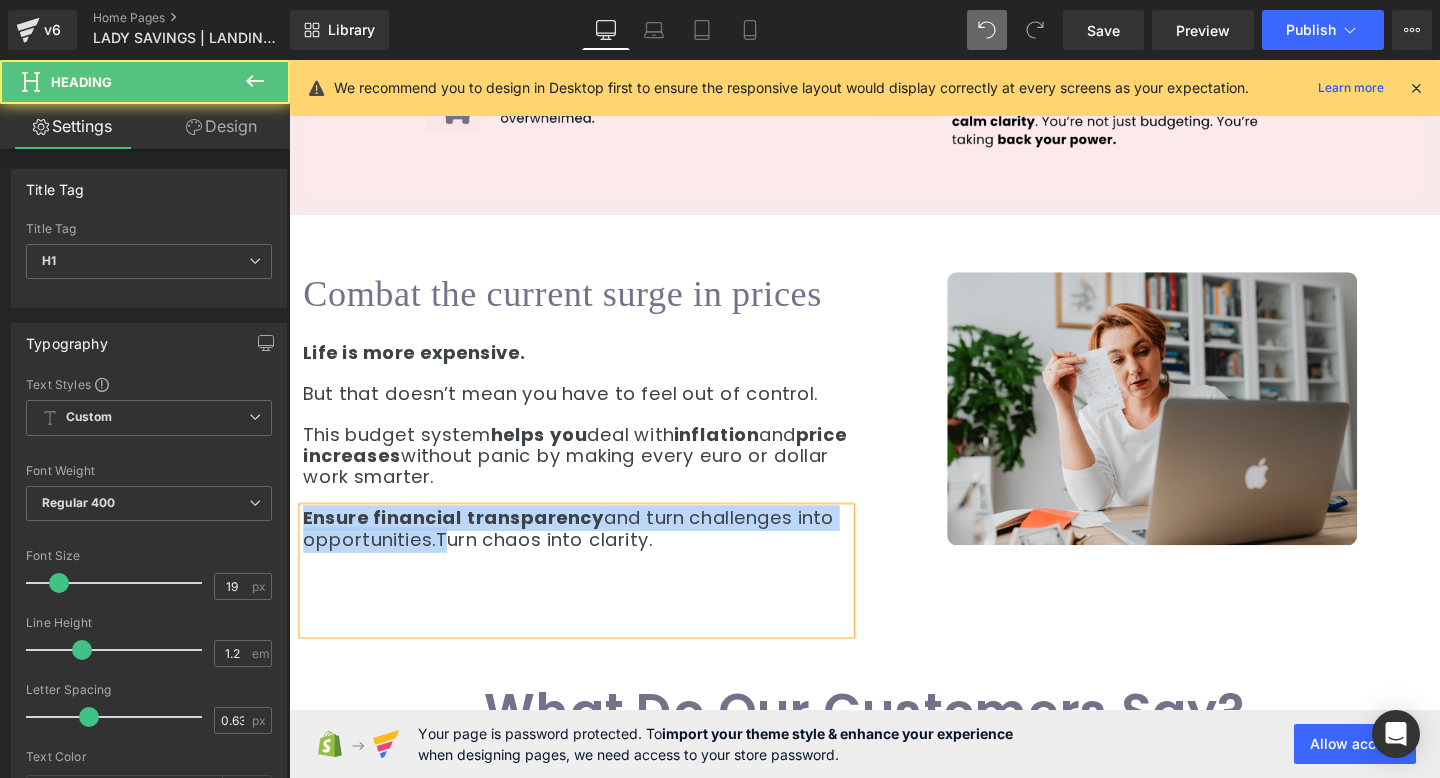 drag, startPoint x: 439, startPoint y: 551, endPoint x: 279, endPoint y: 535, distance: 160.798 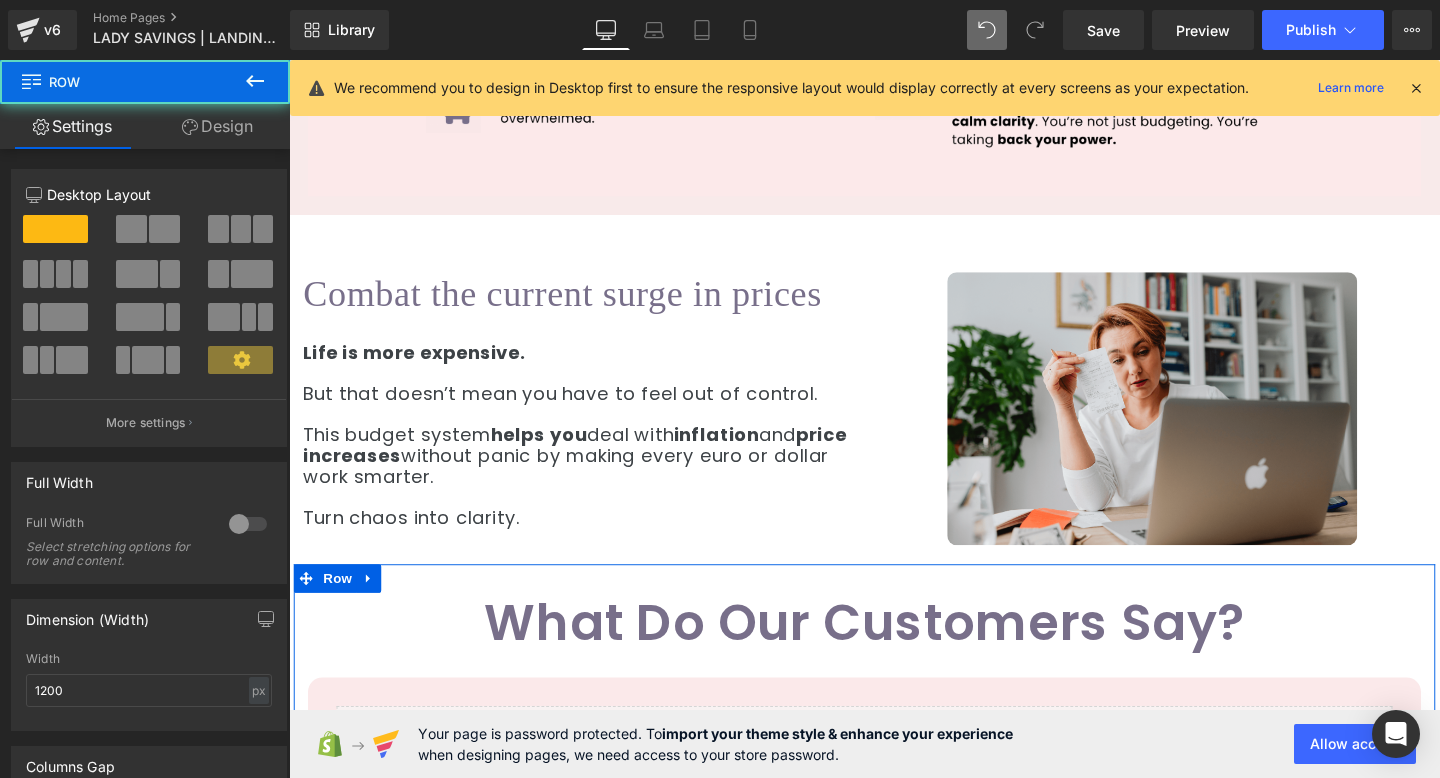 click on "What Do Our Customers Say? Heading         Liquid         Row         Row" at bounding box center [894, 712] 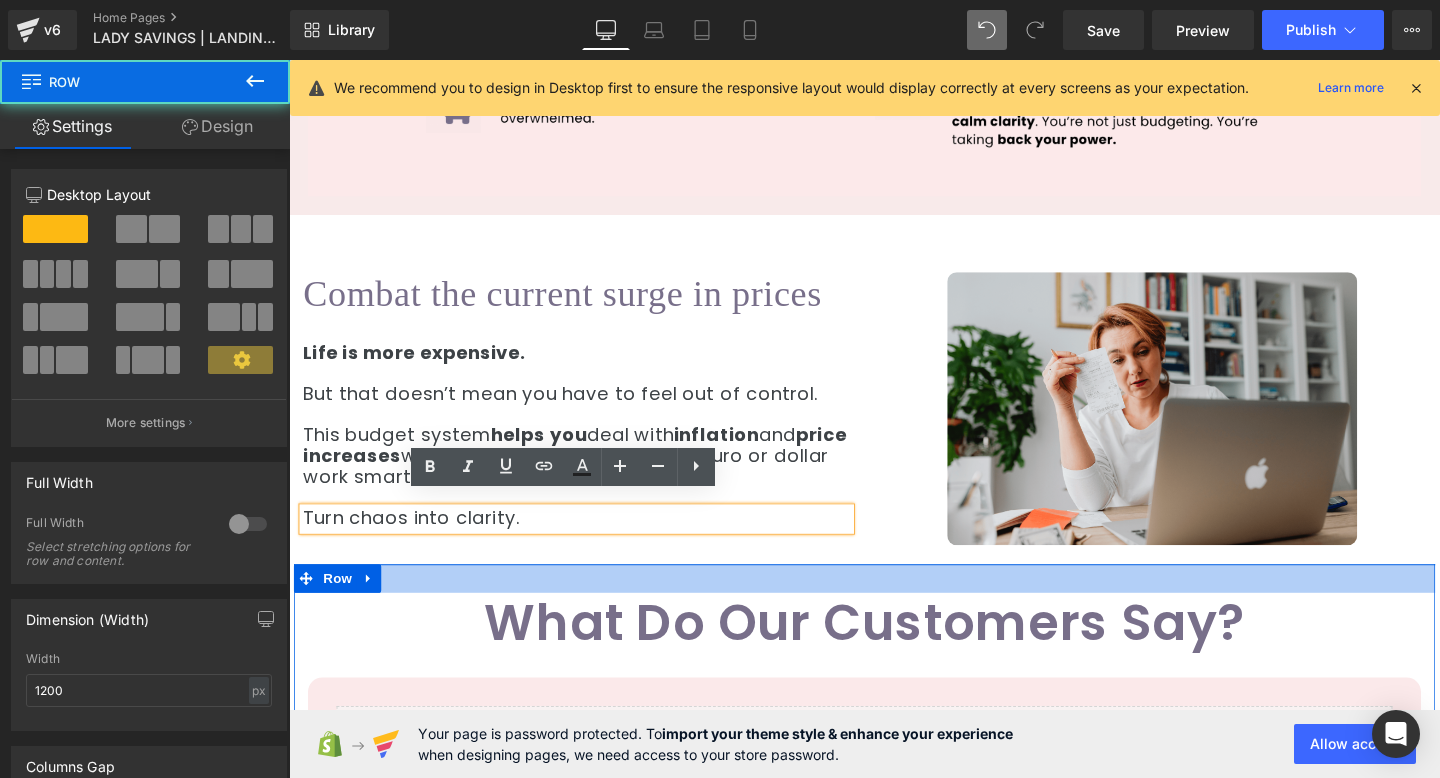 click on "What Do Our Customers Say? Heading         Liquid         Row         Row" at bounding box center [894, 712] 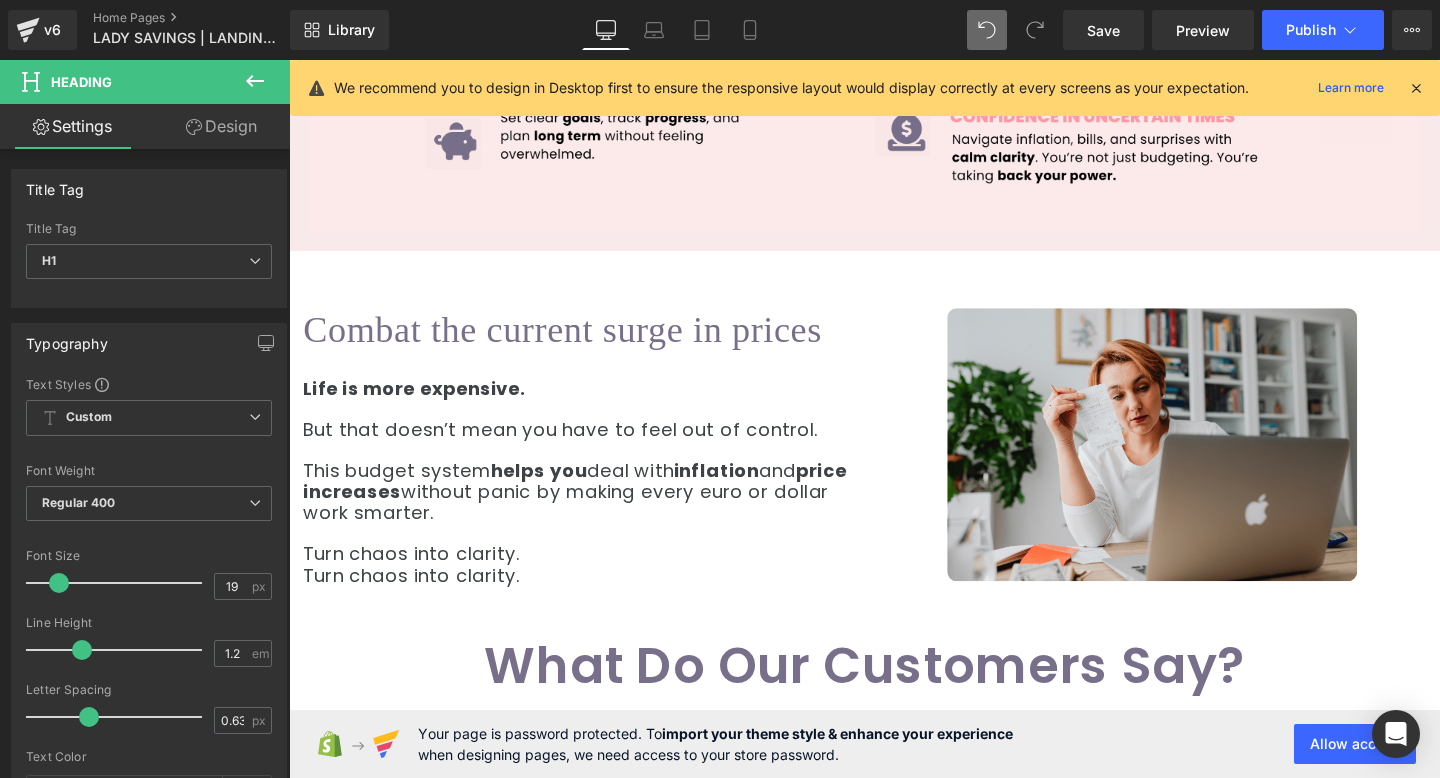 scroll, scrollTop: 6173, scrollLeft: 0, axis: vertical 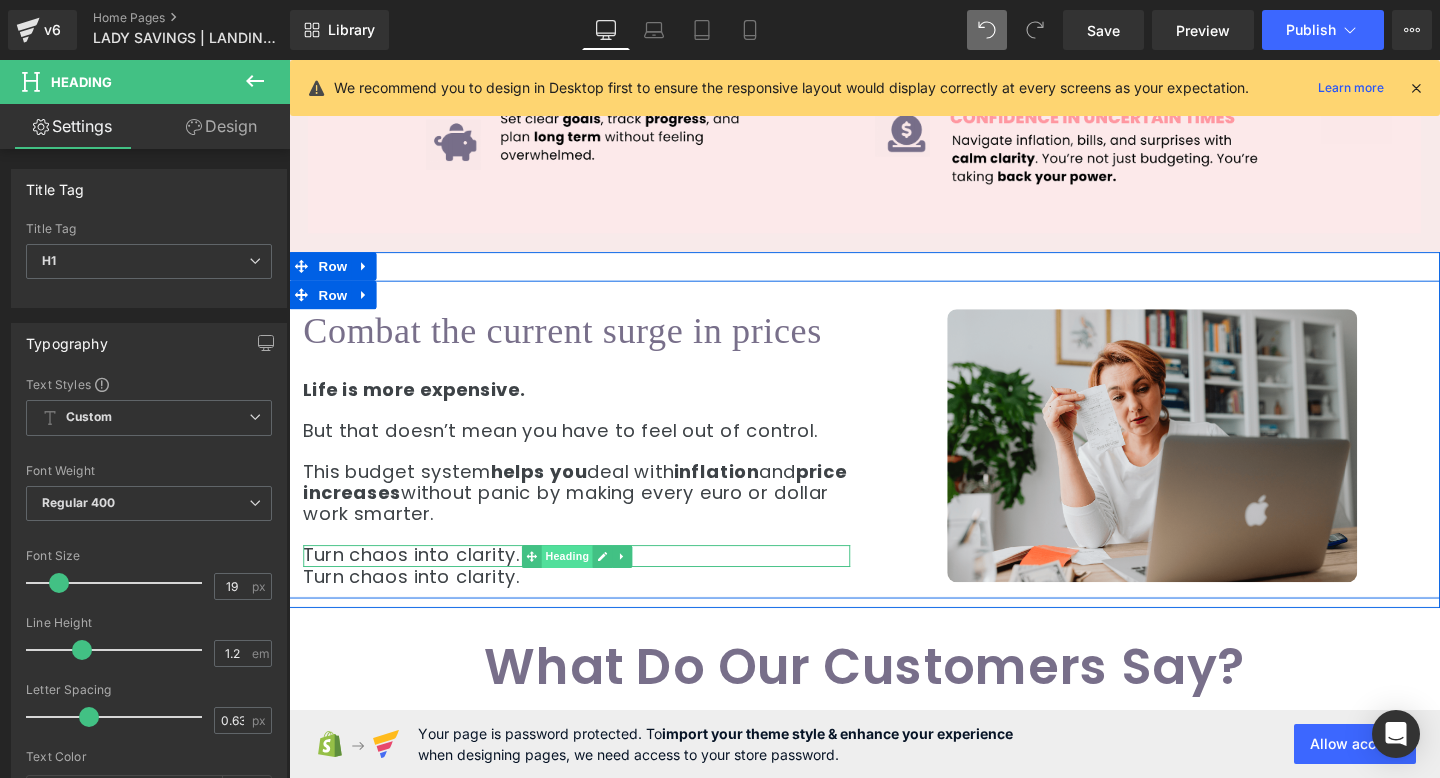 click on "Heading" at bounding box center (581, 582) 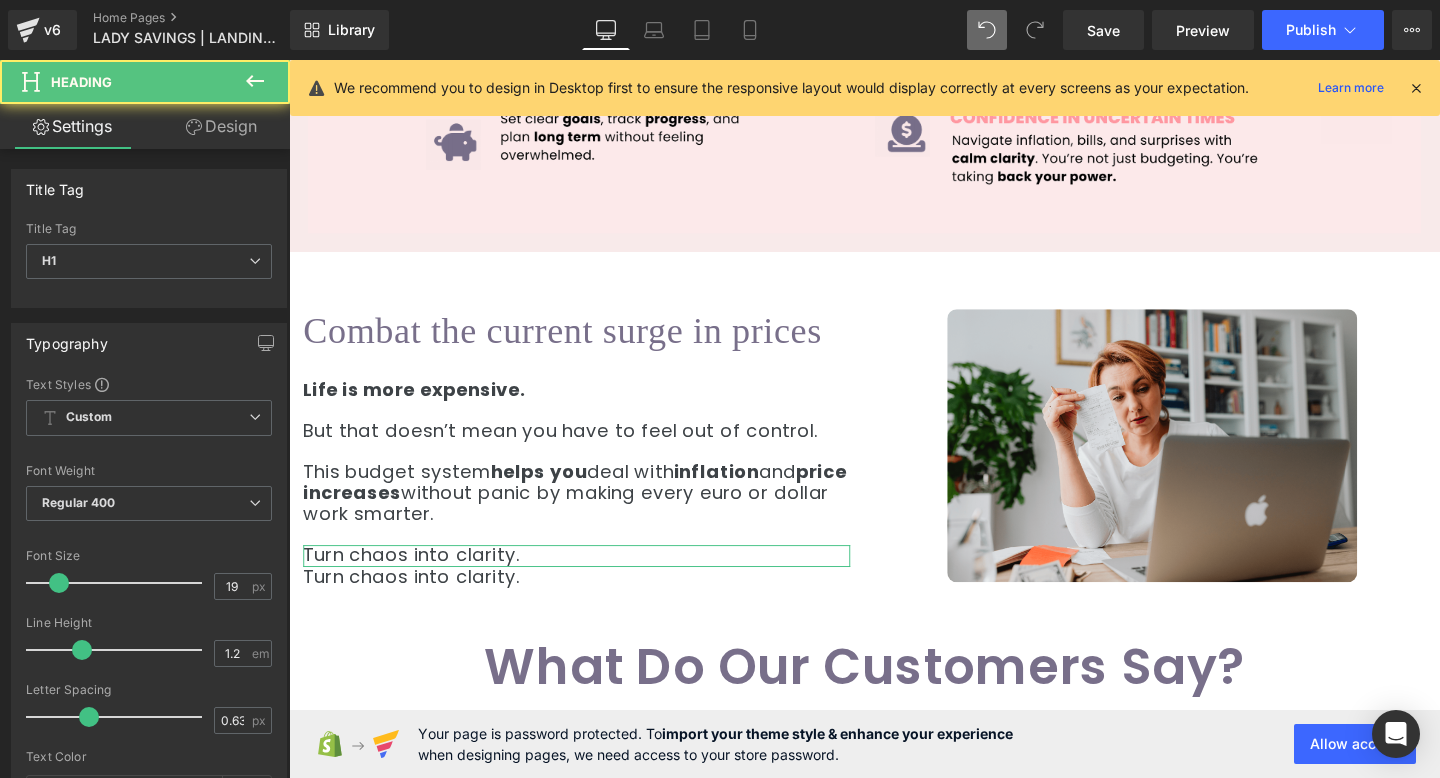 click on "Design" at bounding box center (221, 126) 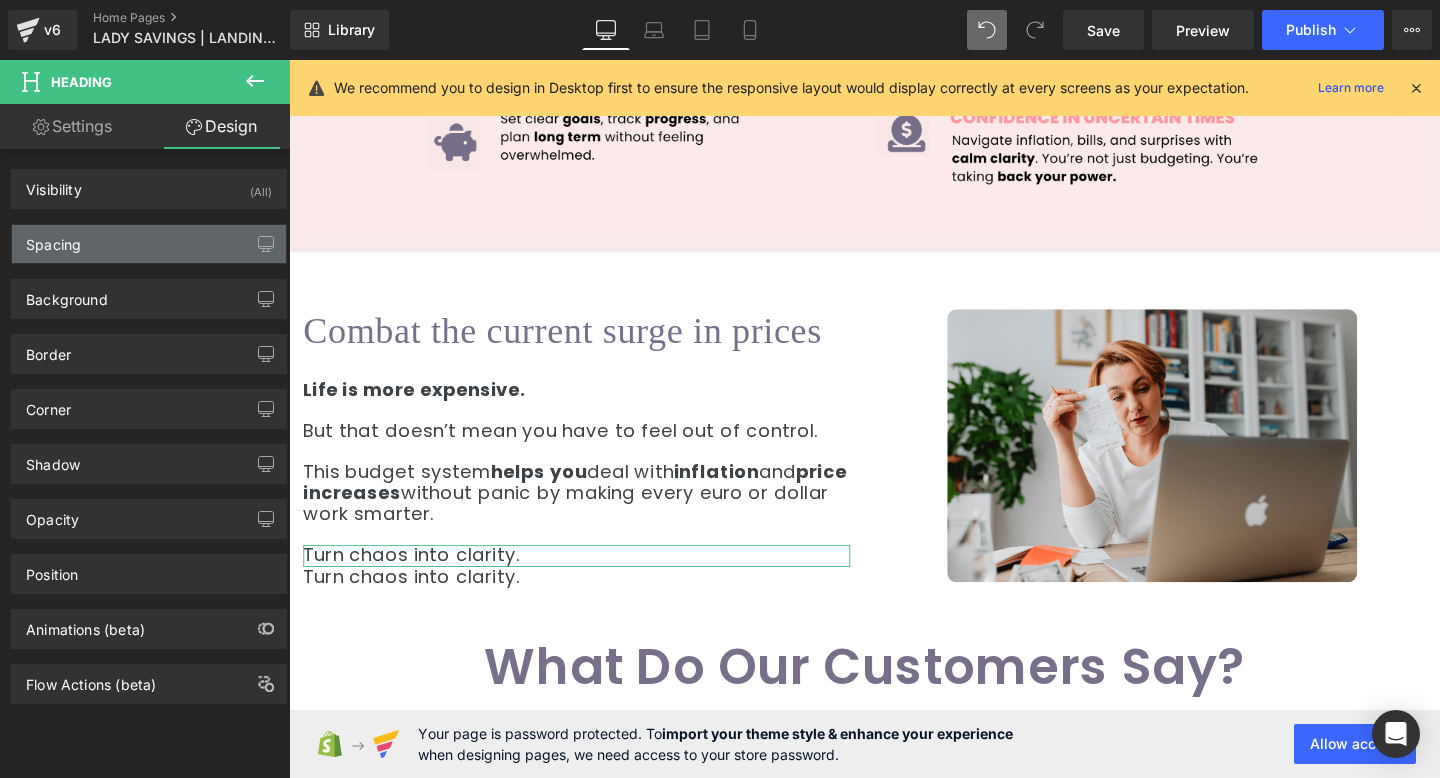 click on "Spacing" at bounding box center [149, 244] 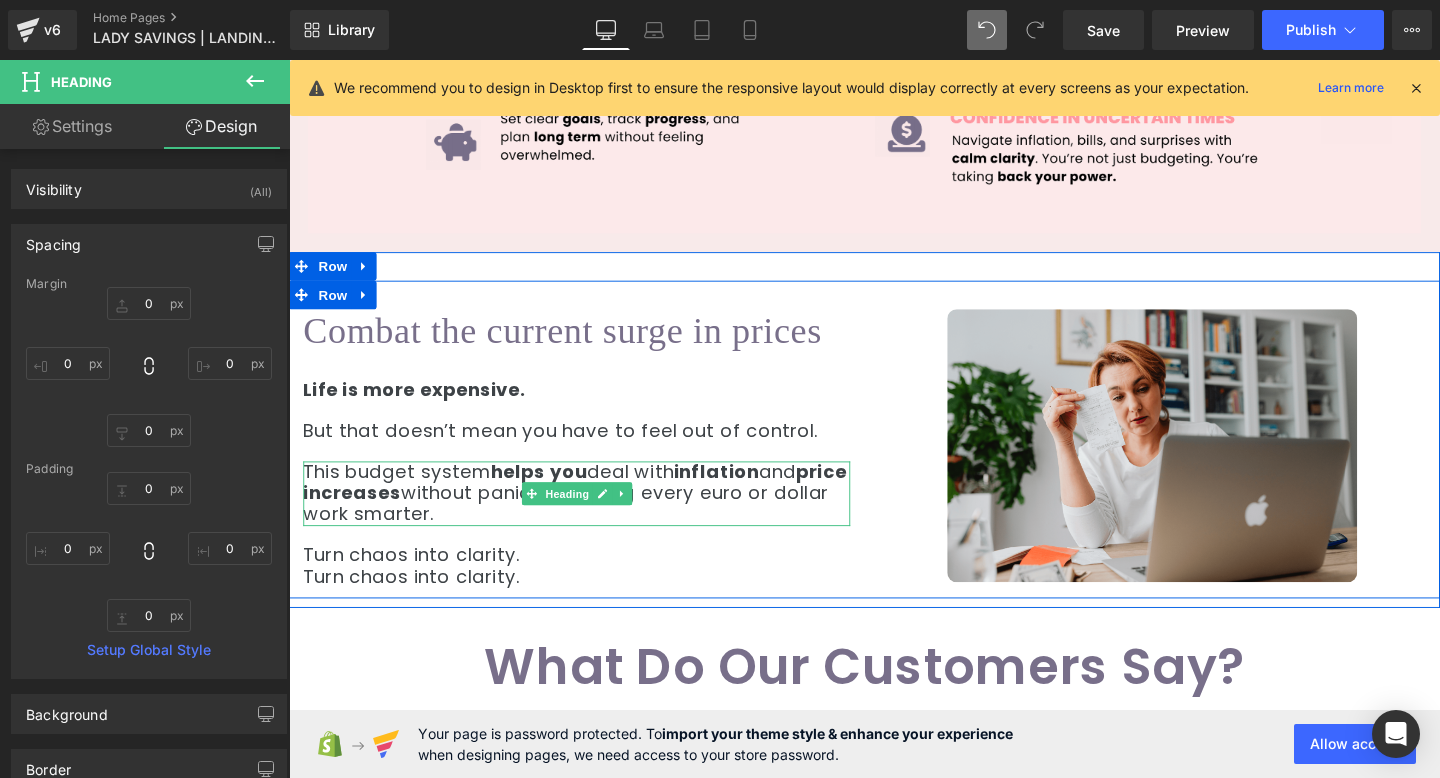 click on "This budget system  helps you  deal with  inflation  and  price increases  without panic by making every euro or dollar work smarter." at bounding box center [591, 516] 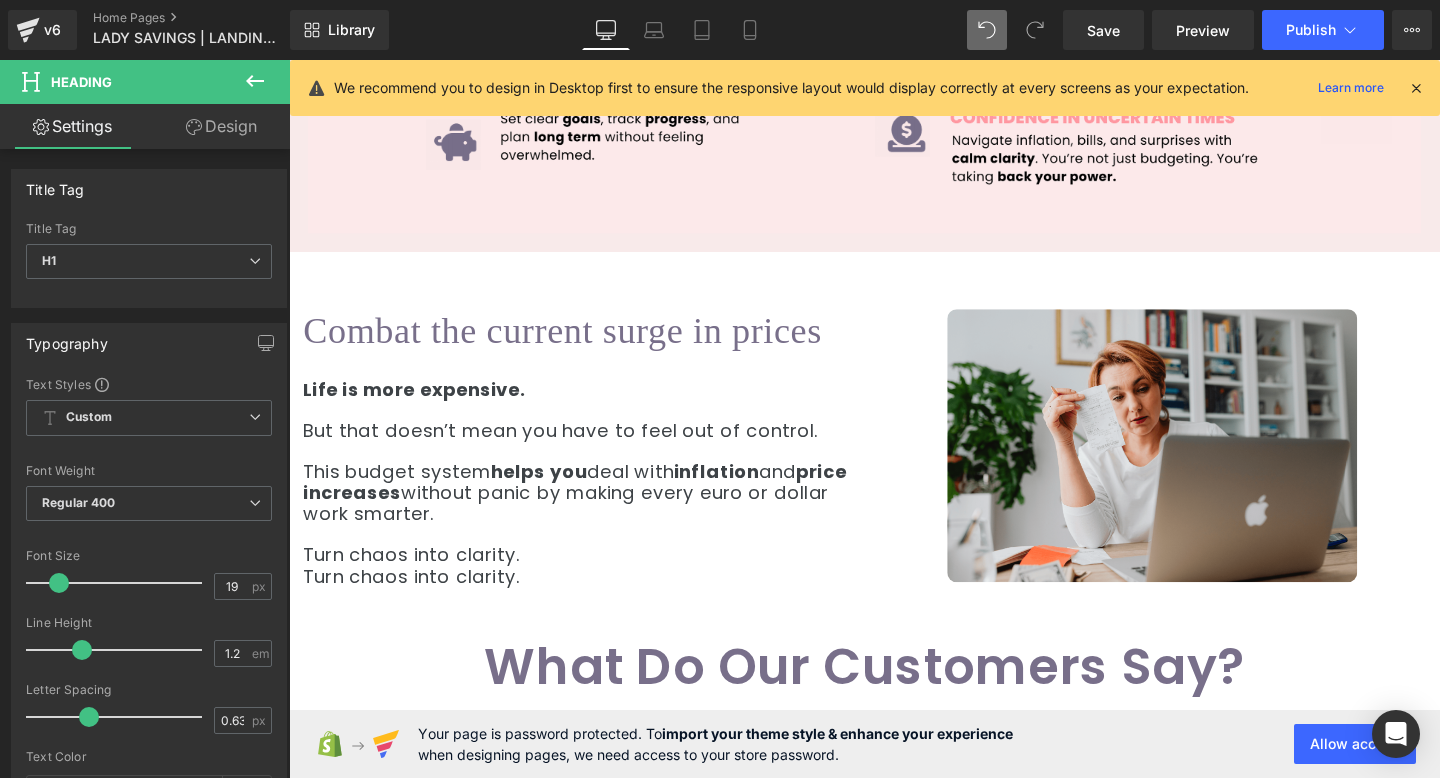 click on "Design" at bounding box center (221, 126) 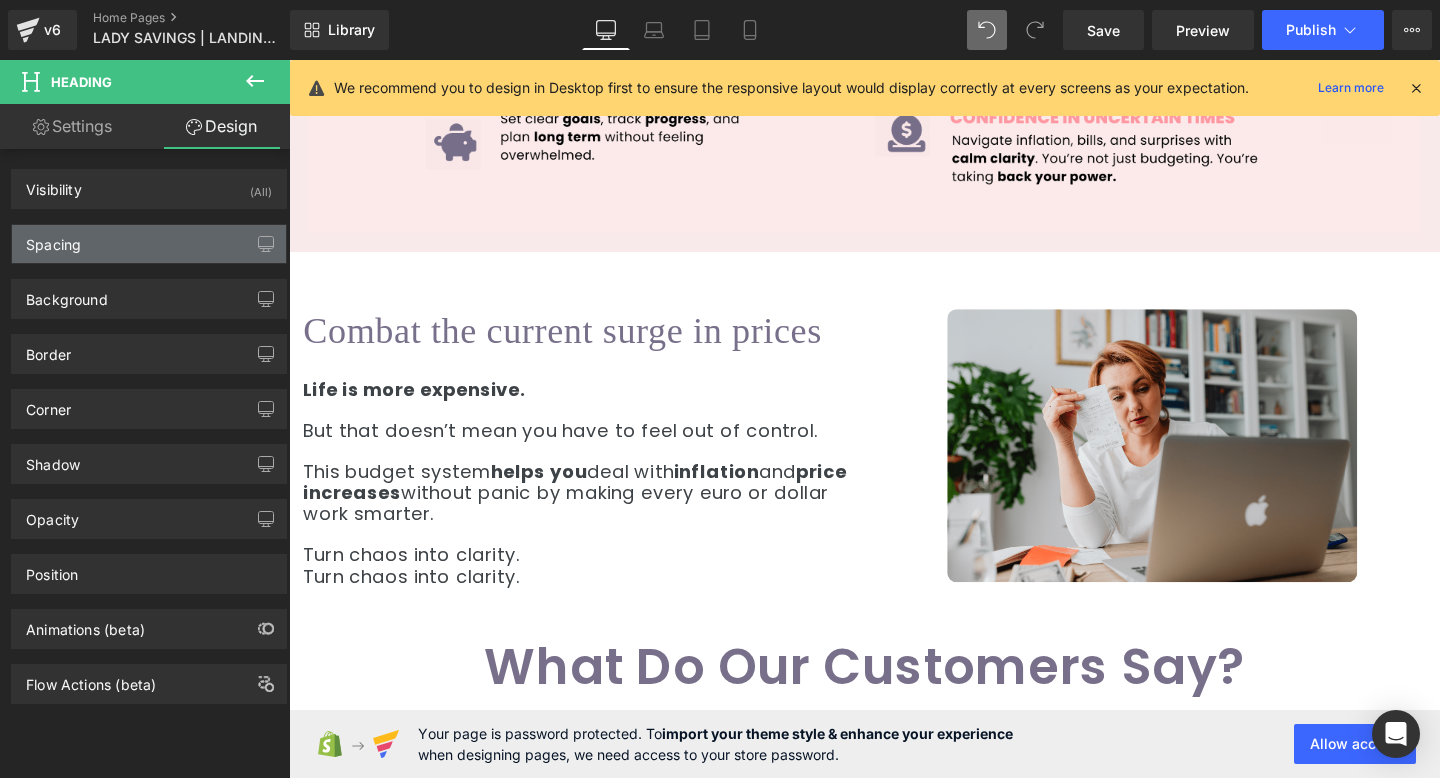 click on "Spacing" at bounding box center [149, 244] 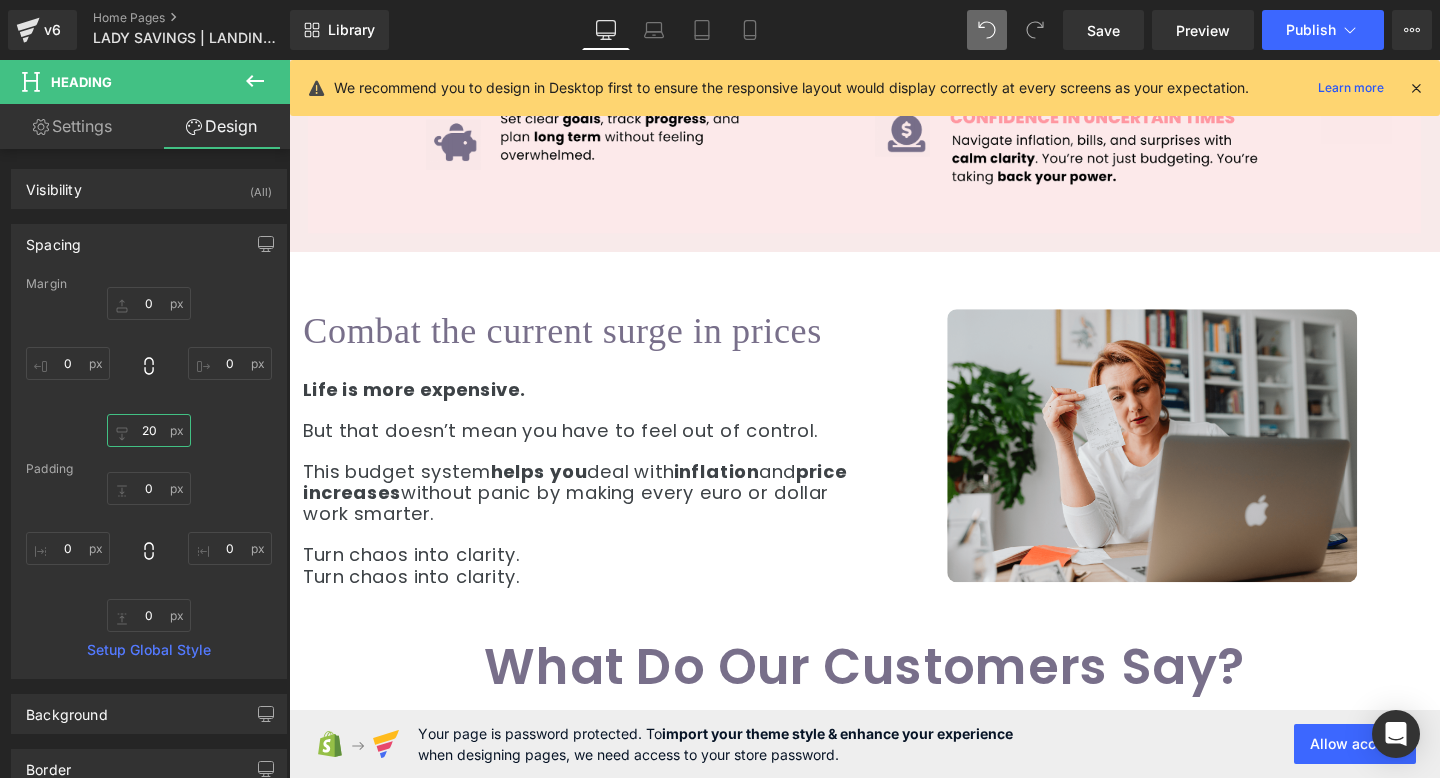 click on "20" at bounding box center [149, 430] 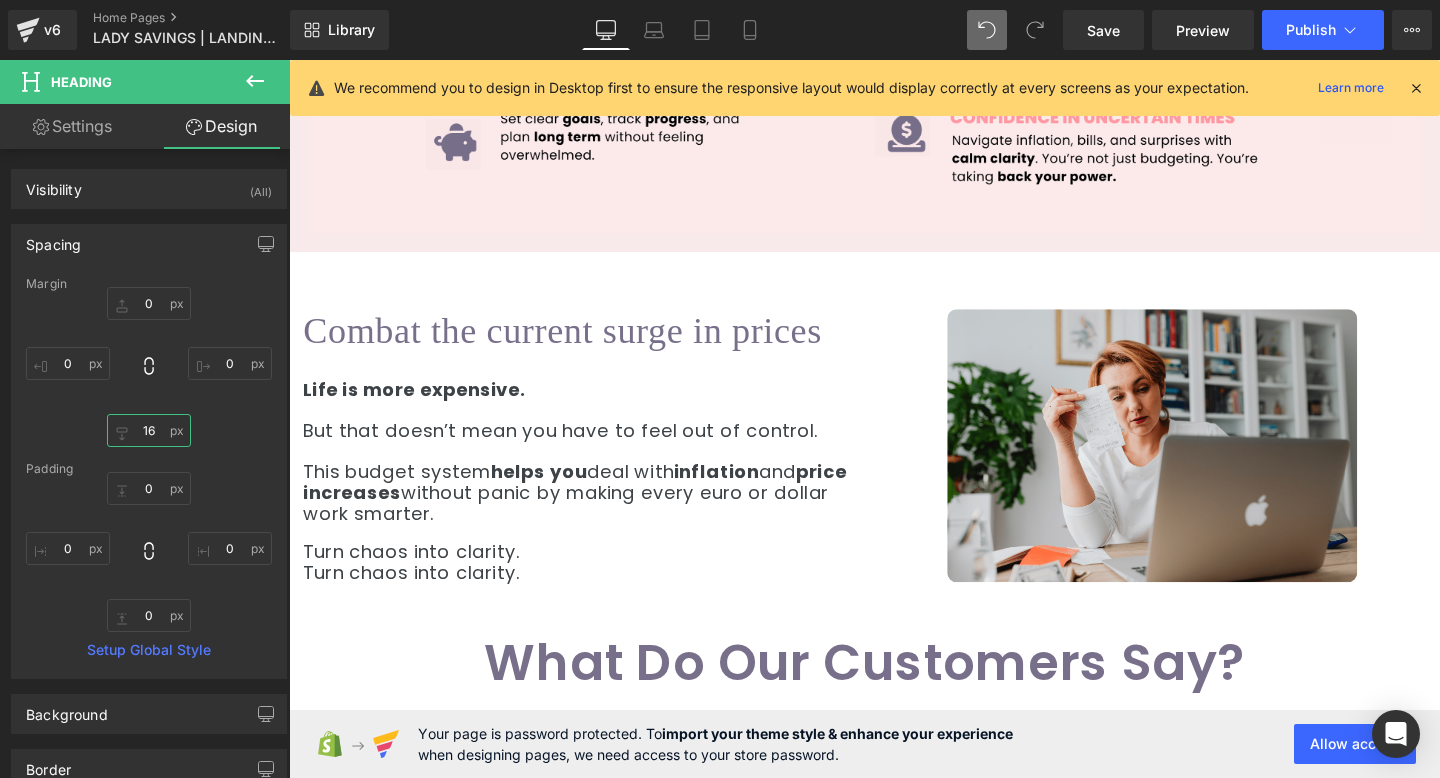 type on "15" 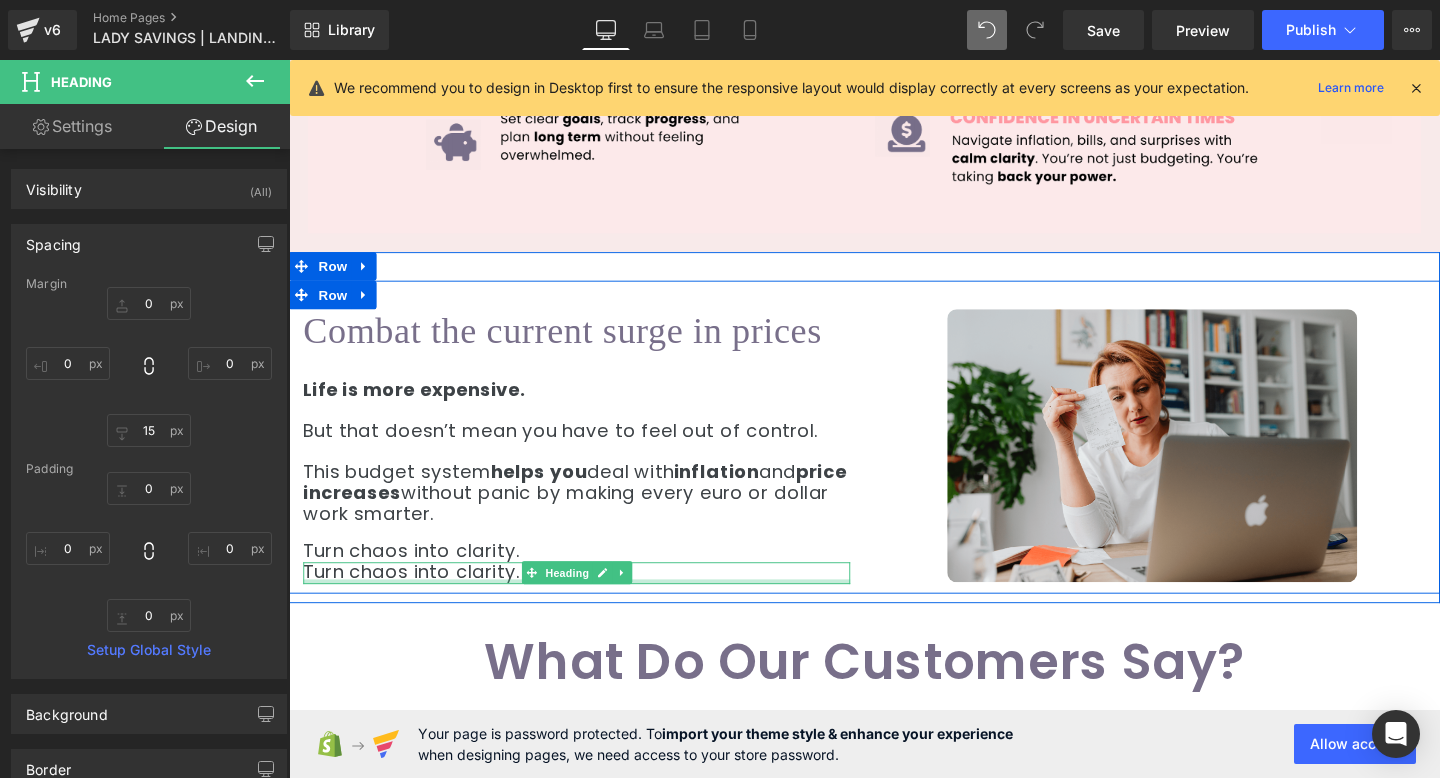 click on "Turn chaos into clarity." at bounding box center (591, 599) 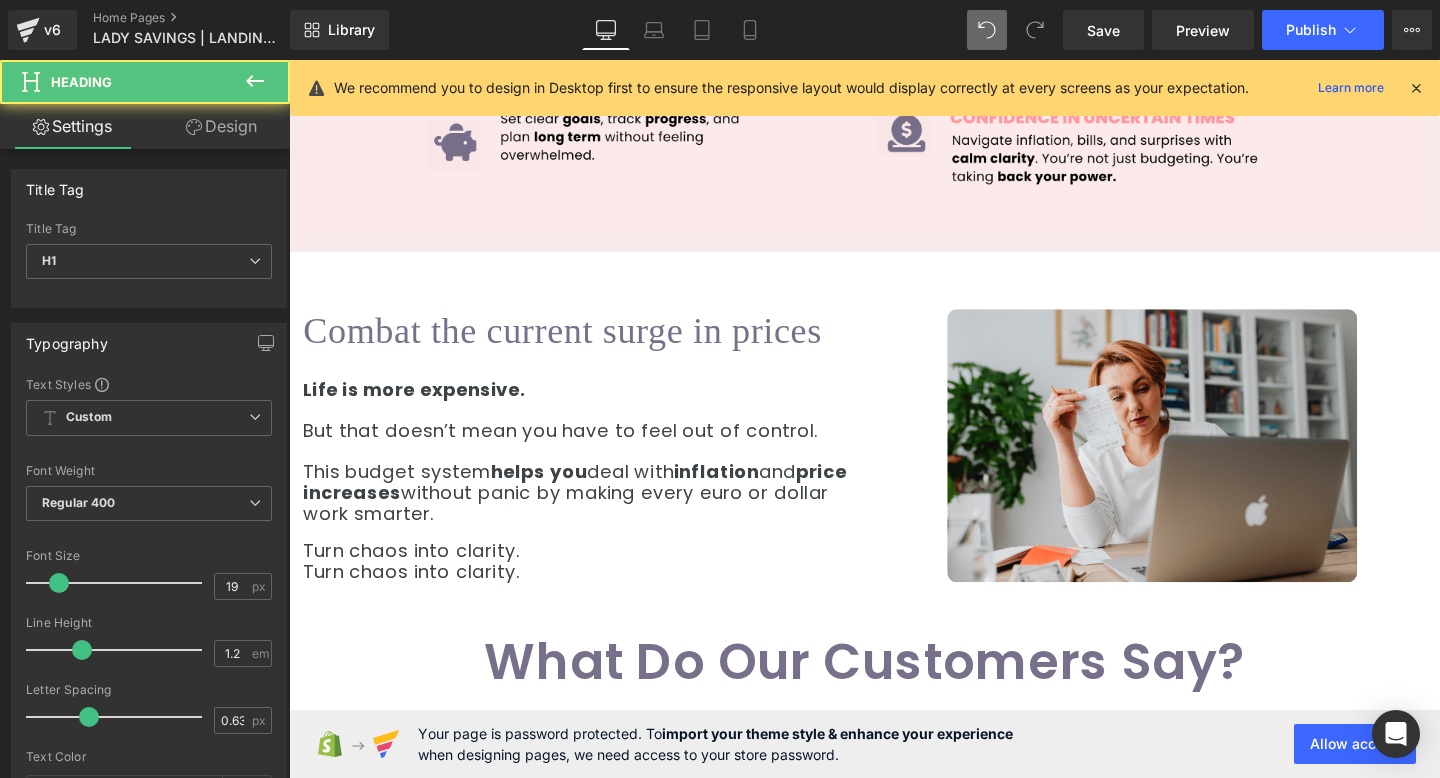 click on "Design" at bounding box center [221, 126] 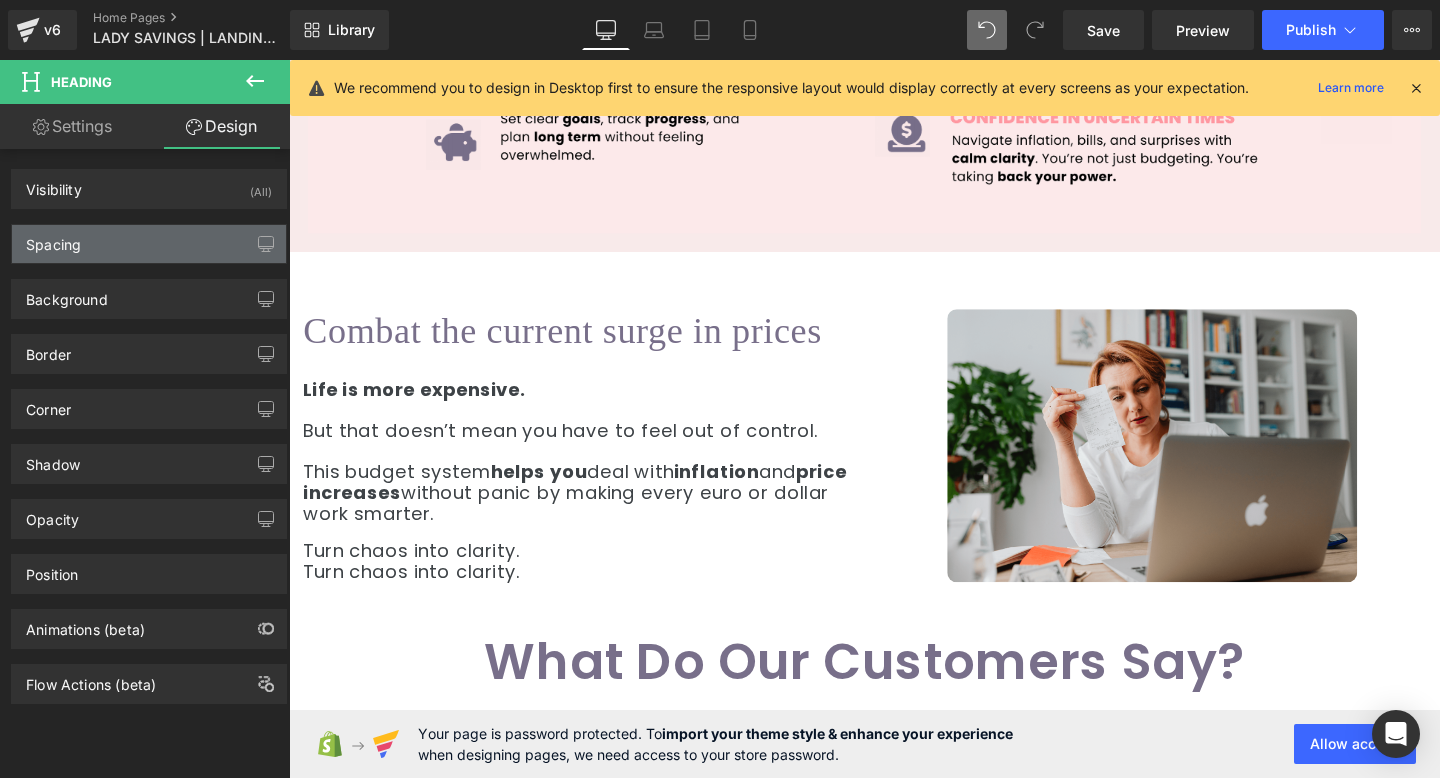 click on "Spacing" at bounding box center [149, 244] 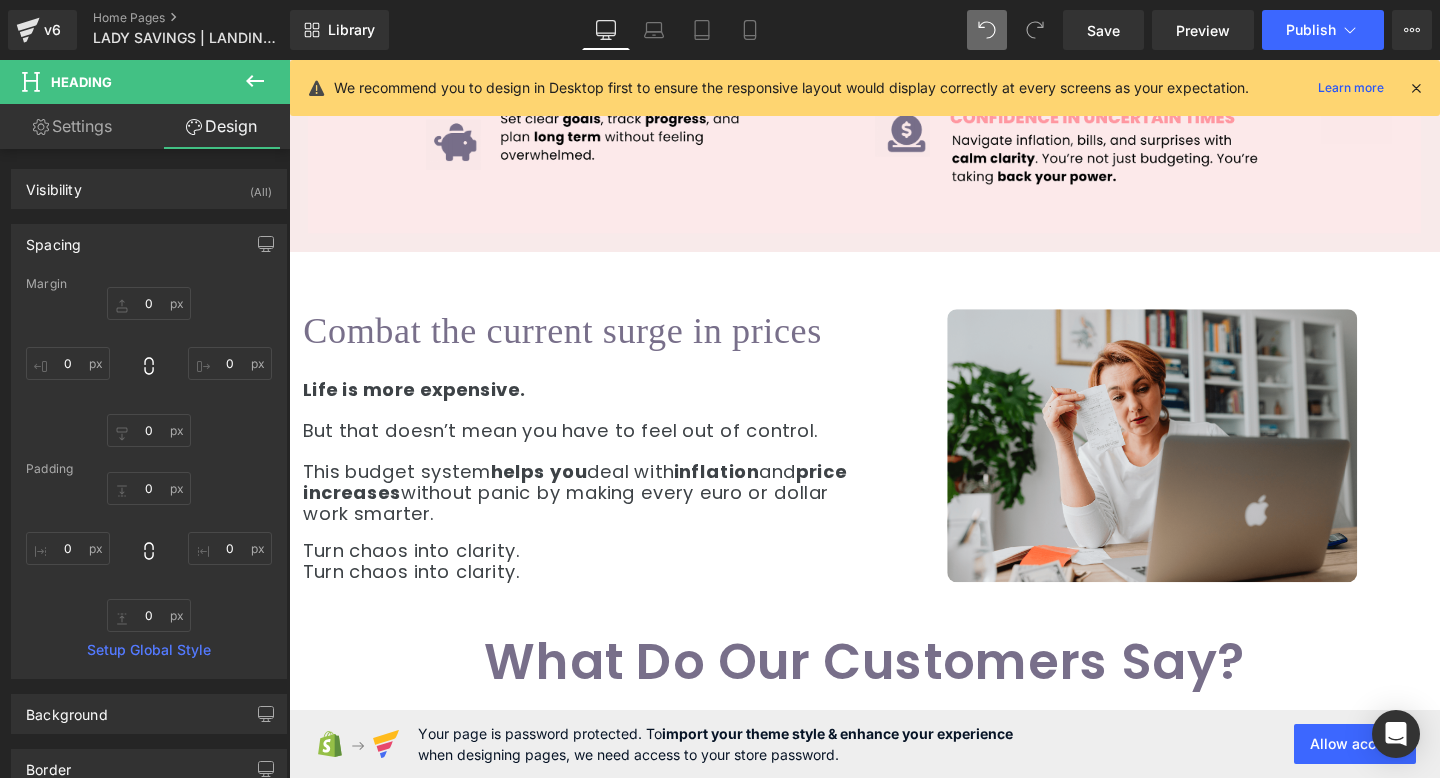 click on "Margin" at bounding box center [149, 284] 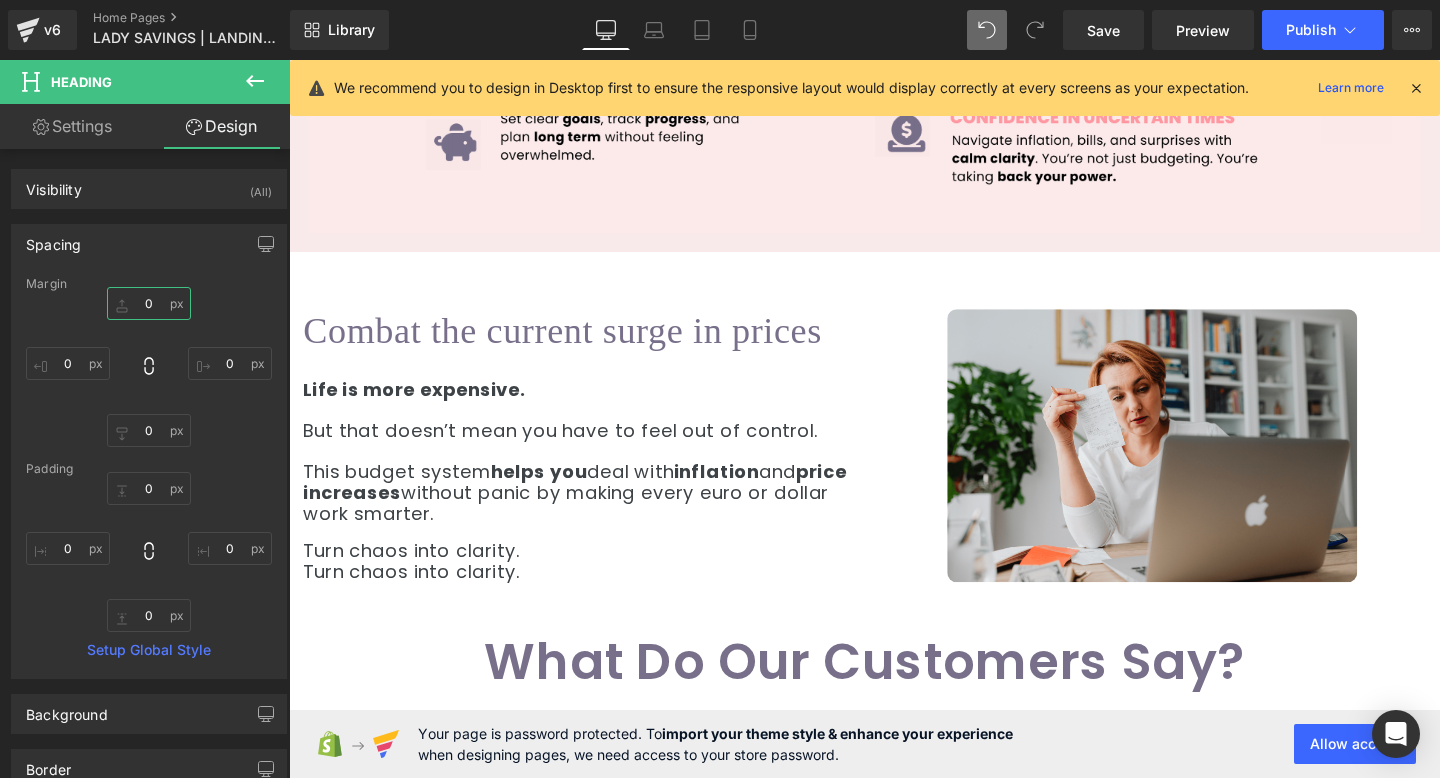 click on "0" at bounding box center [149, 303] 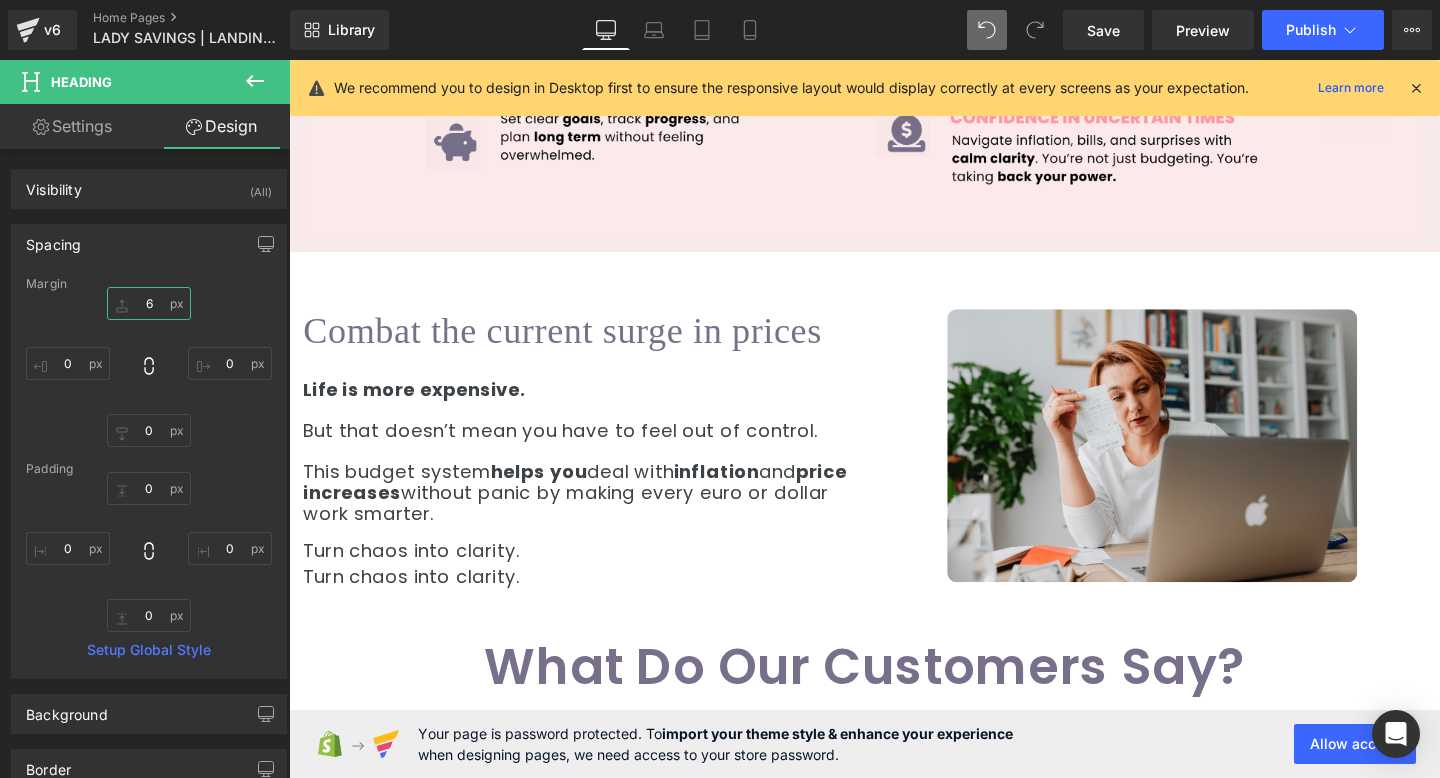 type on "5" 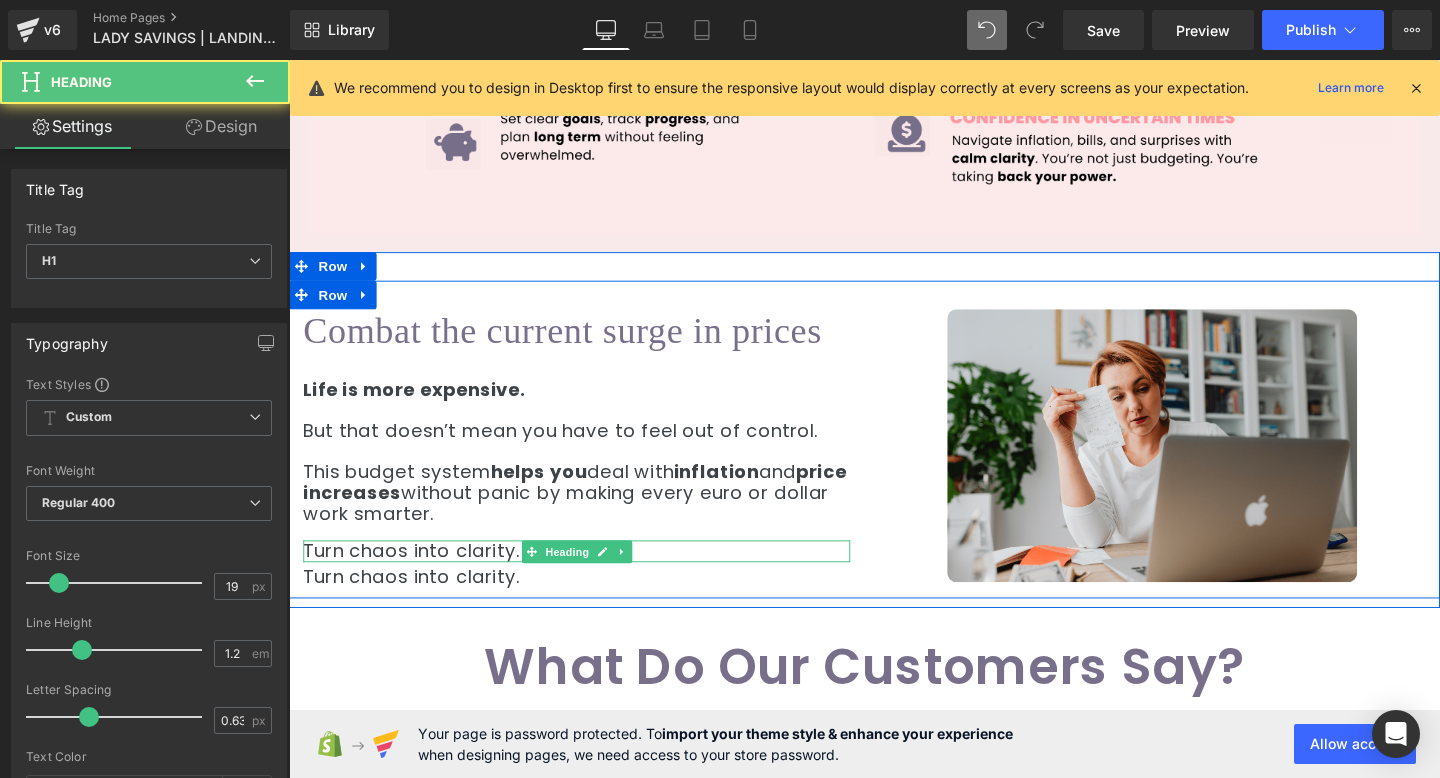 click on "Turn chaos into clarity." at bounding box center [591, 576] 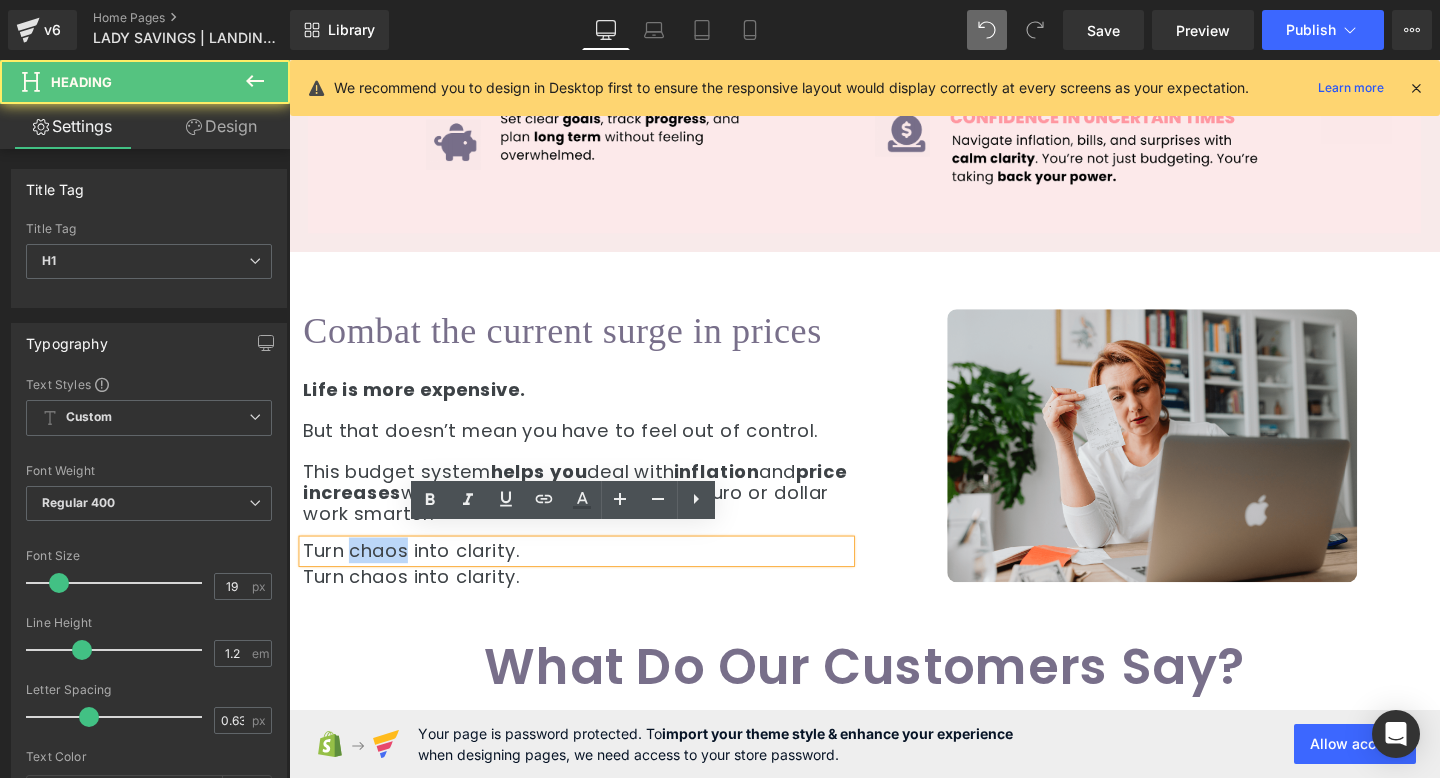 click on "Turn chaos into clarity." at bounding box center [591, 576] 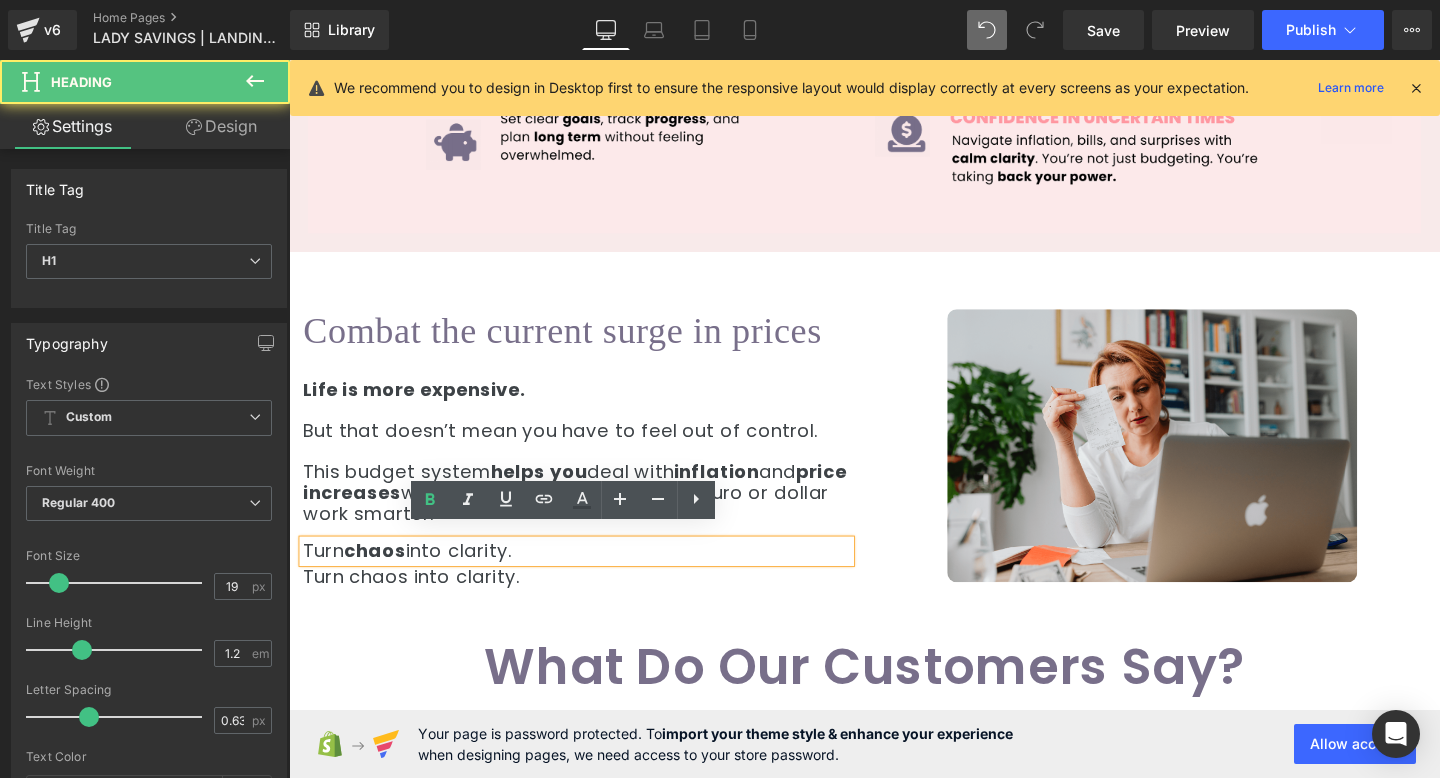click on "Turn  chaos  into clarity." at bounding box center [591, 576] 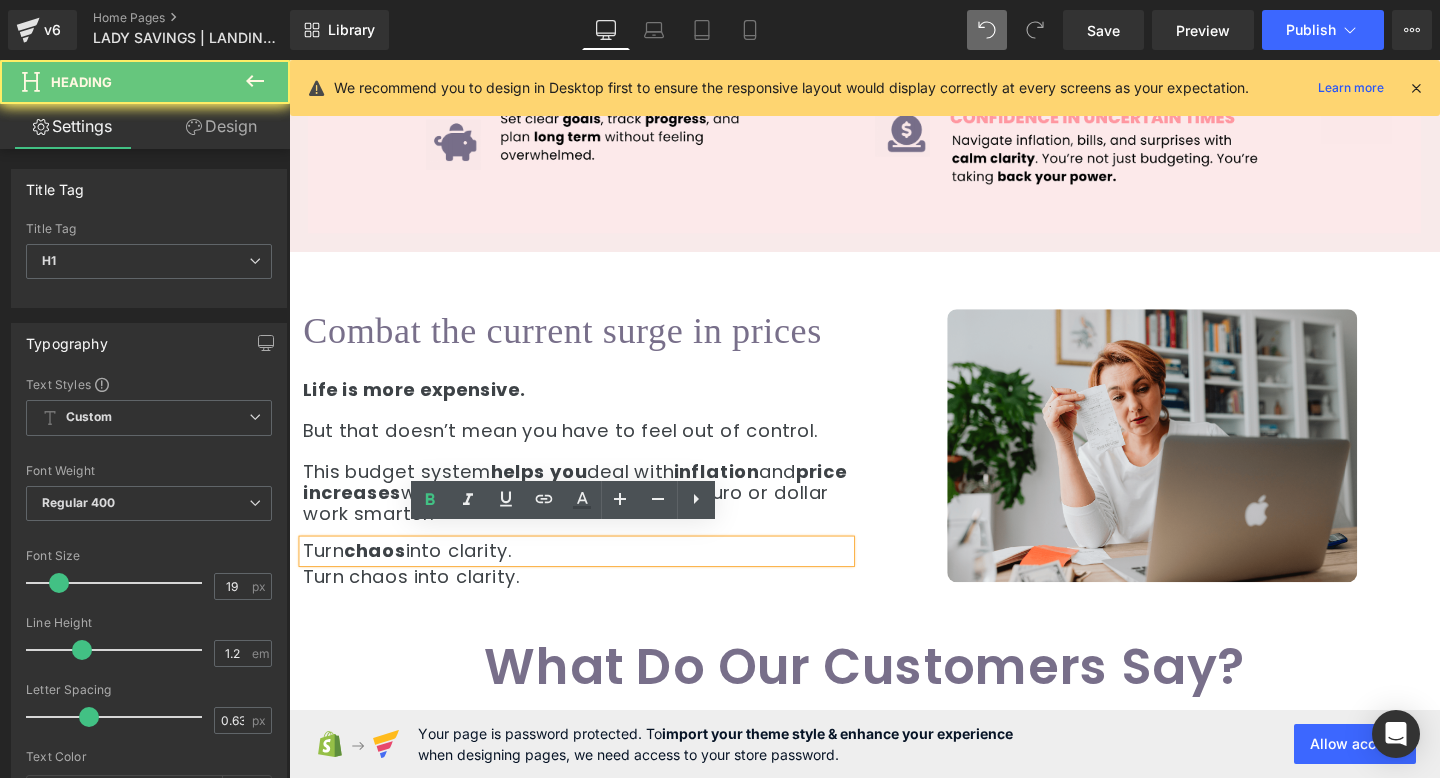 click on "Turn  chaos  into clarity." at bounding box center [591, 576] 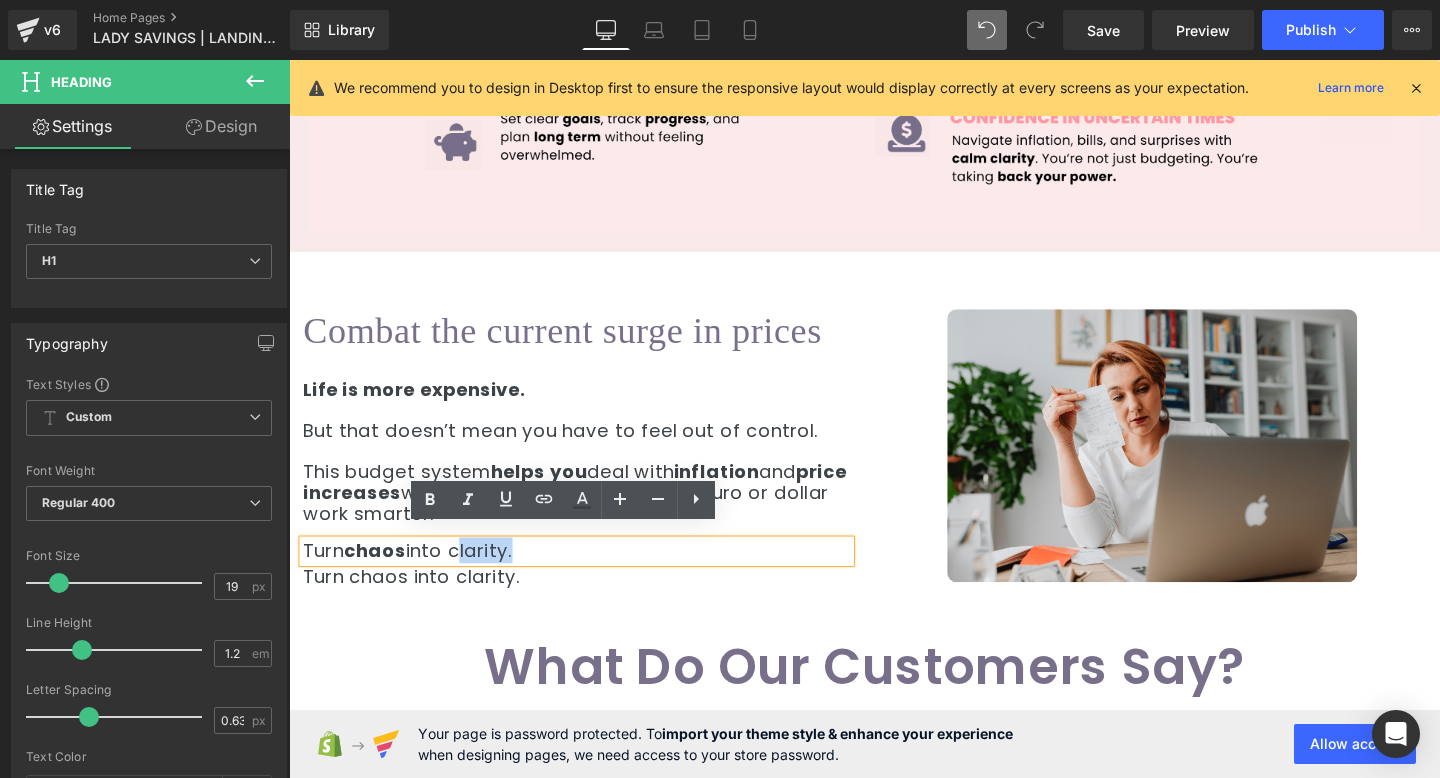 click on "Turn  chaos  into clarity." at bounding box center (591, 576) 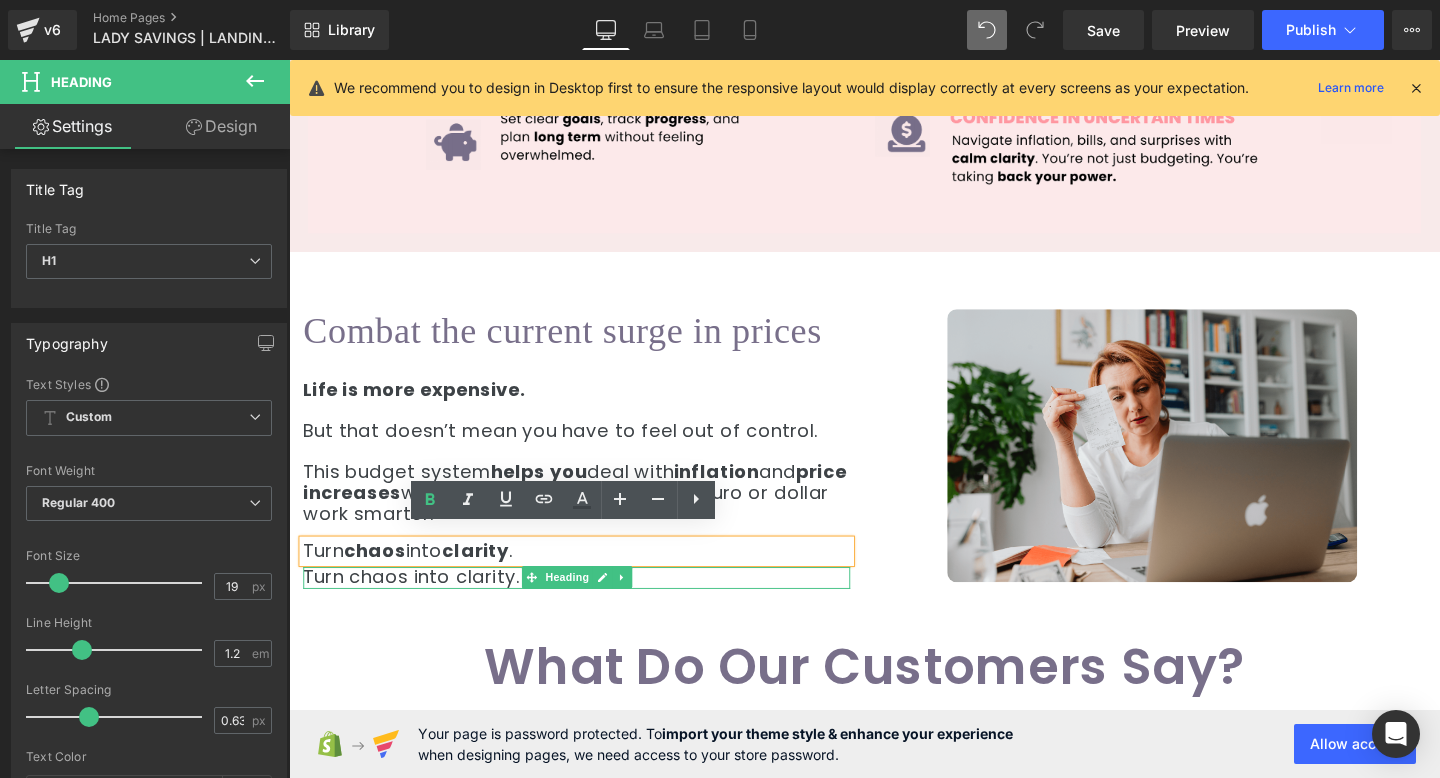 click on "Turn chaos into clarity." at bounding box center (591, 604) 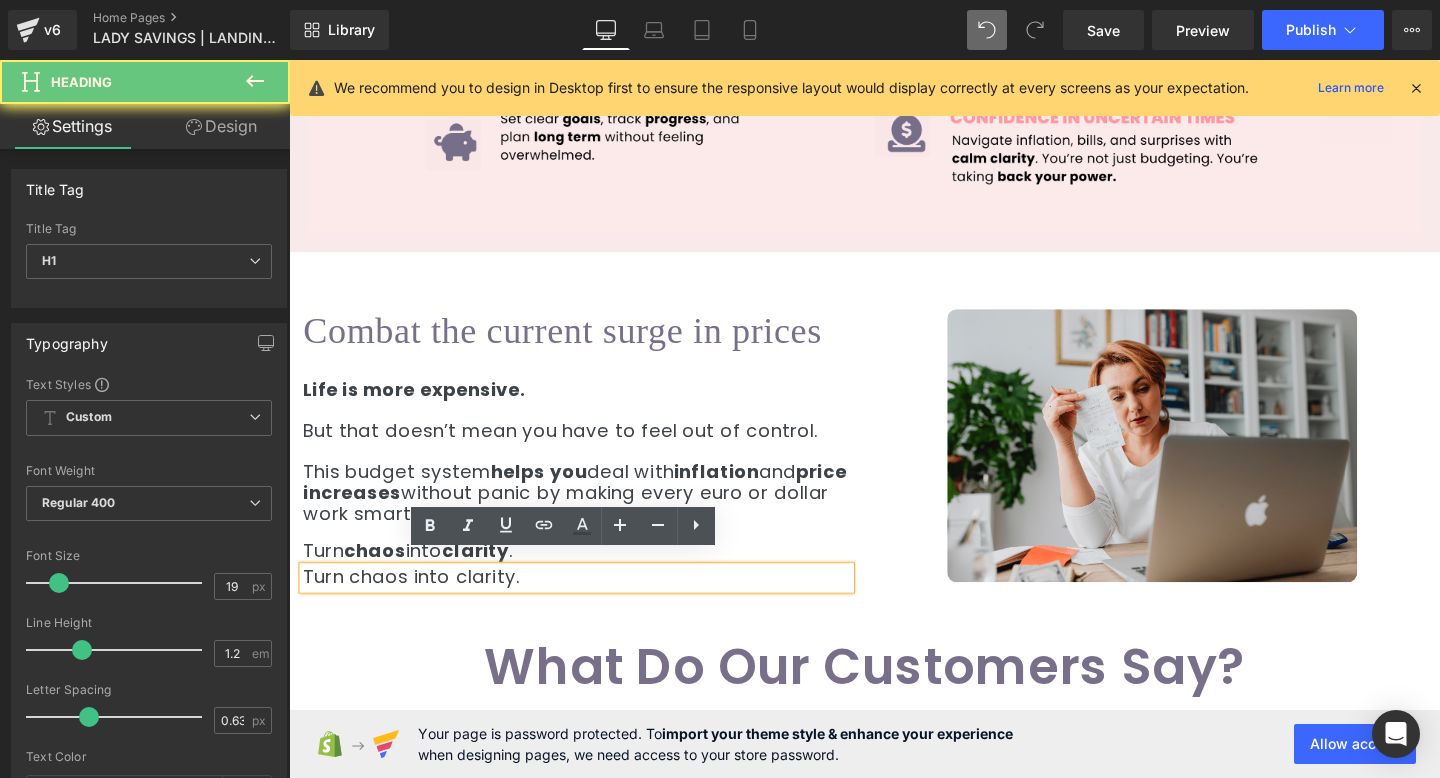click on "Turn chaos into clarity." at bounding box center [591, 604] 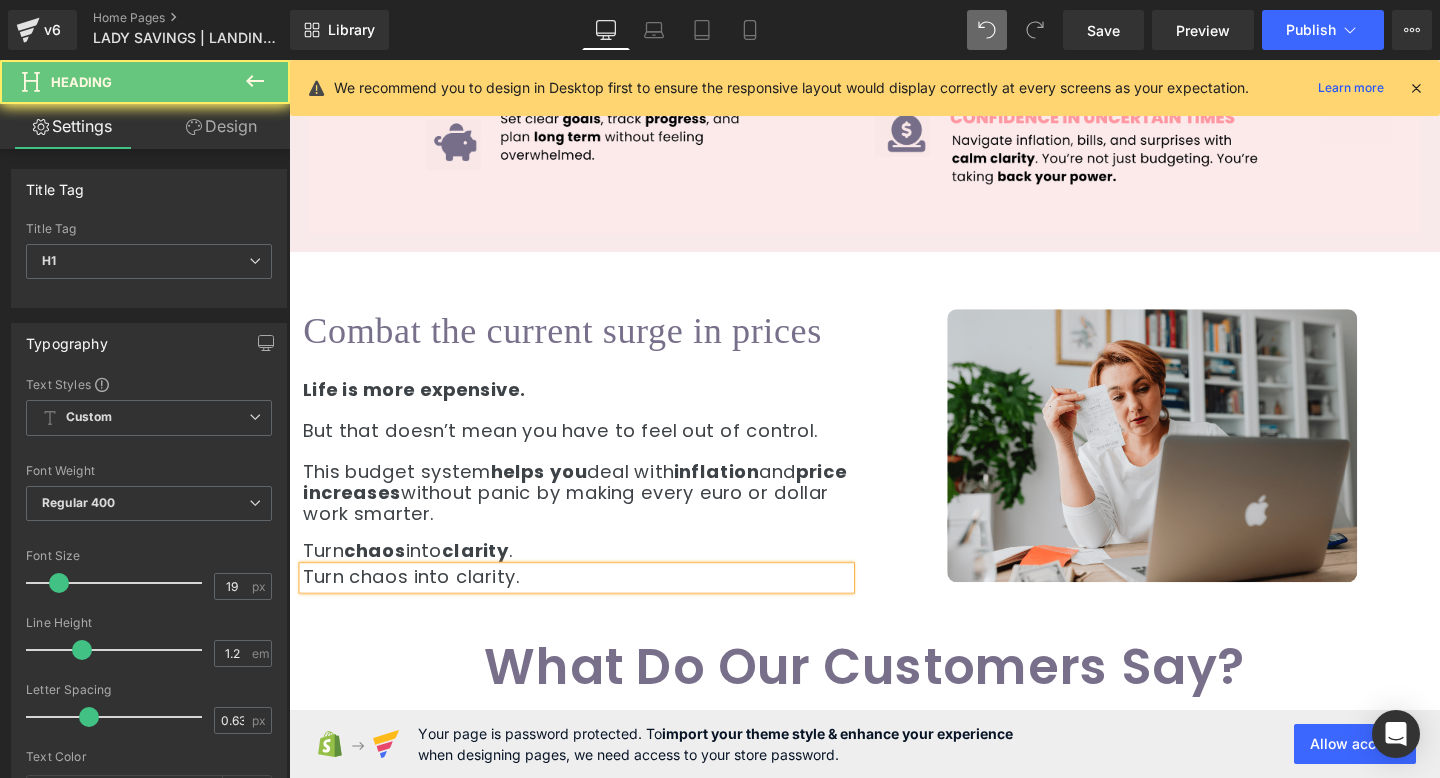 paste 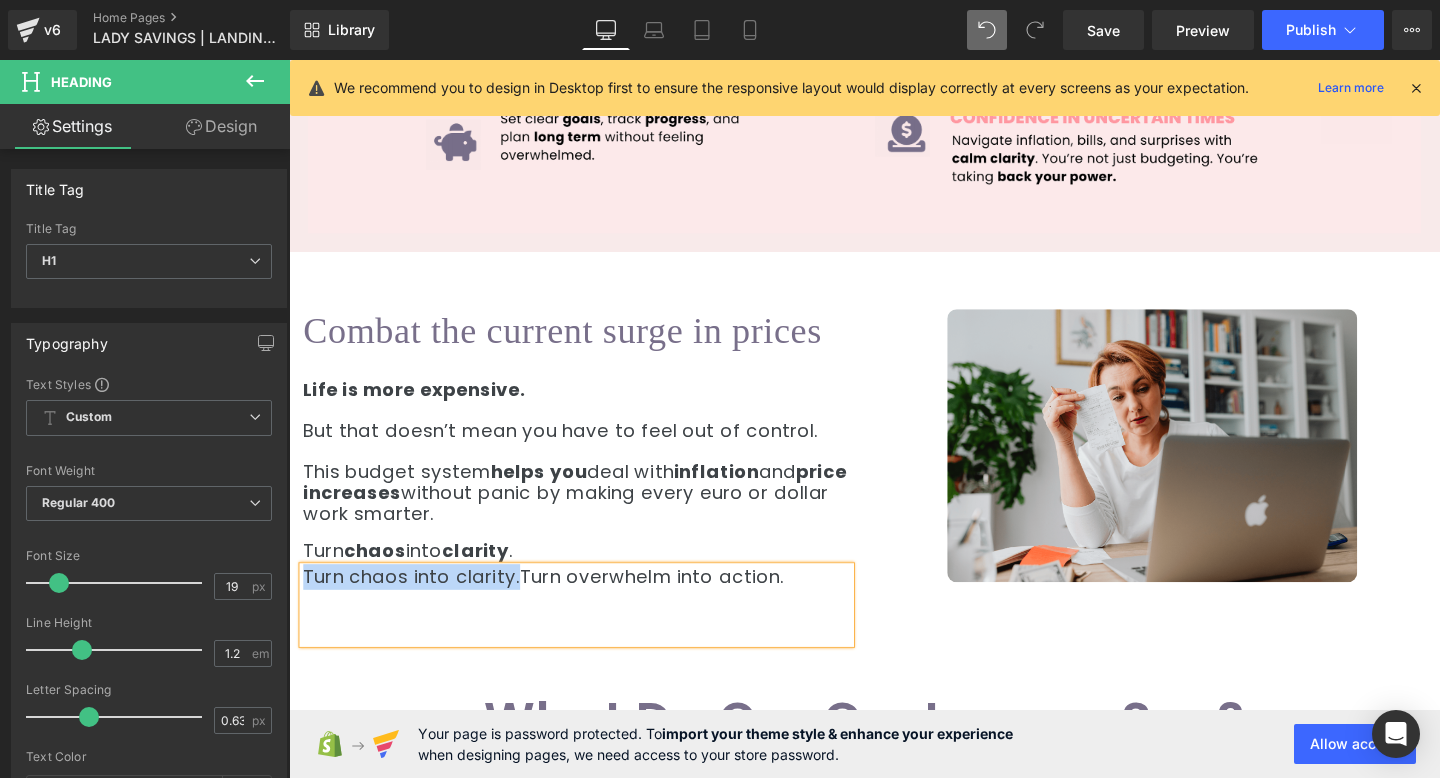 drag, startPoint x: 525, startPoint y: 587, endPoint x: 297, endPoint y: 587, distance: 228 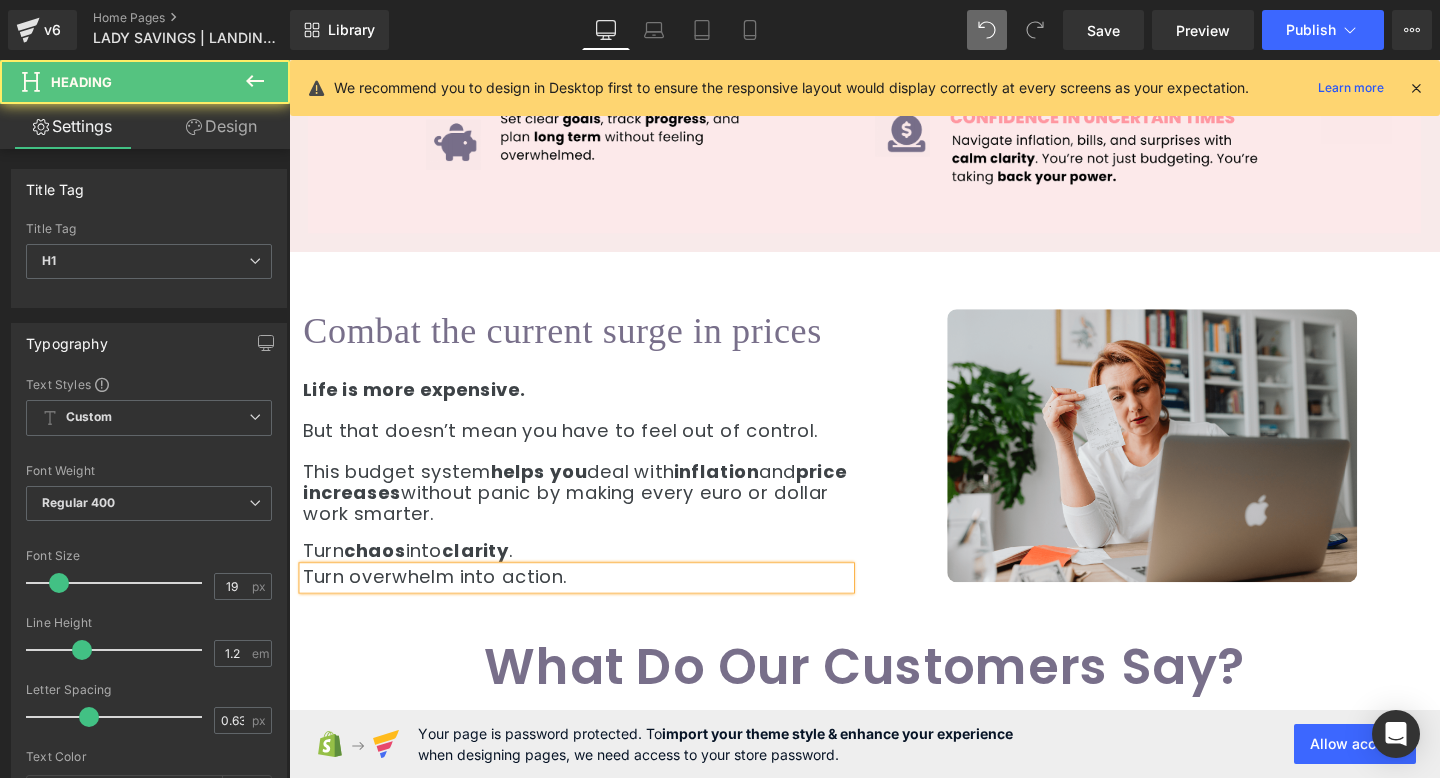 click on "Turn overwhelm into action." at bounding box center [591, 604] 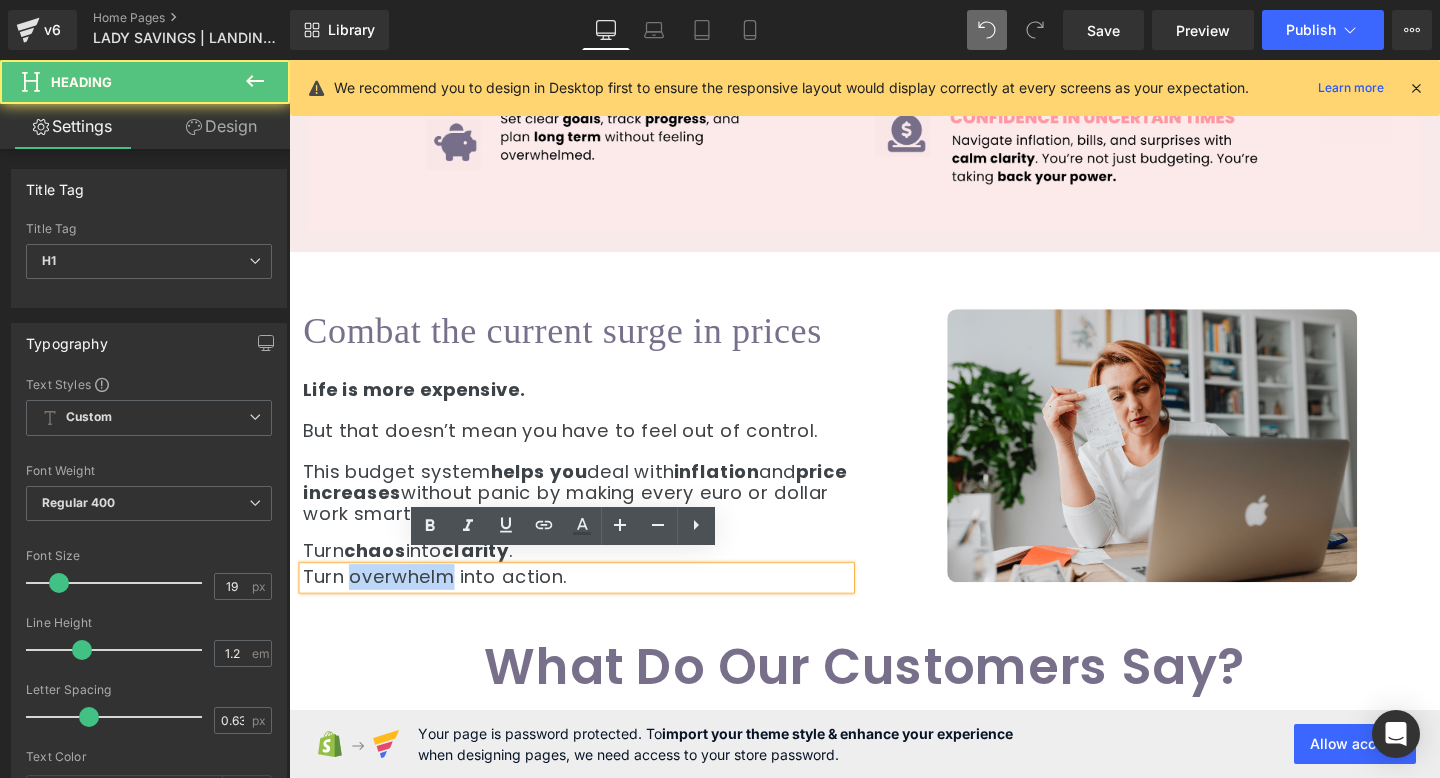 click on "Turn overwhelm into action." at bounding box center (591, 604) 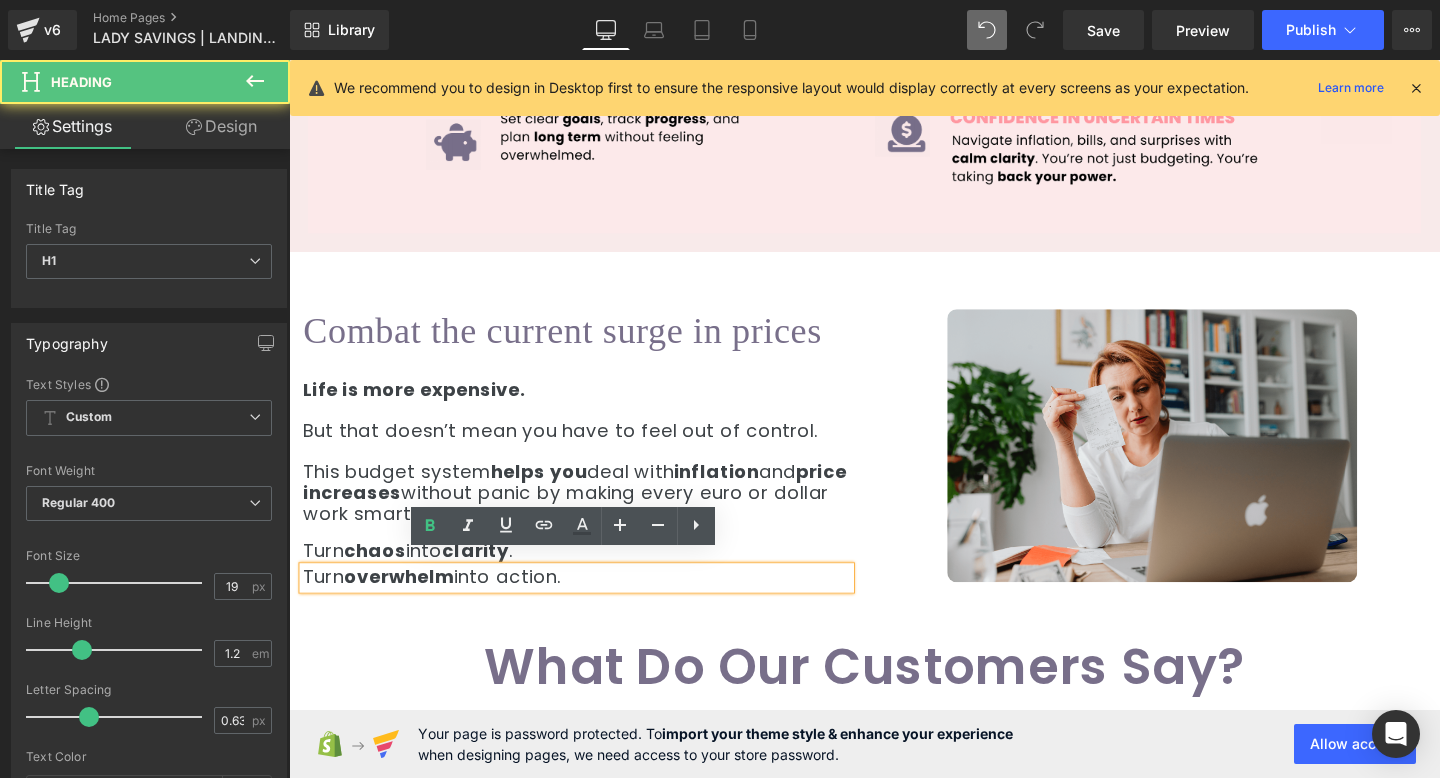 click on "Turn  overwhelm  into action." at bounding box center (591, 604) 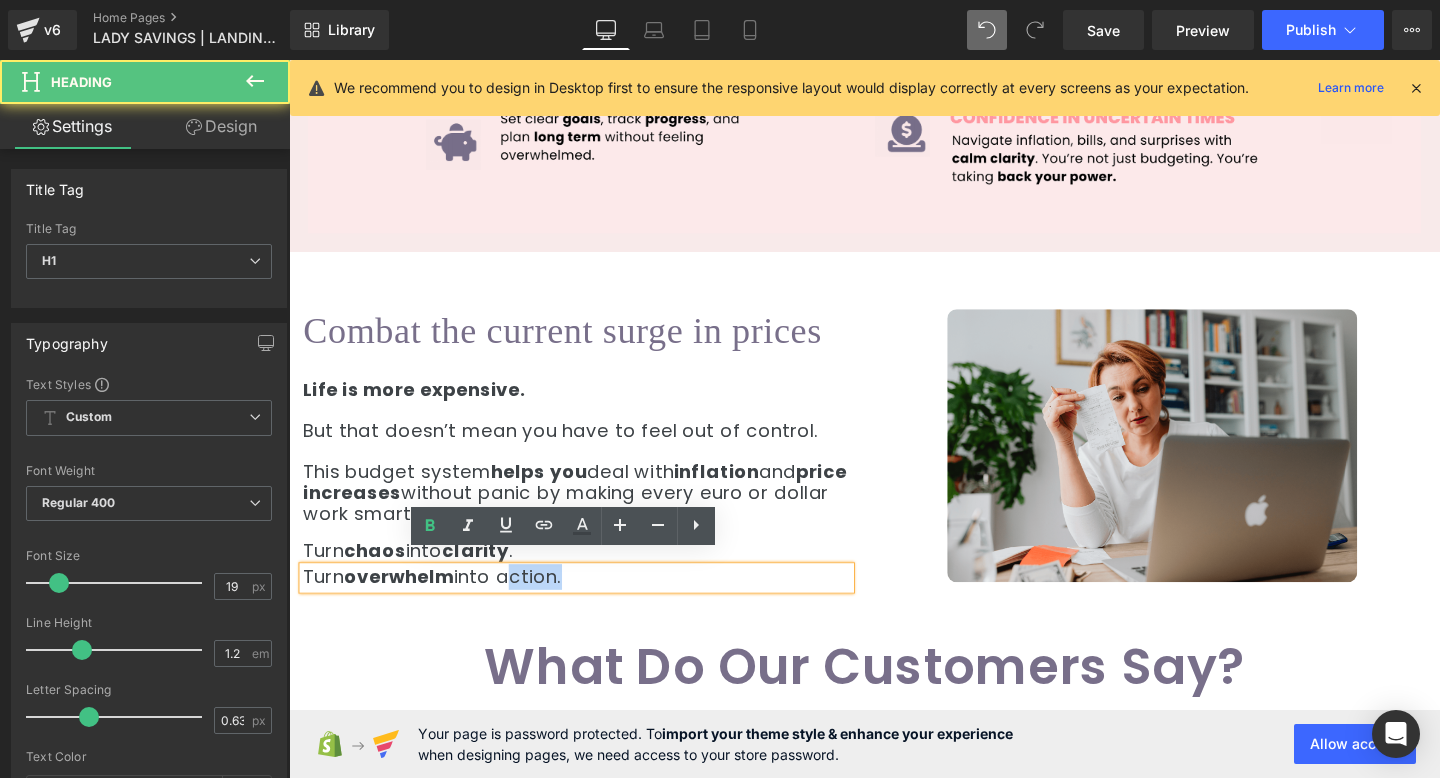 click on "Turn  overwhelm  into action." at bounding box center (591, 604) 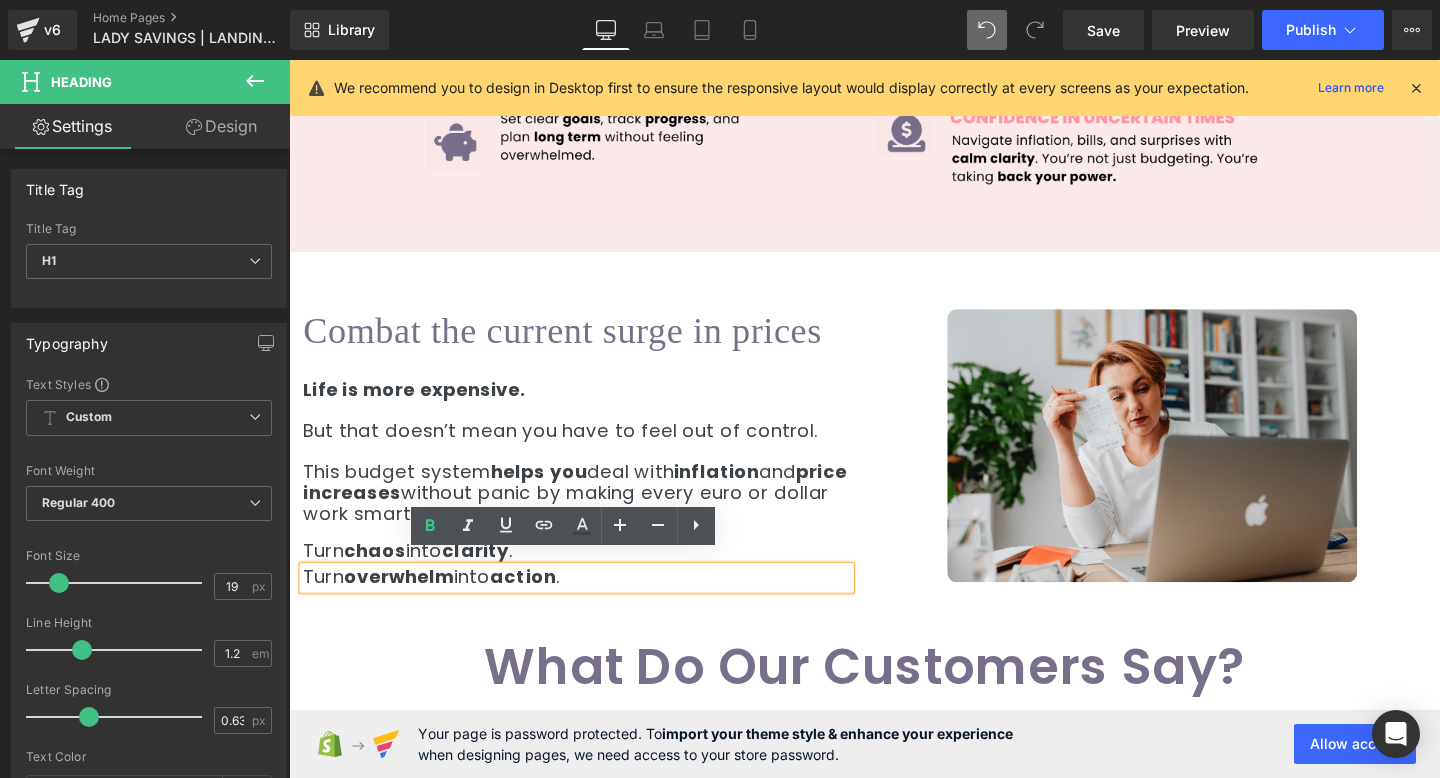 click on "Turn  overwhelm  into  action ." at bounding box center (591, 604) 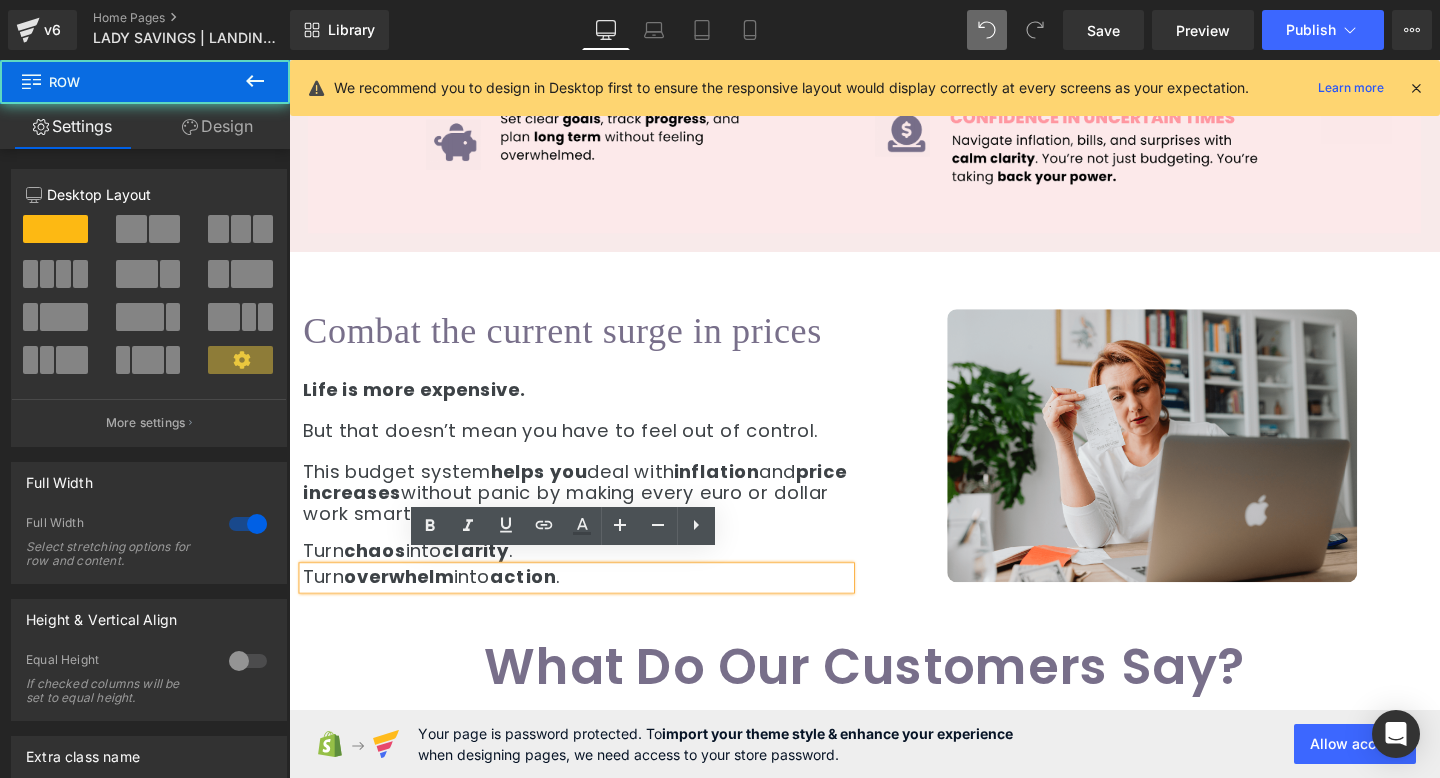 click on "Combat the current surge in prices Heading         Life is more expensive. Heading         But that doesn’t mean you have to feel out of control. Heading         This budget system  helps you  deal with  inflation  and  price increases  without panic by making every euro or dollar work smarter. Heading         Turn  chaos  into  clarity . Heading         Turn  overwhelm  into  action . Heading         Image         Row         Row" at bounding box center (894, 449) 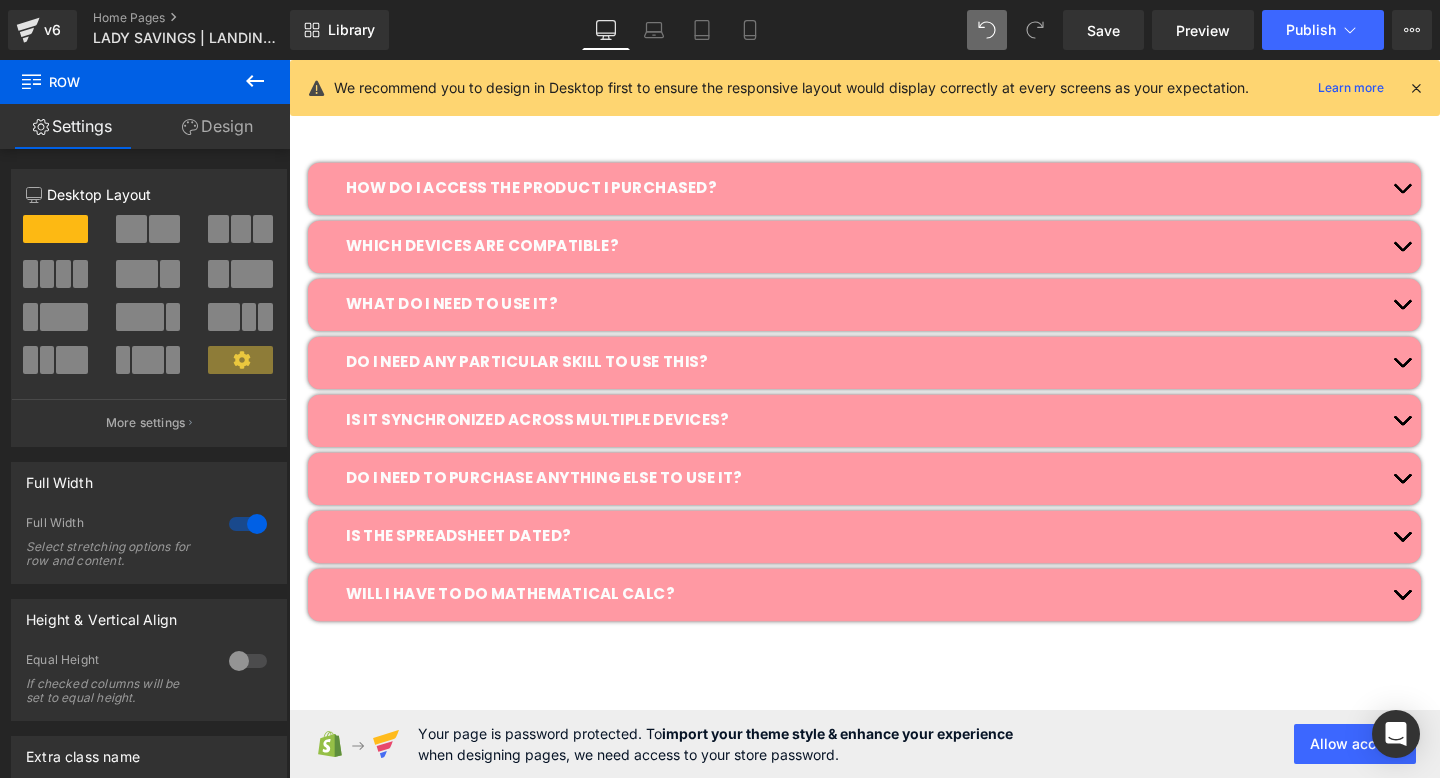 scroll, scrollTop: 7031, scrollLeft: 0, axis: vertical 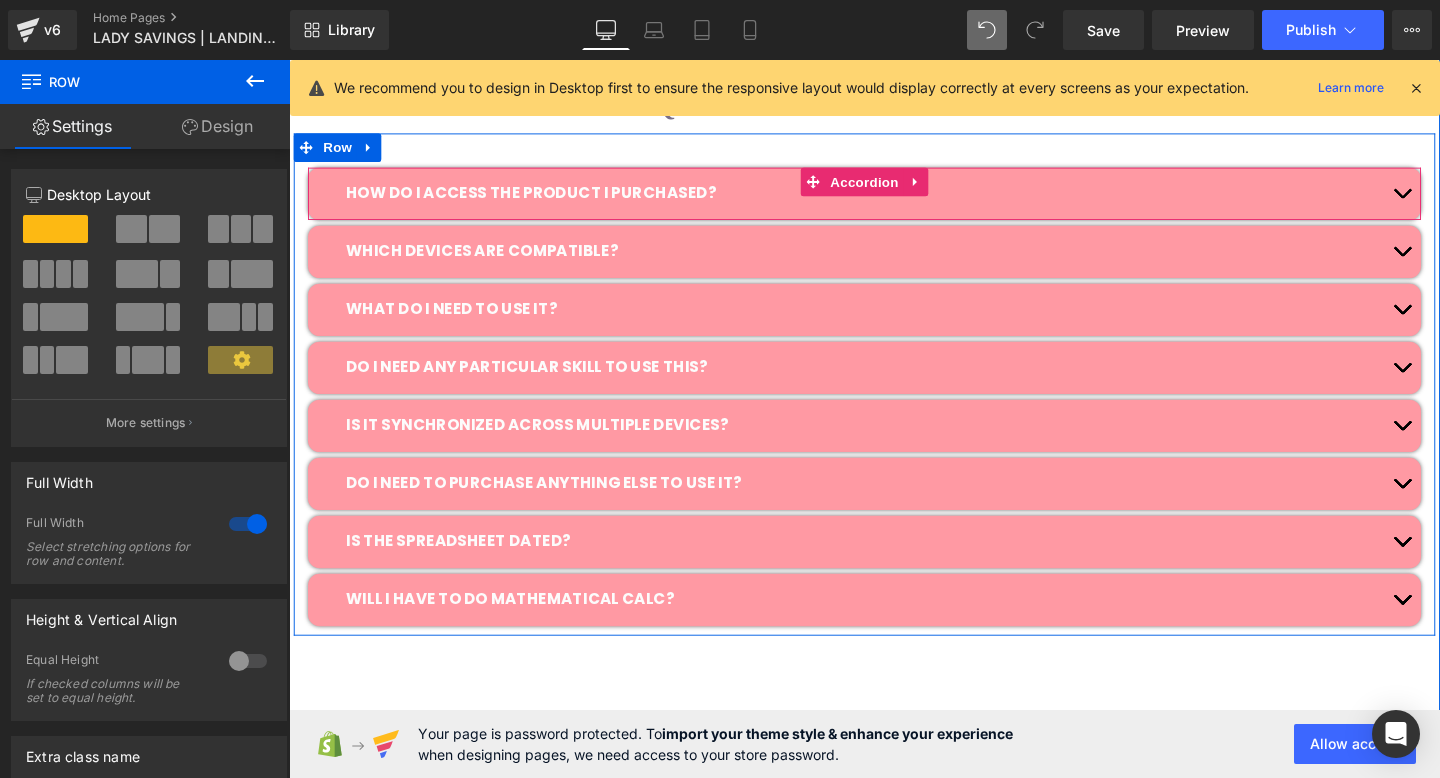 click at bounding box center [1459, 205] 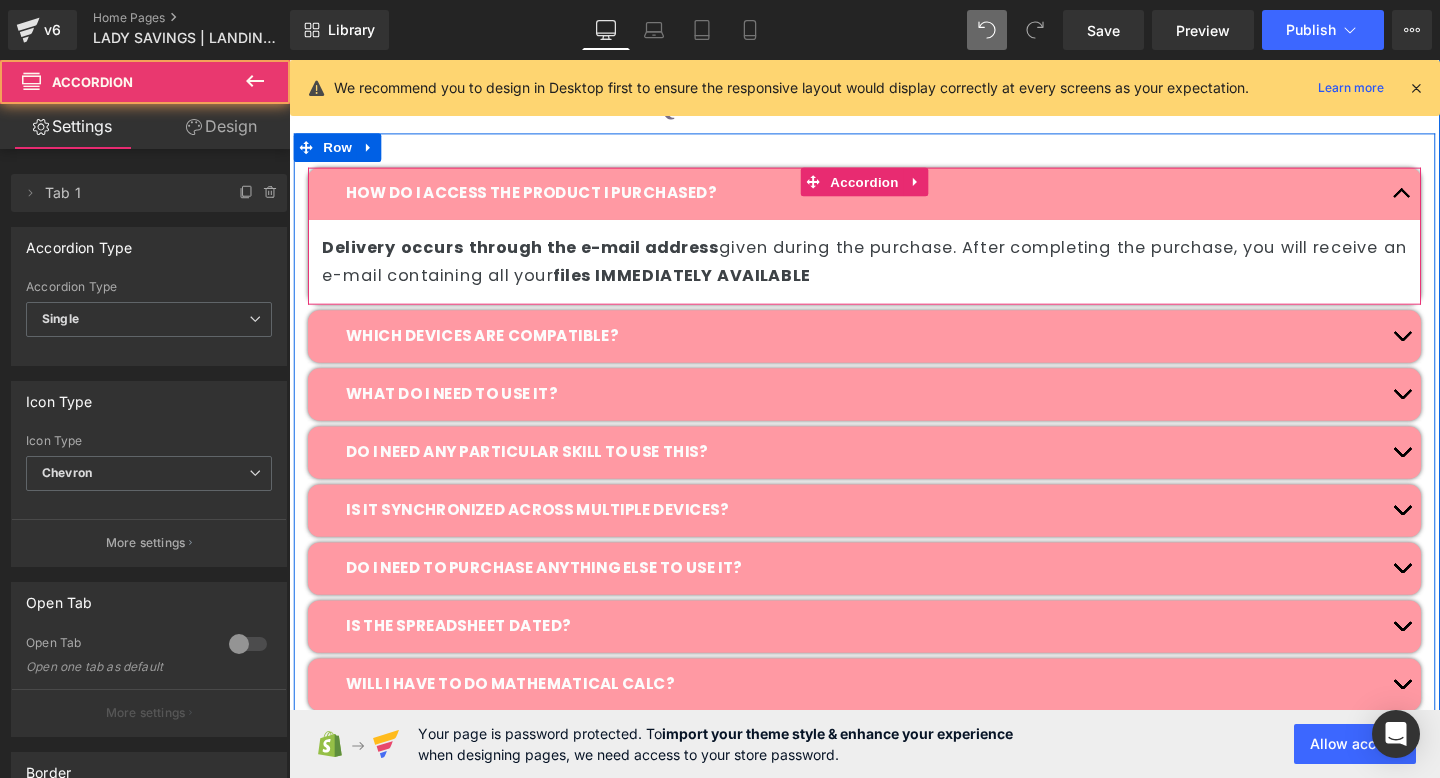 click at bounding box center [1459, 205] 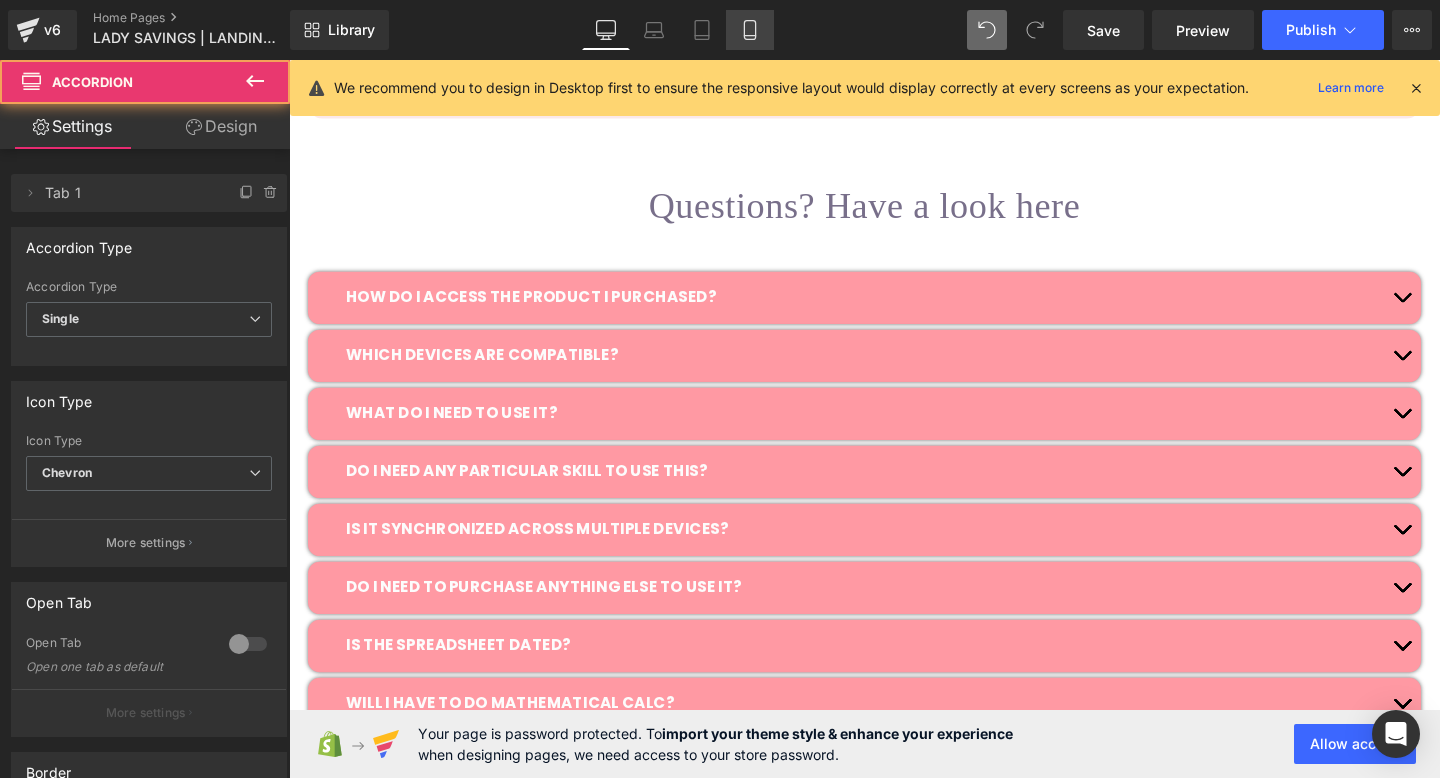 scroll, scrollTop: 6921, scrollLeft: 0, axis: vertical 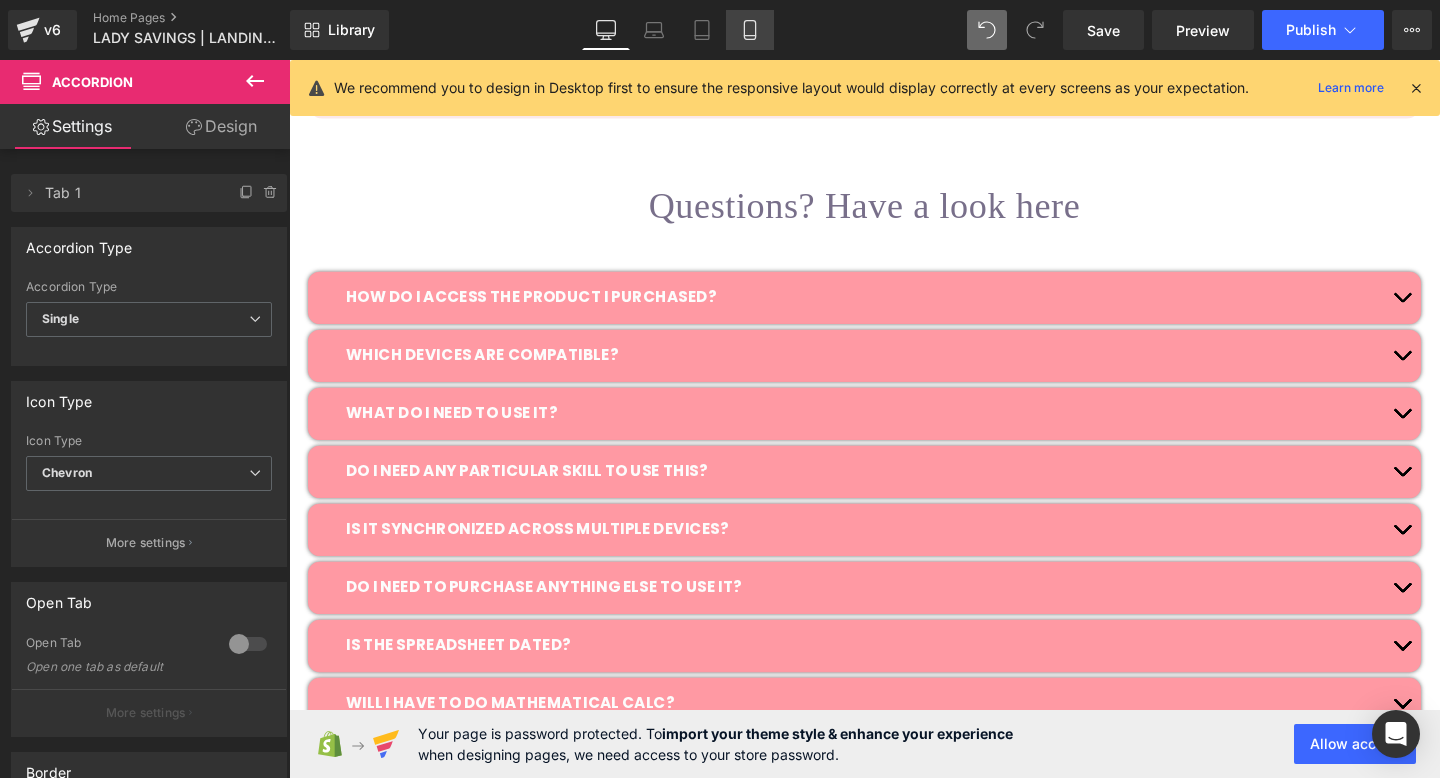 click 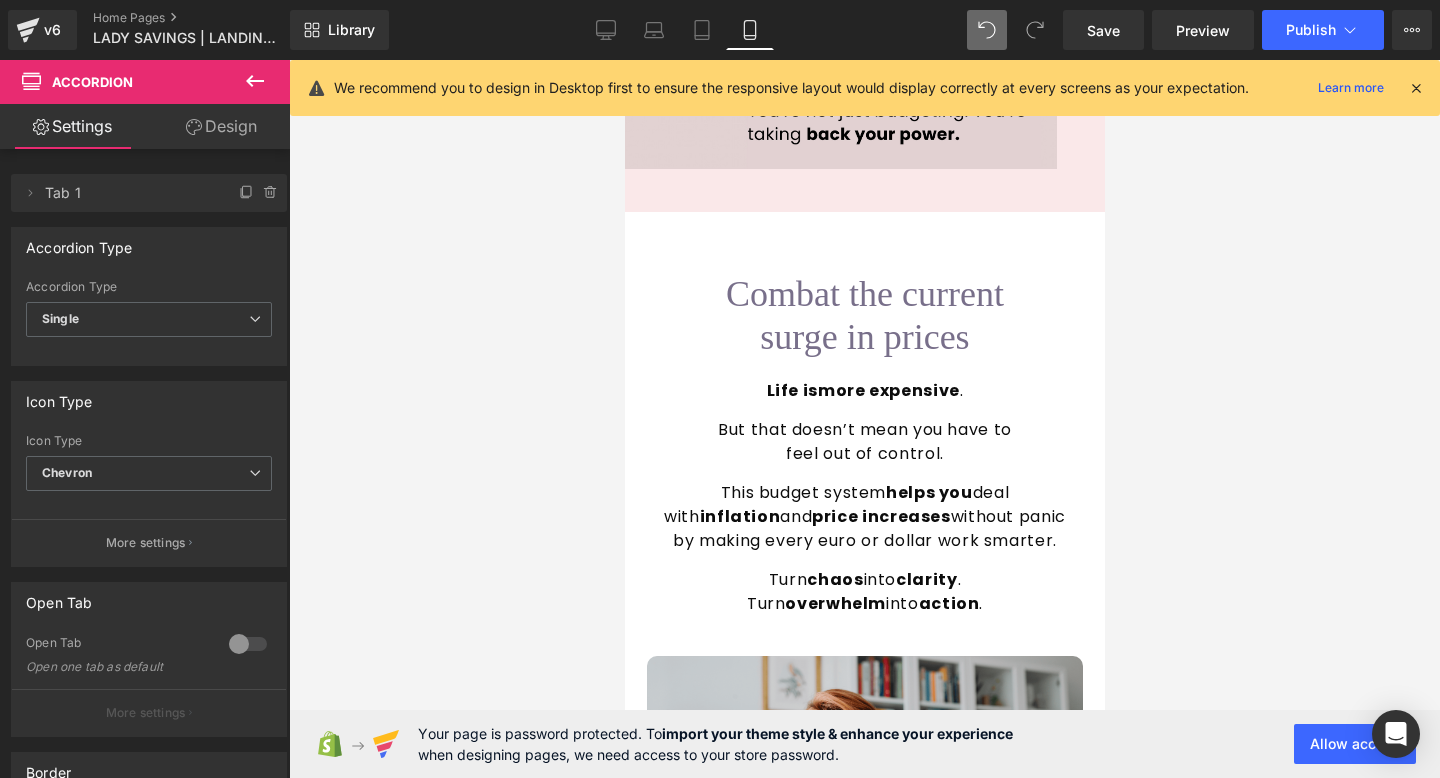 scroll, scrollTop: 10839, scrollLeft: 0, axis: vertical 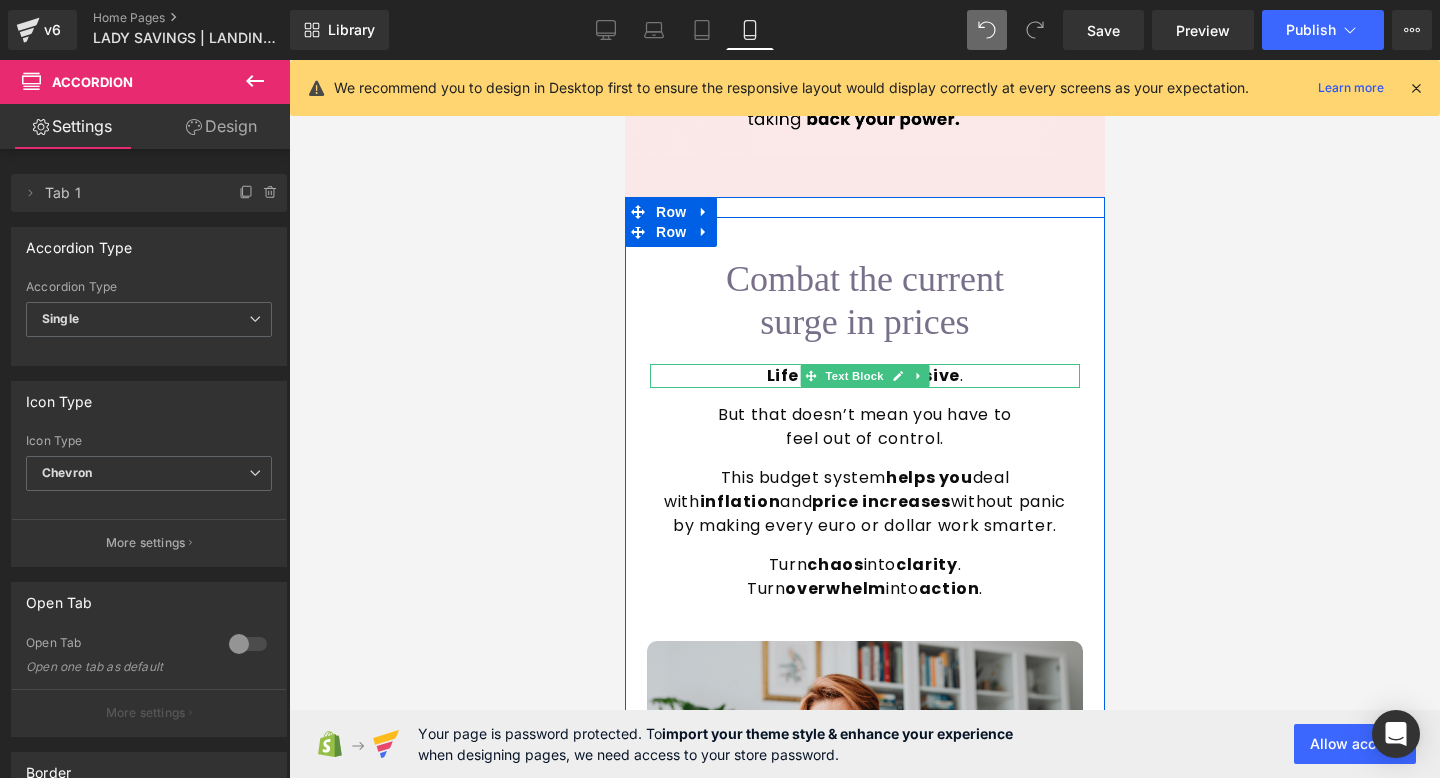 click on "Text Block" at bounding box center [853, 376] 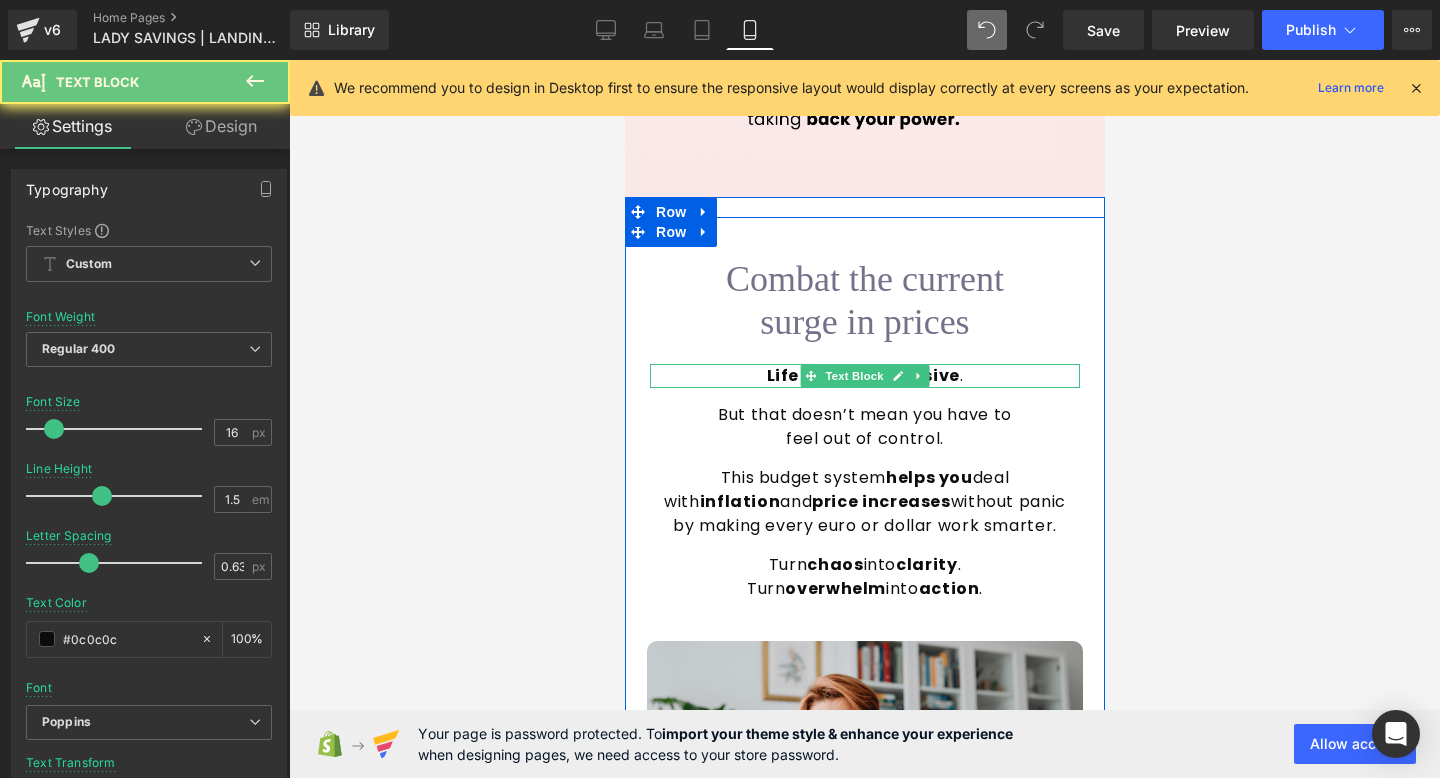 click on "Life is" at bounding box center (791, 375) 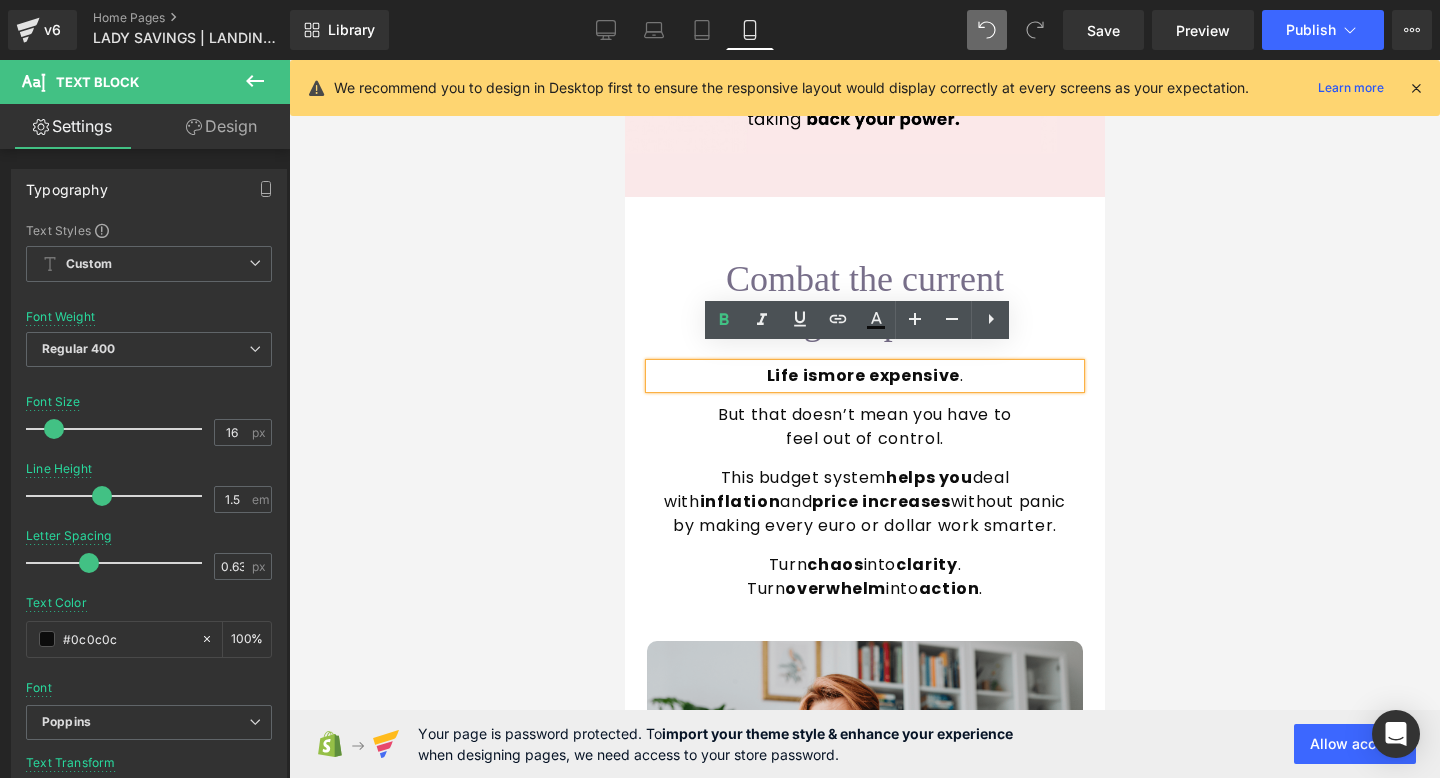 click on "more expensive" at bounding box center (888, 375) 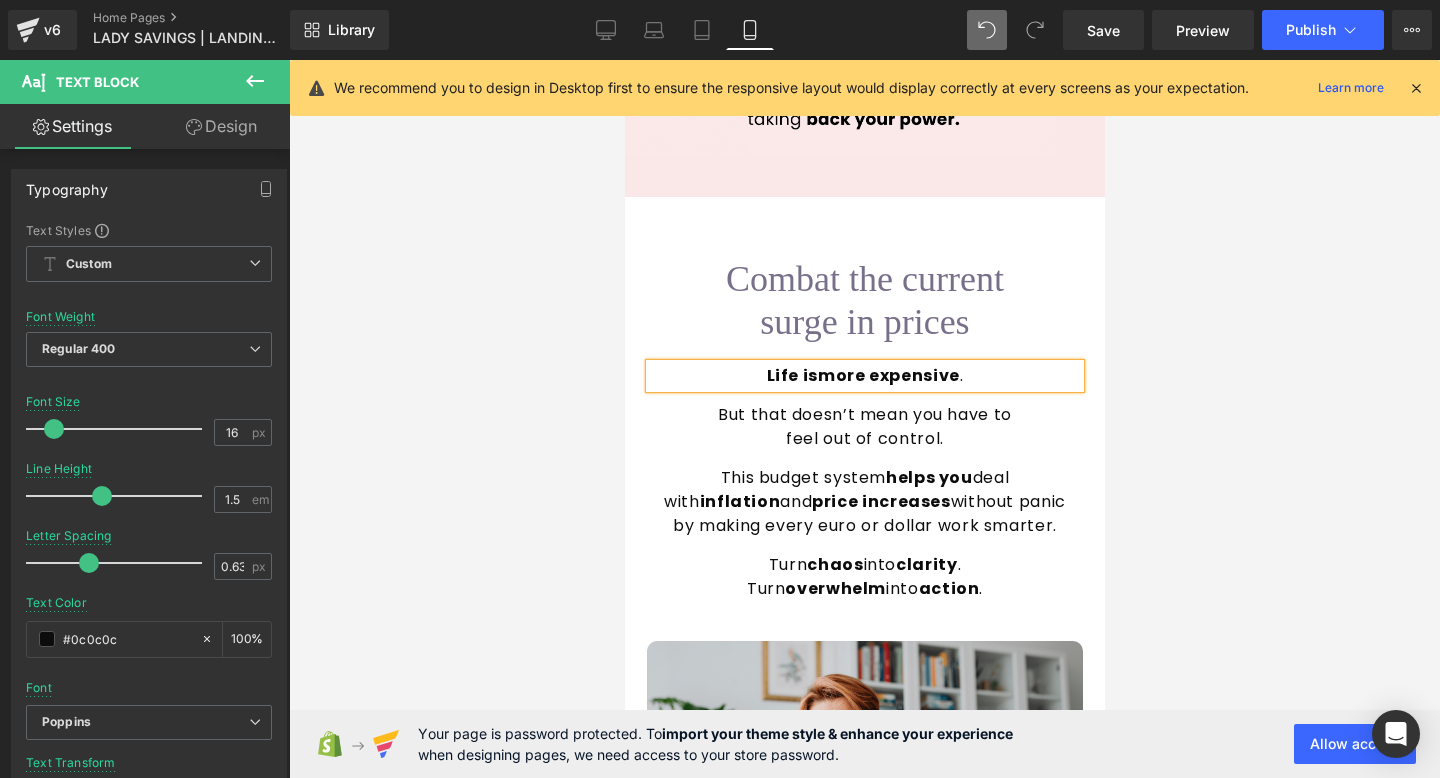 click at bounding box center (864, 419) 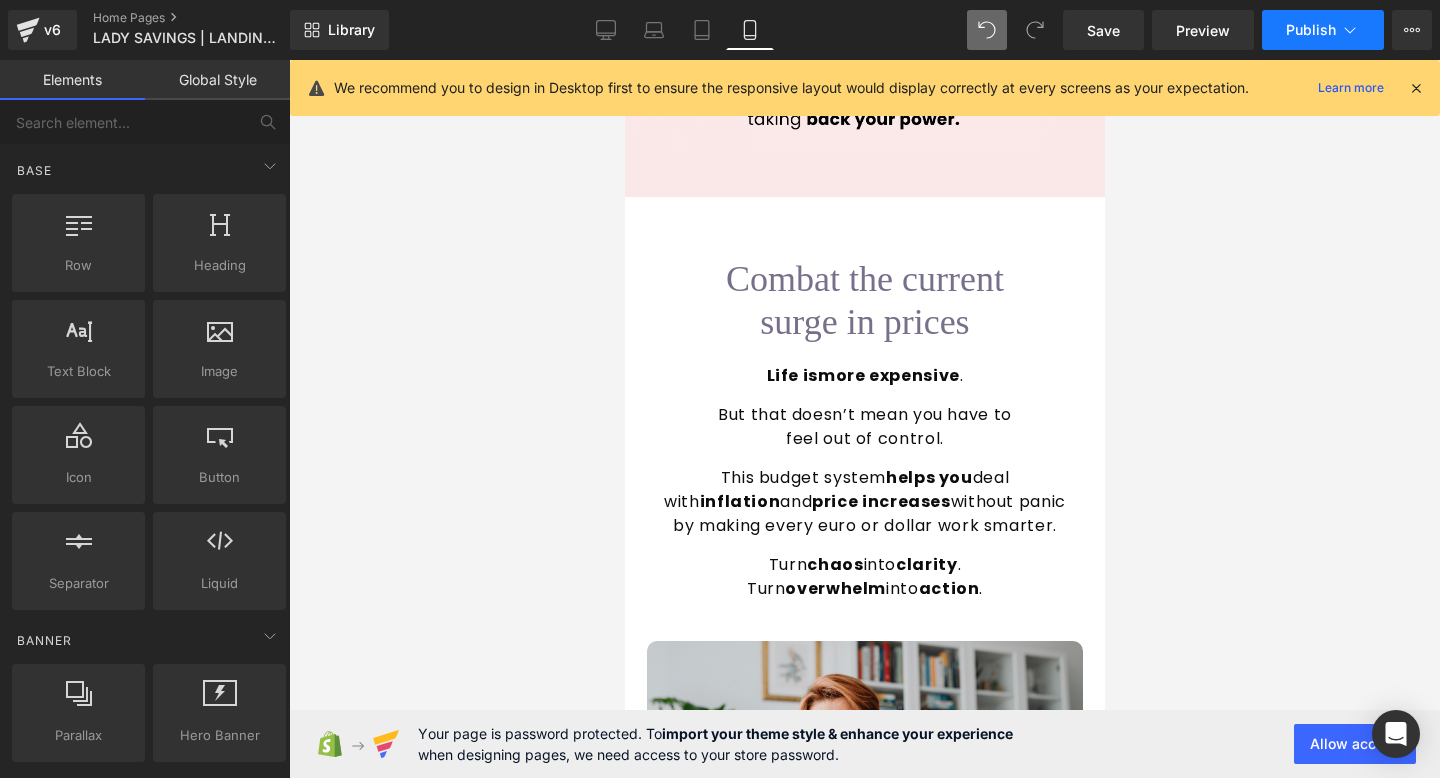 click 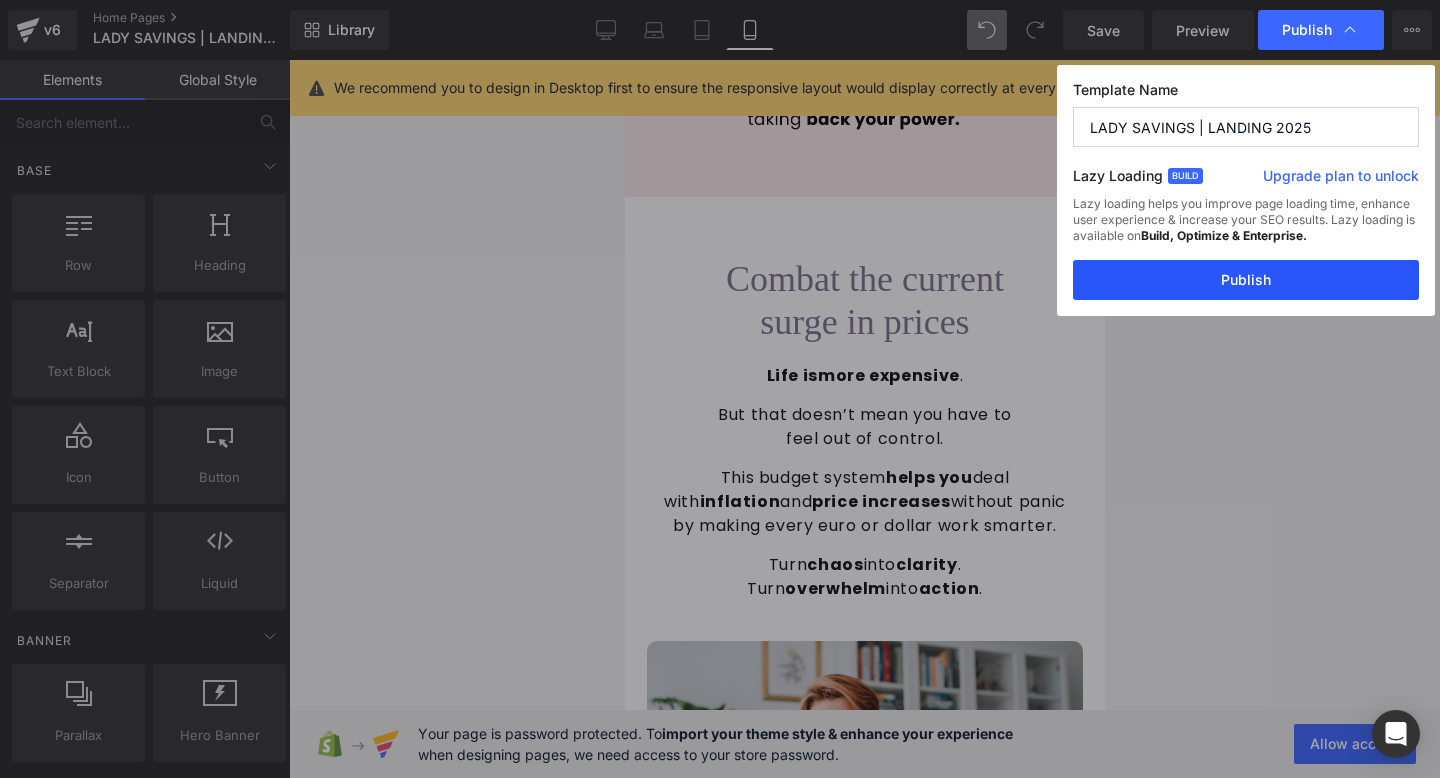 click on "Publish" at bounding box center [1246, 280] 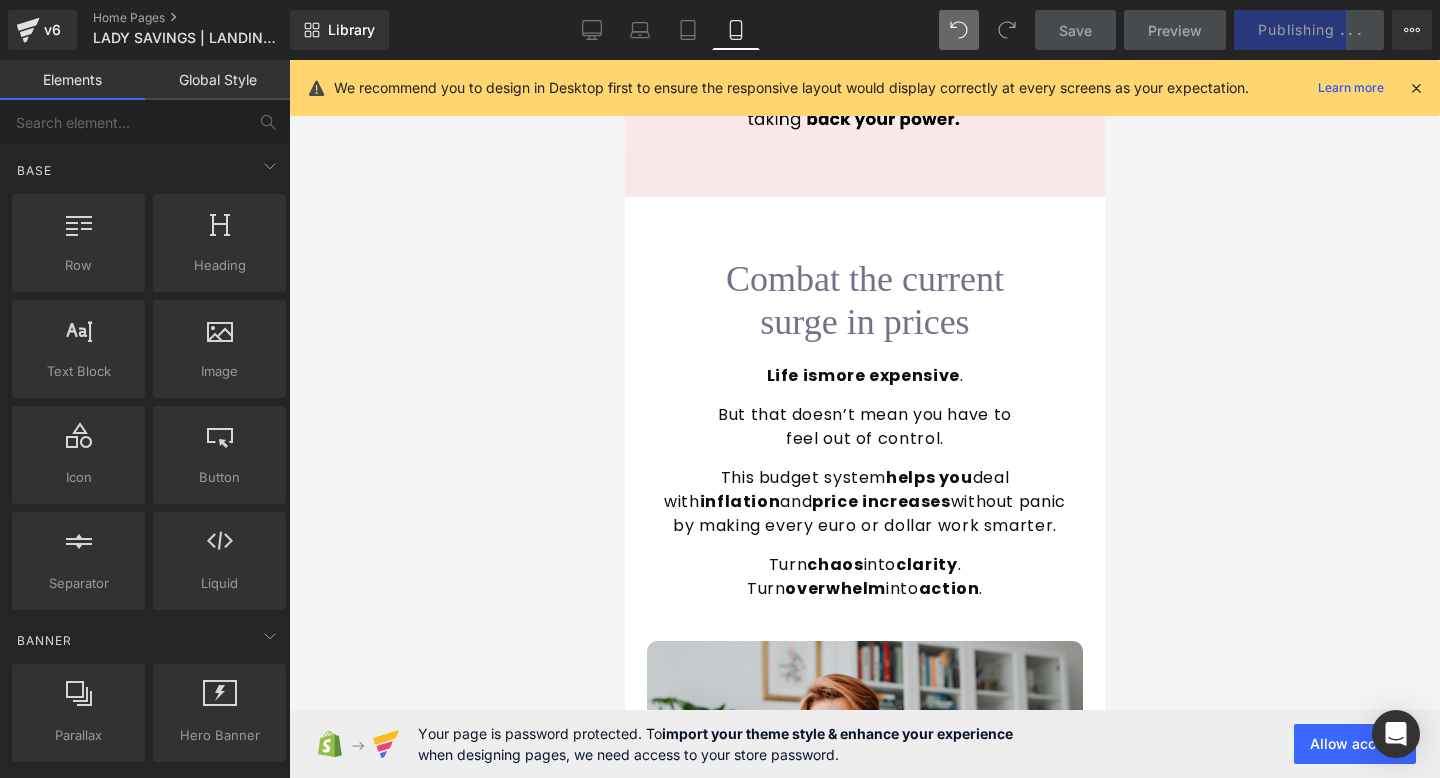 click at bounding box center (1416, 88) 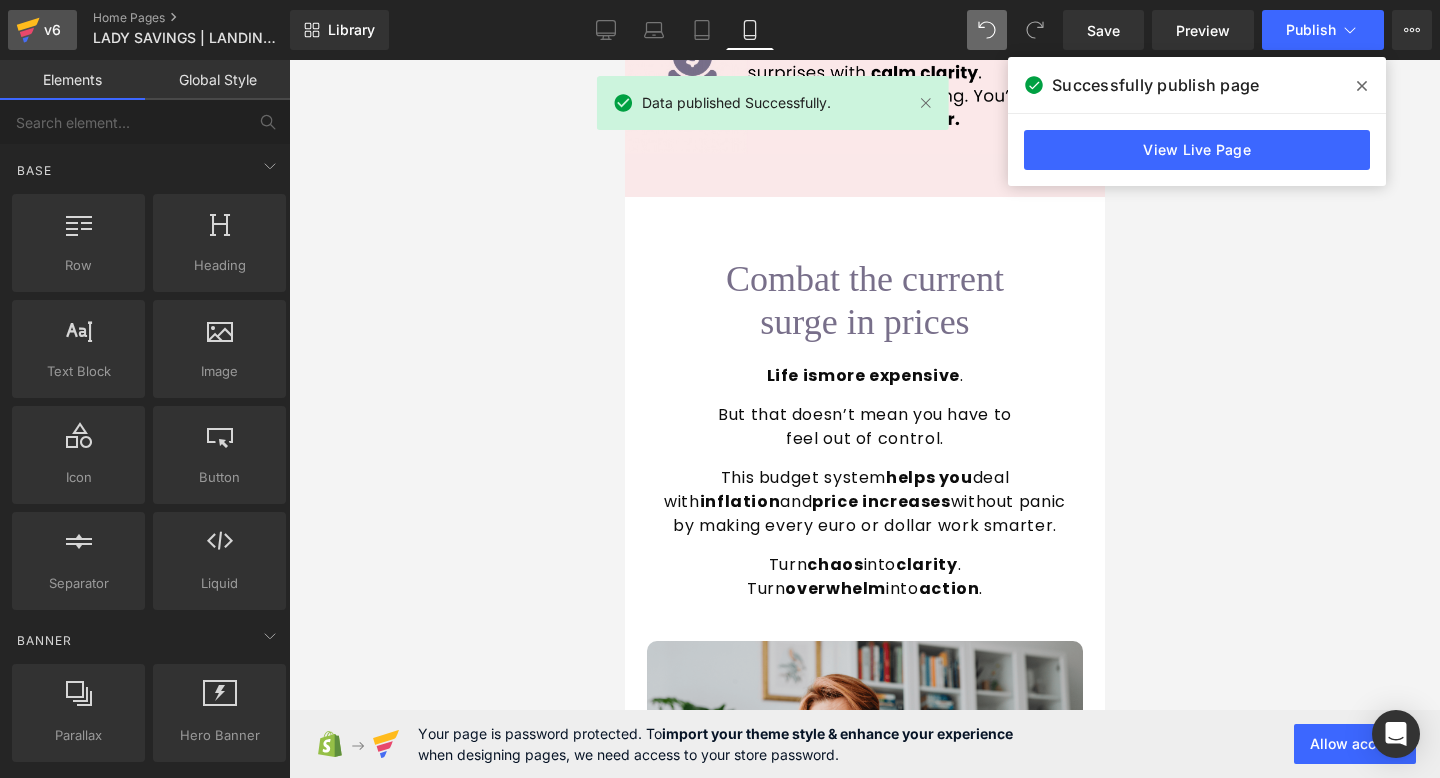 click on "v6" at bounding box center (52, 30) 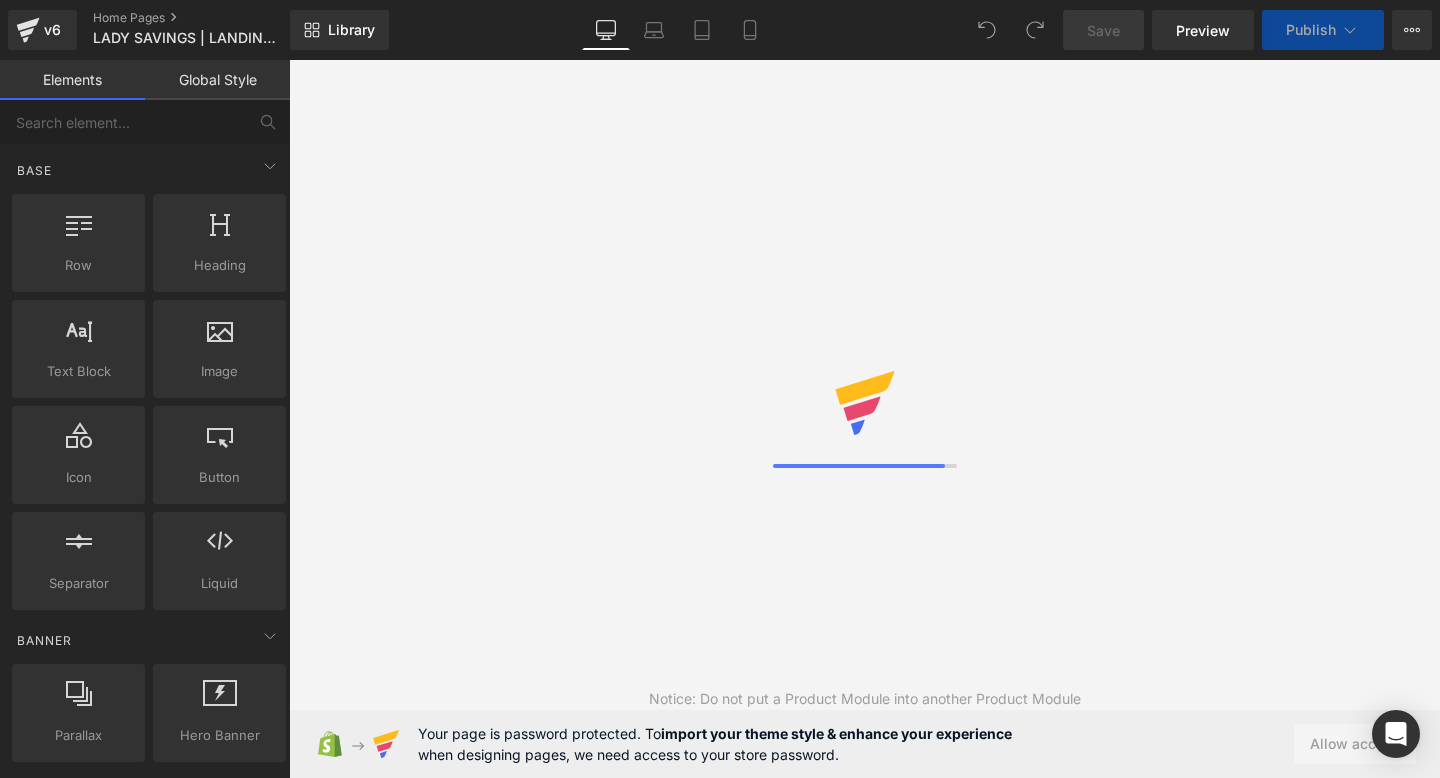 scroll, scrollTop: 0, scrollLeft: 0, axis: both 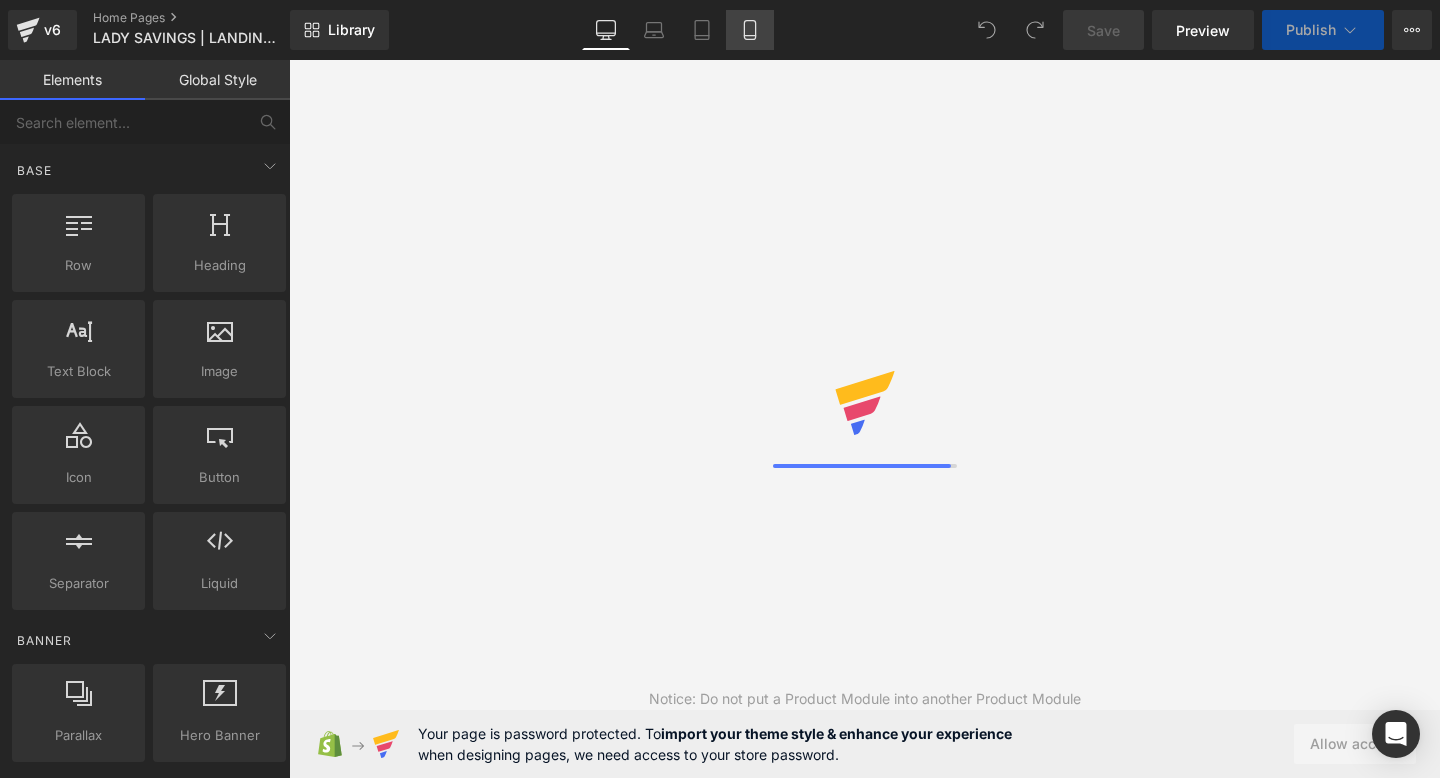 click on "Mobile" at bounding box center (750, 30) 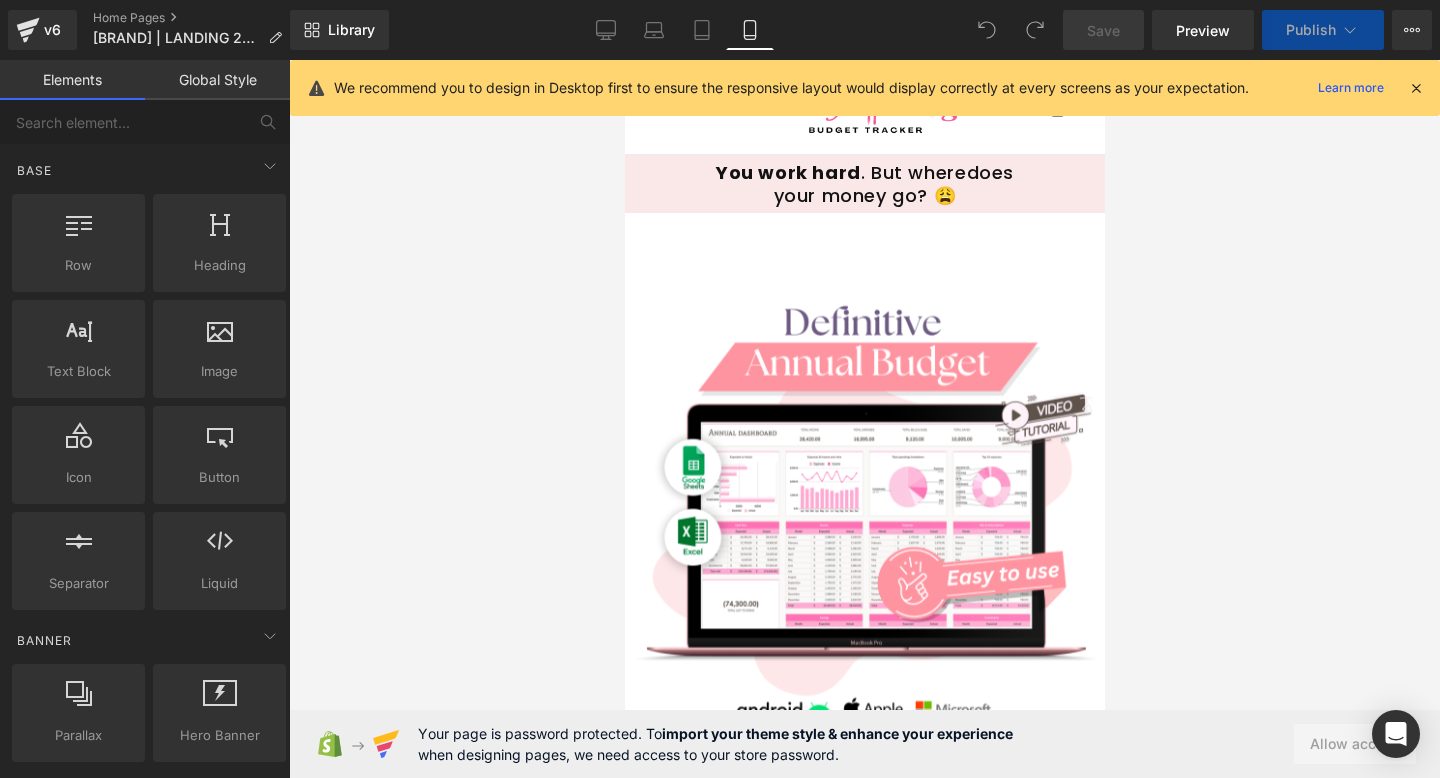 scroll, scrollTop: 92, scrollLeft: 0, axis: vertical 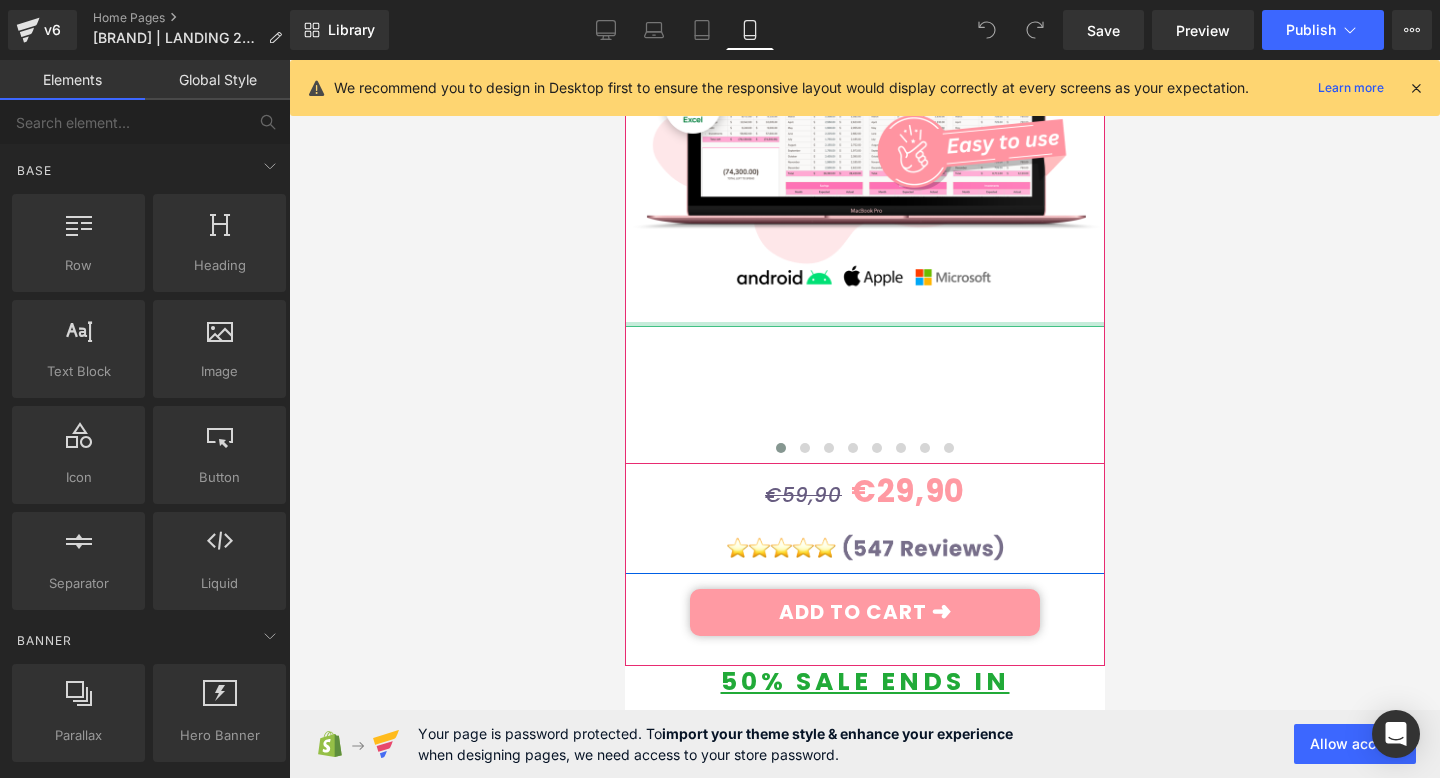 click at bounding box center [861, 324] 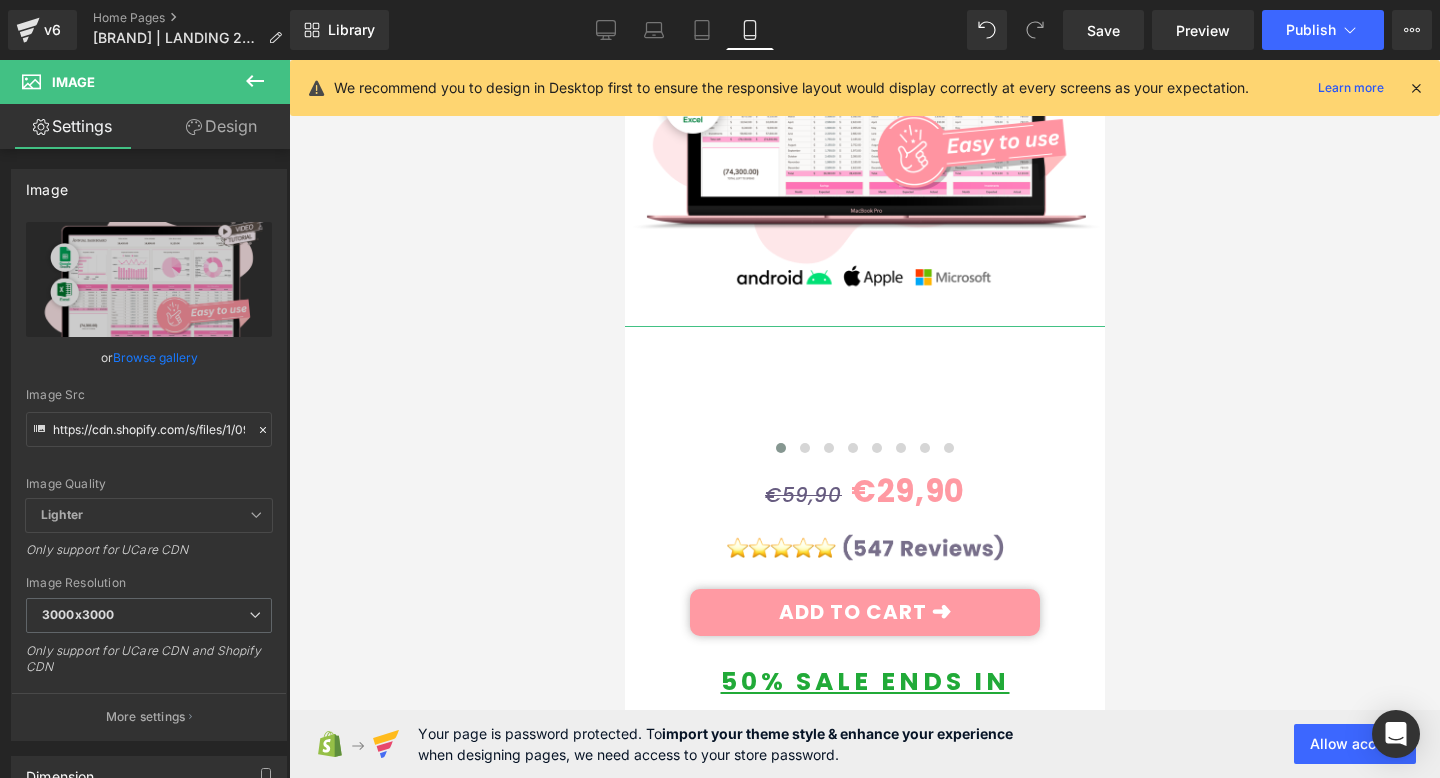 click on "Design" at bounding box center (221, 126) 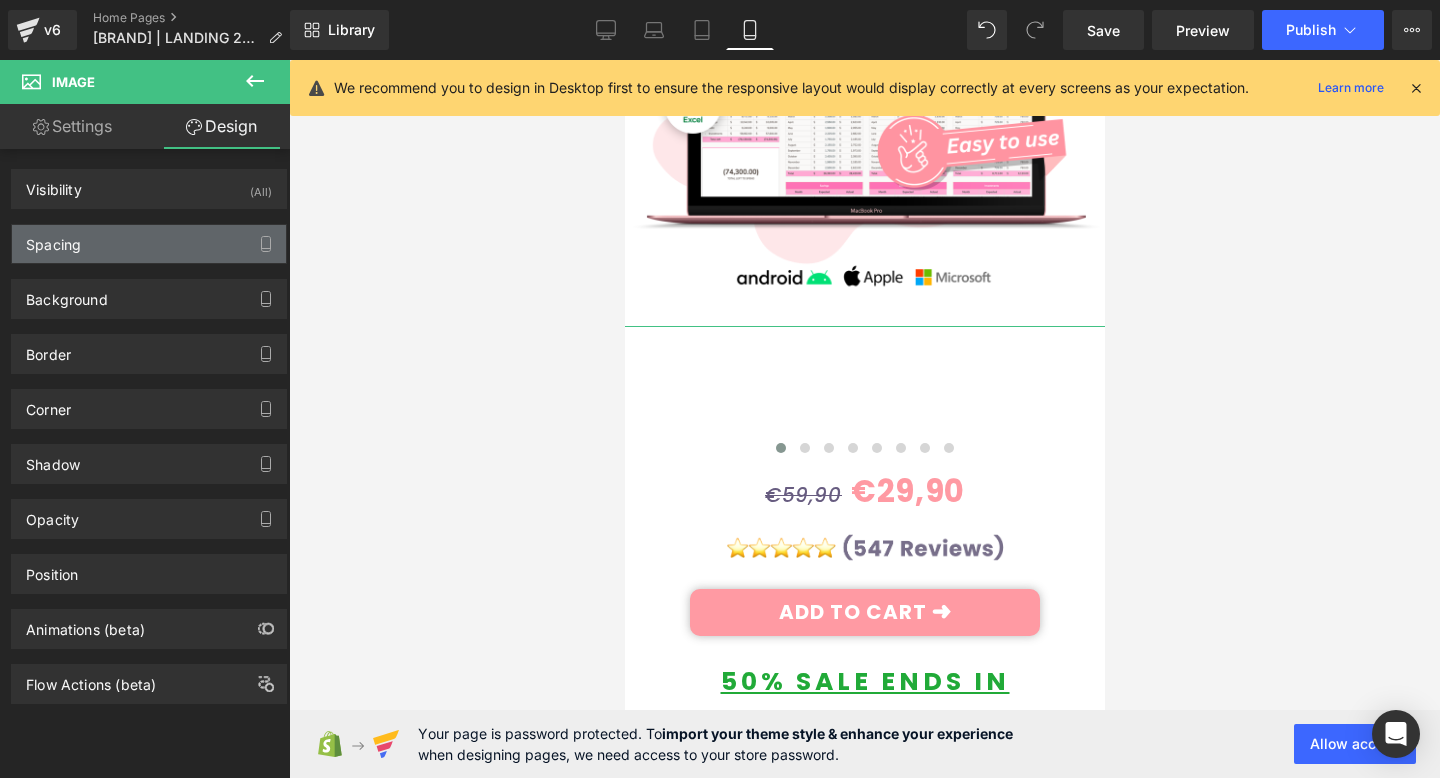 click on "Spacing" at bounding box center [149, 244] 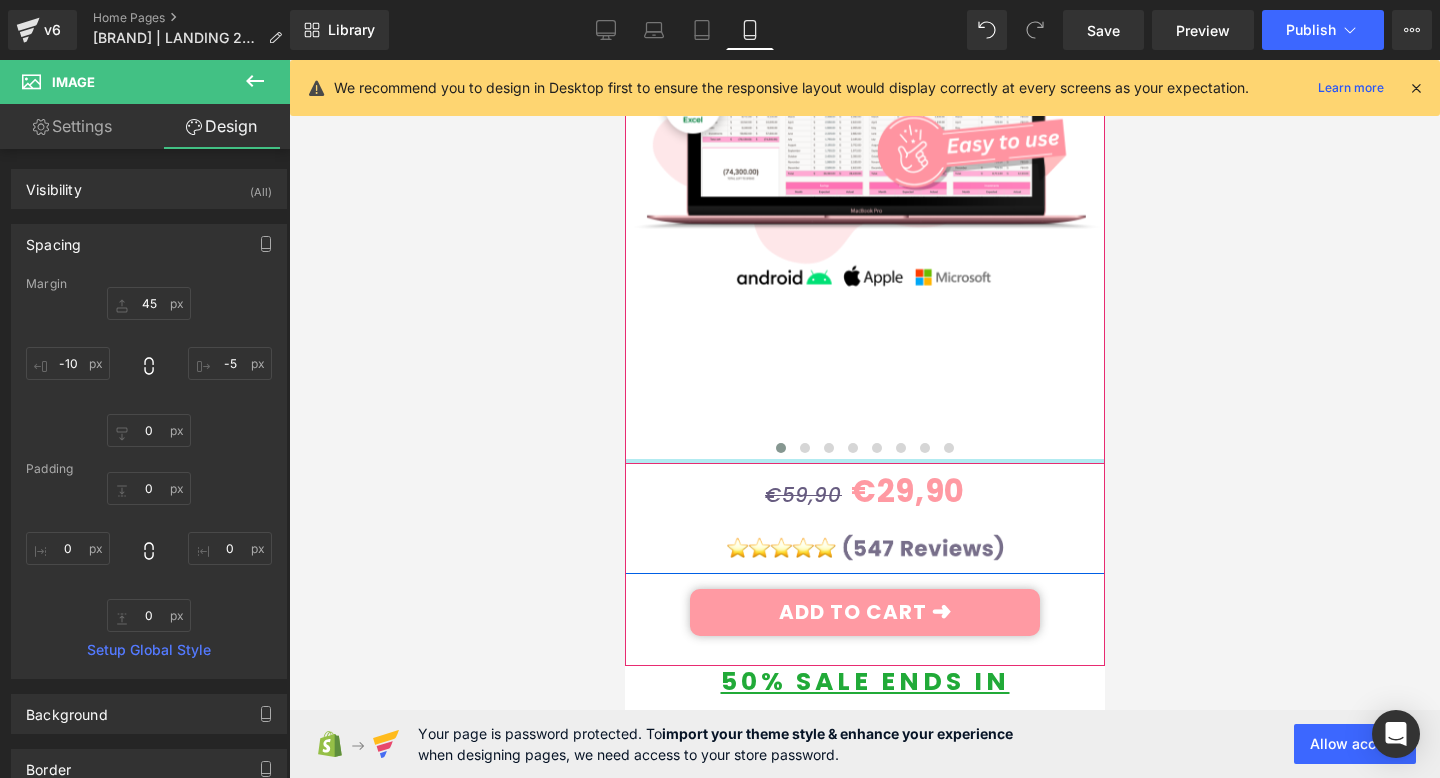 click at bounding box center (864, 461) 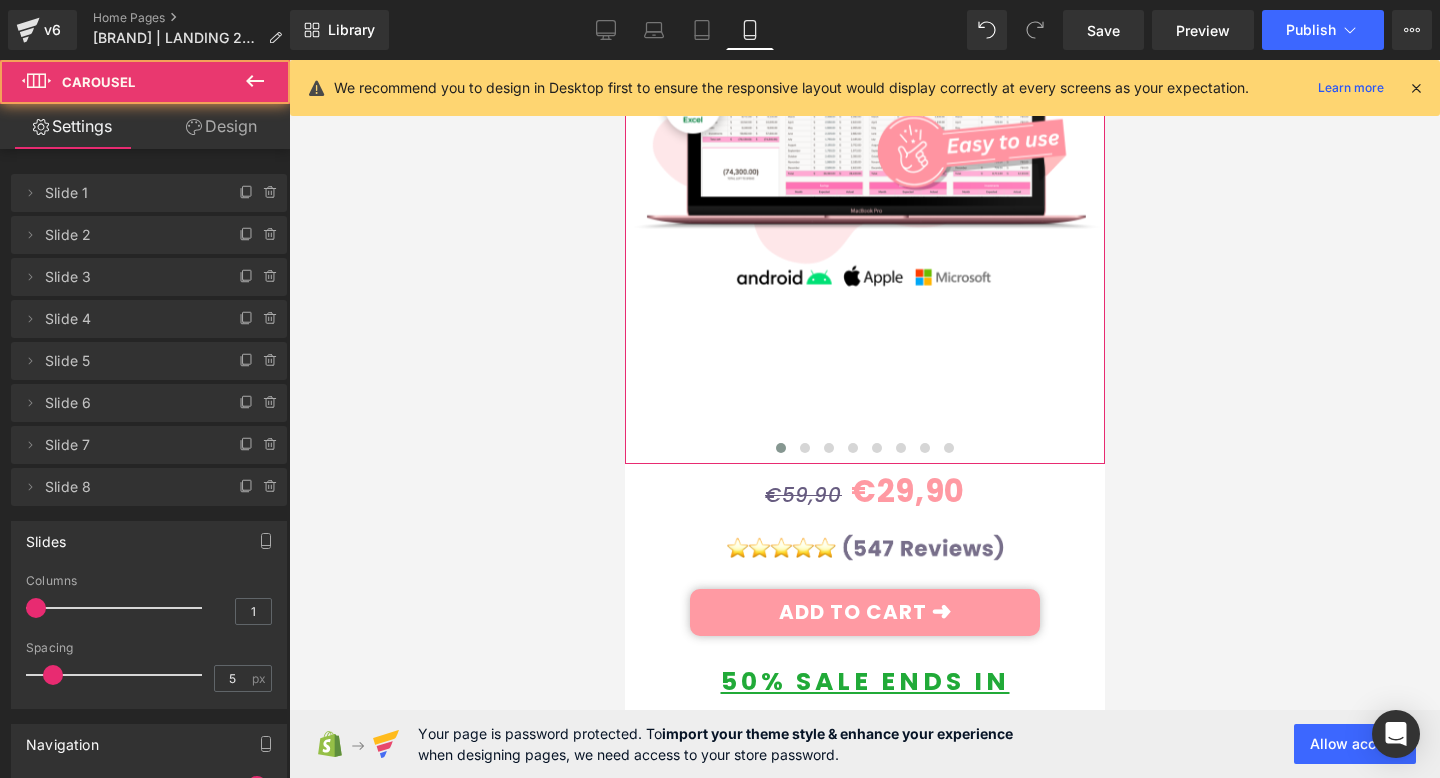 click on "Design" at bounding box center [221, 126] 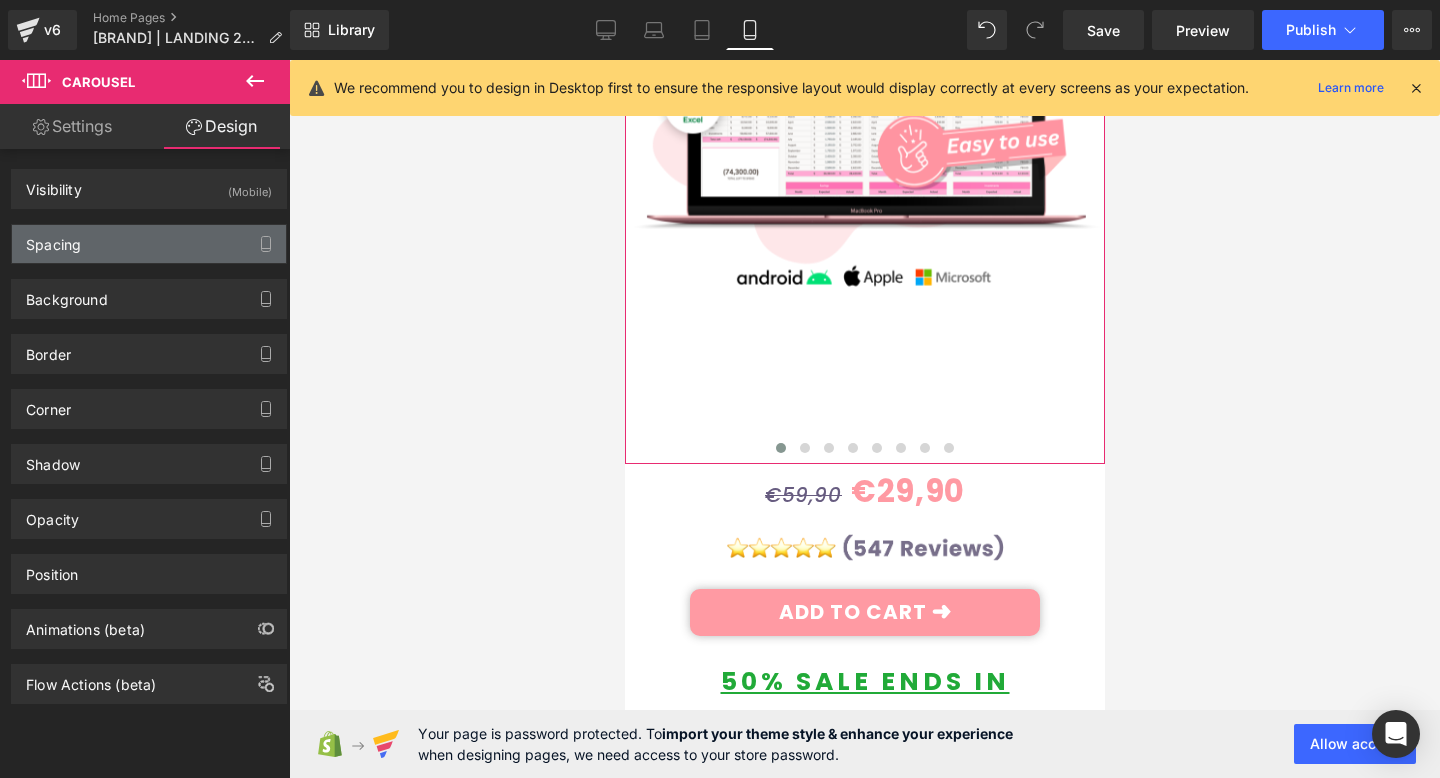 click on "Spacing" at bounding box center [149, 244] 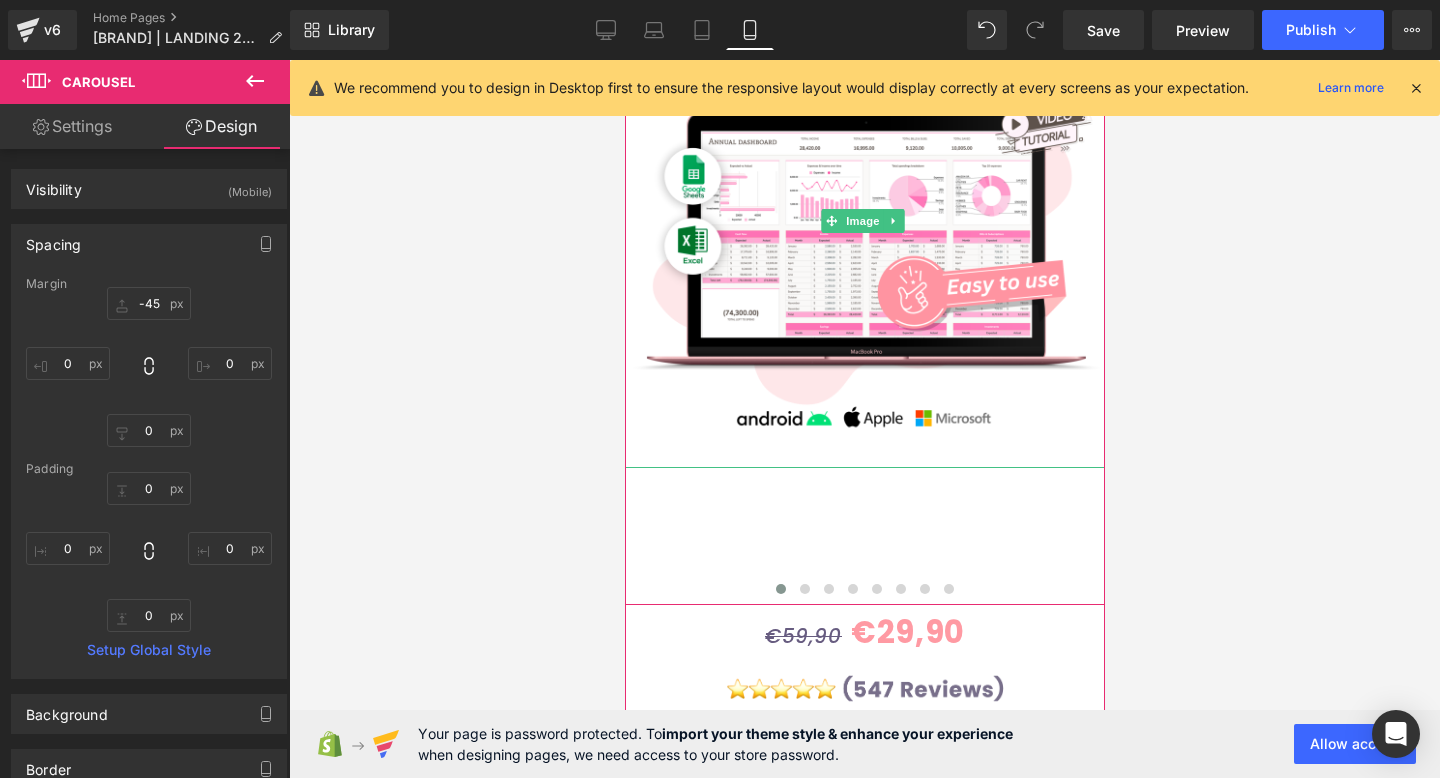 scroll, scrollTop: 302, scrollLeft: 0, axis: vertical 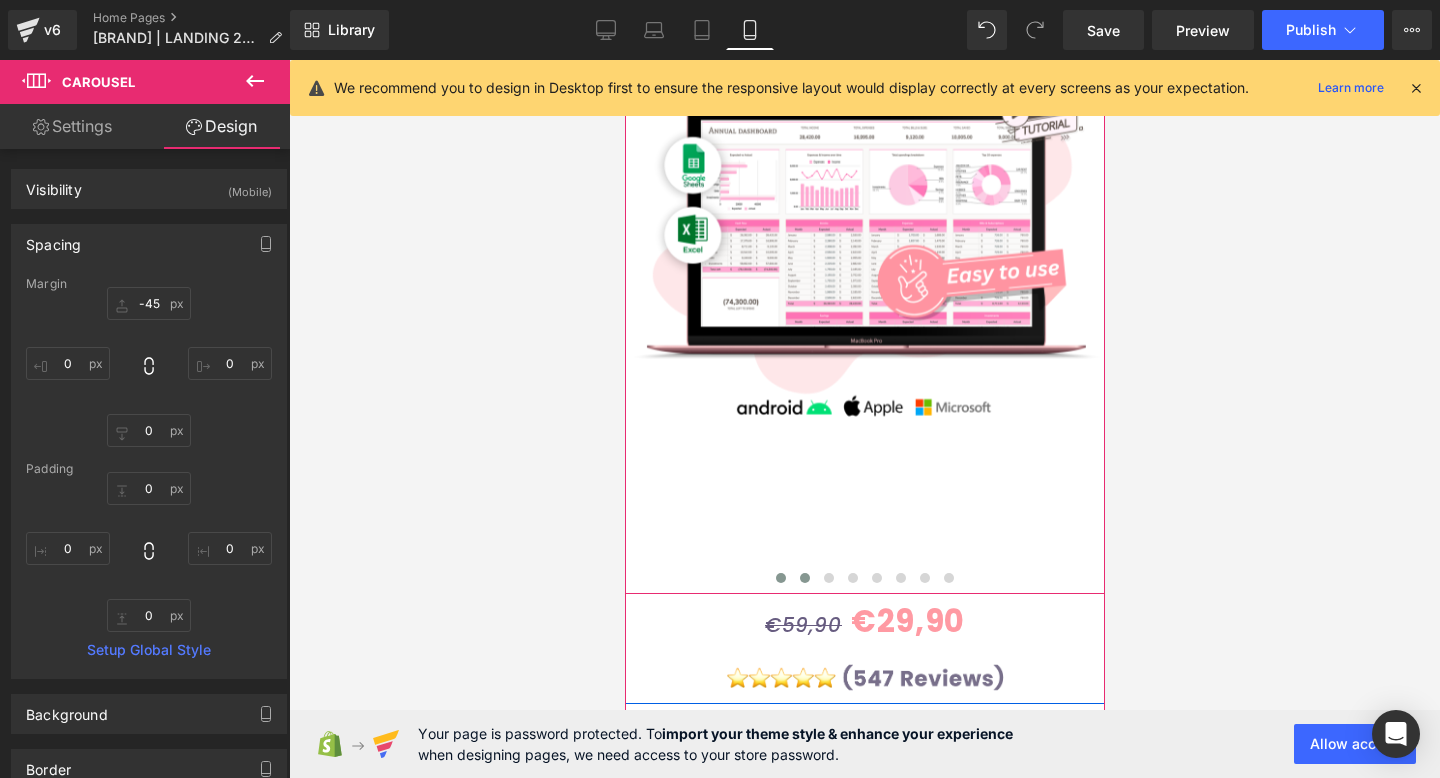 click at bounding box center (804, 578) 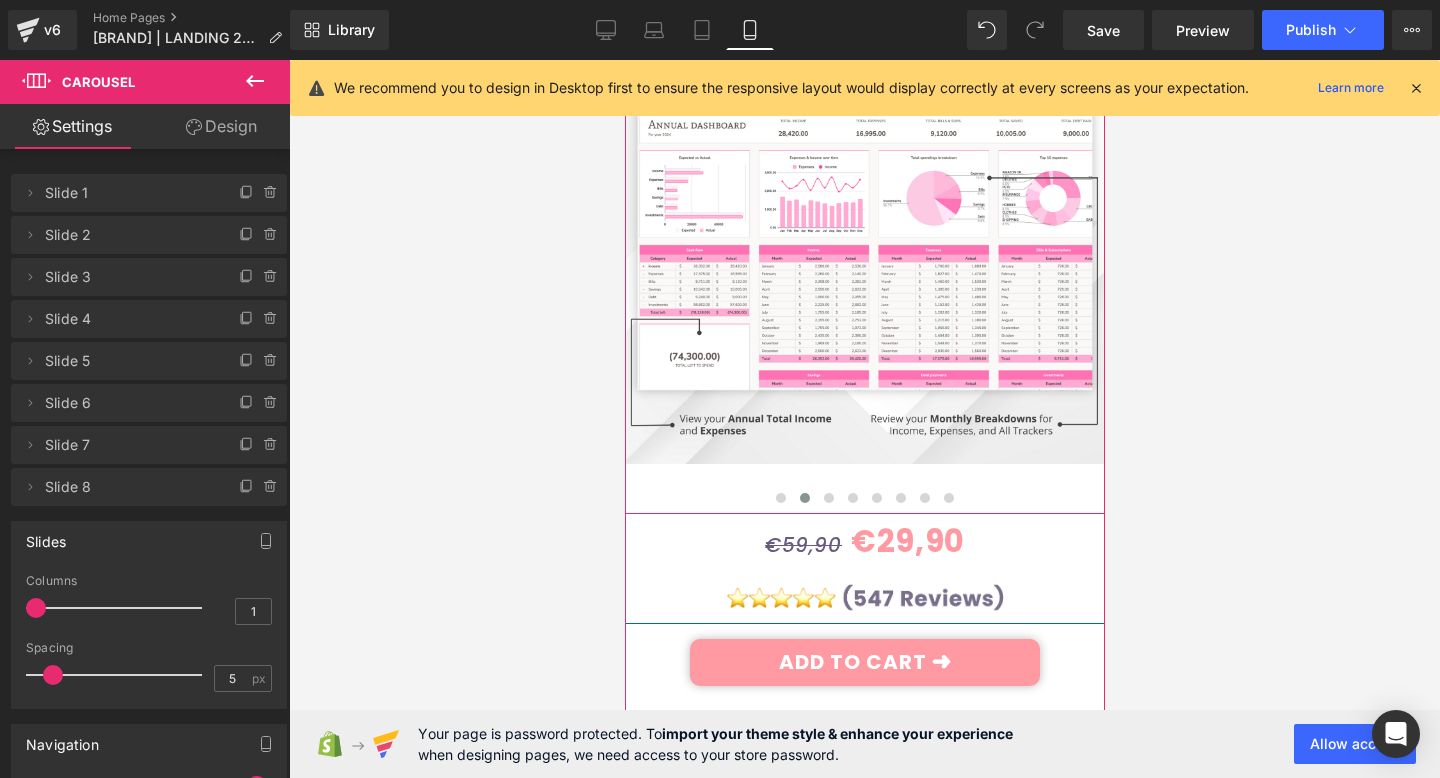 scroll, scrollTop: 389, scrollLeft: 0, axis: vertical 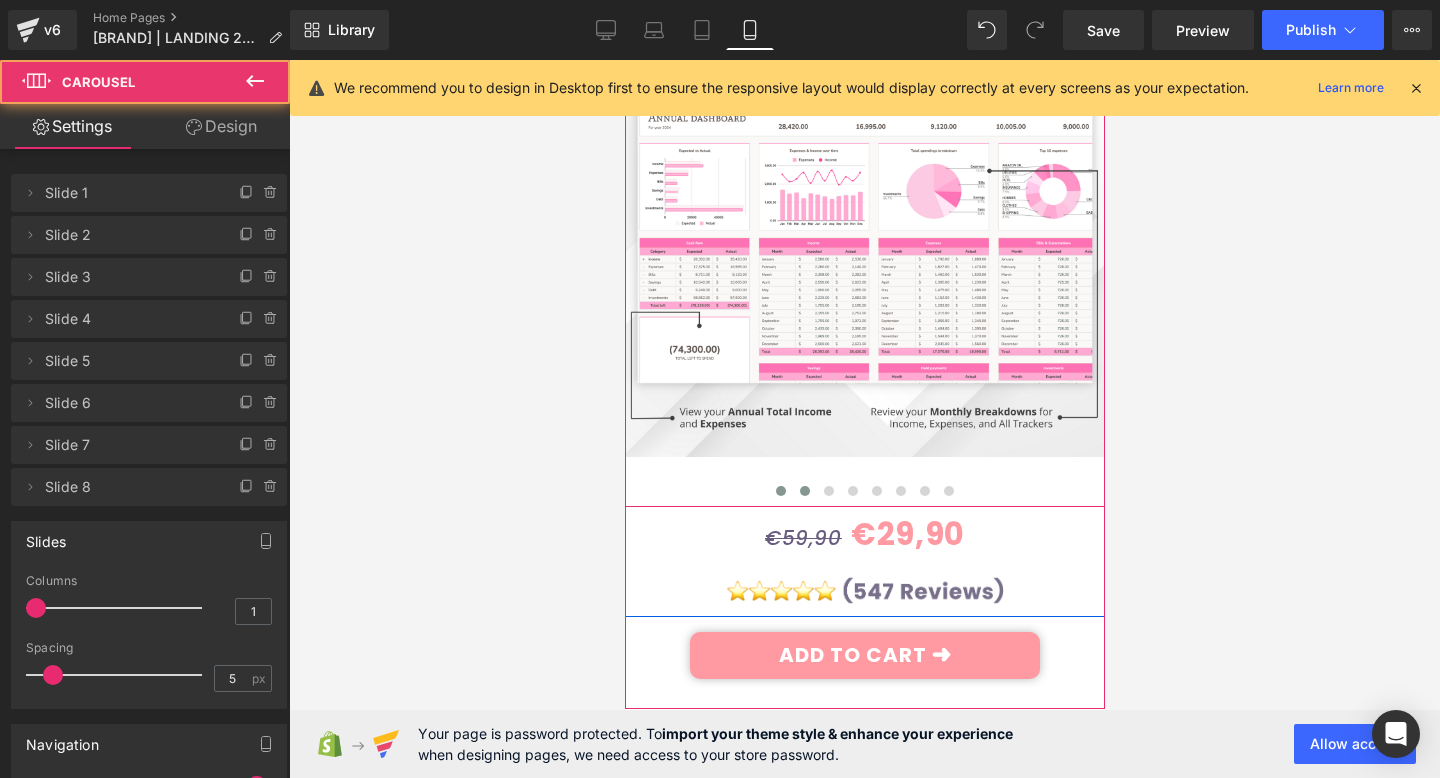 click at bounding box center [780, 491] 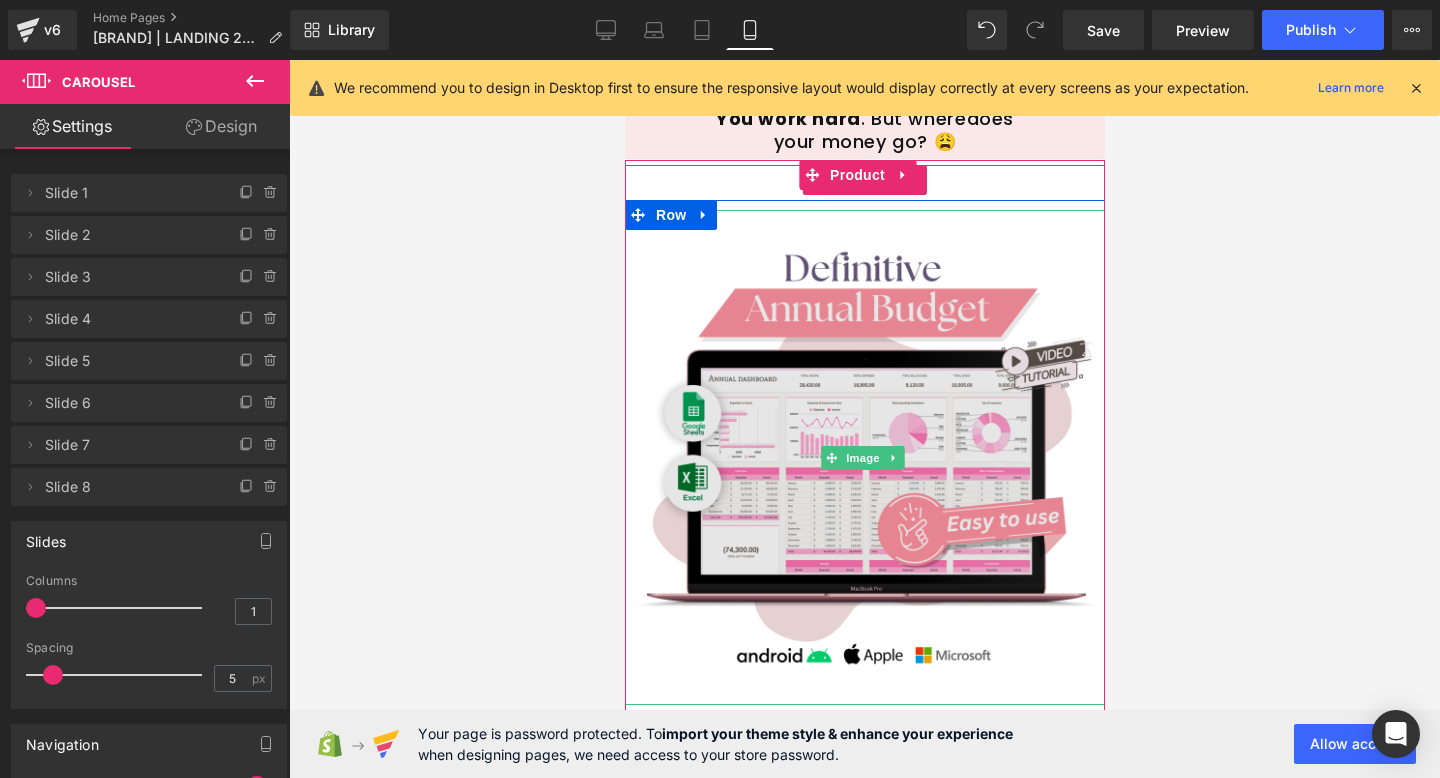 scroll, scrollTop: 82, scrollLeft: 0, axis: vertical 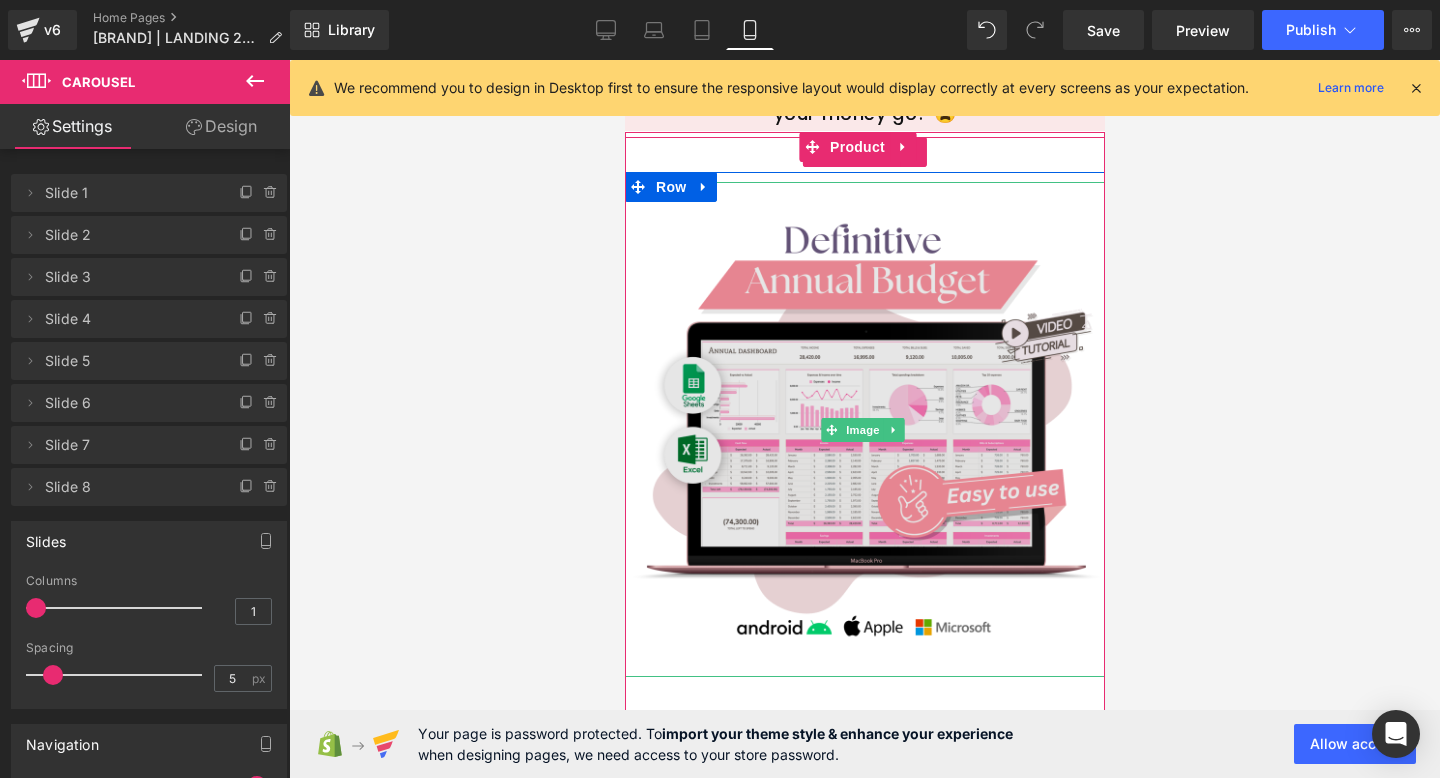 click at bounding box center [861, 429] 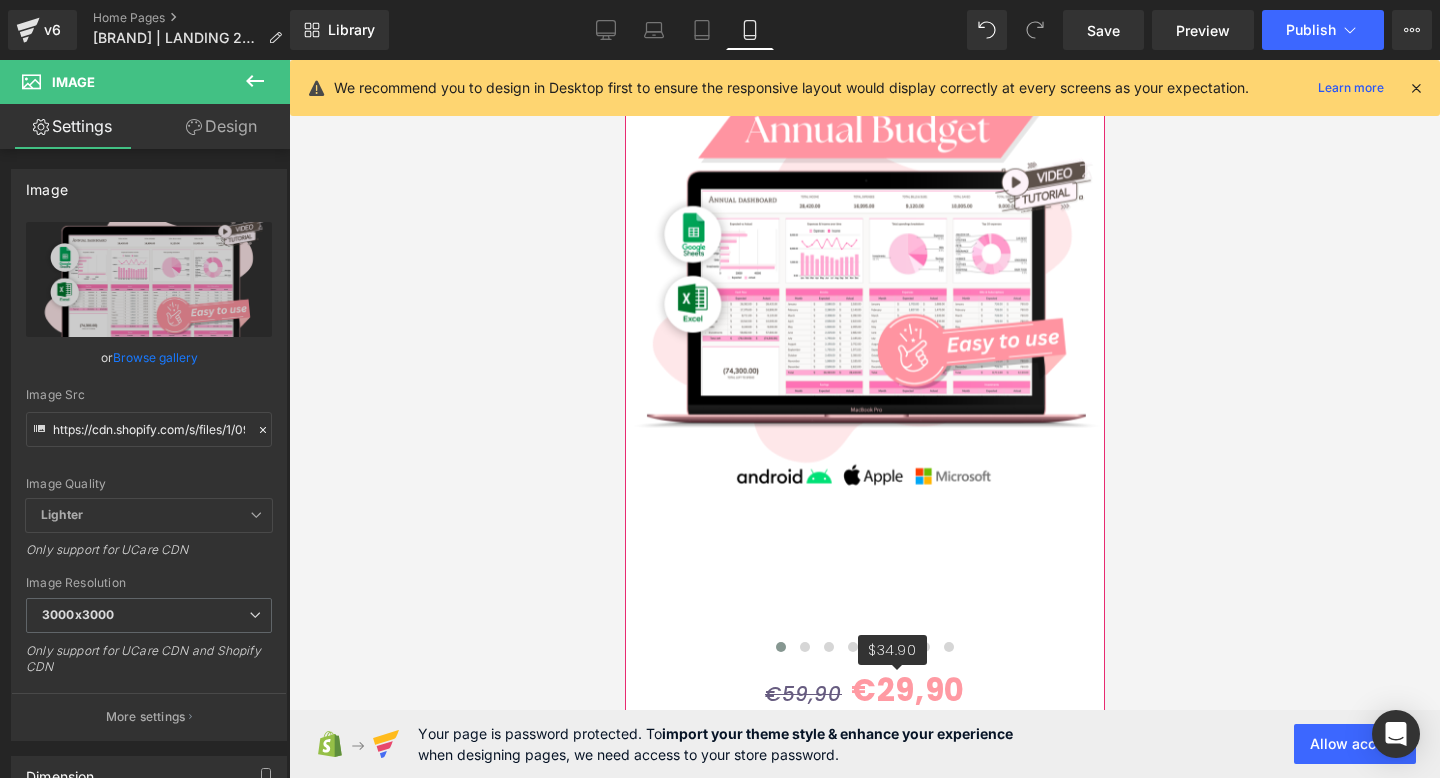scroll, scrollTop: 349, scrollLeft: 0, axis: vertical 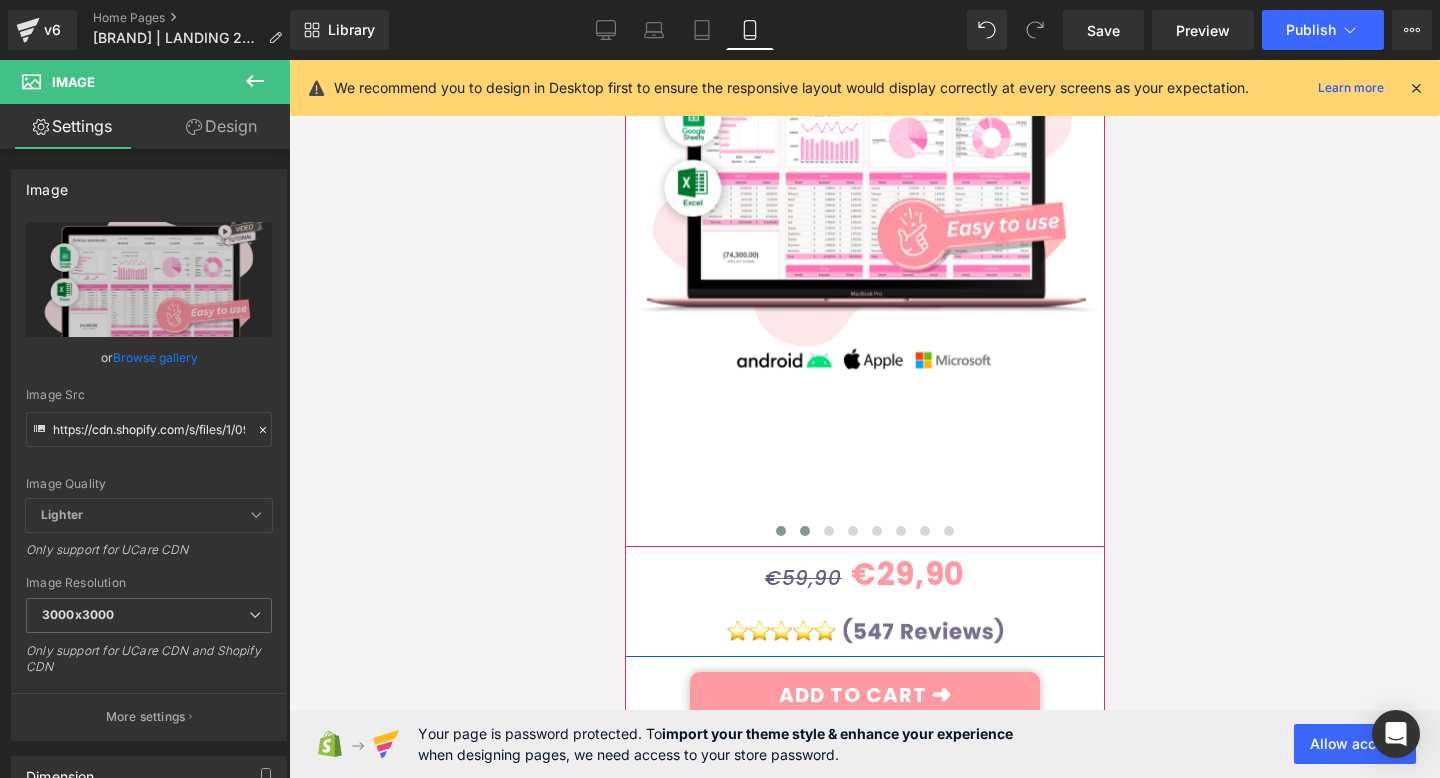 click at bounding box center [804, 531] 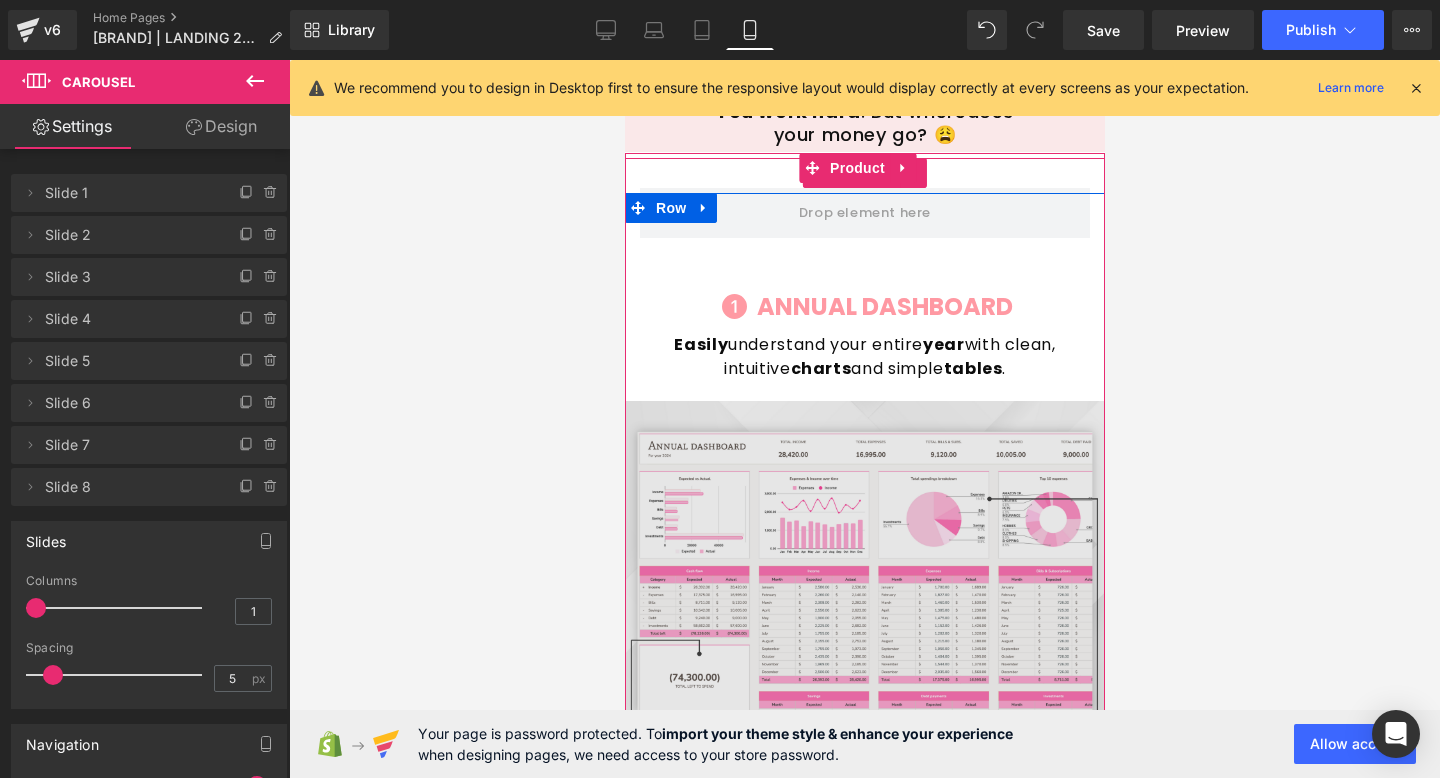 scroll, scrollTop: 66, scrollLeft: 0, axis: vertical 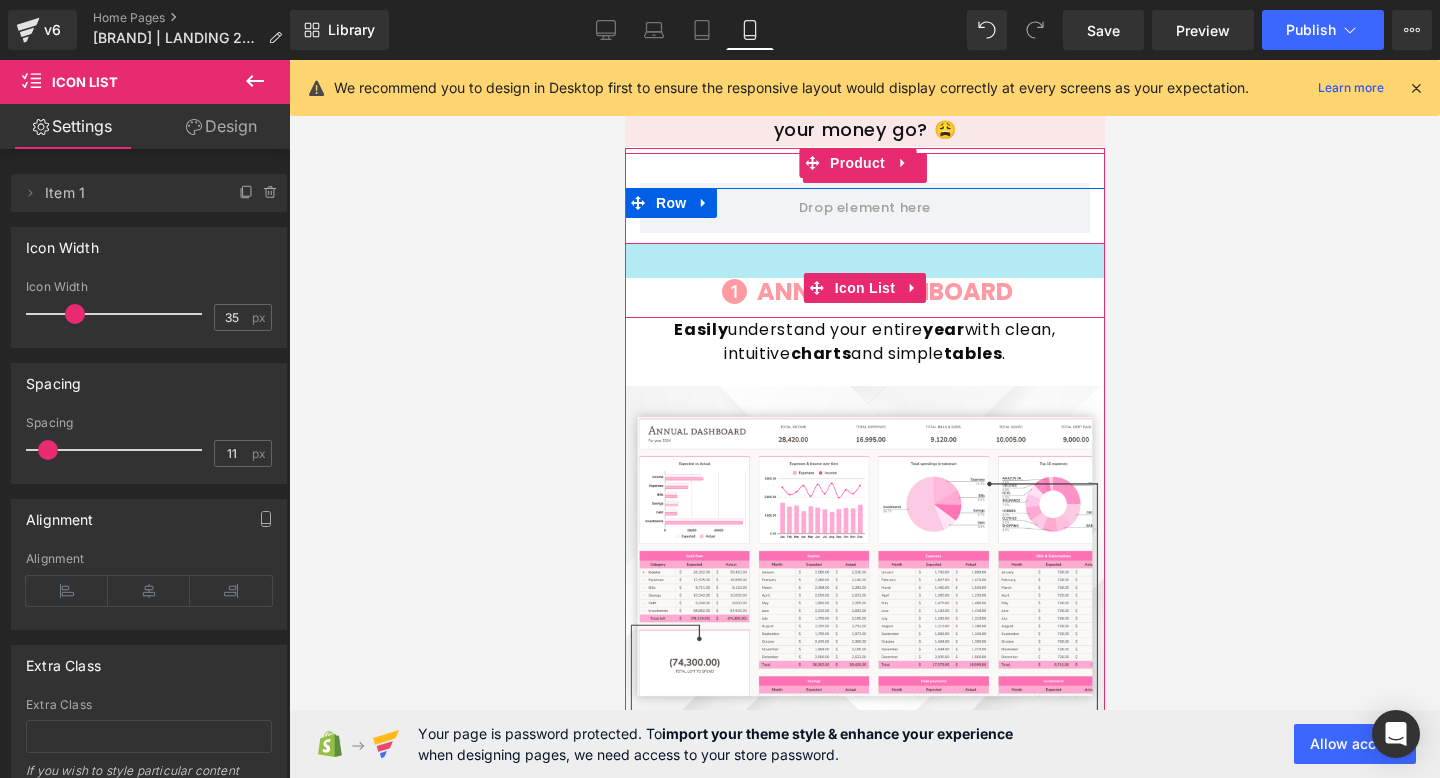 drag, startPoint x: 827, startPoint y: 249, endPoint x: 831, endPoint y: 239, distance: 10.770329 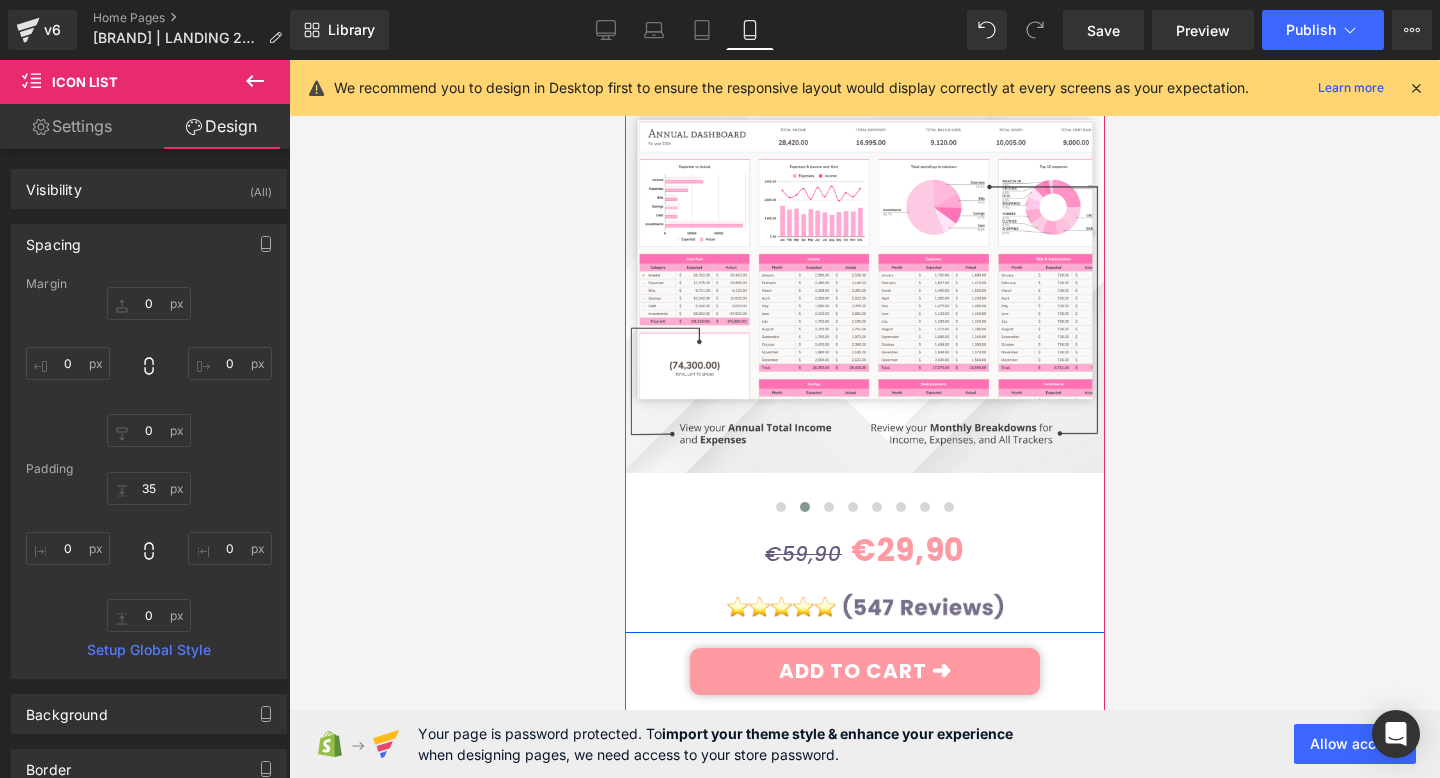 scroll, scrollTop: 381, scrollLeft: 0, axis: vertical 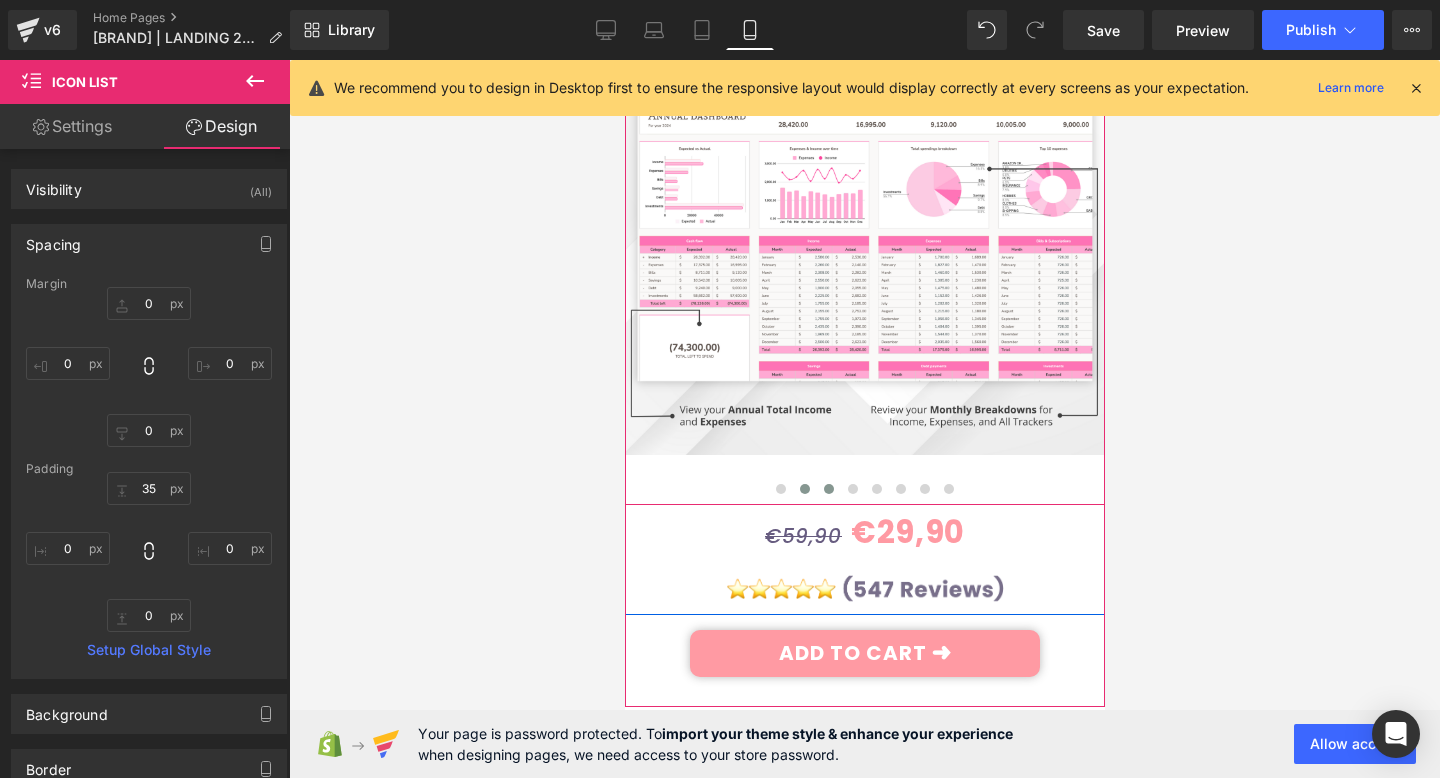 click at bounding box center [828, 489] 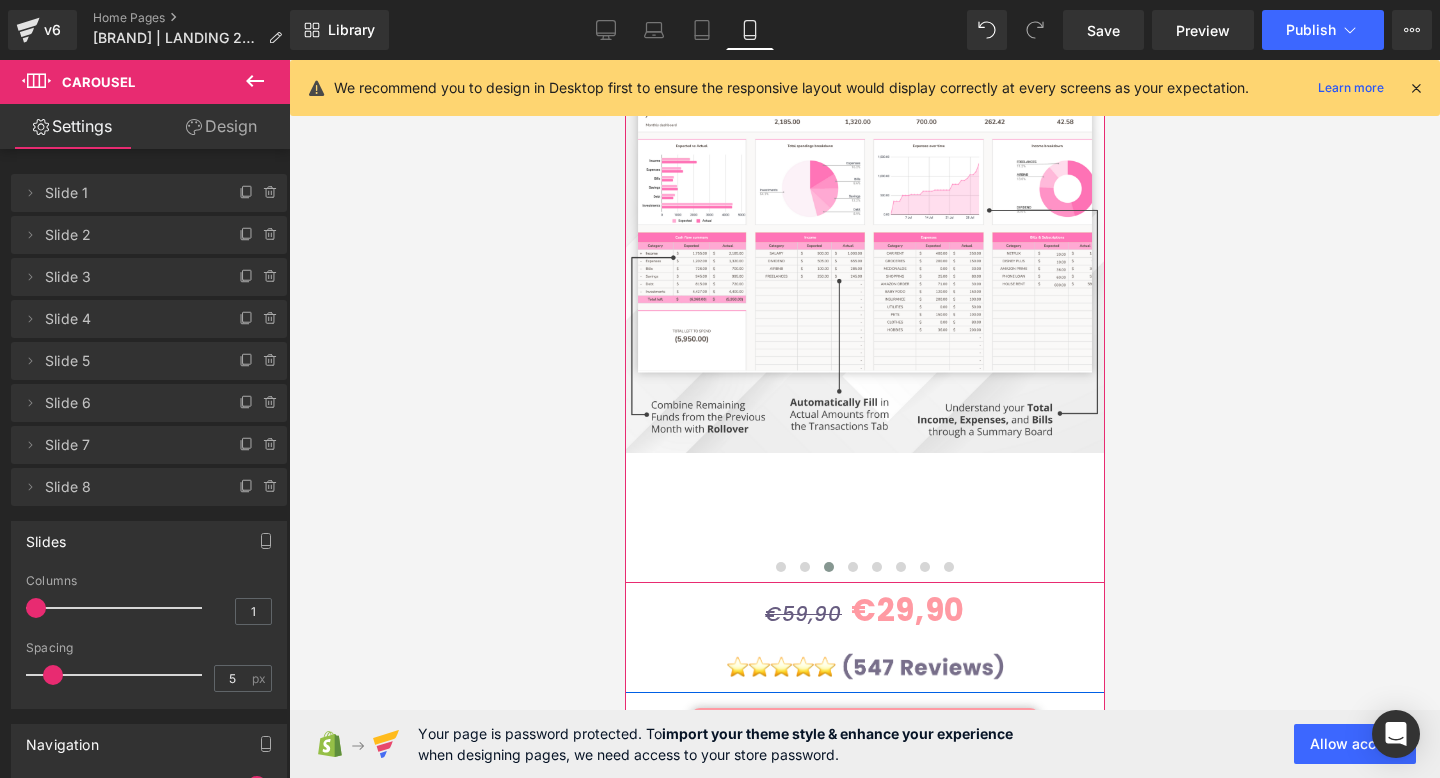 scroll, scrollTop: 309, scrollLeft: 0, axis: vertical 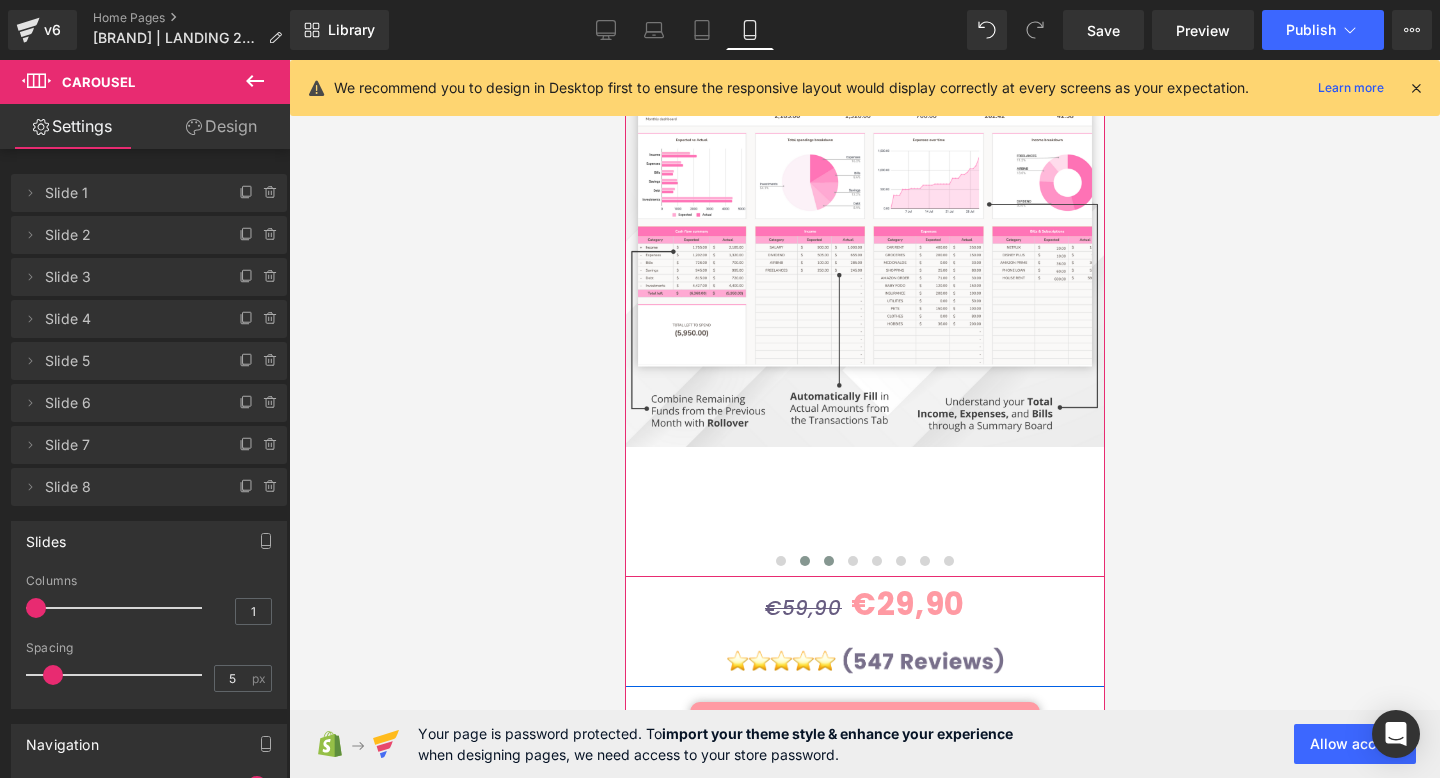 click at bounding box center [804, 561] 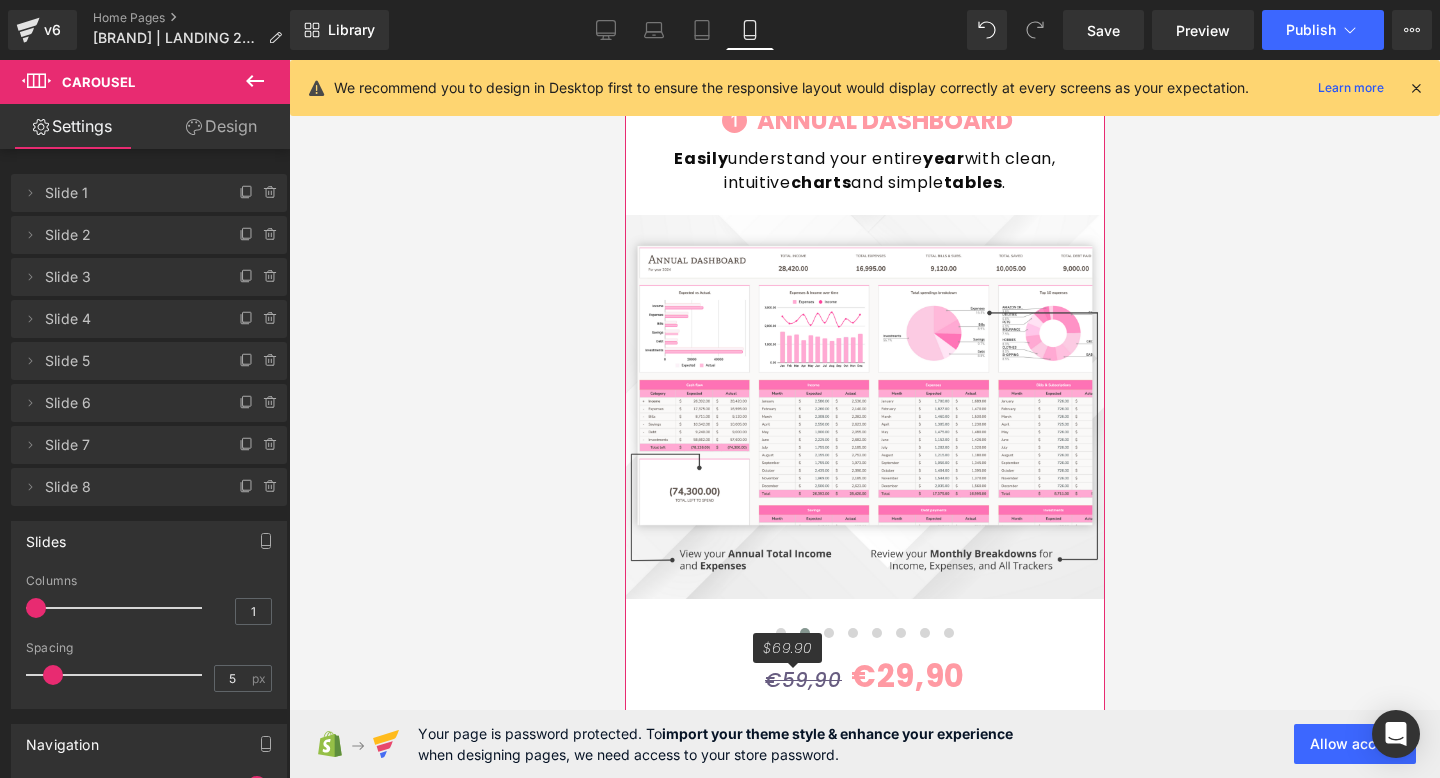 scroll, scrollTop: 243, scrollLeft: 0, axis: vertical 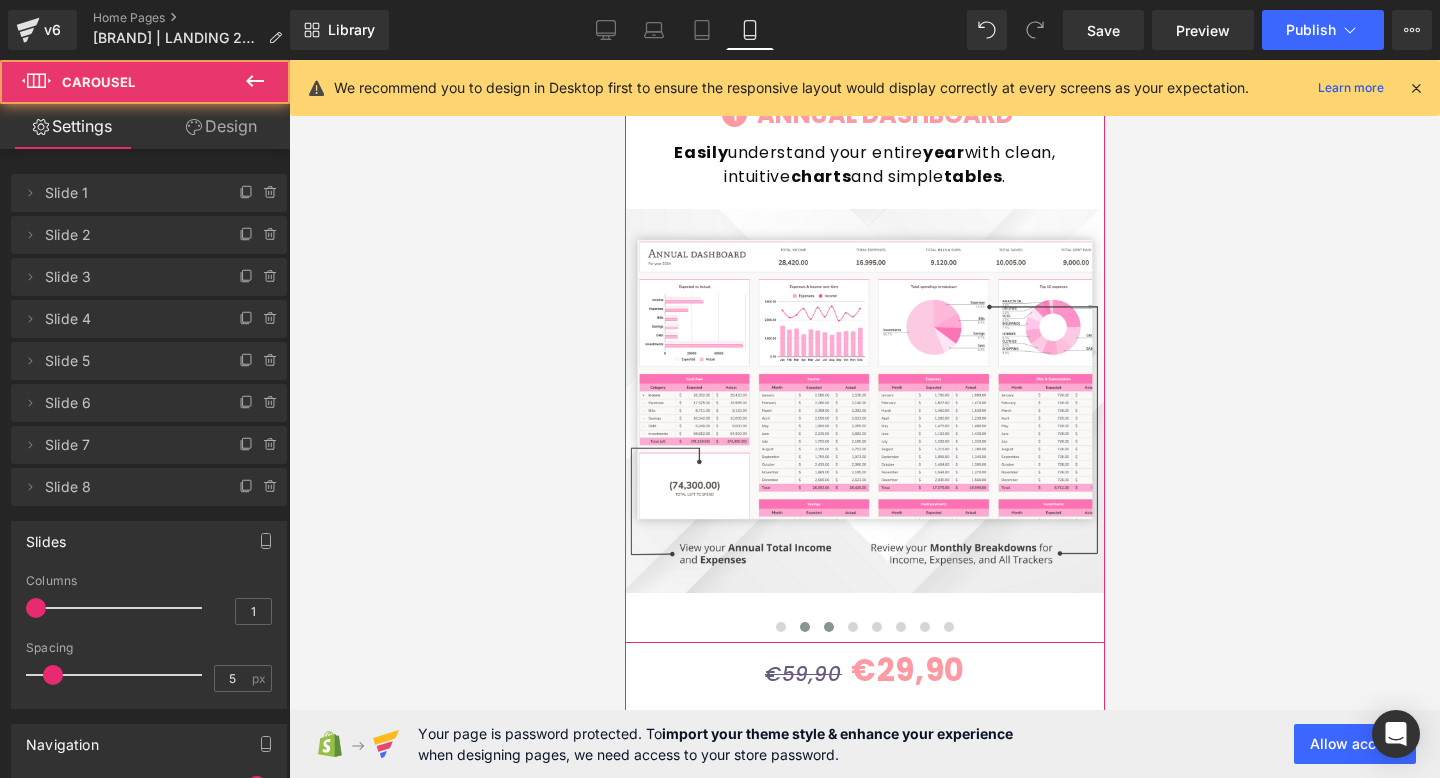 click at bounding box center (828, 627) 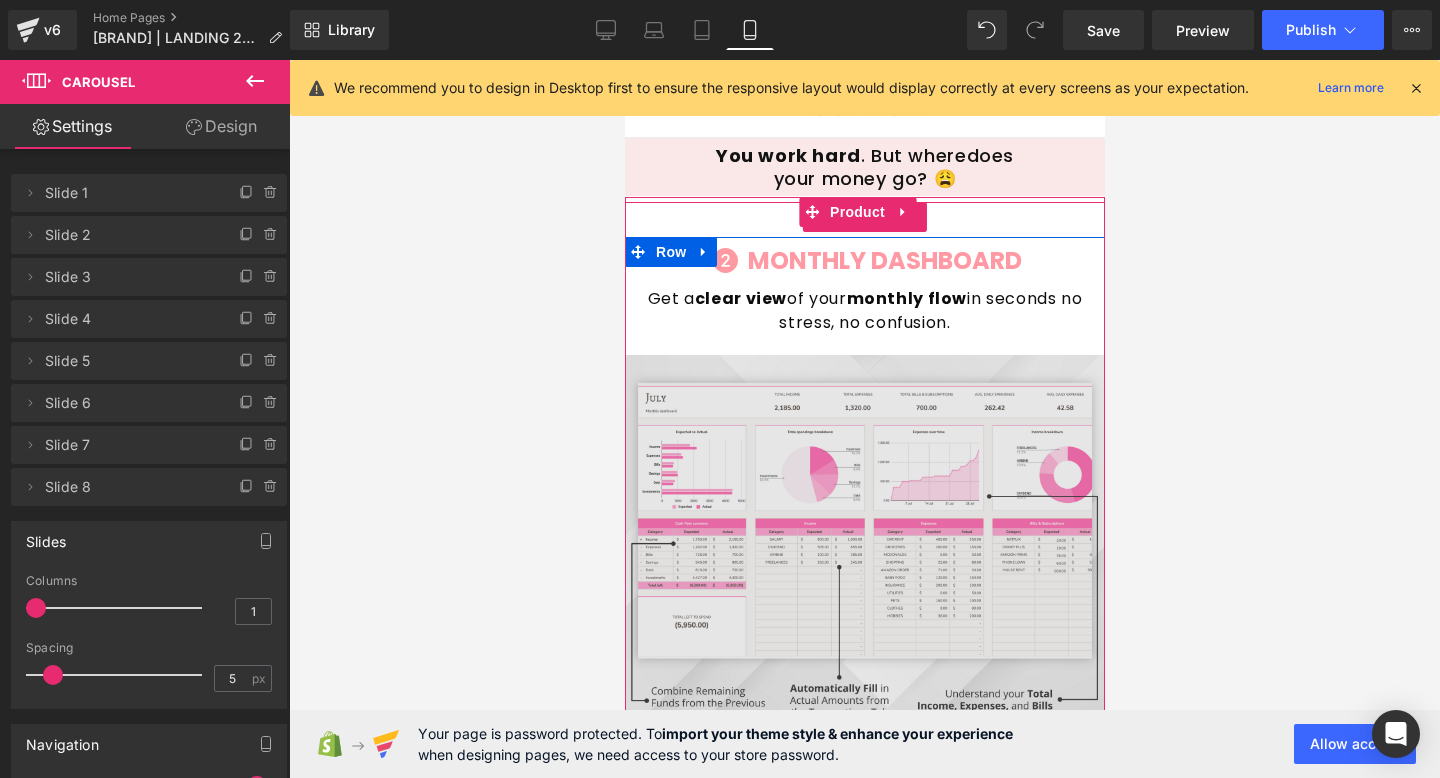scroll, scrollTop: 43, scrollLeft: 0, axis: vertical 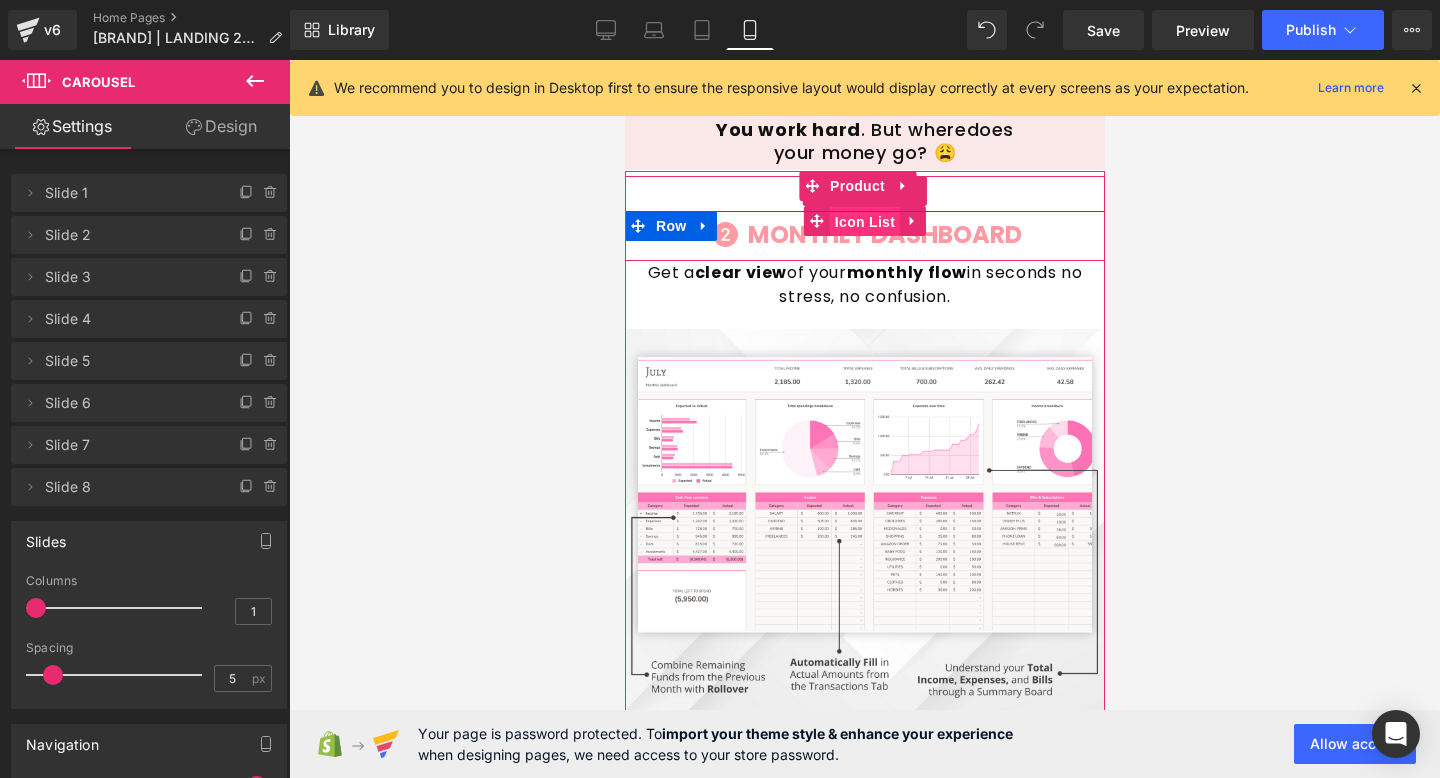 click on "Icon List" at bounding box center (864, 222) 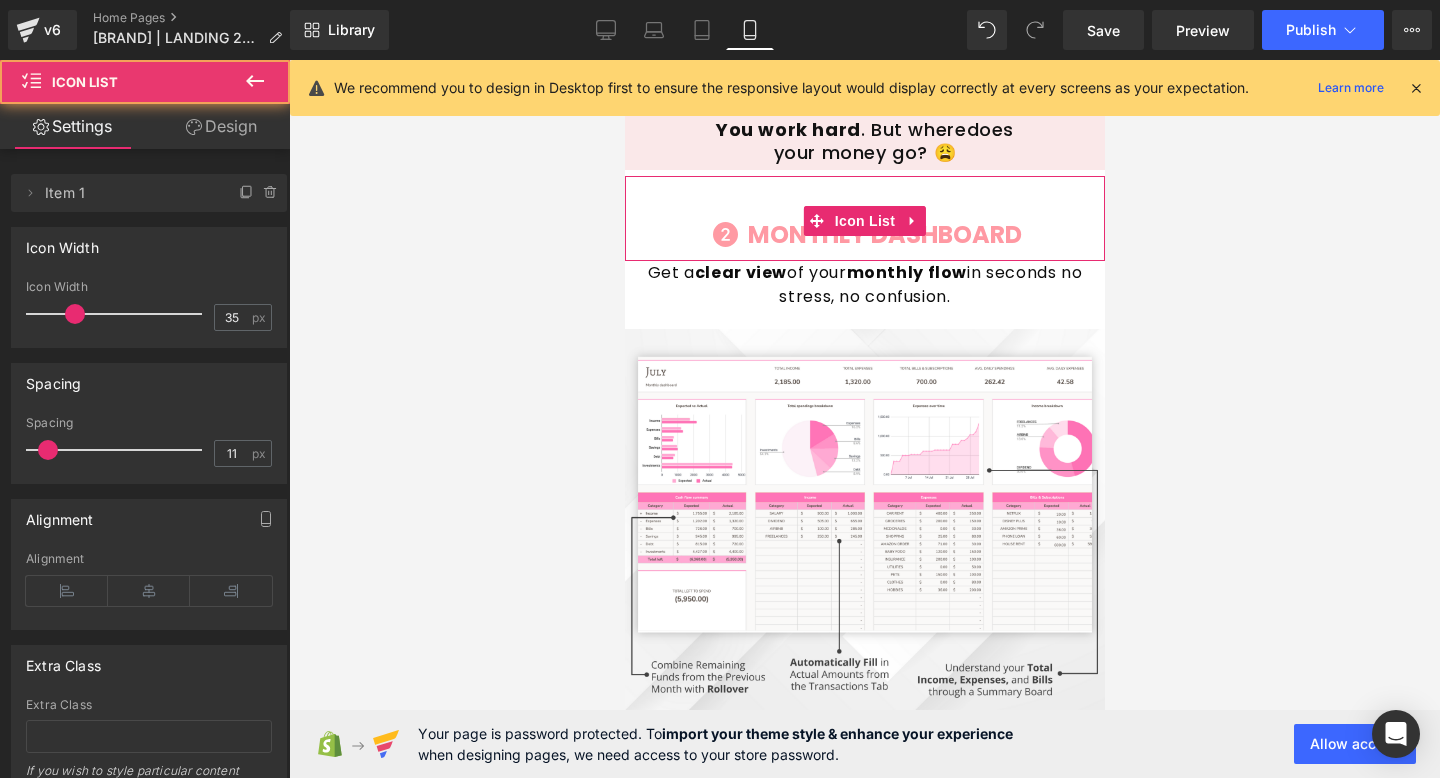 click on "Delete Cancel             Item 1       Item 1 Name Item 1       Icon Width 35px Icon Width 35 px Spacing 11px Spacing 11 px Alignment Left Center Right Alignment Alignment Left Center Right Alignment Alignment Left Center Right Alignment Alignment Left Center Right Alignment Extra Class Extra Class If you wish to style particular content element differently, then use this field to add a class name and then refer to it in your css file." at bounding box center (149, 495) 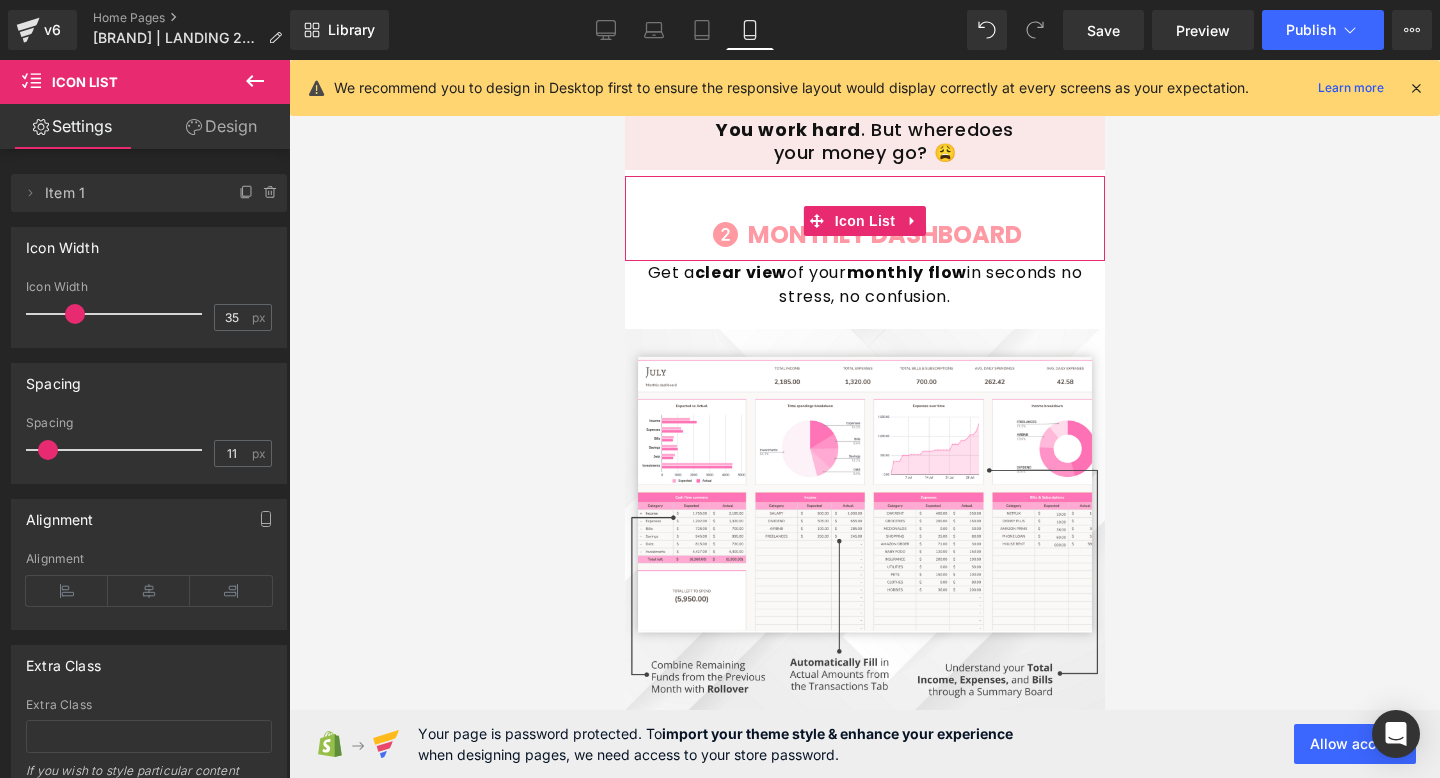 click on "Design" at bounding box center [221, 126] 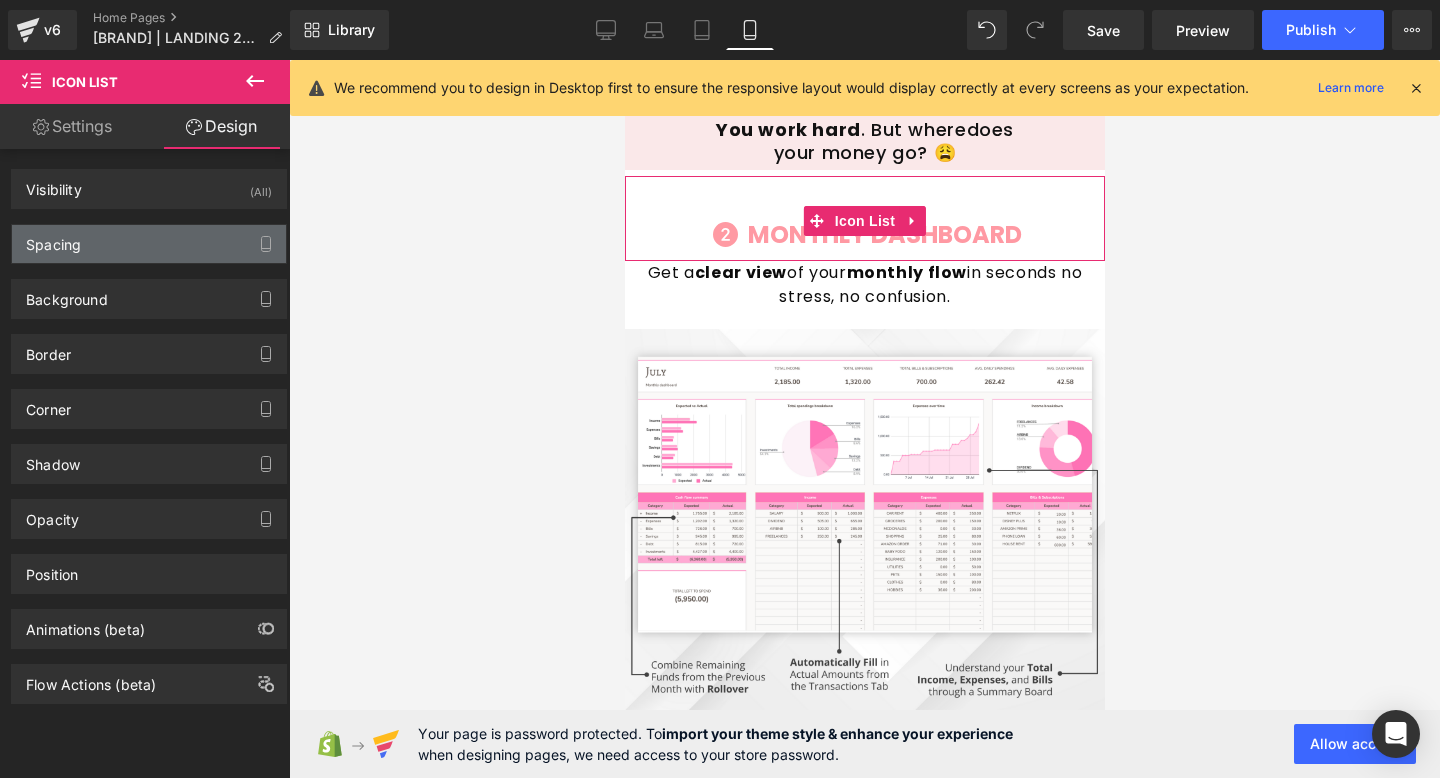 click on "Spacing" at bounding box center (149, 244) 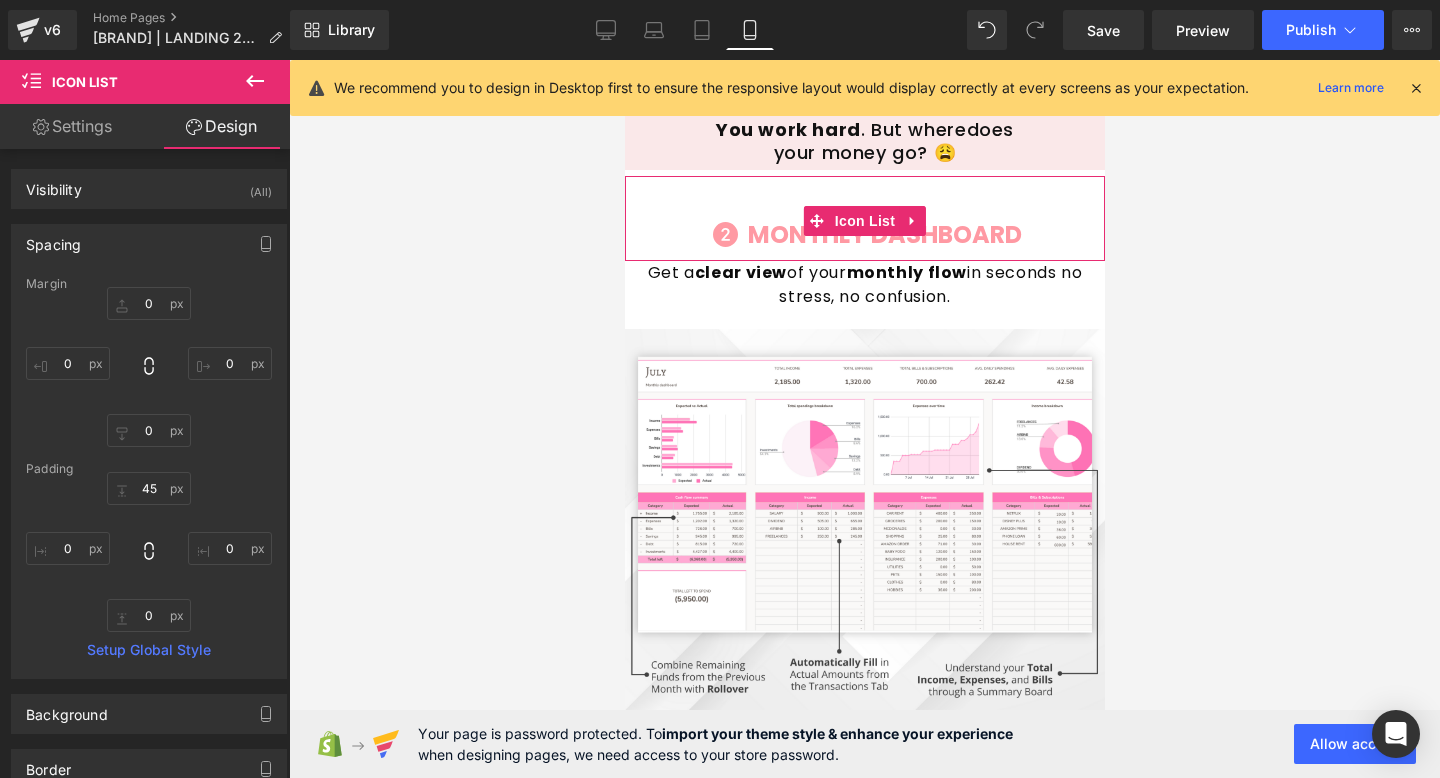 click on "Spacing" at bounding box center [149, 244] 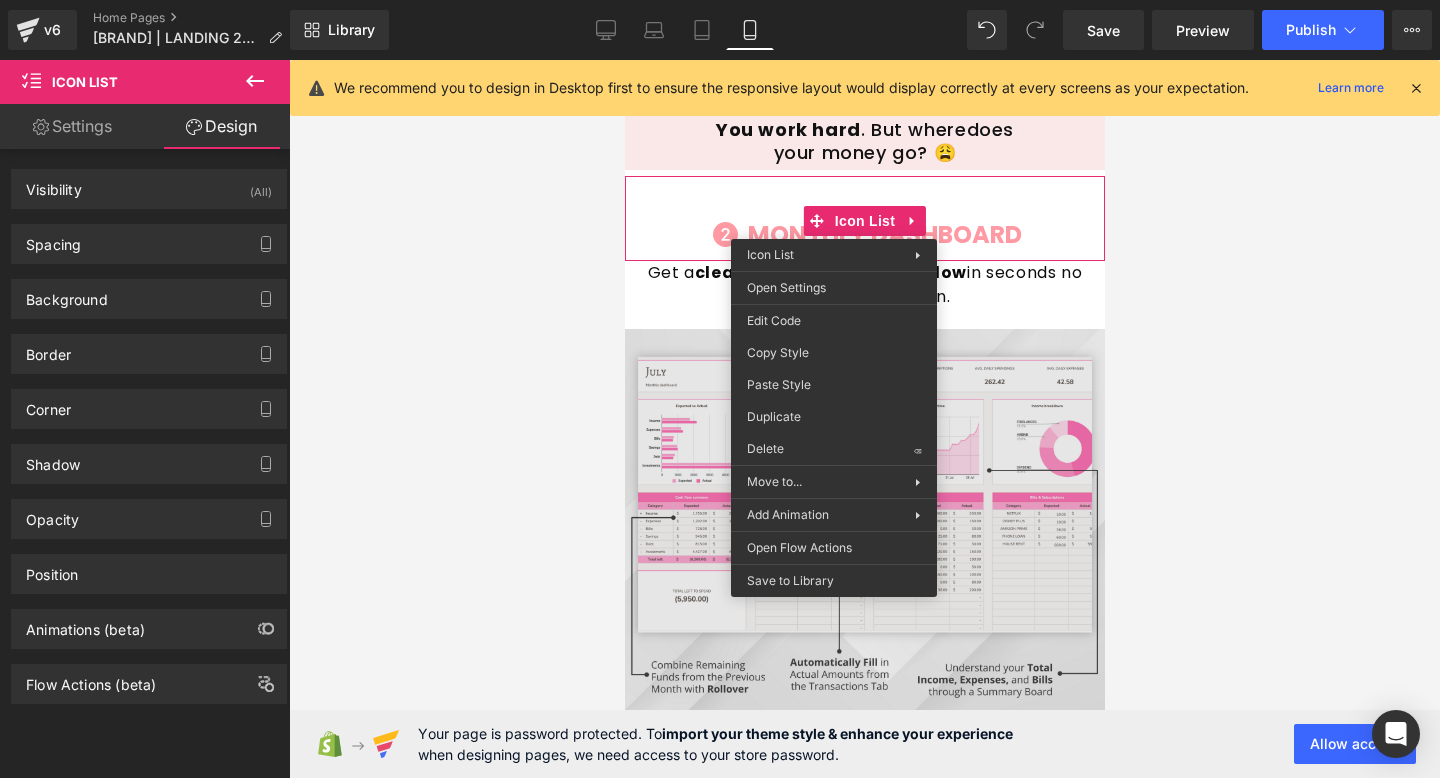 drag, startPoint x: 1422, startPoint y: 423, endPoint x: 795, endPoint y: 359, distance: 630.2579 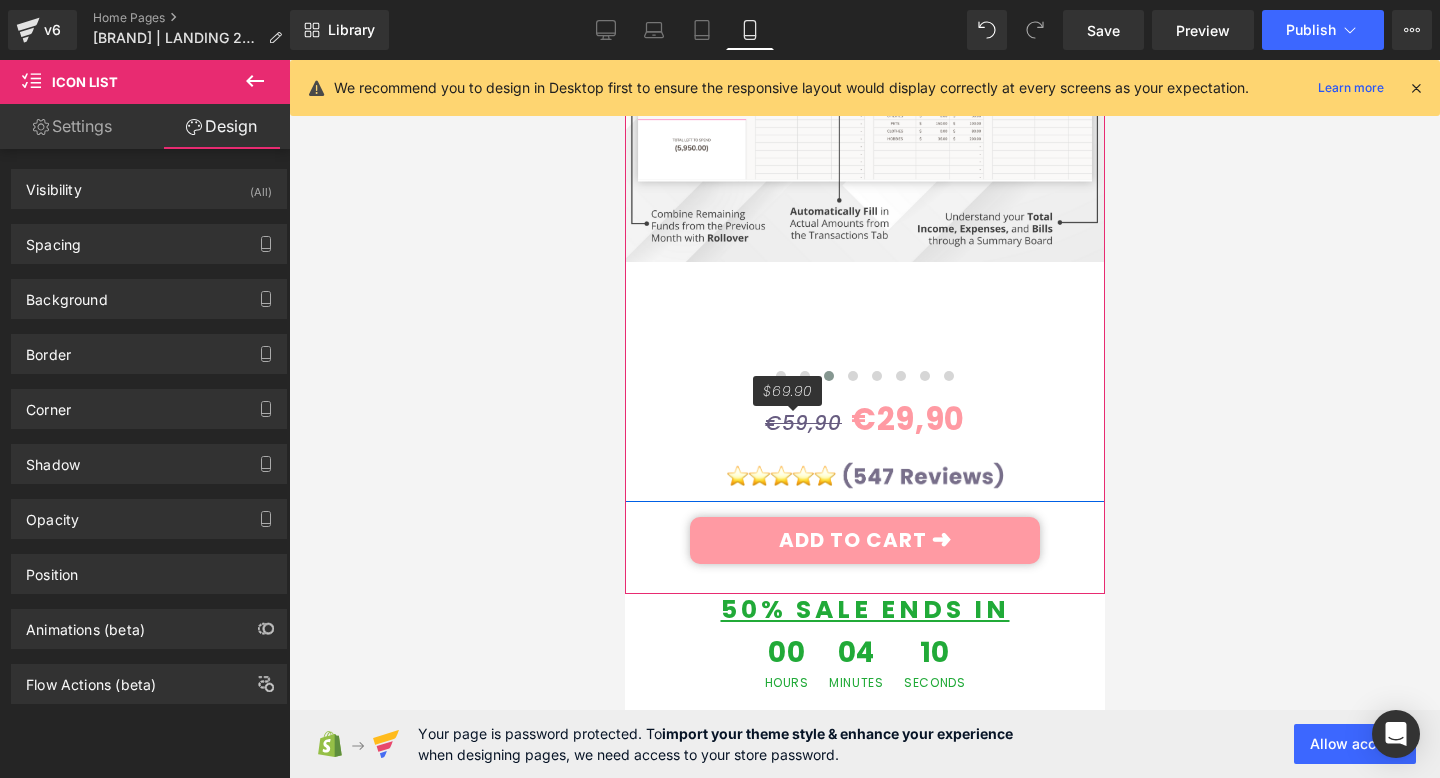 scroll, scrollTop: 497, scrollLeft: 0, axis: vertical 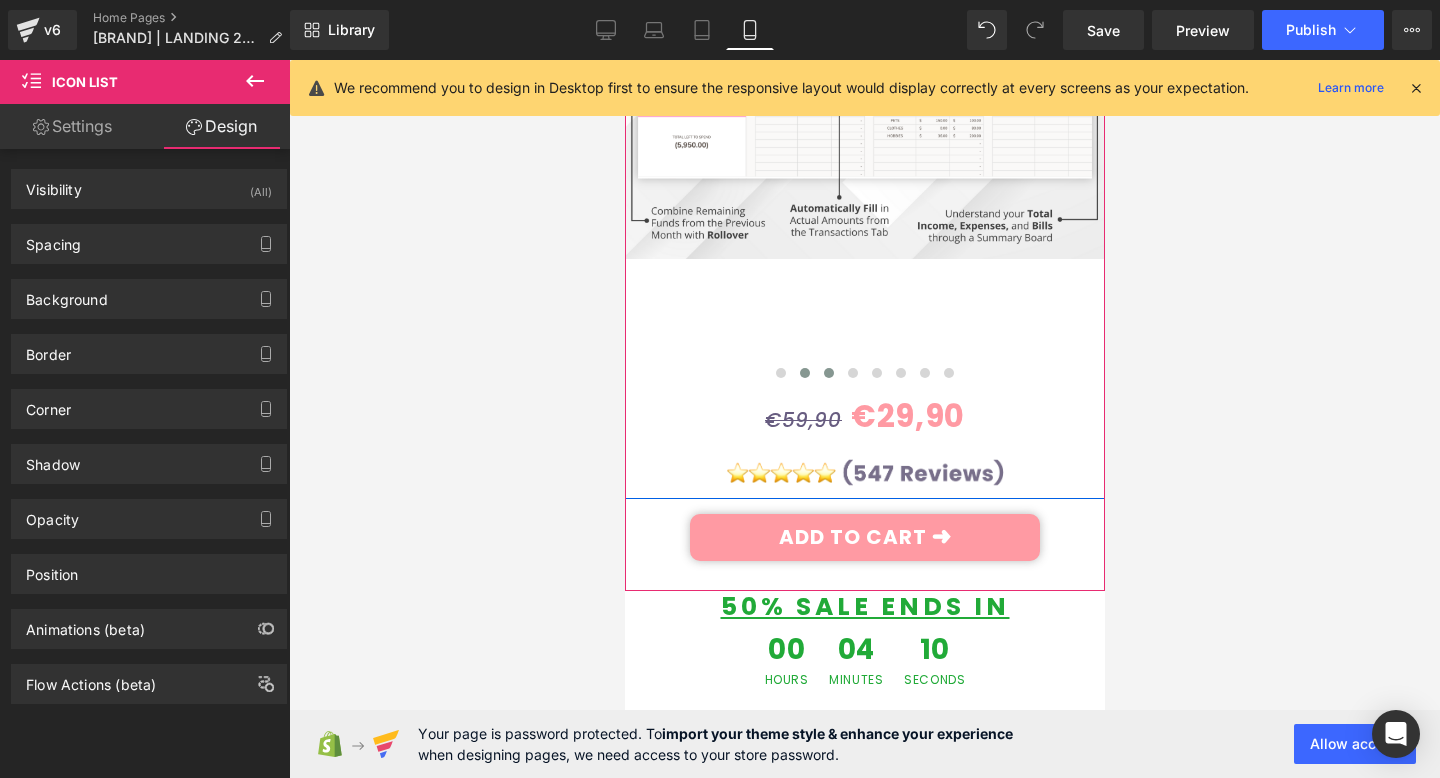 click at bounding box center (804, 373) 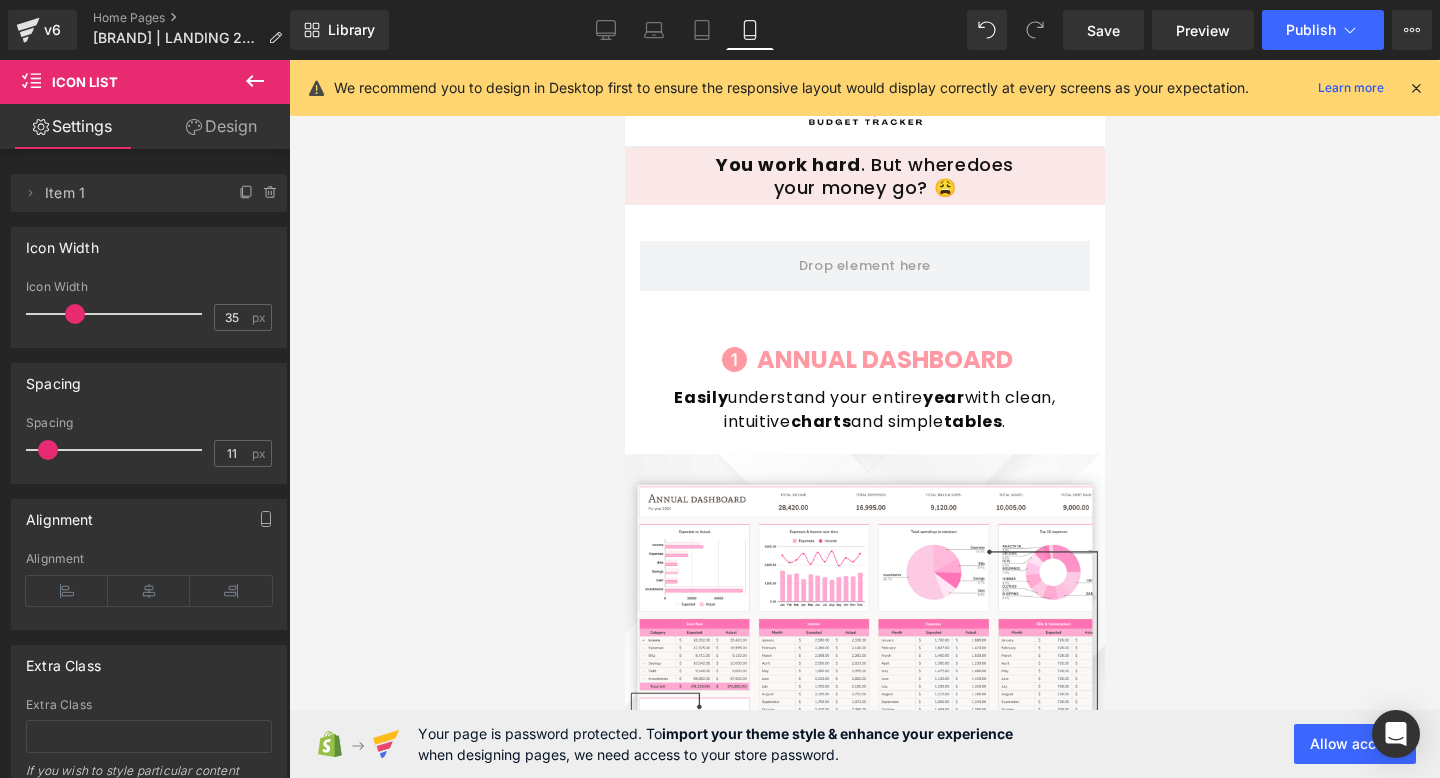 scroll, scrollTop: 0, scrollLeft: 0, axis: both 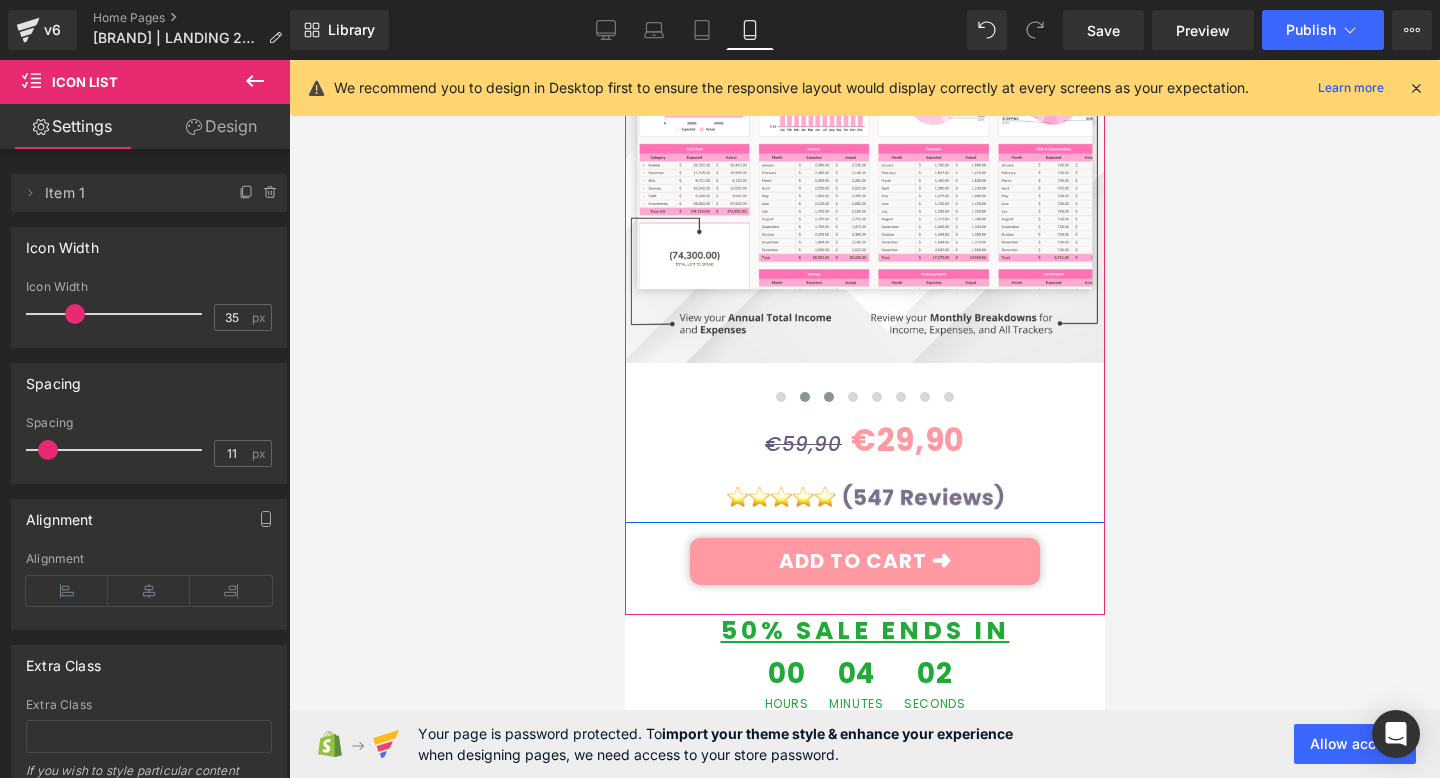 click at bounding box center [828, 397] 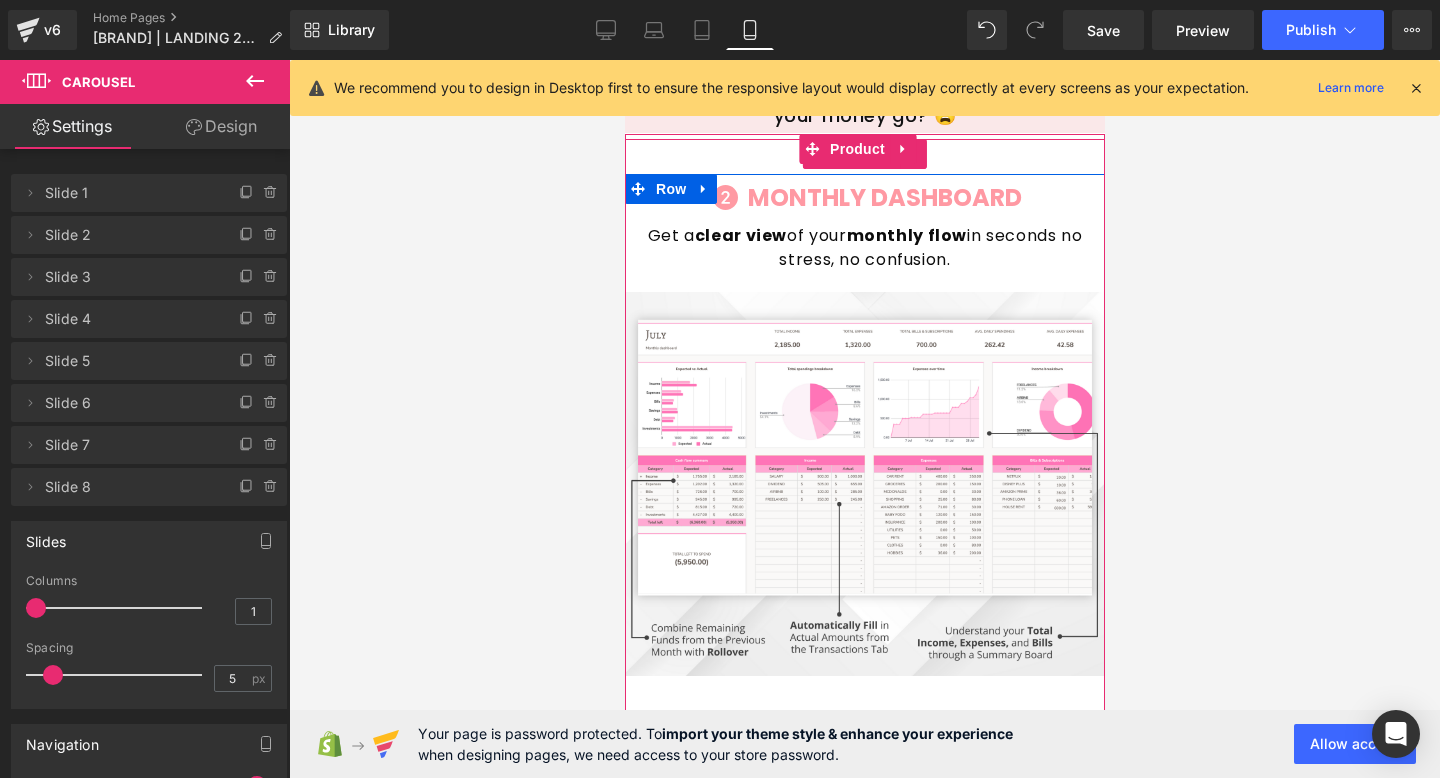 scroll, scrollTop: 69, scrollLeft: 0, axis: vertical 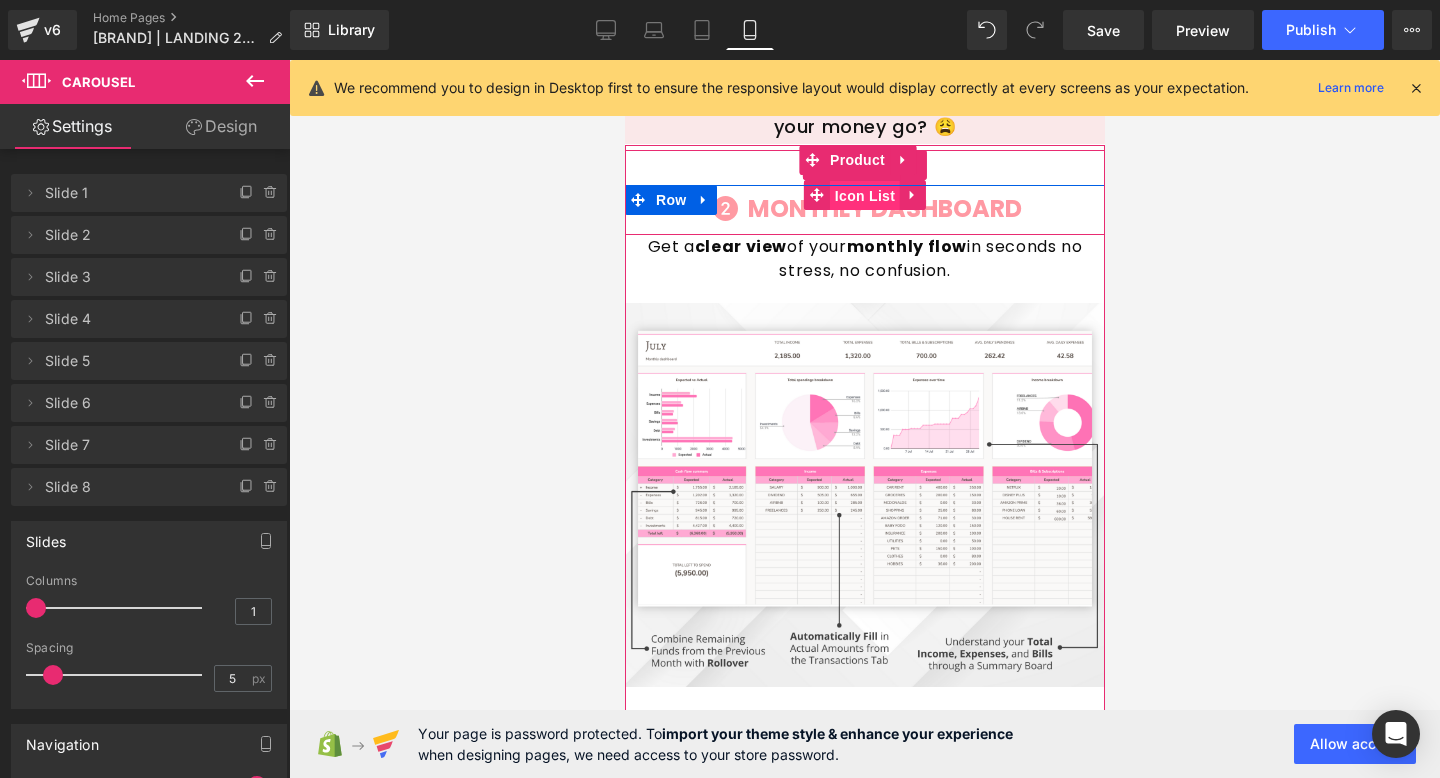 click on "Icon List" at bounding box center (864, 196) 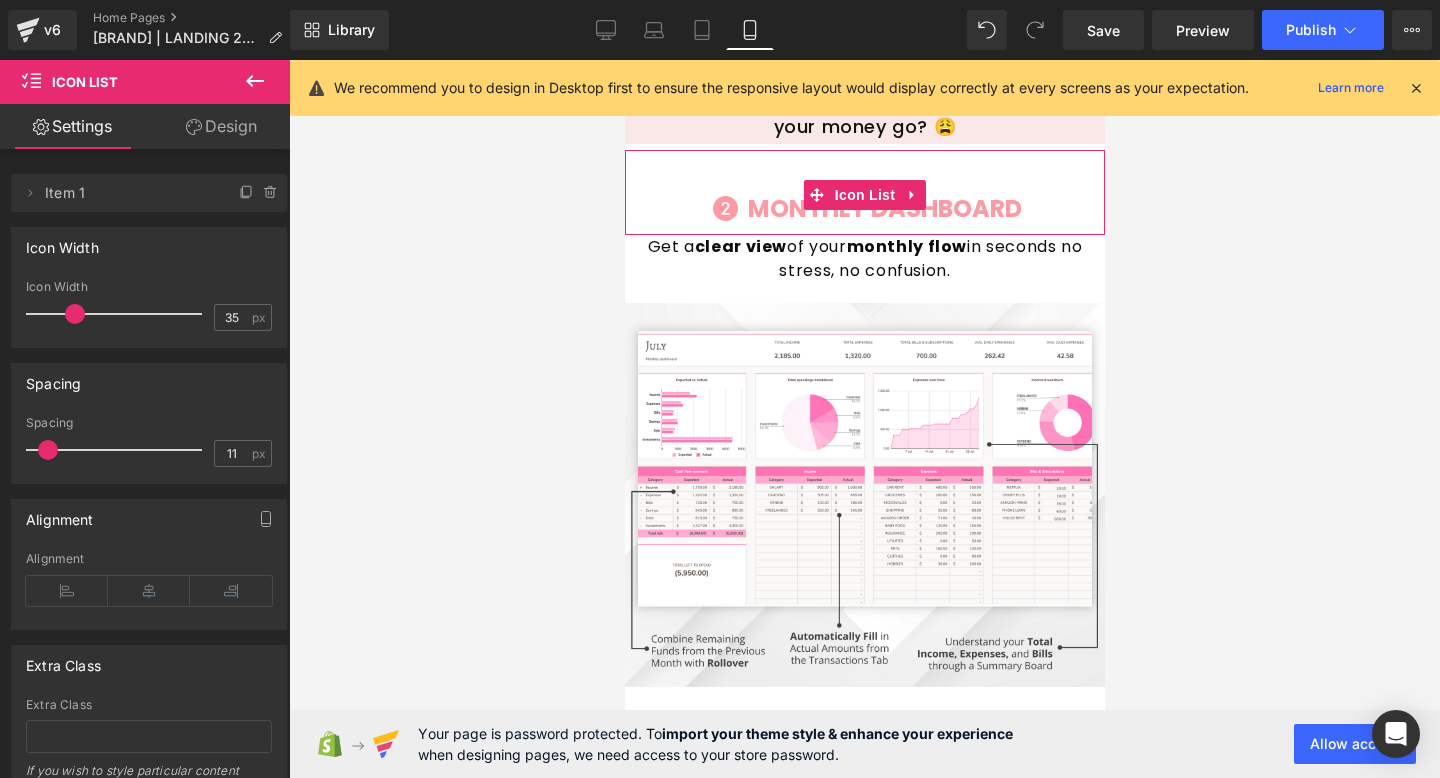 click on "Design" at bounding box center [221, 126] 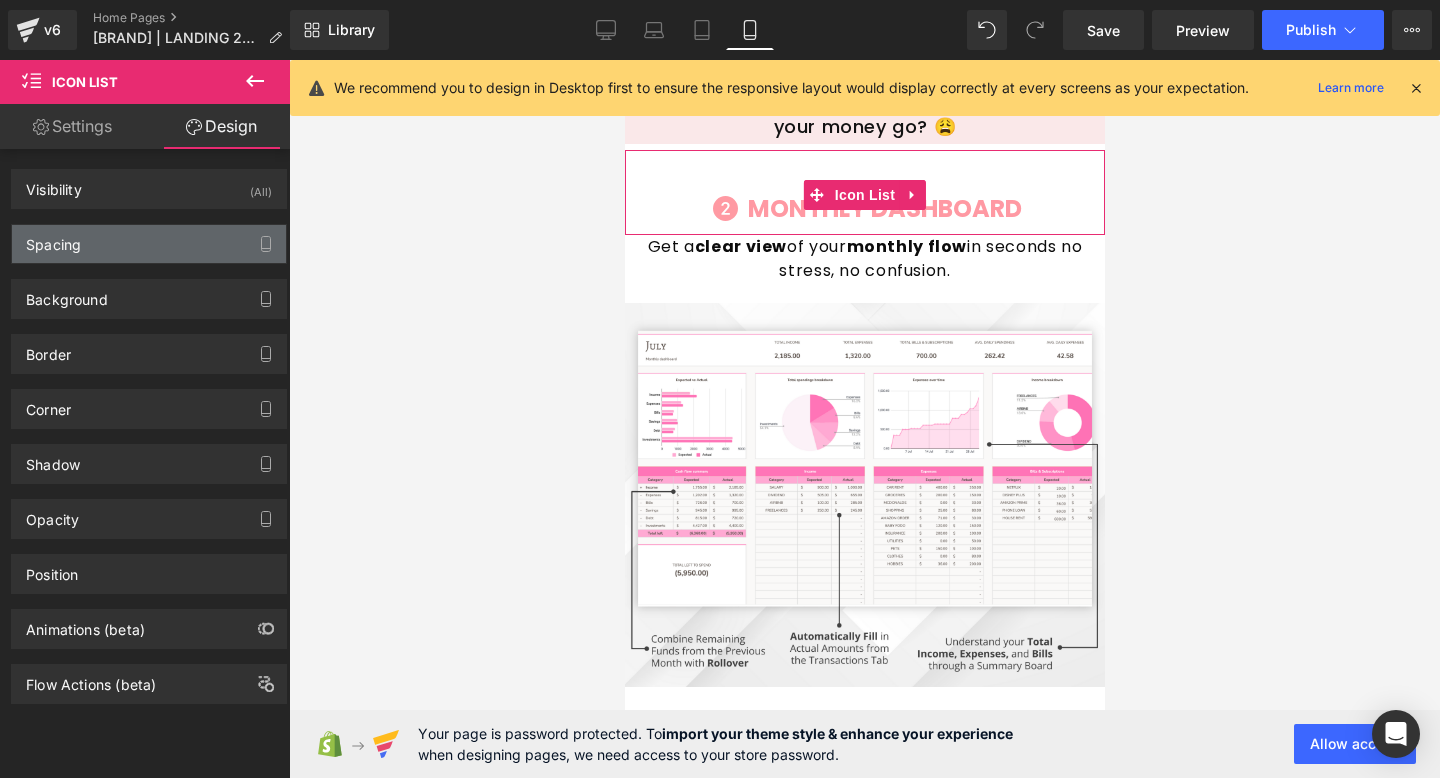click on "Spacing" at bounding box center [149, 244] 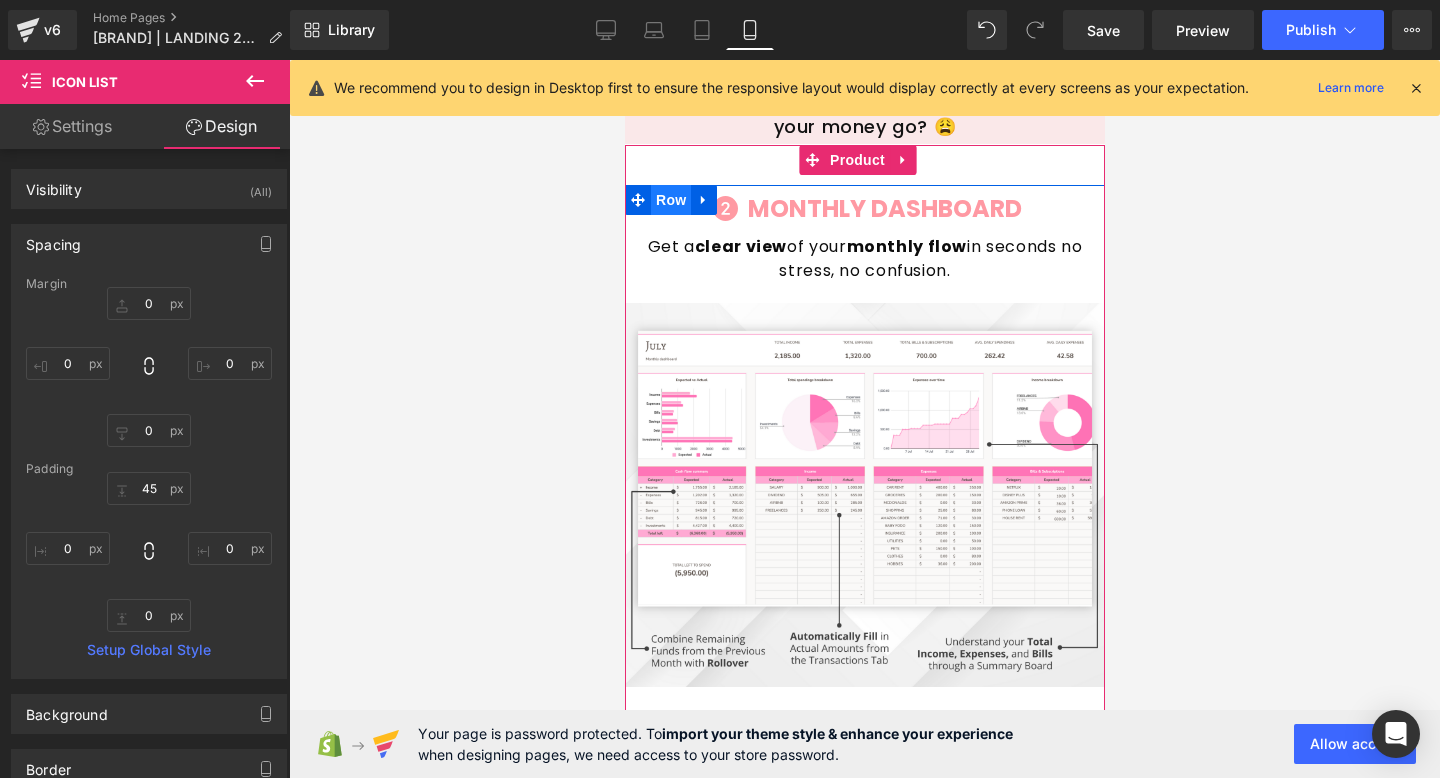 click on "Row" at bounding box center (670, 200) 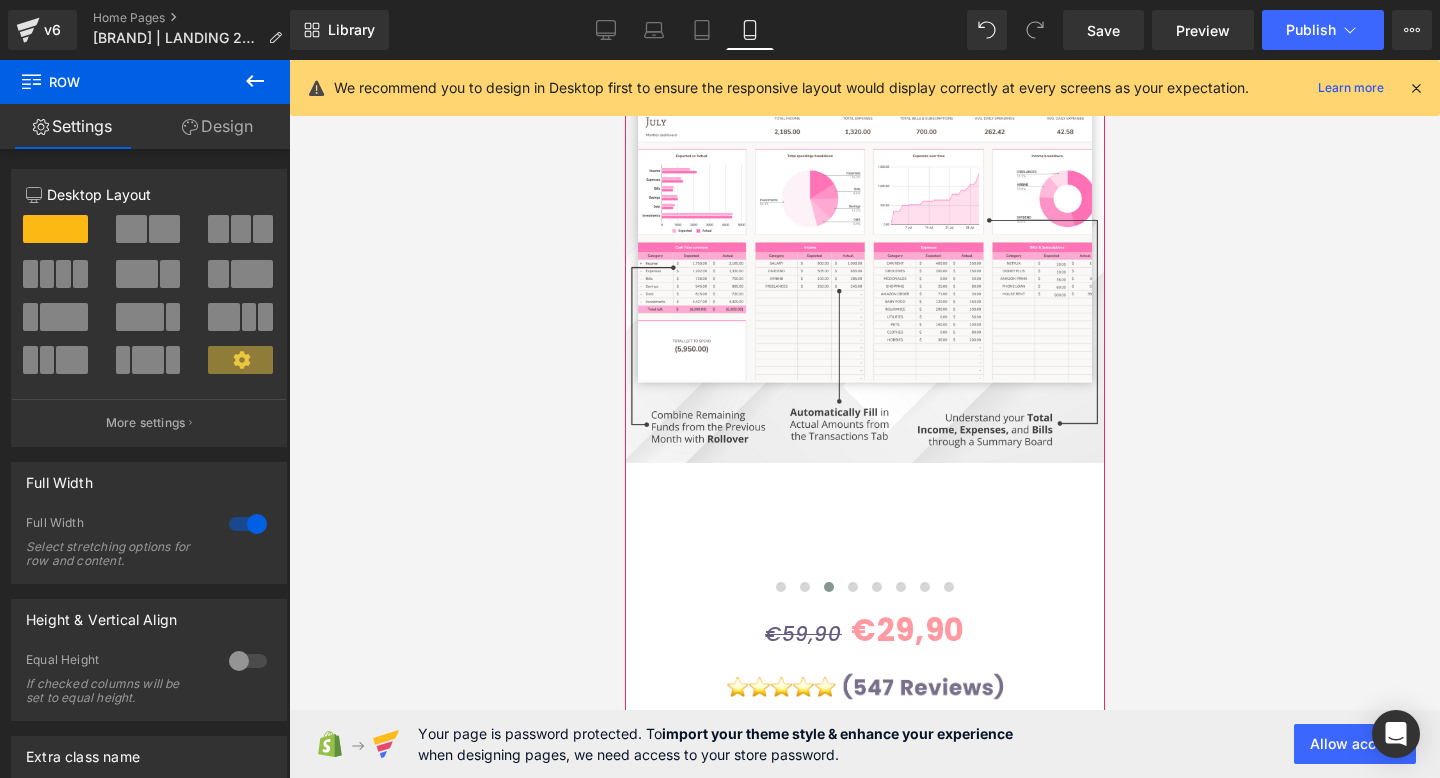 scroll, scrollTop: 304, scrollLeft: 0, axis: vertical 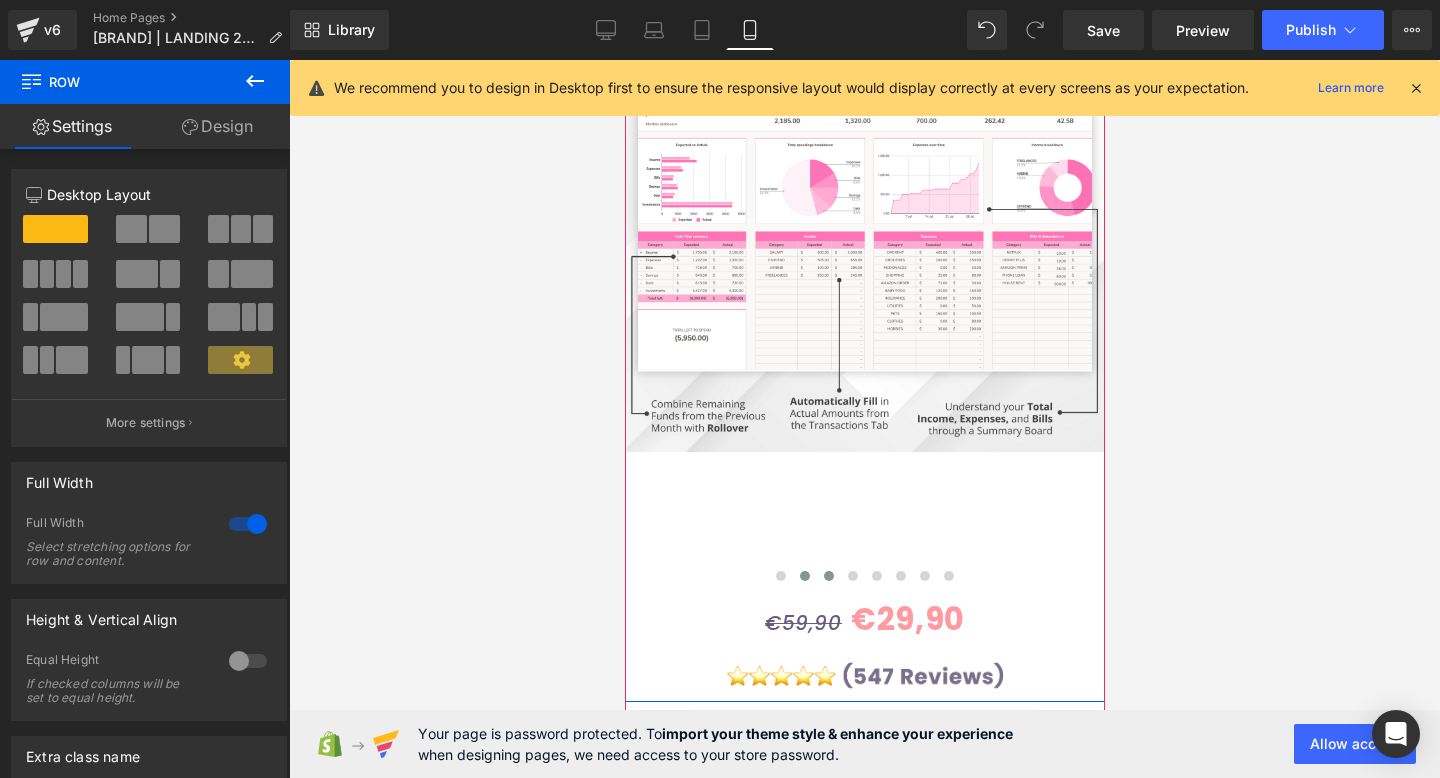 click at bounding box center (804, 576) 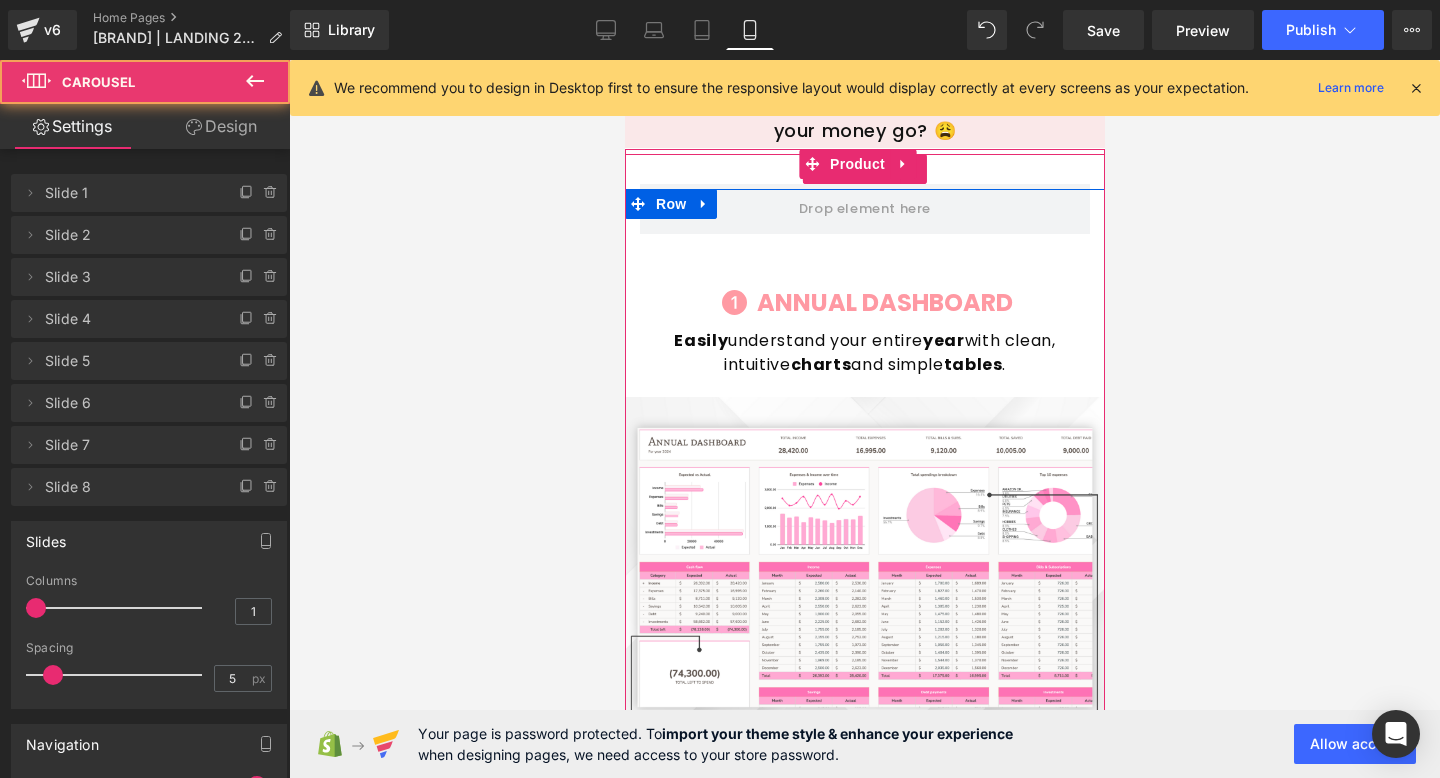 scroll, scrollTop: 26, scrollLeft: 0, axis: vertical 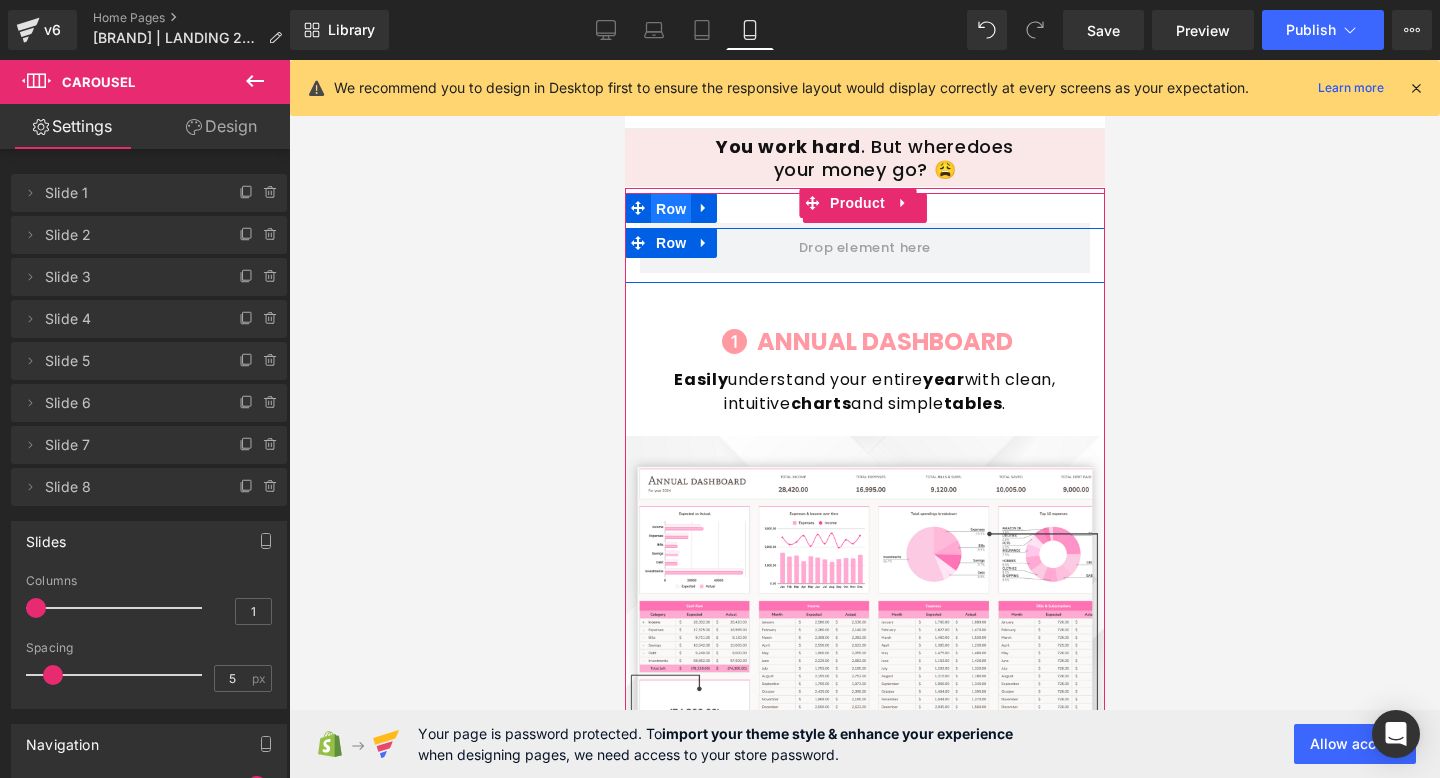 click on "Row" at bounding box center (670, 209) 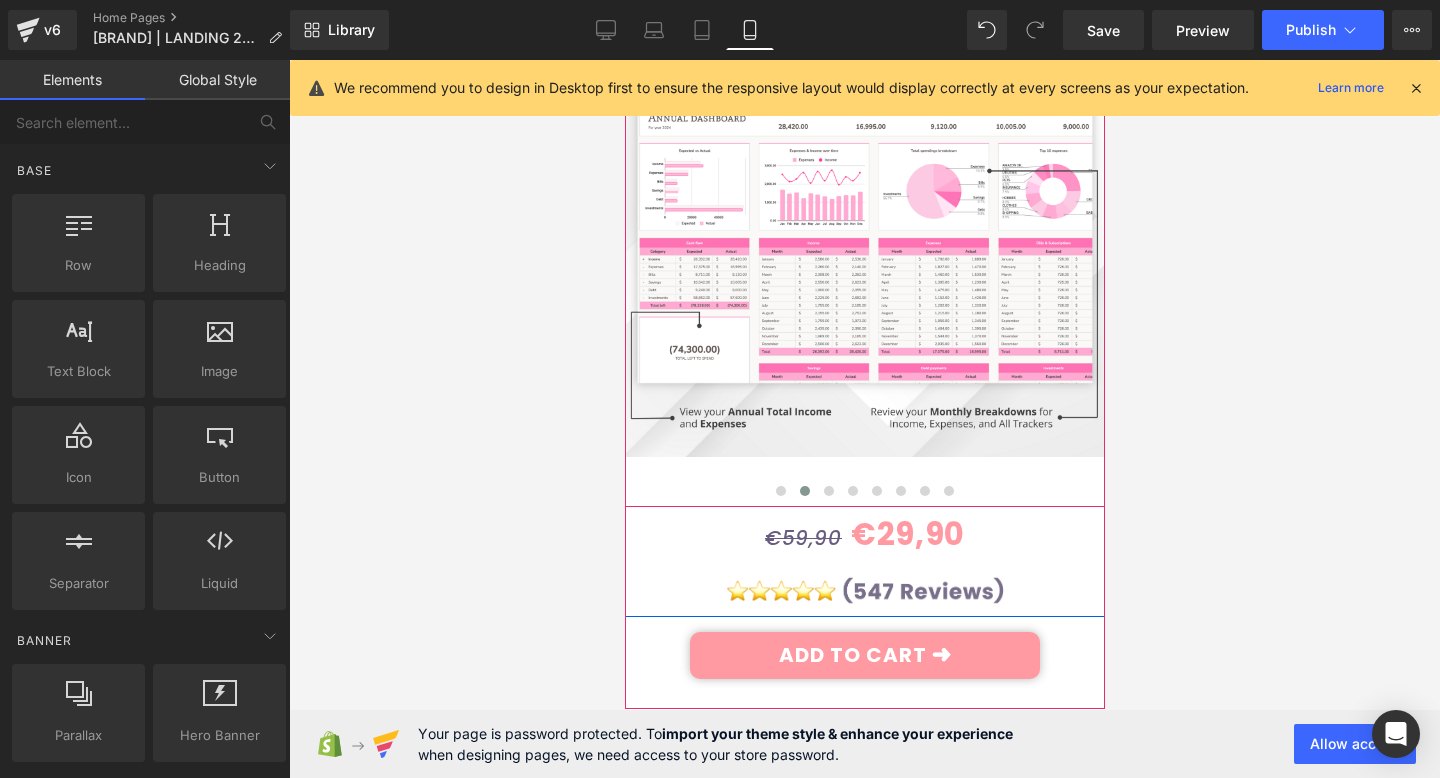 scroll, scrollTop: 300, scrollLeft: 0, axis: vertical 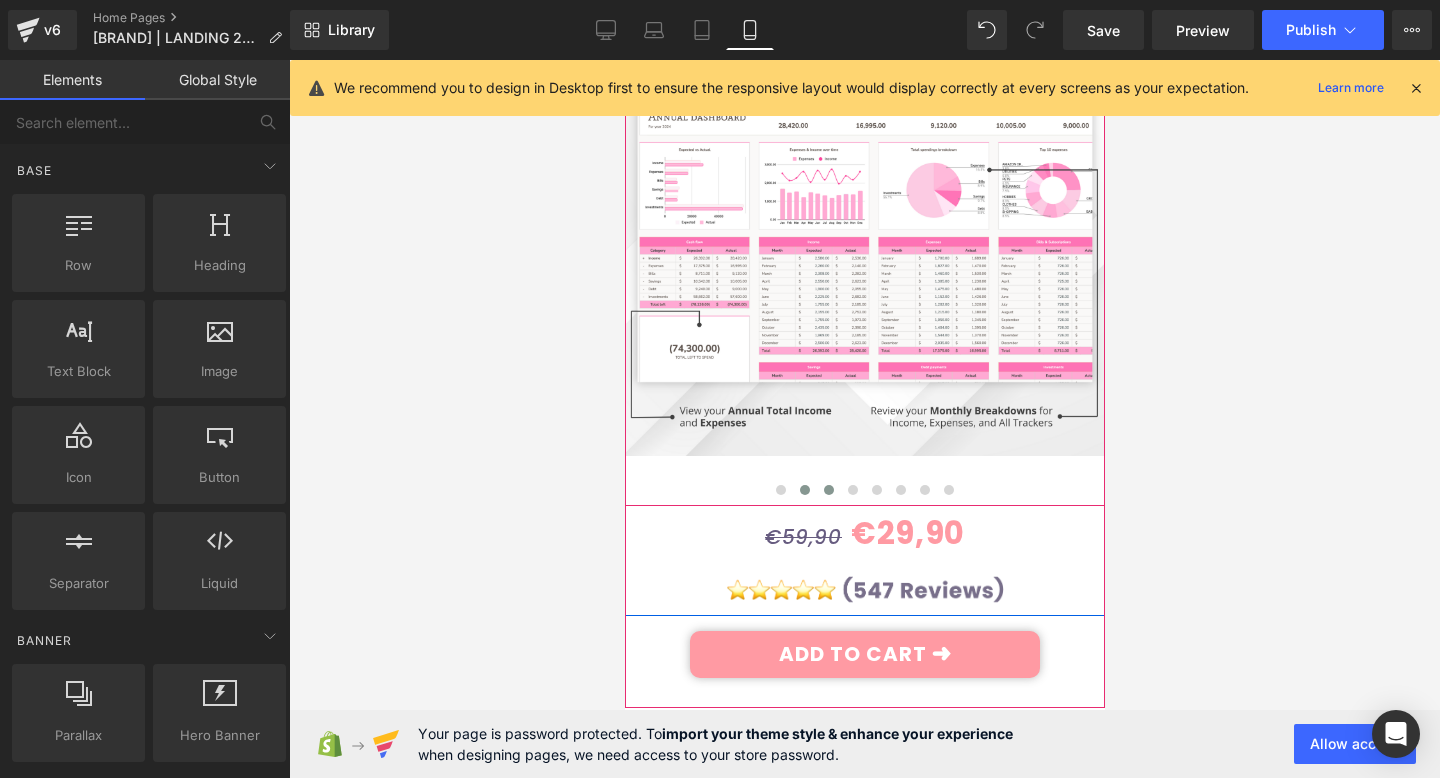 click at bounding box center (828, 490) 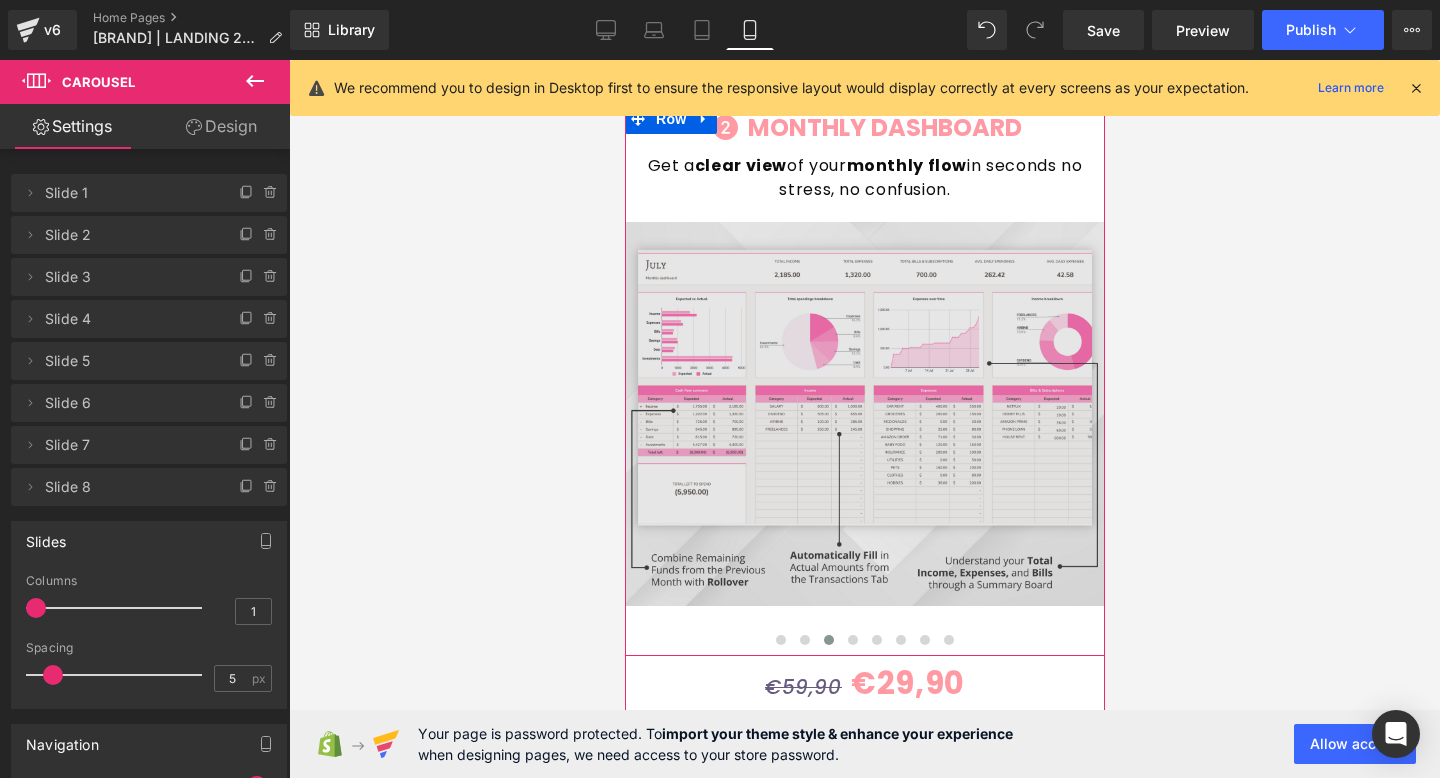 scroll, scrollTop: 228, scrollLeft: 0, axis: vertical 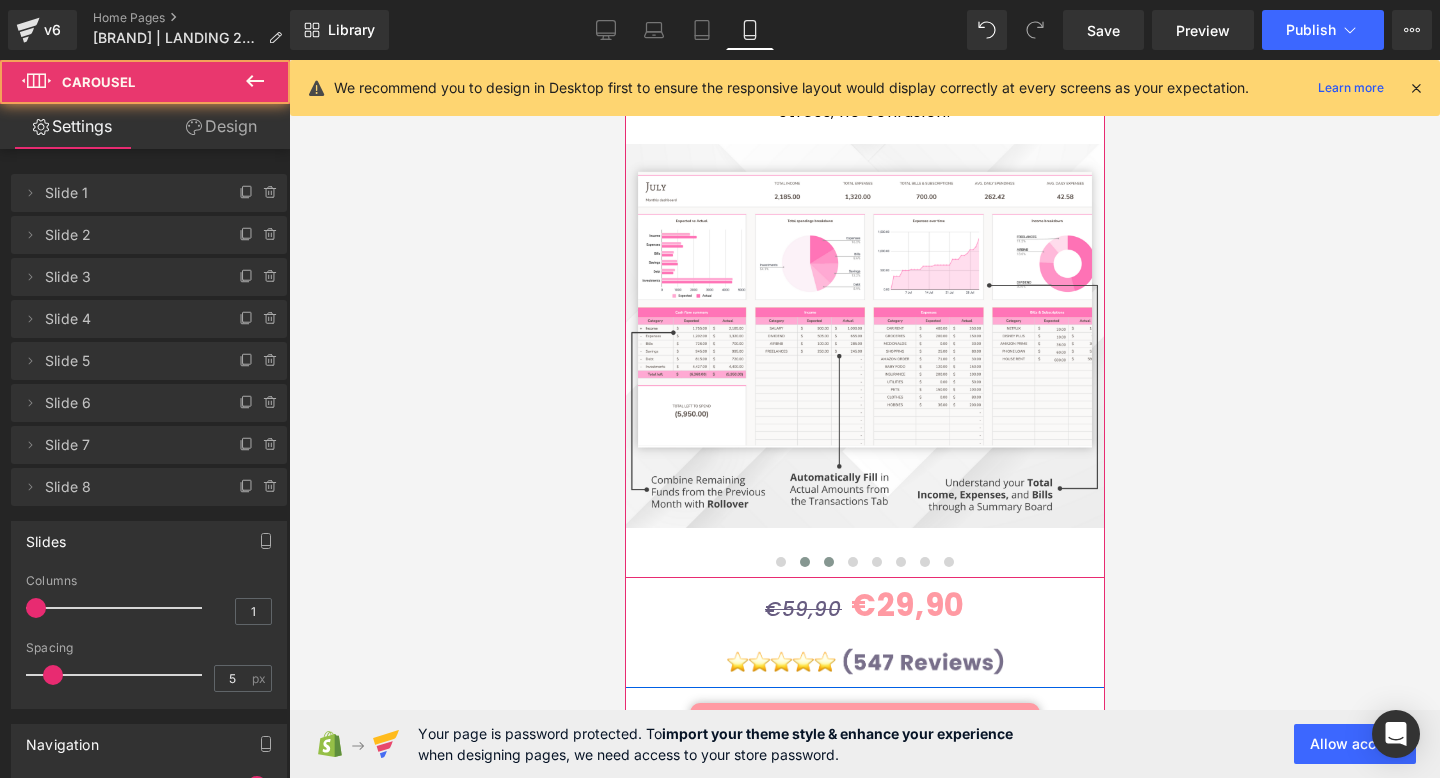 click at bounding box center [804, 562] 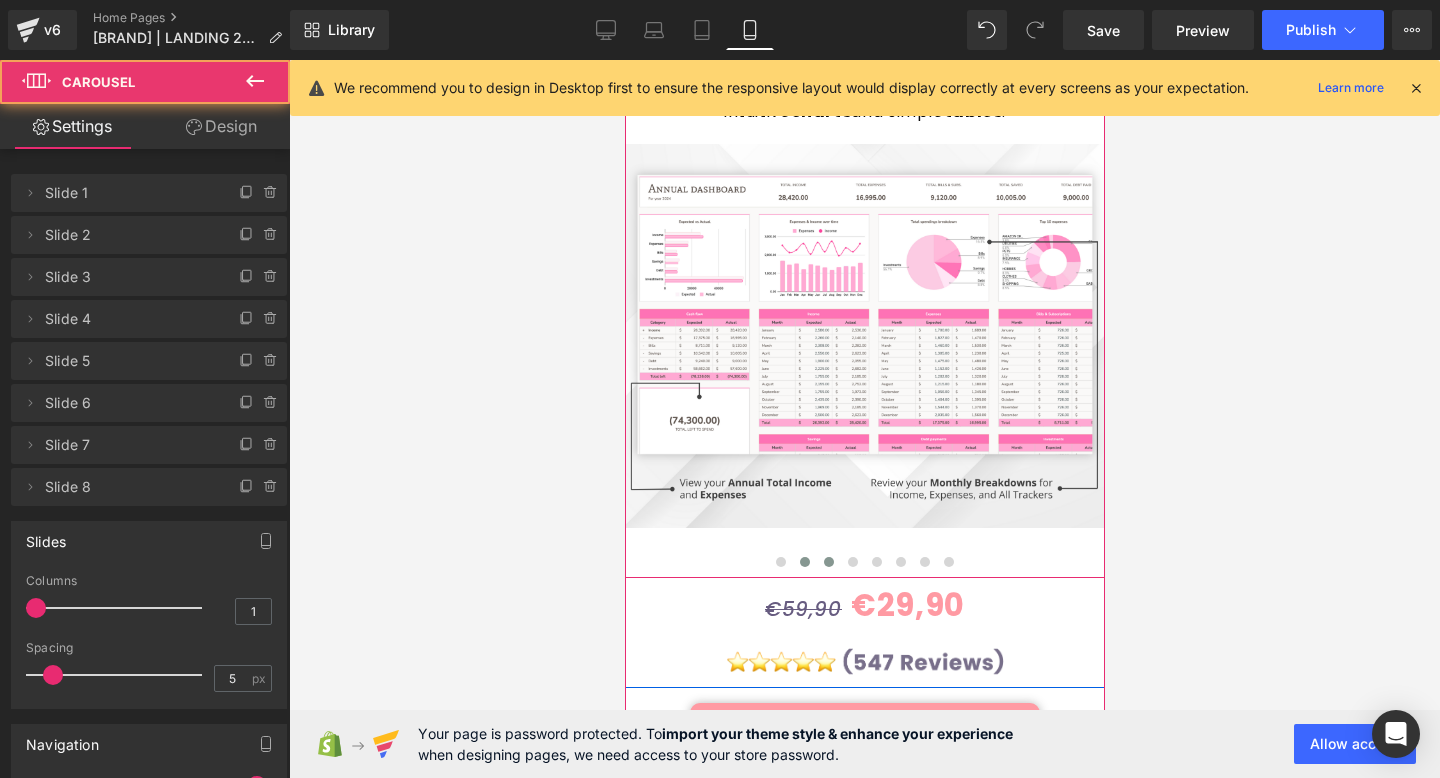 click at bounding box center [828, 562] 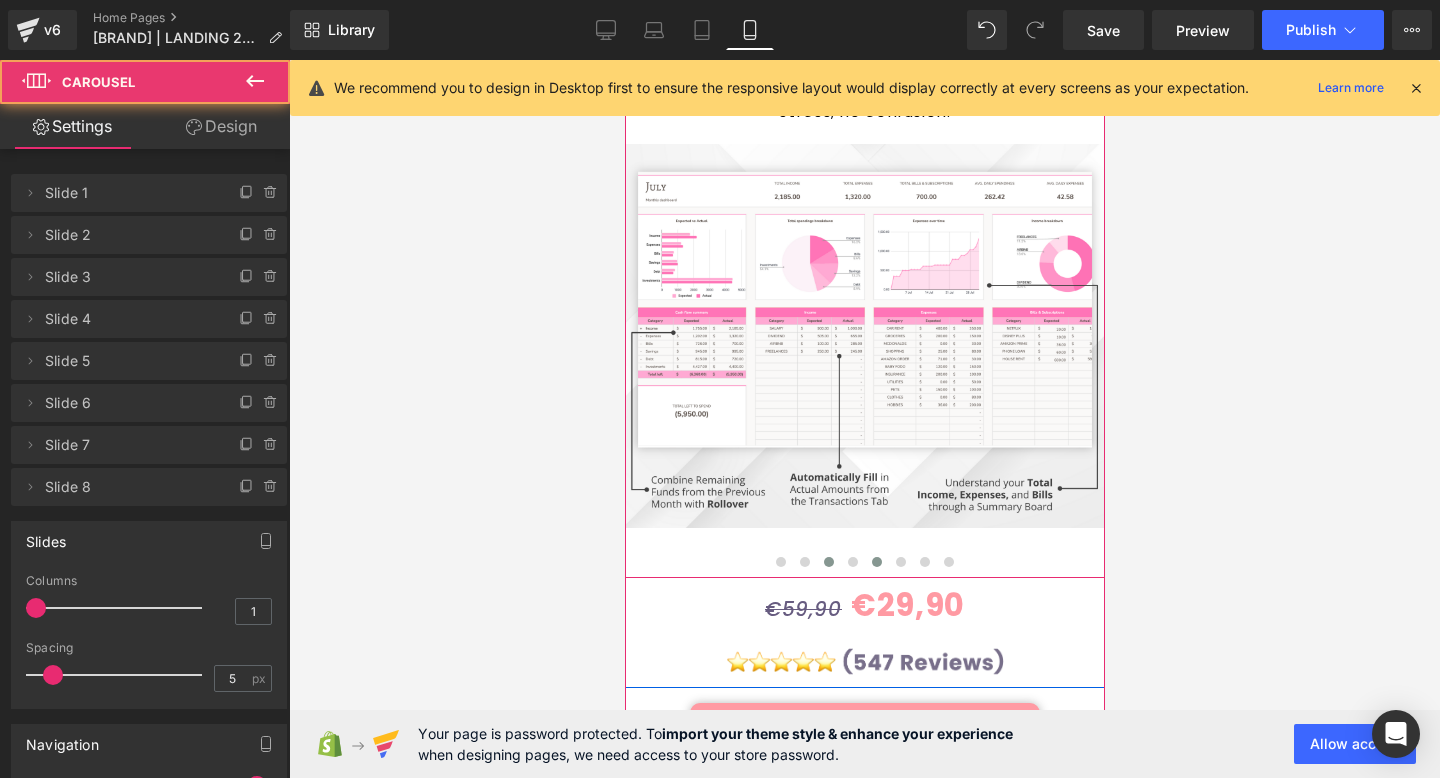 click at bounding box center (876, 562) 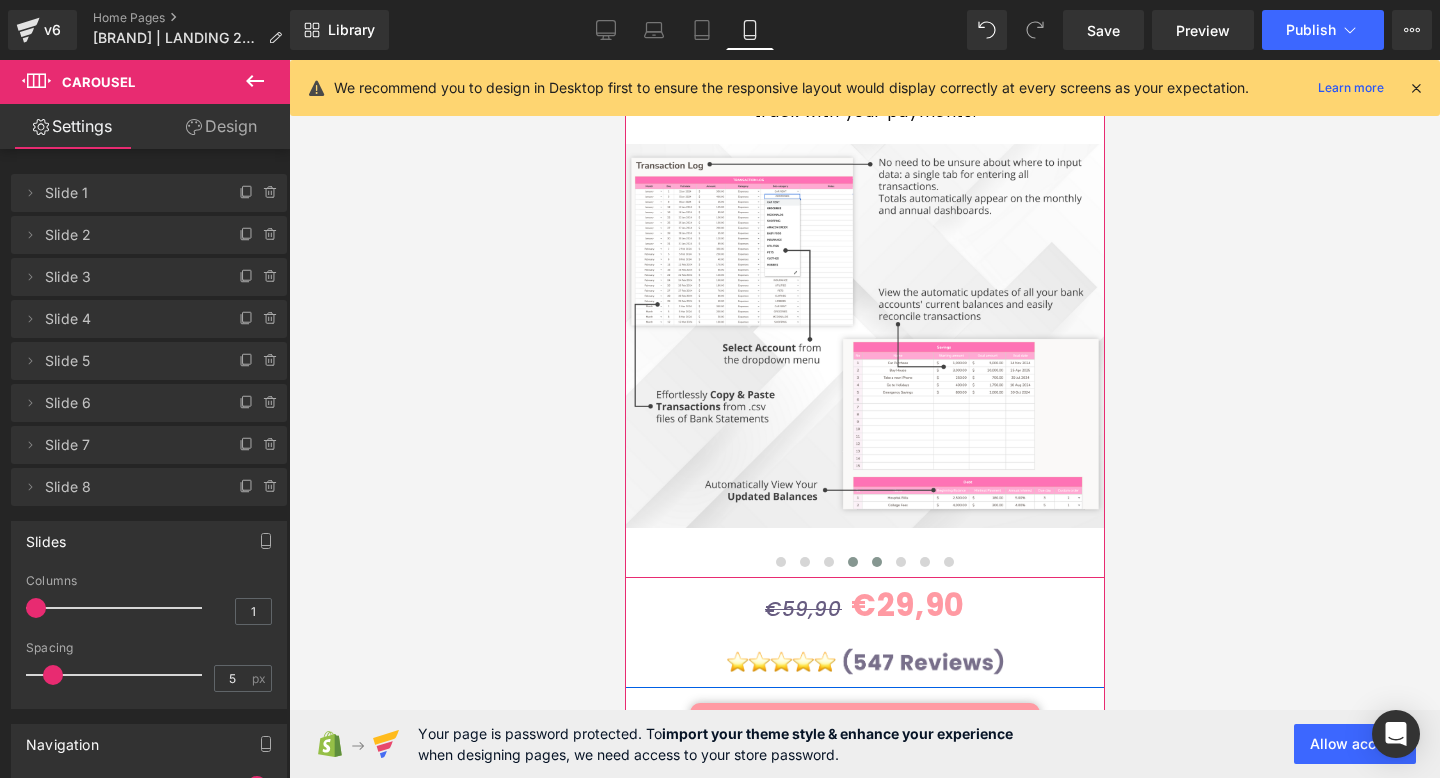 click at bounding box center (852, 562) 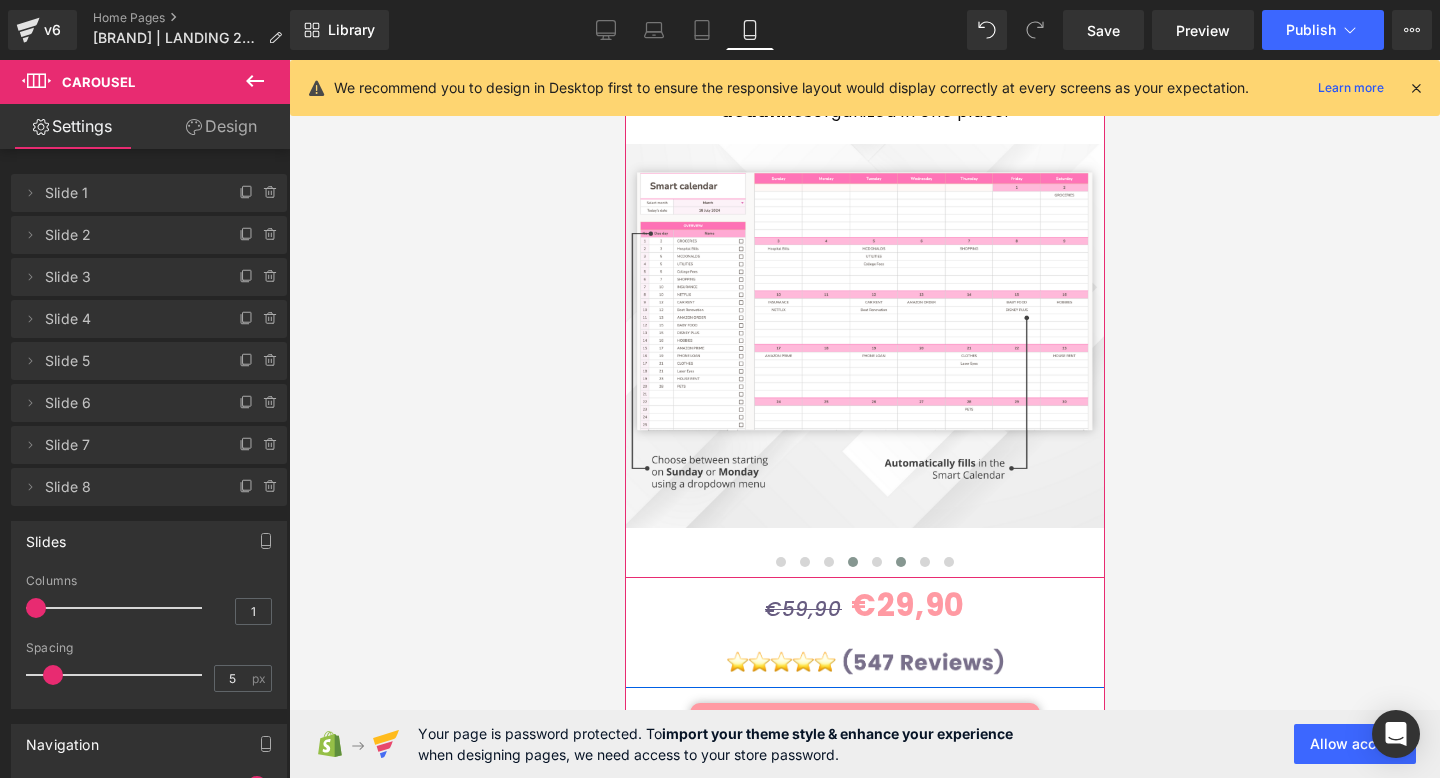 click at bounding box center (900, 562) 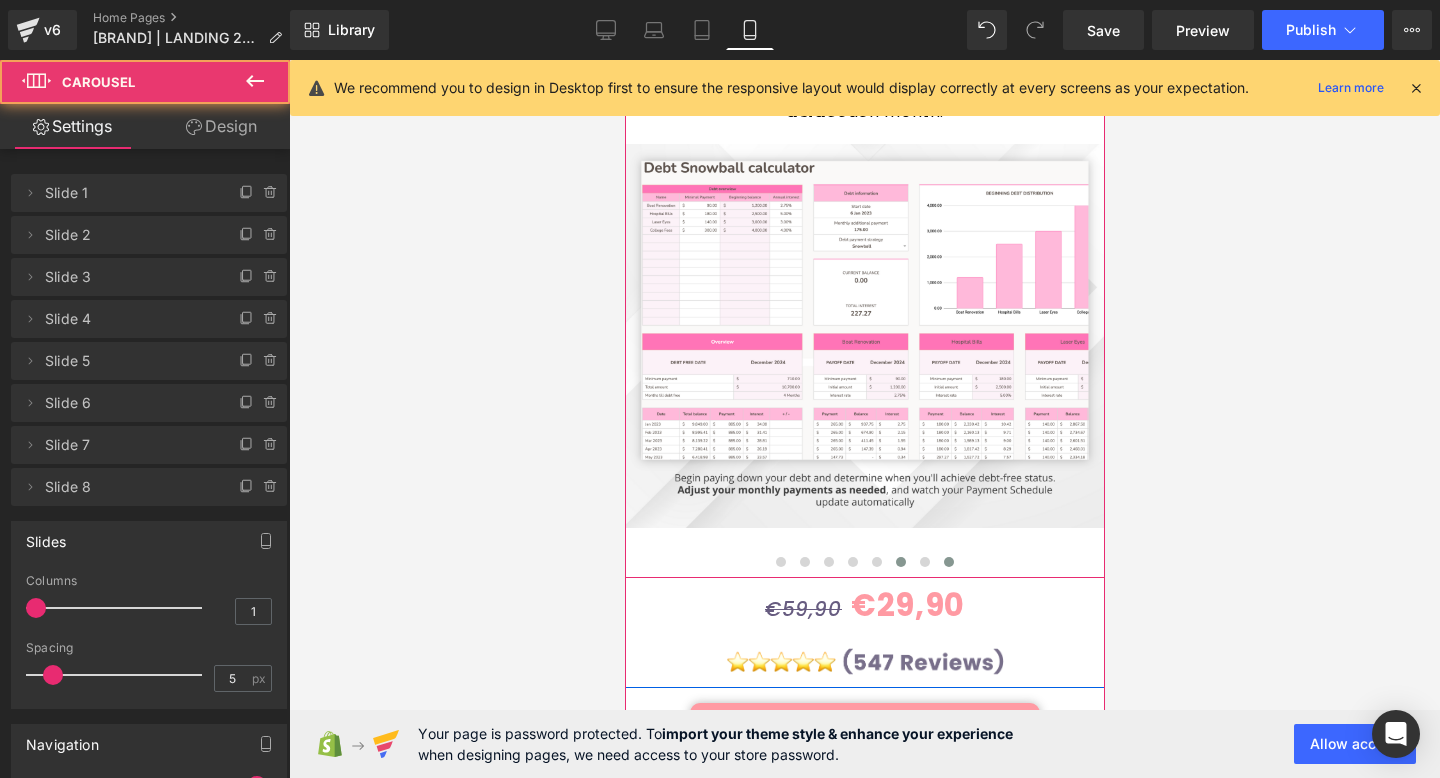 click at bounding box center [948, 562] 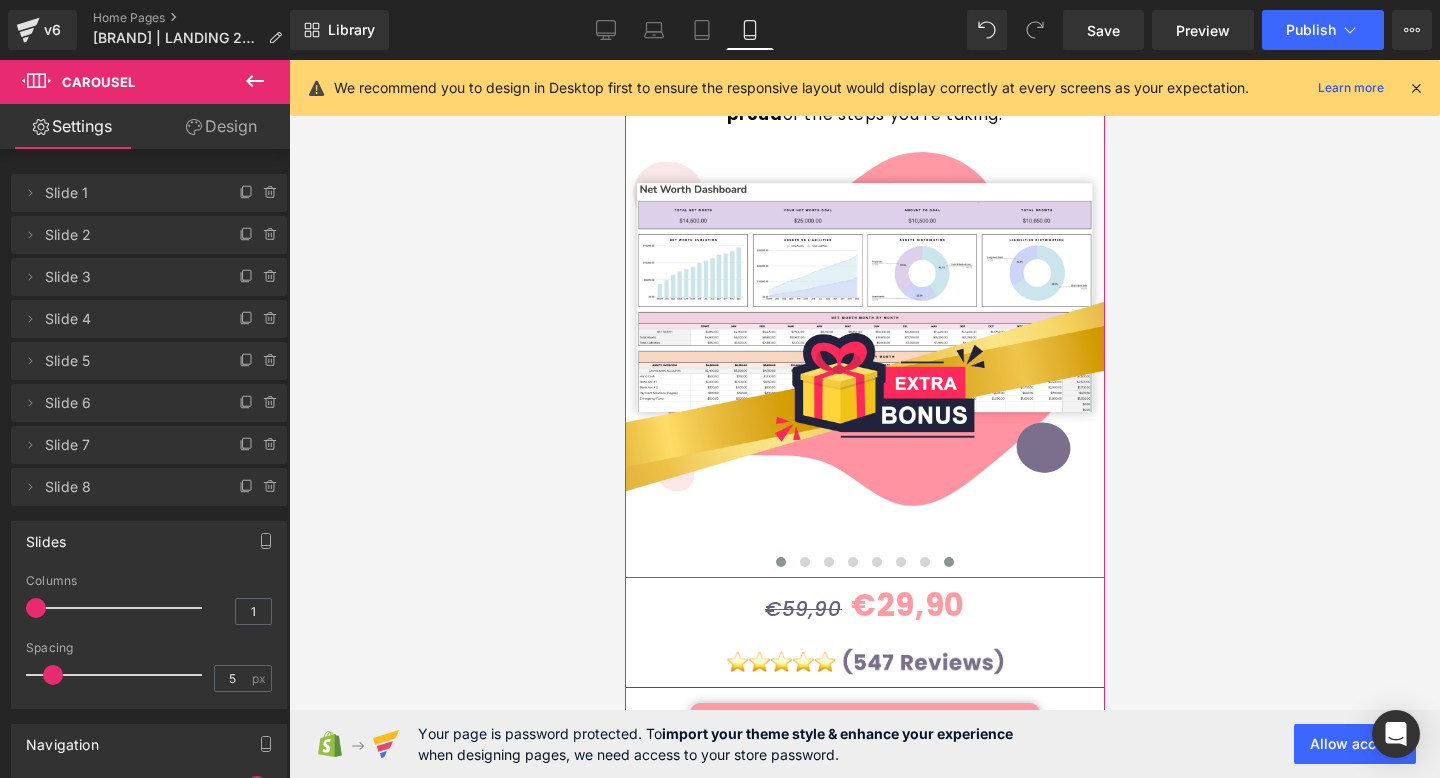 click at bounding box center (780, 562) 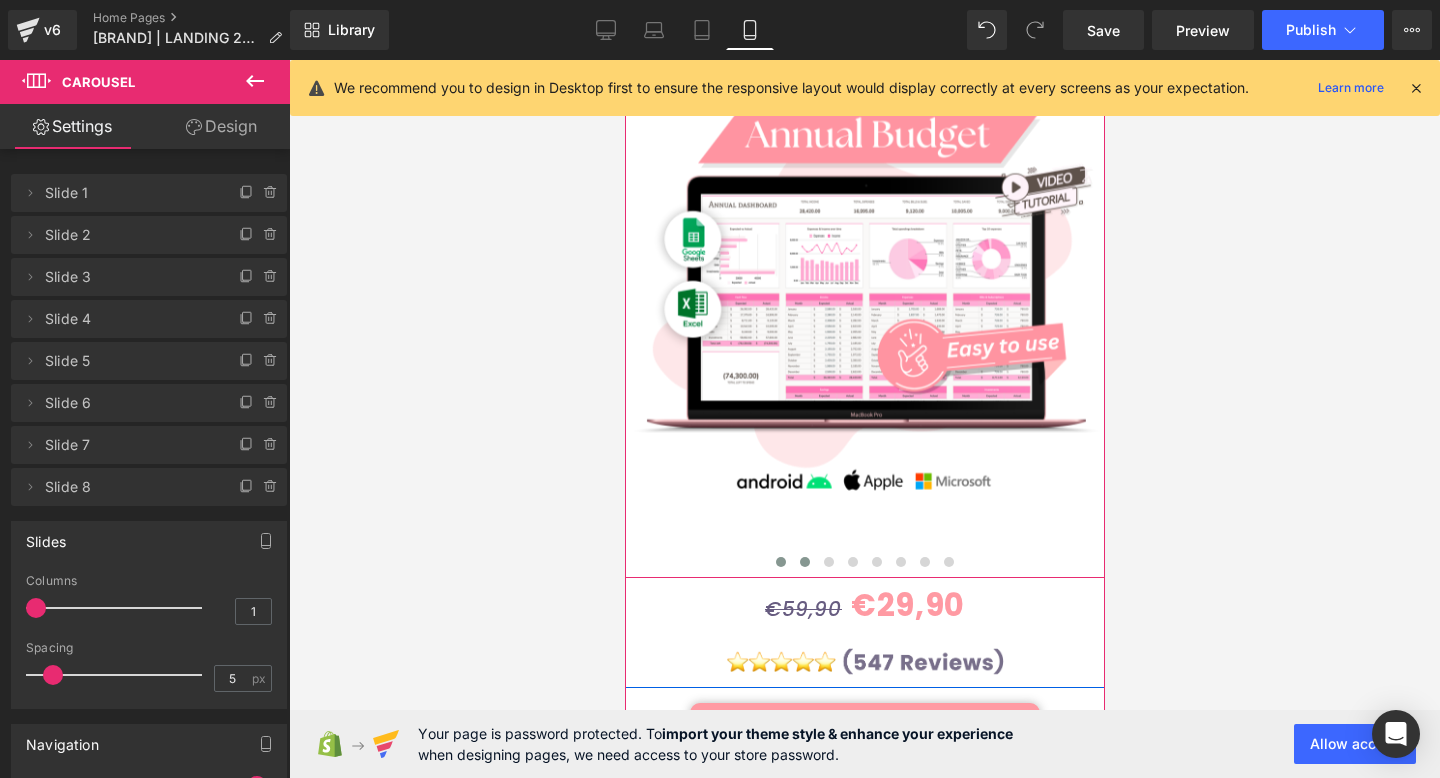 click at bounding box center [804, 562] 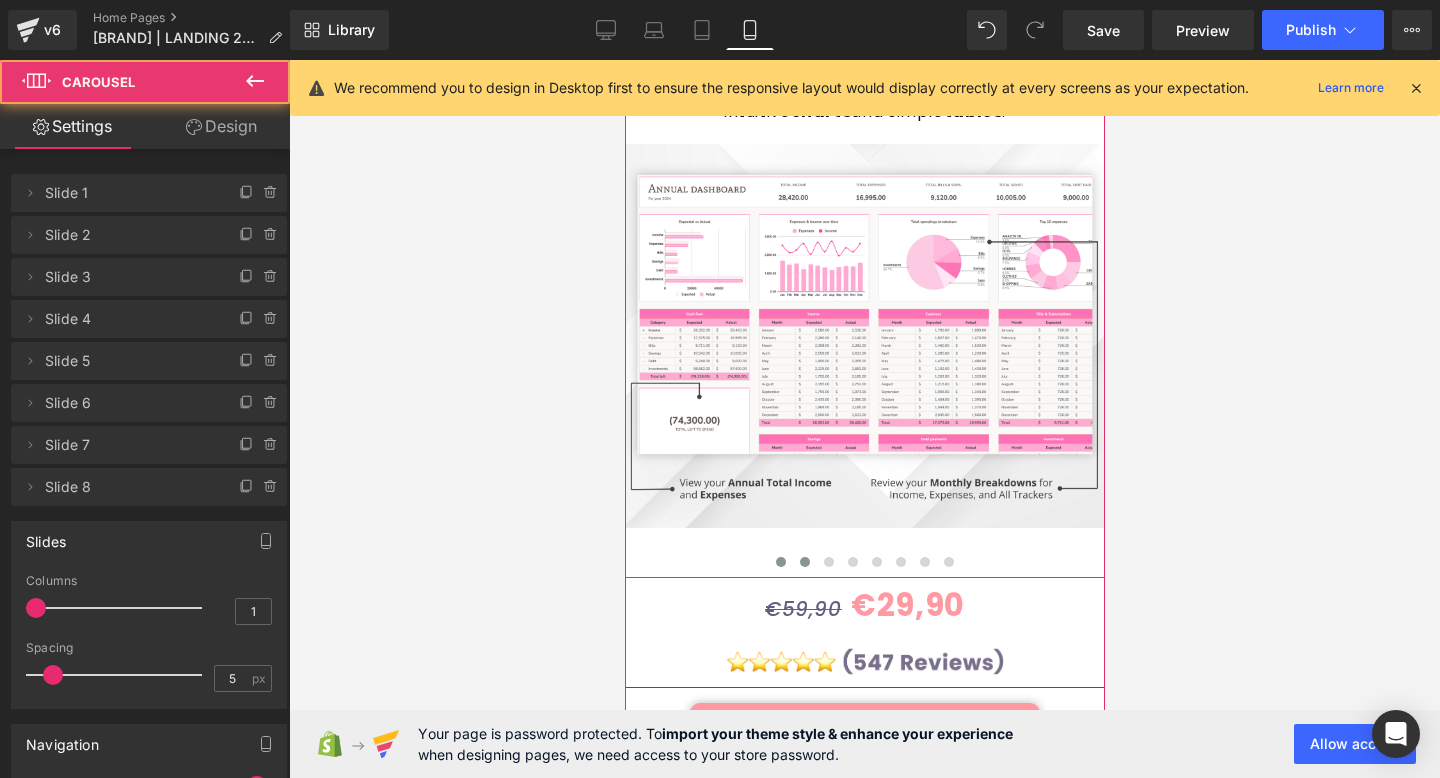 click at bounding box center [780, 562] 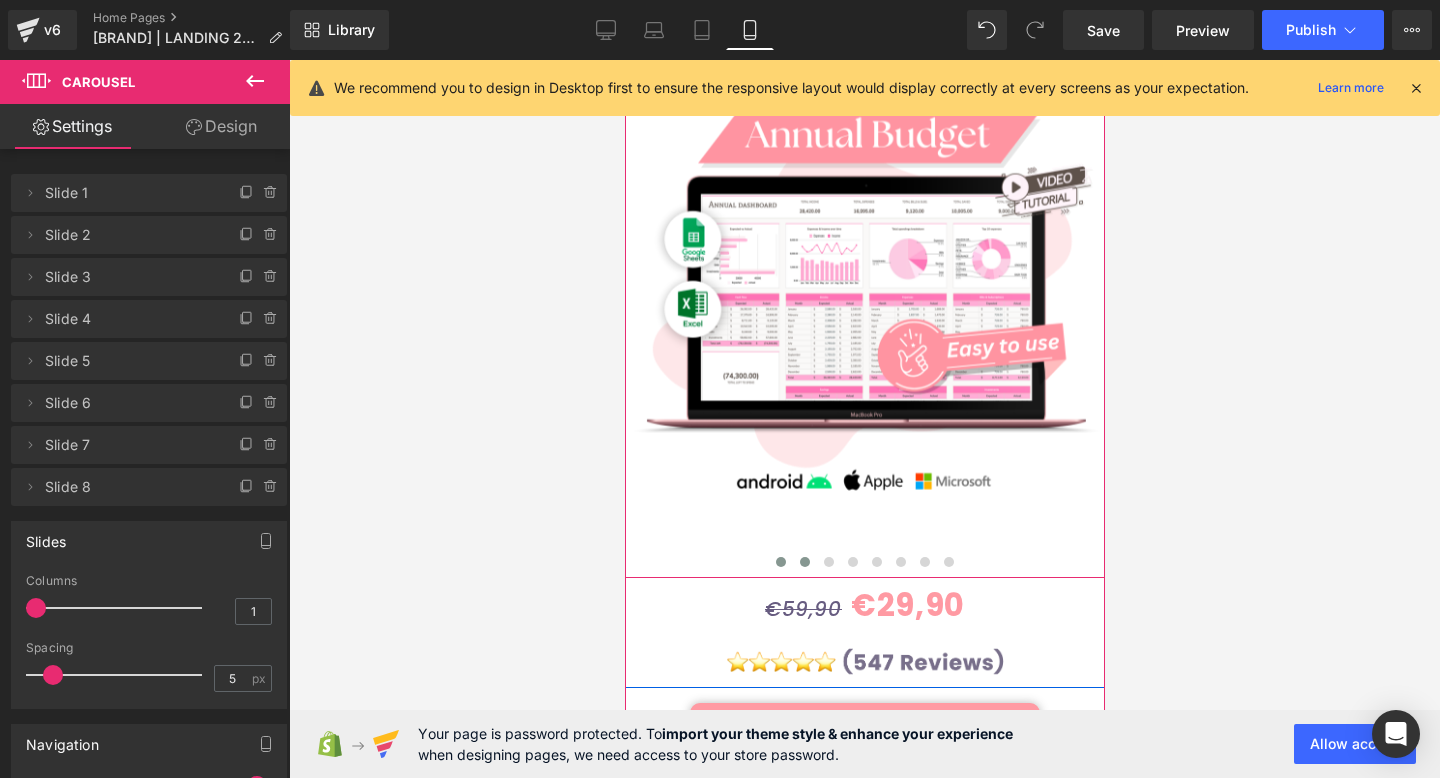 click at bounding box center (804, 562) 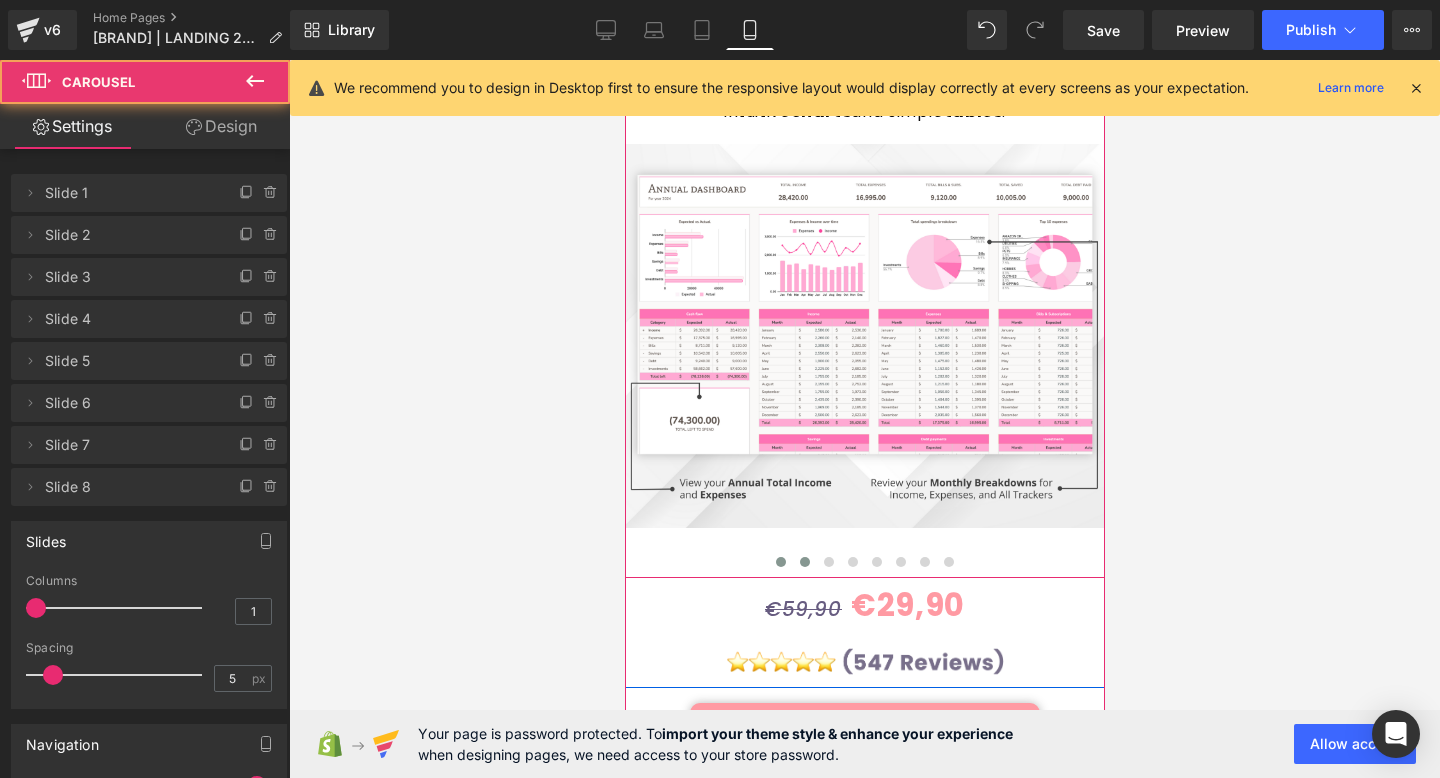 click at bounding box center [780, 562] 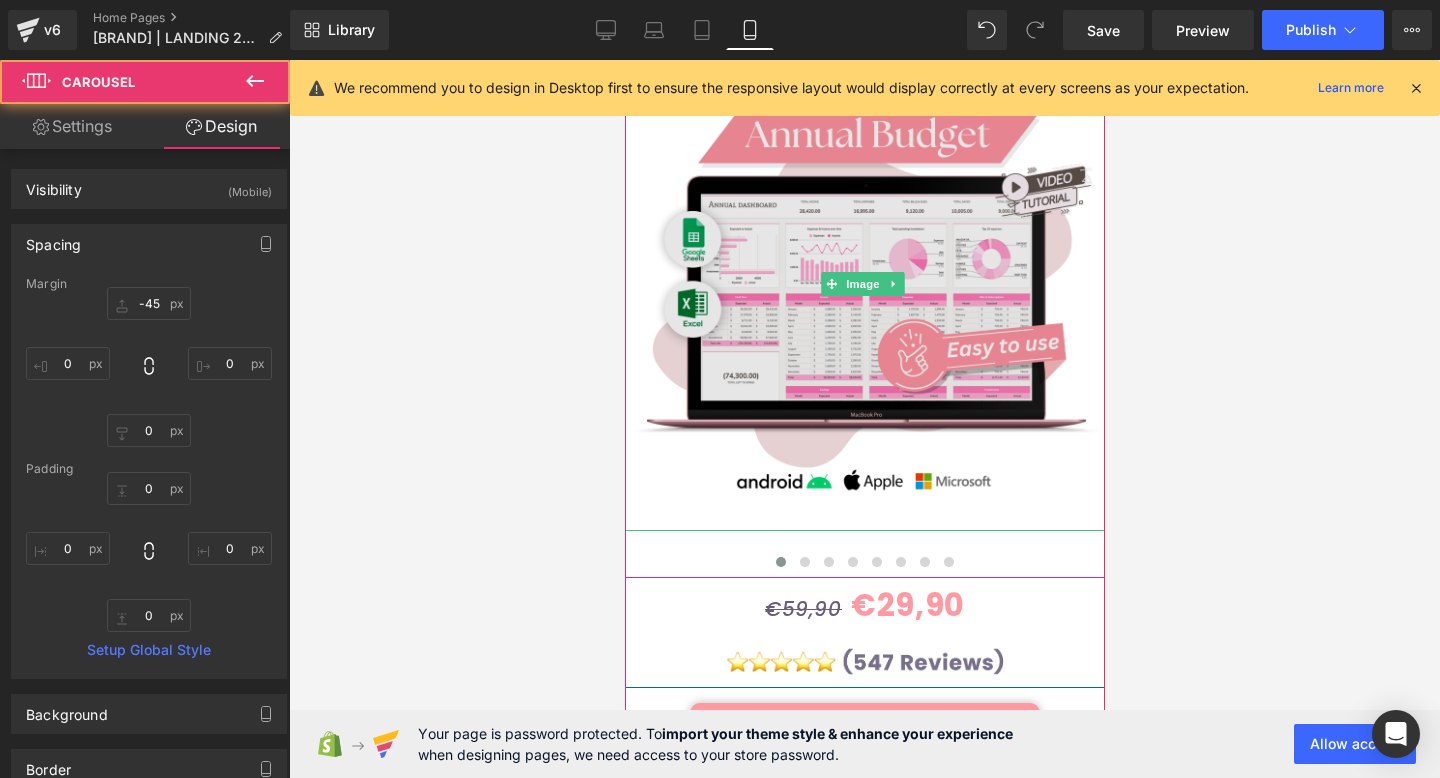 click at bounding box center [861, 283] 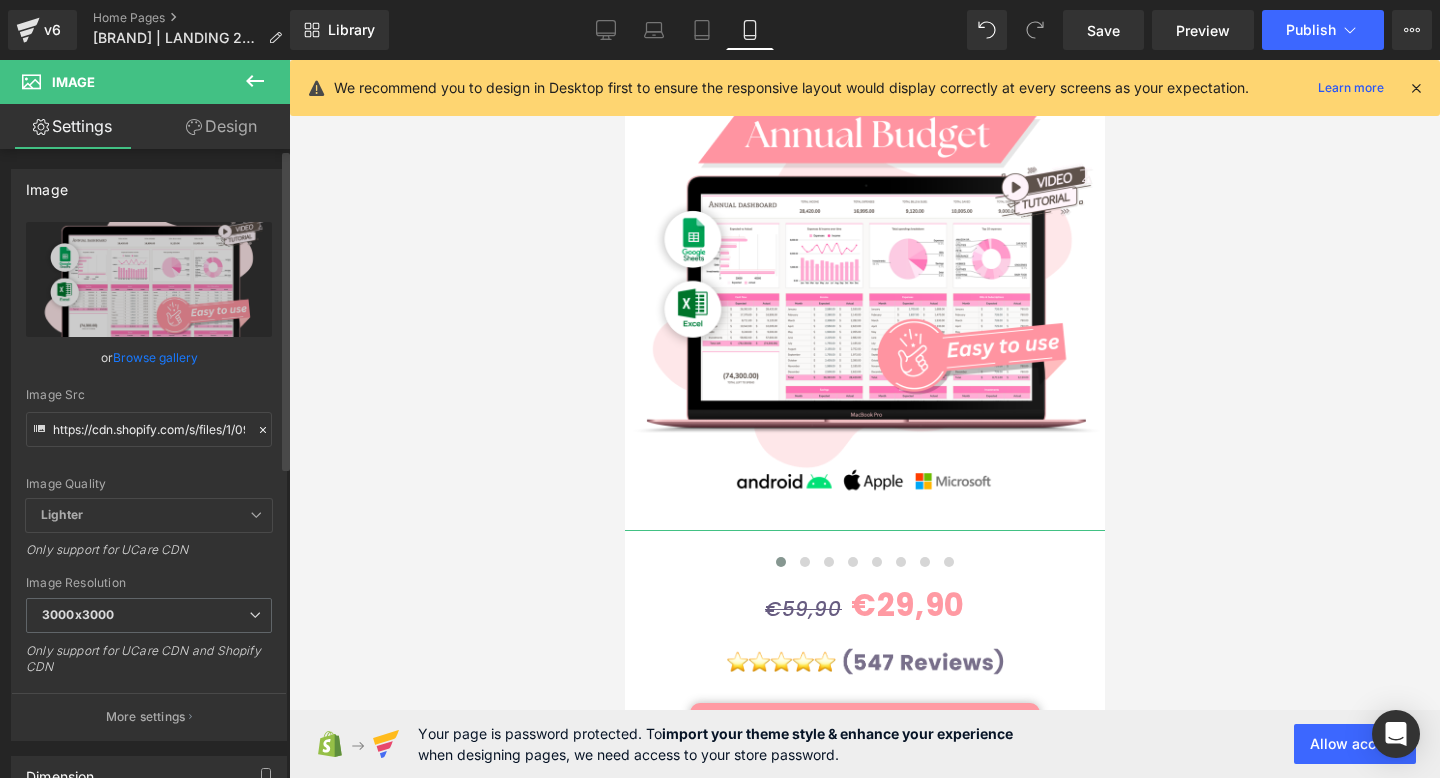 click on "Image https://cdn.shopify.com/s/files/1/0911/1909/2097/files/IMG_Bundle_ok_3000x3000.png?v=1751851500  Replace Image  Upload image or  Browse gallery Image Src https://cdn.shopify.com/s/files/1/0911/1909/2097/files/IMG_Bundle_ok_3000x3000.png?v=1751851500 Image Quality Lighter Lightest
Lighter
Lighter Lightest Only support for UCare CDN 100x100 240x240 480x480 576x576 640x640 768x768 800x800 960x960 1024x1024 1280x1280 1440x1440 1600x1600 1920x1920 2560x2560 3000x3000 Image Resolution
3000x3000
100x100 240x240 480x480 576x576 640x640 768x768 800x800 960x960 1024x1024 1280x1280 1440x1440 1600x1600 1920x1920 2560x2560 3000x3000 Only support for UCare CDN and Shopify CDN More settings Image Title Show title when hover to image Back Dimension 102% Width 102 % % px auto Height auto 0 Circle Image Link Image Link  Pick Link Current Tab New Tab Open link In" at bounding box center [149, 1008] 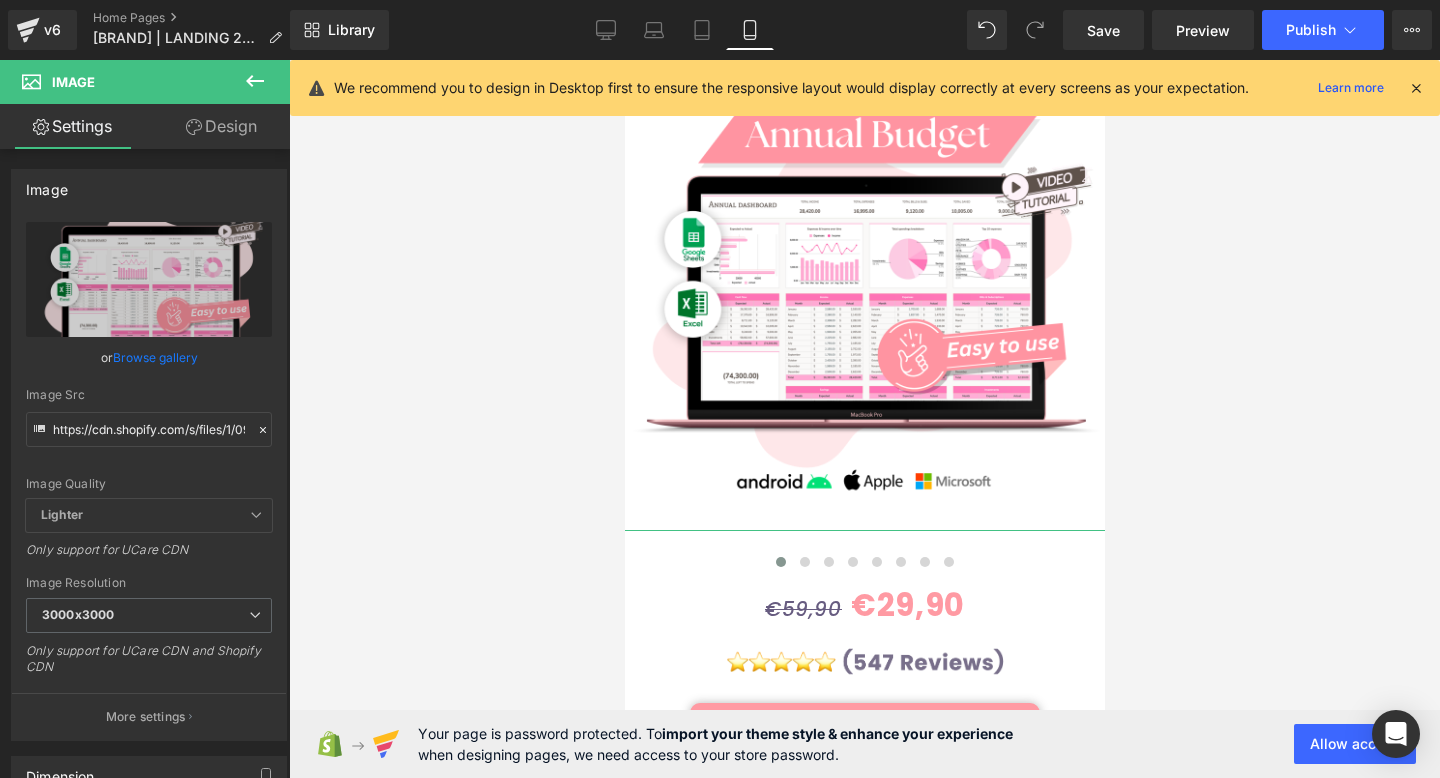 click on "Design" at bounding box center (221, 126) 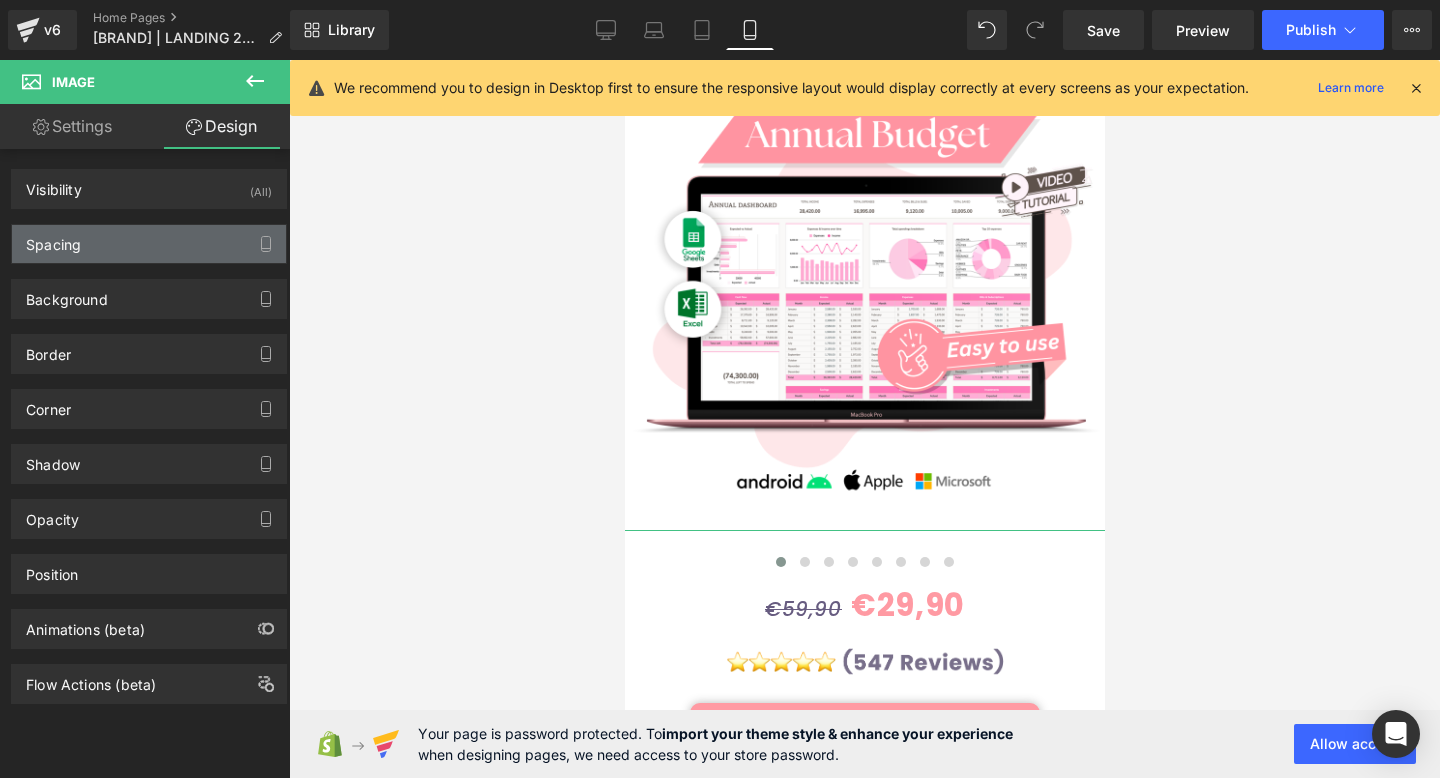 click on "Spacing" at bounding box center (149, 244) 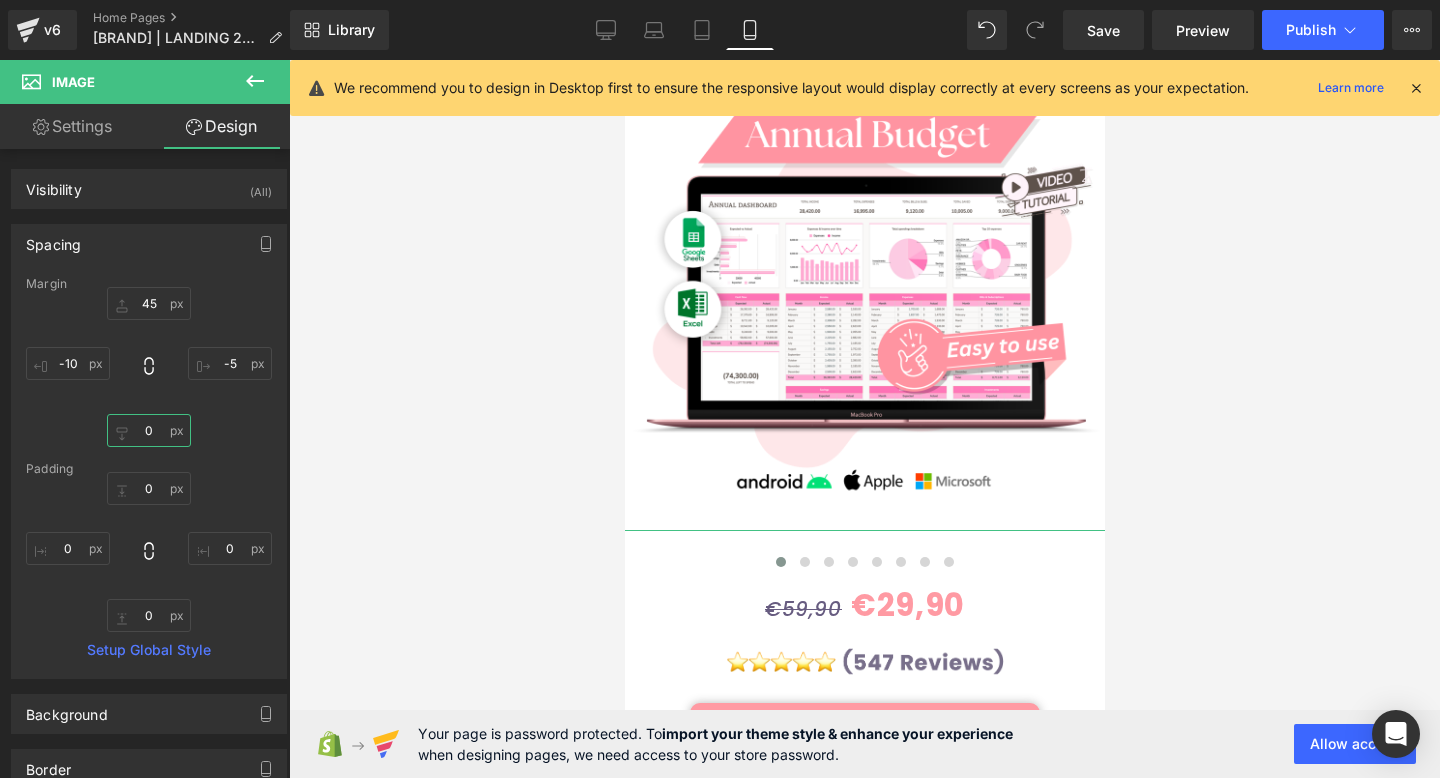 click at bounding box center (149, 430) 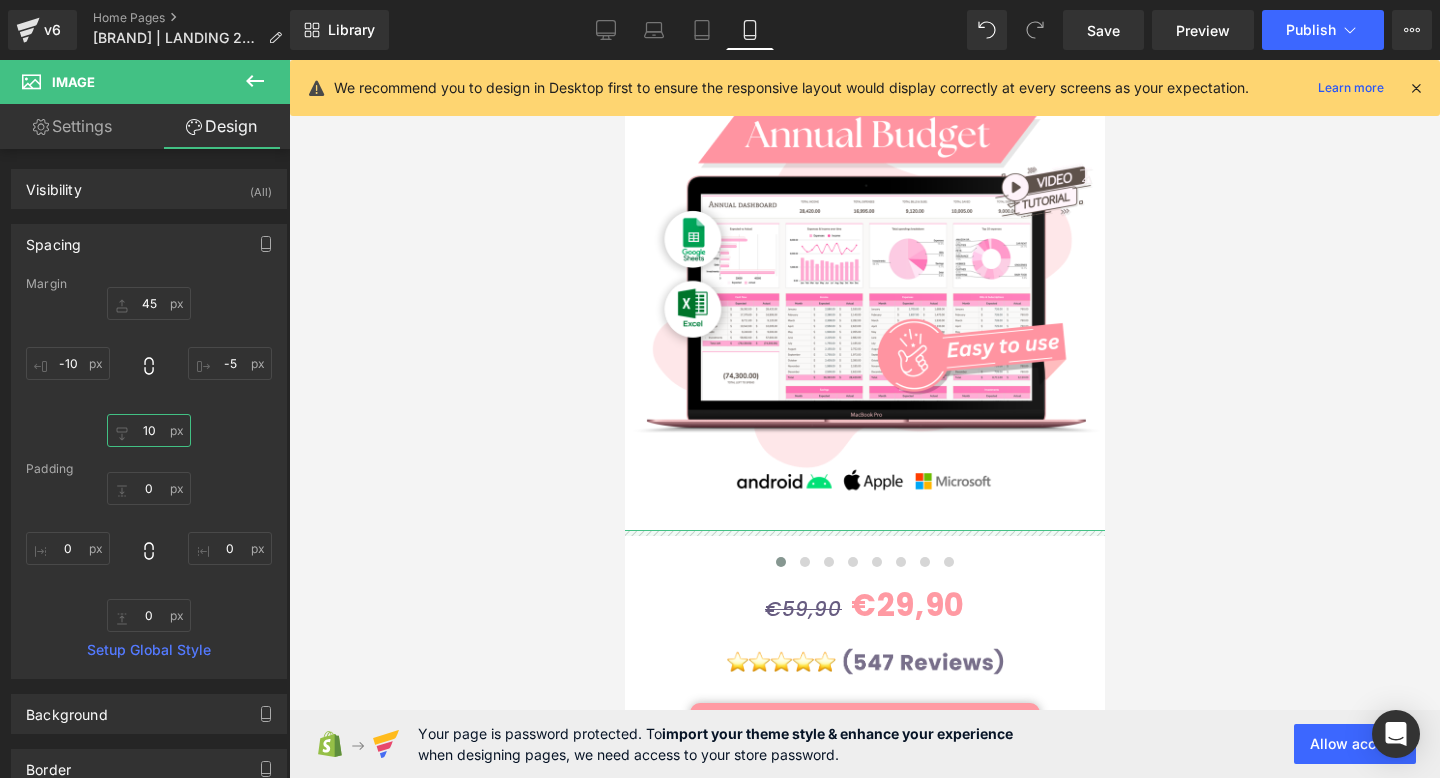 type on "0" 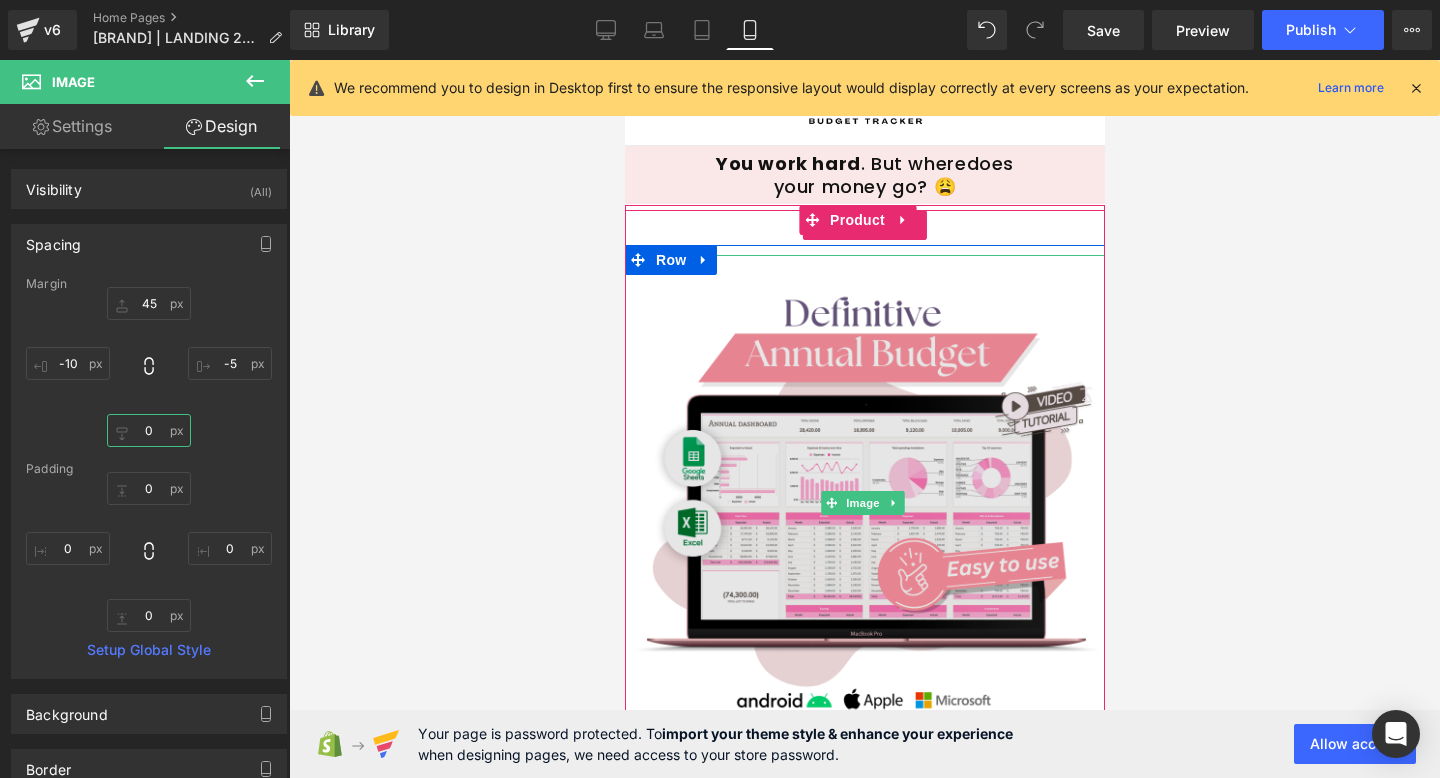 scroll, scrollTop: 0, scrollLeft: 0, axis: both 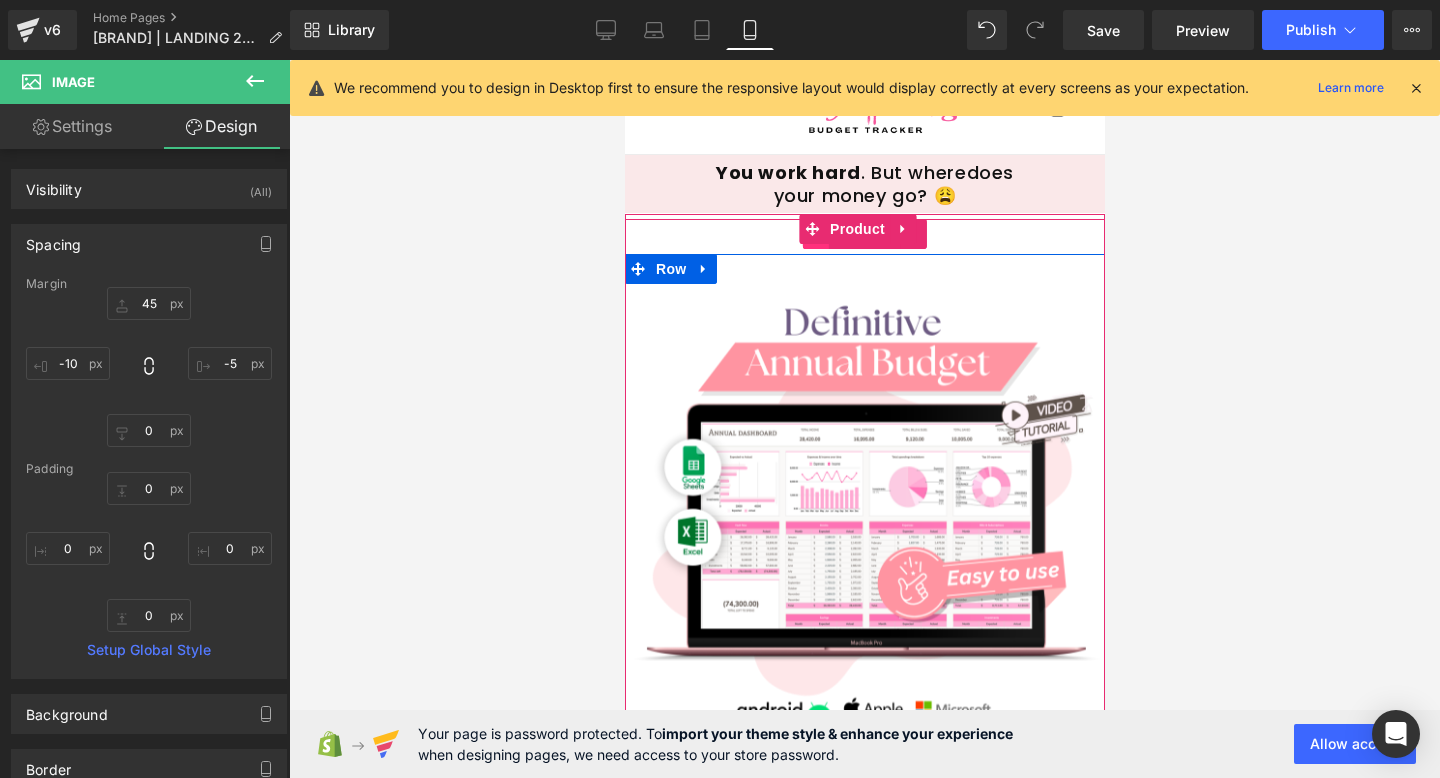 click at bounding box center (815, 234) 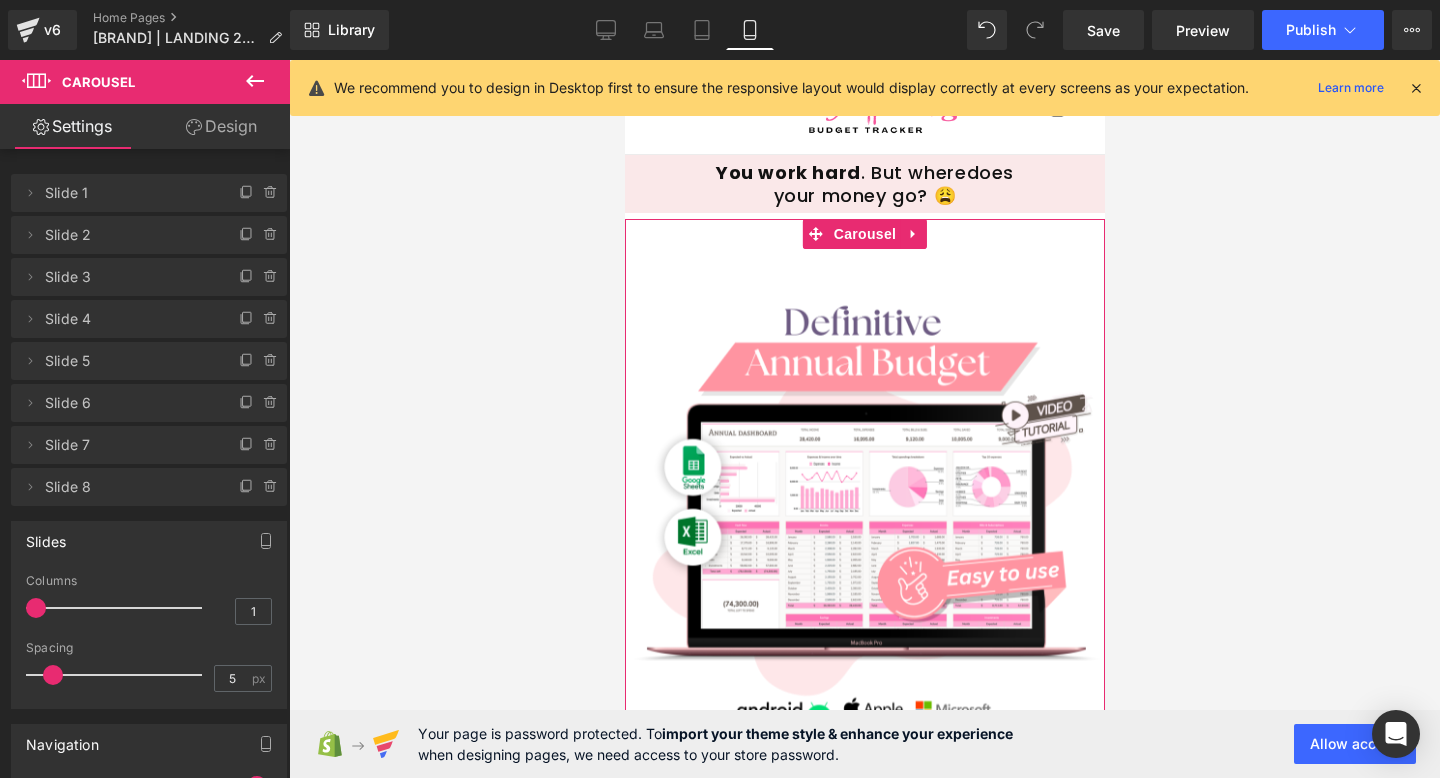 click on "Design" at bounding box center [221, 126] 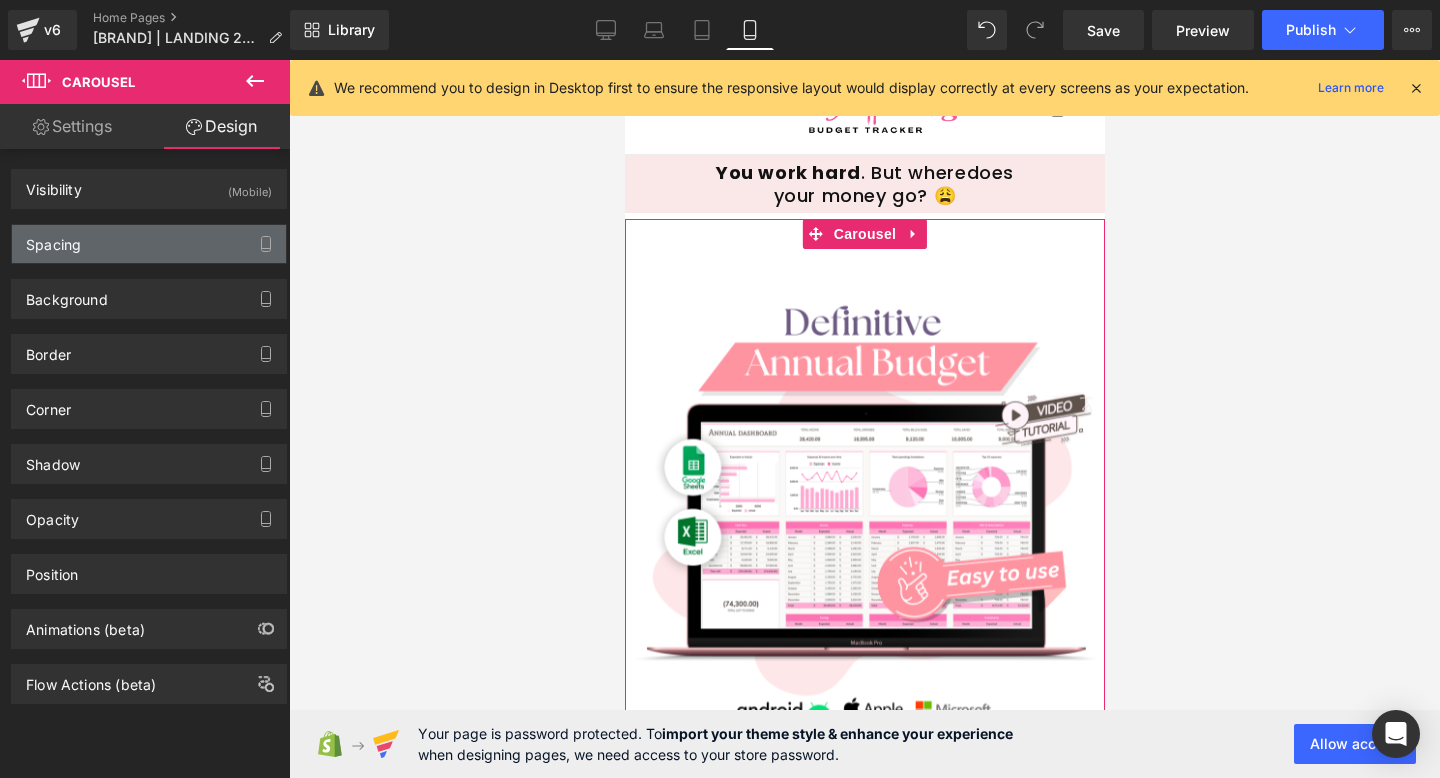 click on "Spacing" at bounding box center (149, 244) 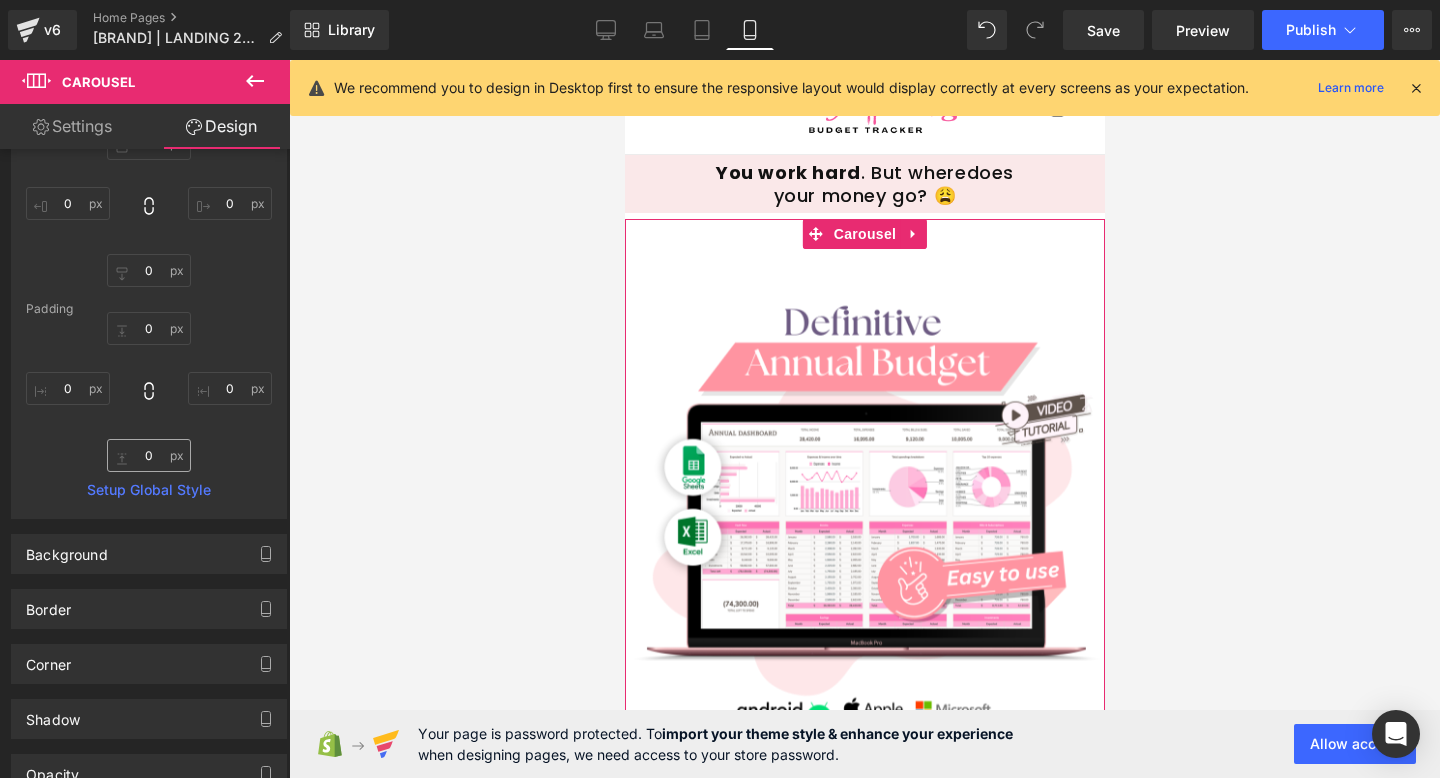 scroll, scrollTop: 165, scrollLeft: 0, axis: vertical 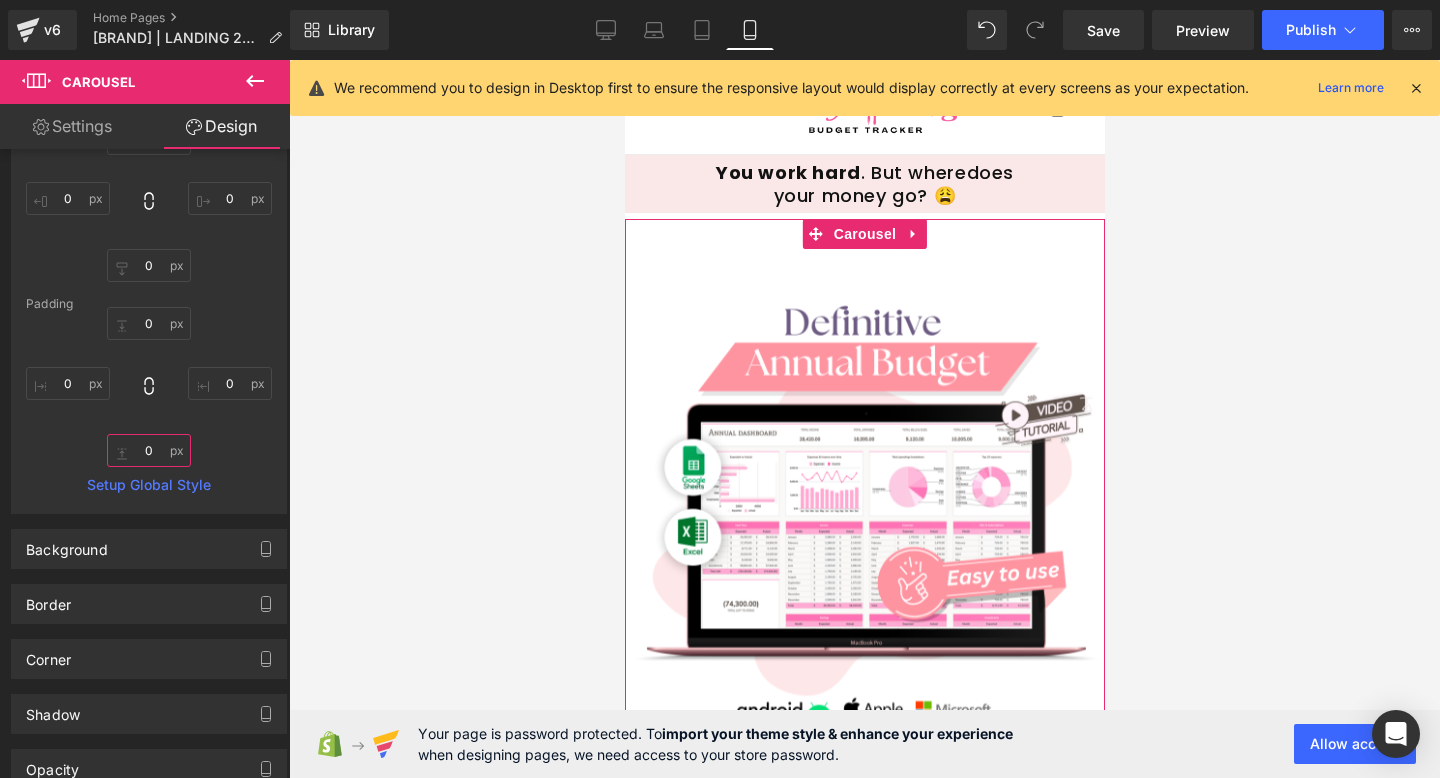 click on "0" at bounding box center (149, 450) 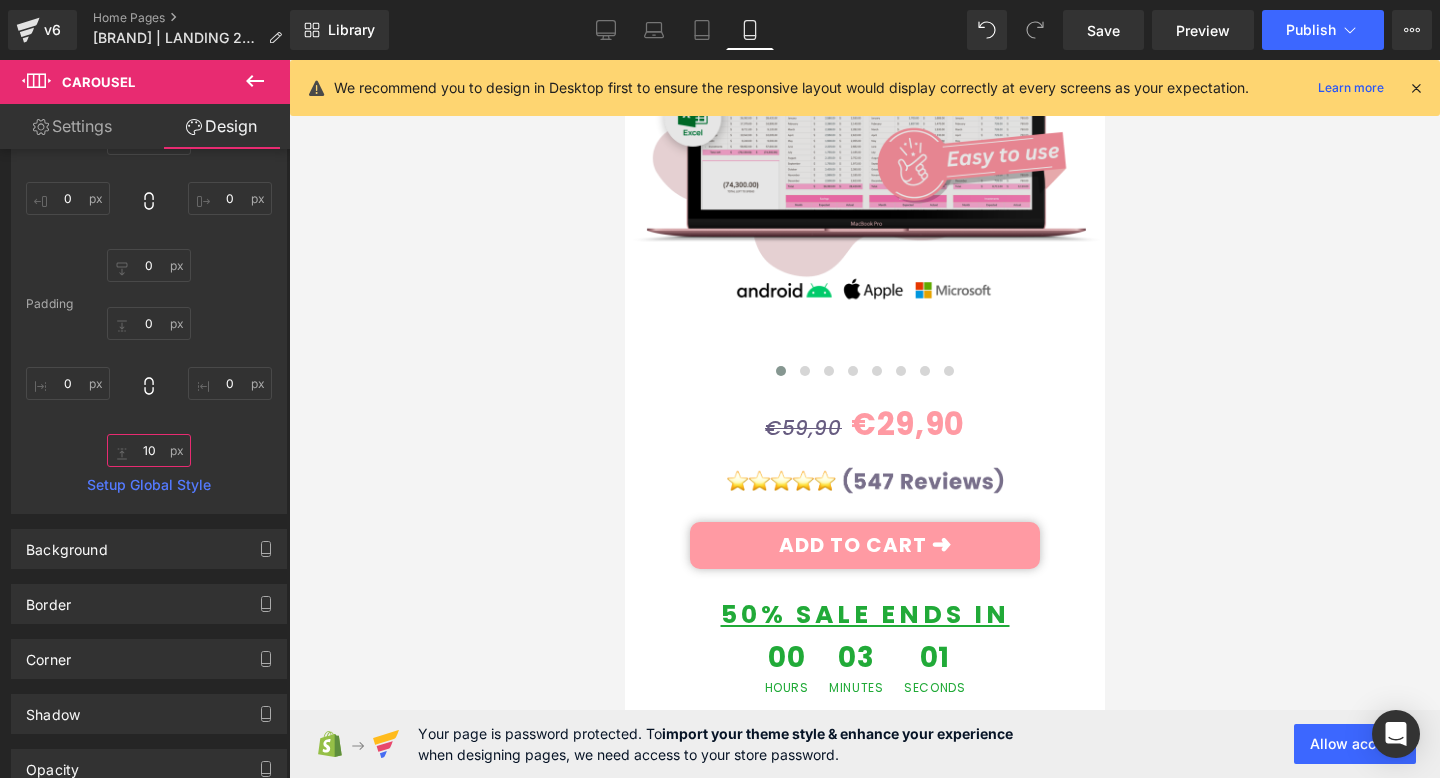 scroll, scrollTop: 526, scrollLeft: 0, axis: vertical 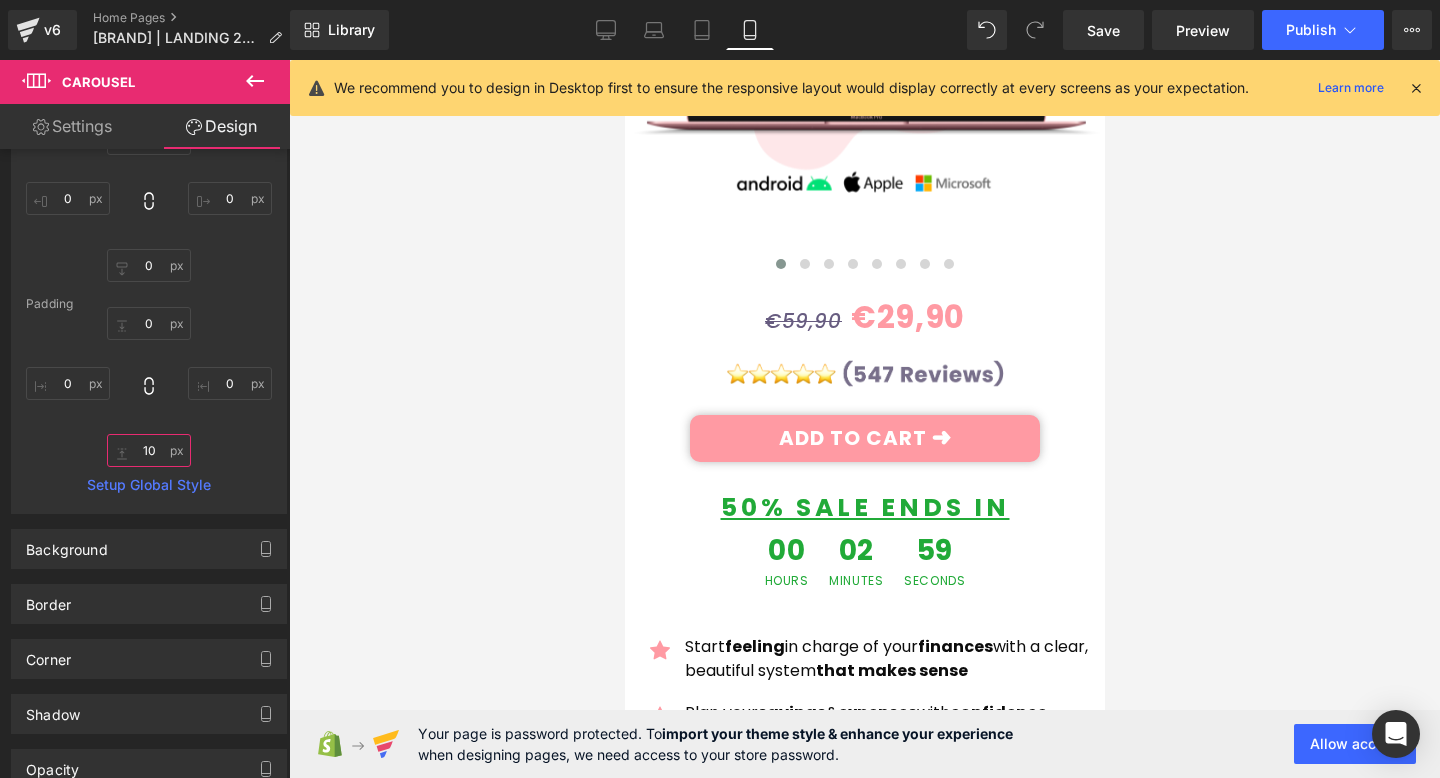 type on "0" 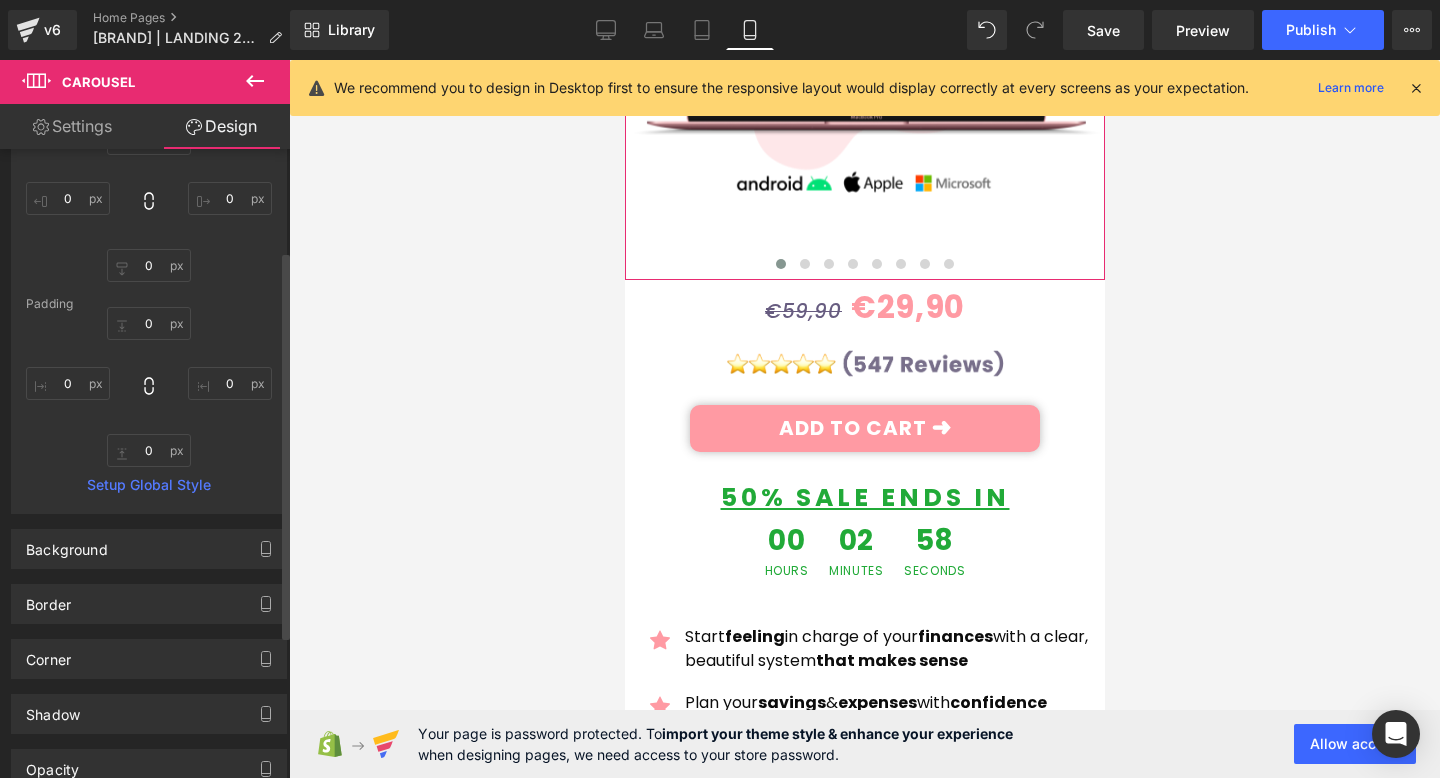 click on "Margin
-45
0
0
0
Padding
0
0
0
0
Setup Global Style" at bounding box center [149, 312] 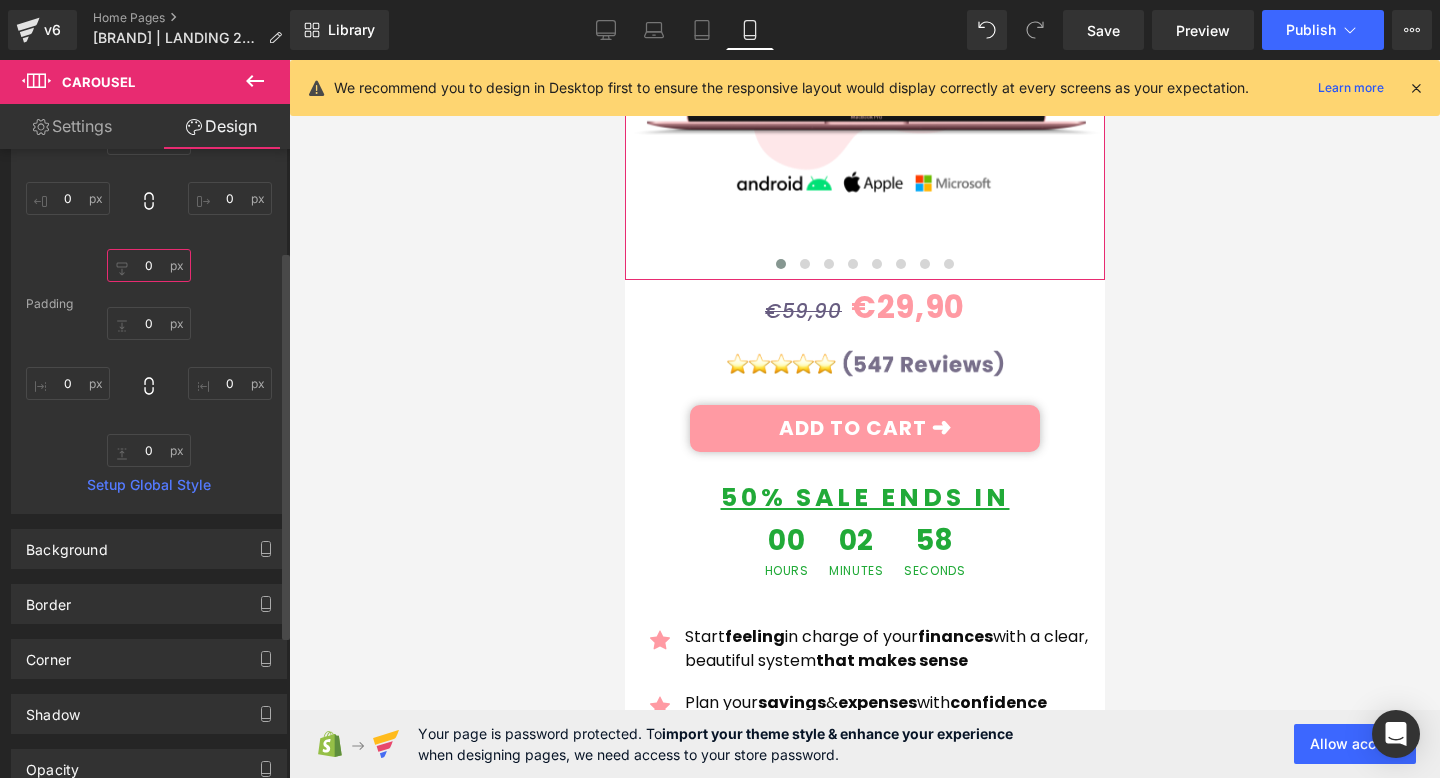 click on "0" at bounding box center [149, 265] 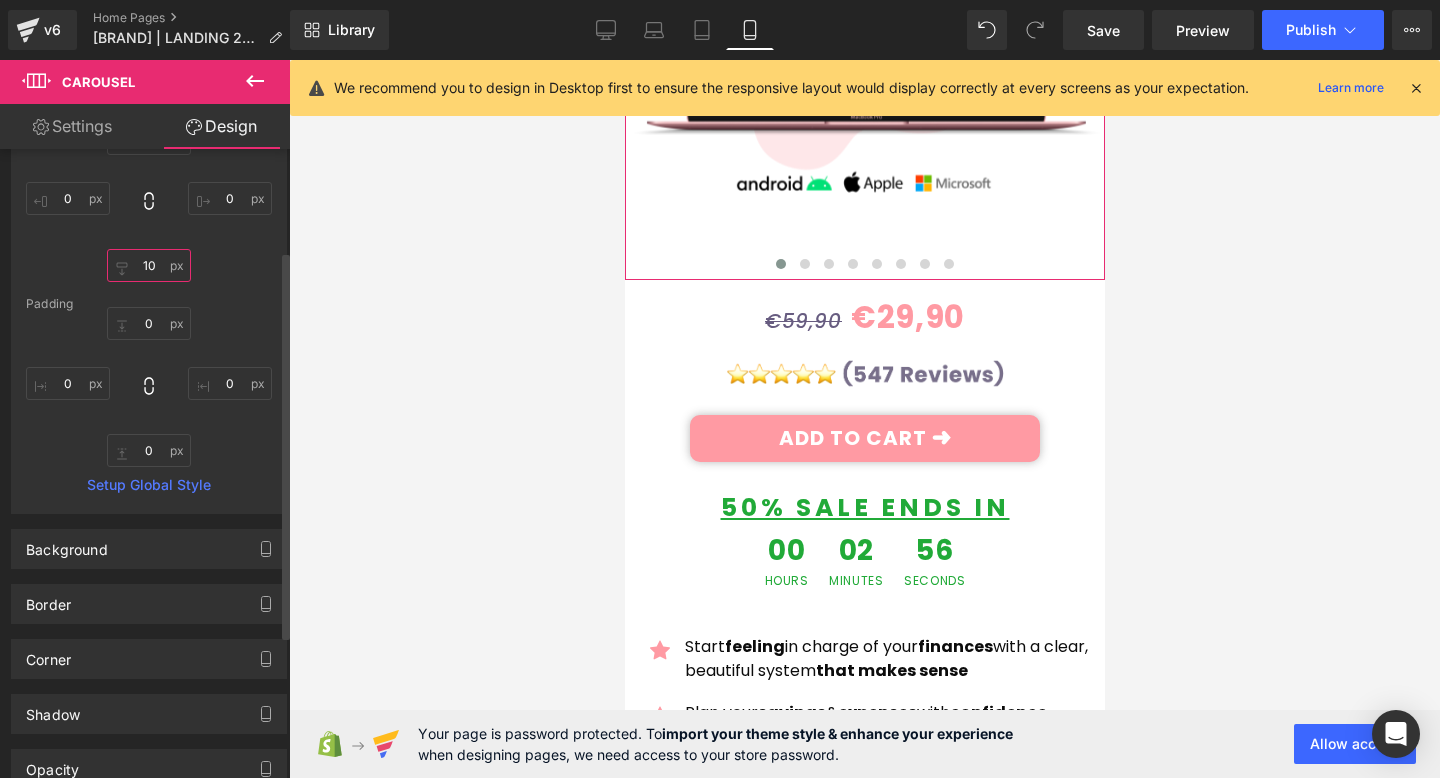 type on "0" 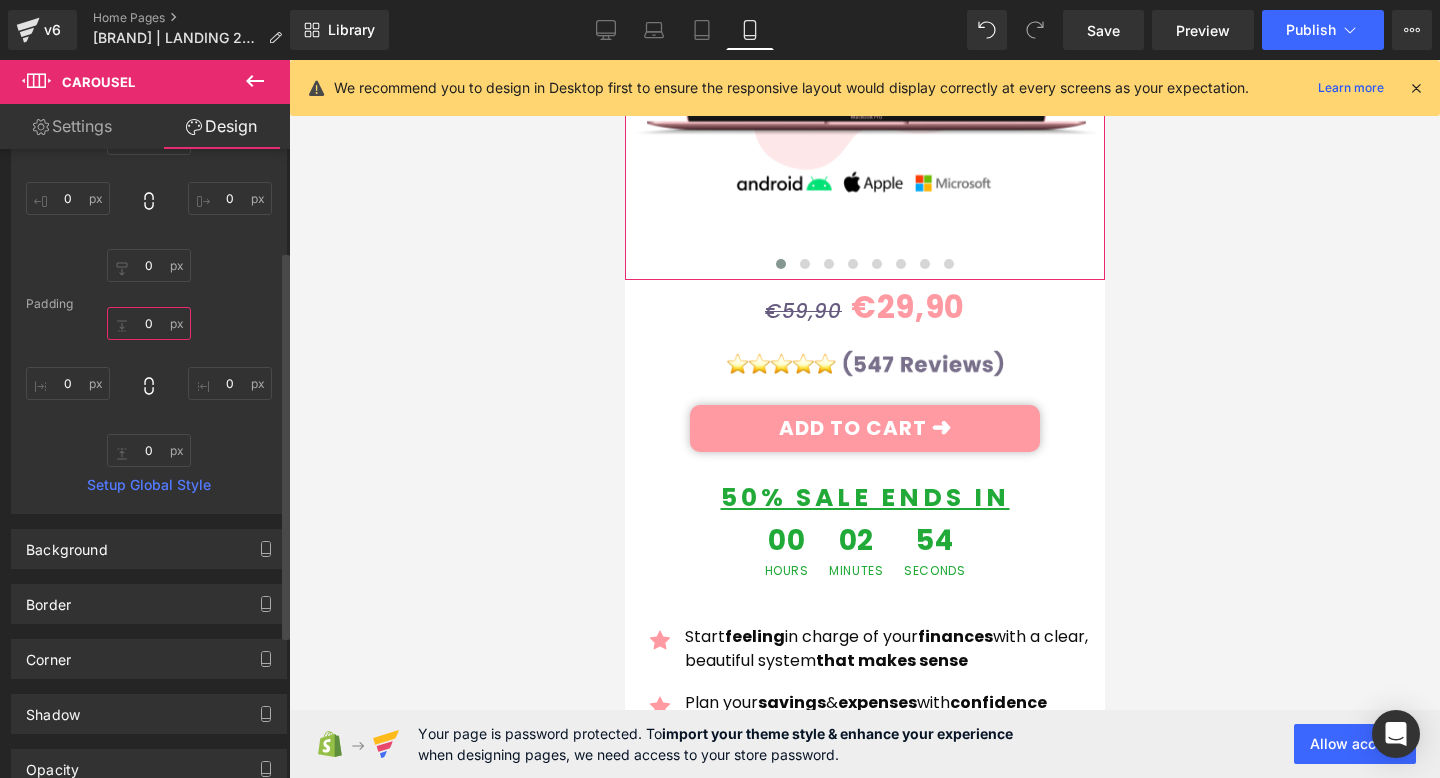 click on "0" at bounding box center (149, 323) 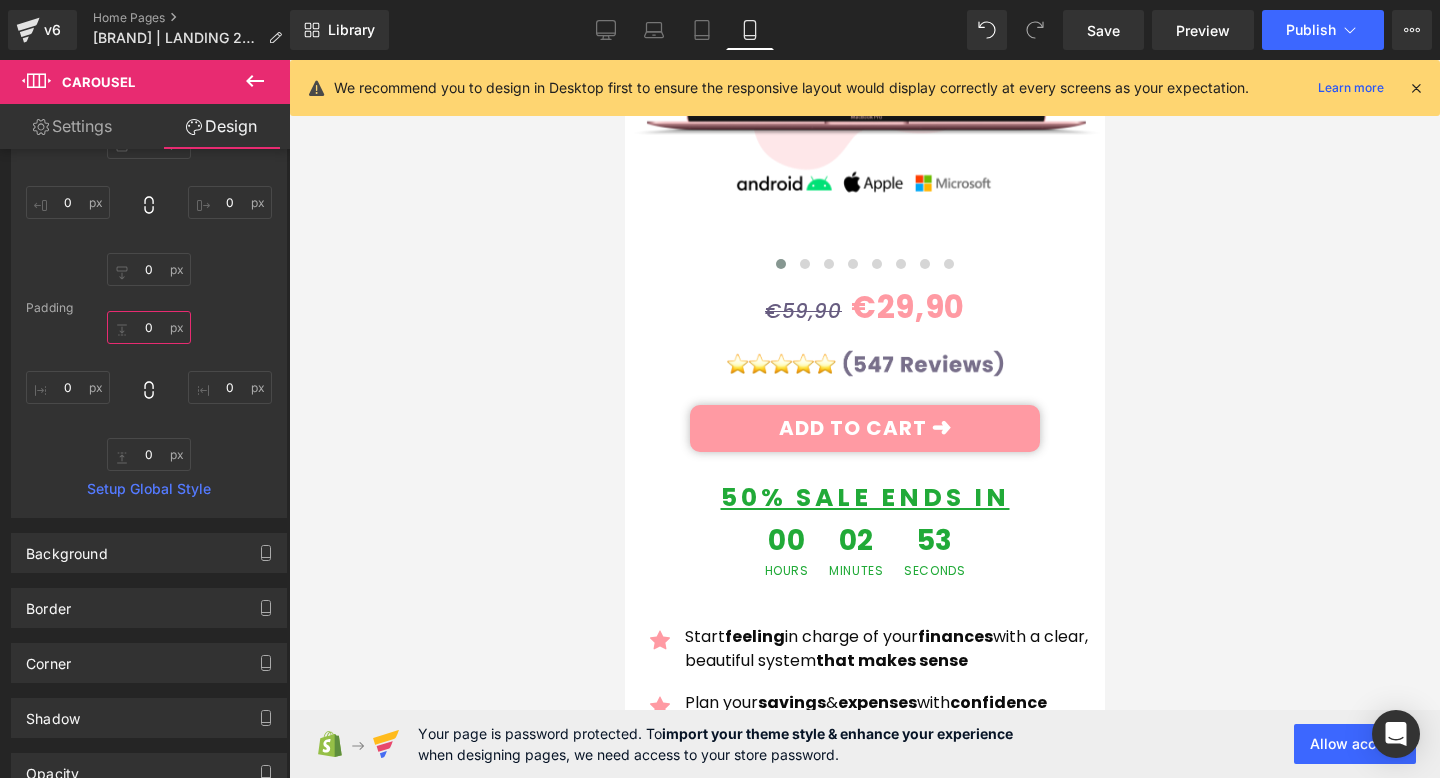 scroll, scrollTop: 161, scrollLeft: 0, axis: vertical 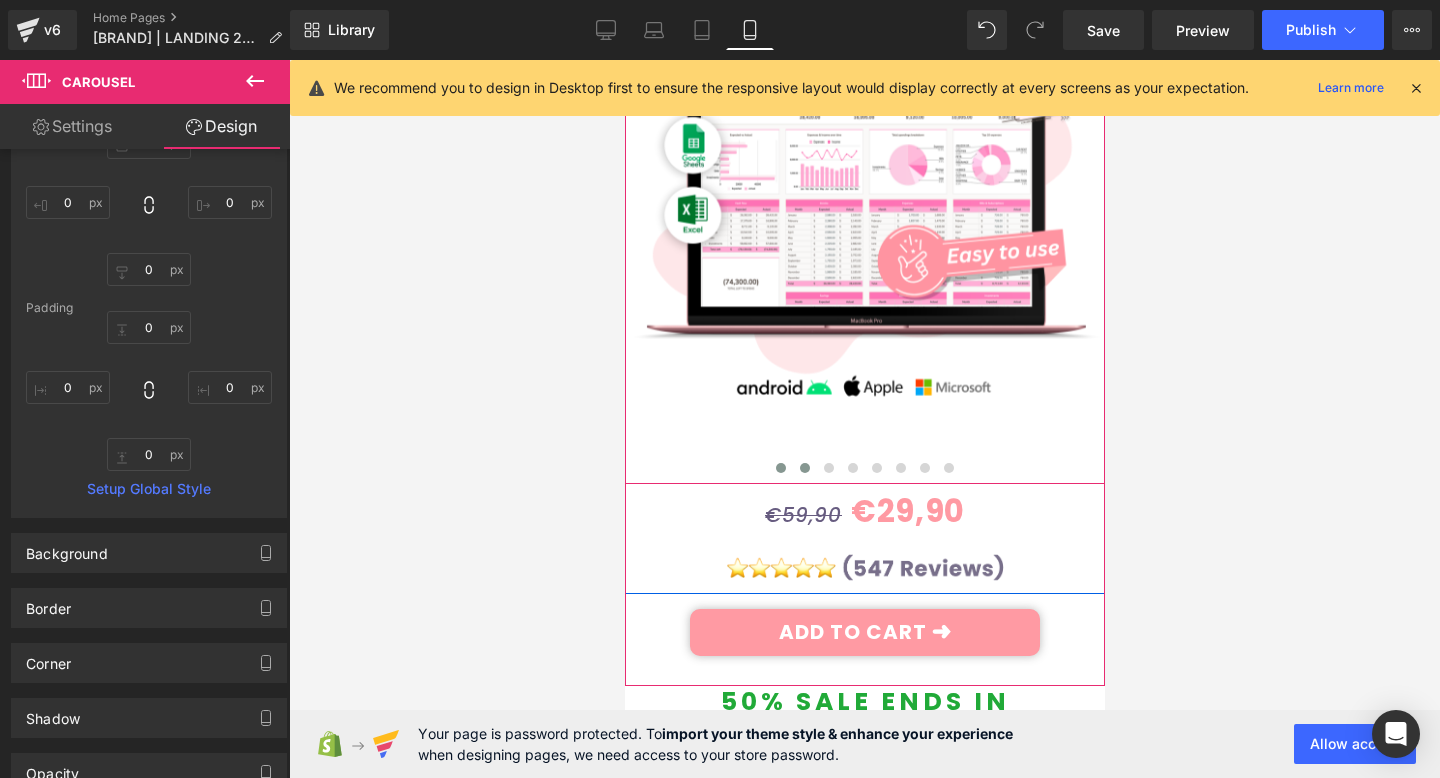 click at bounding box center [804, 468] 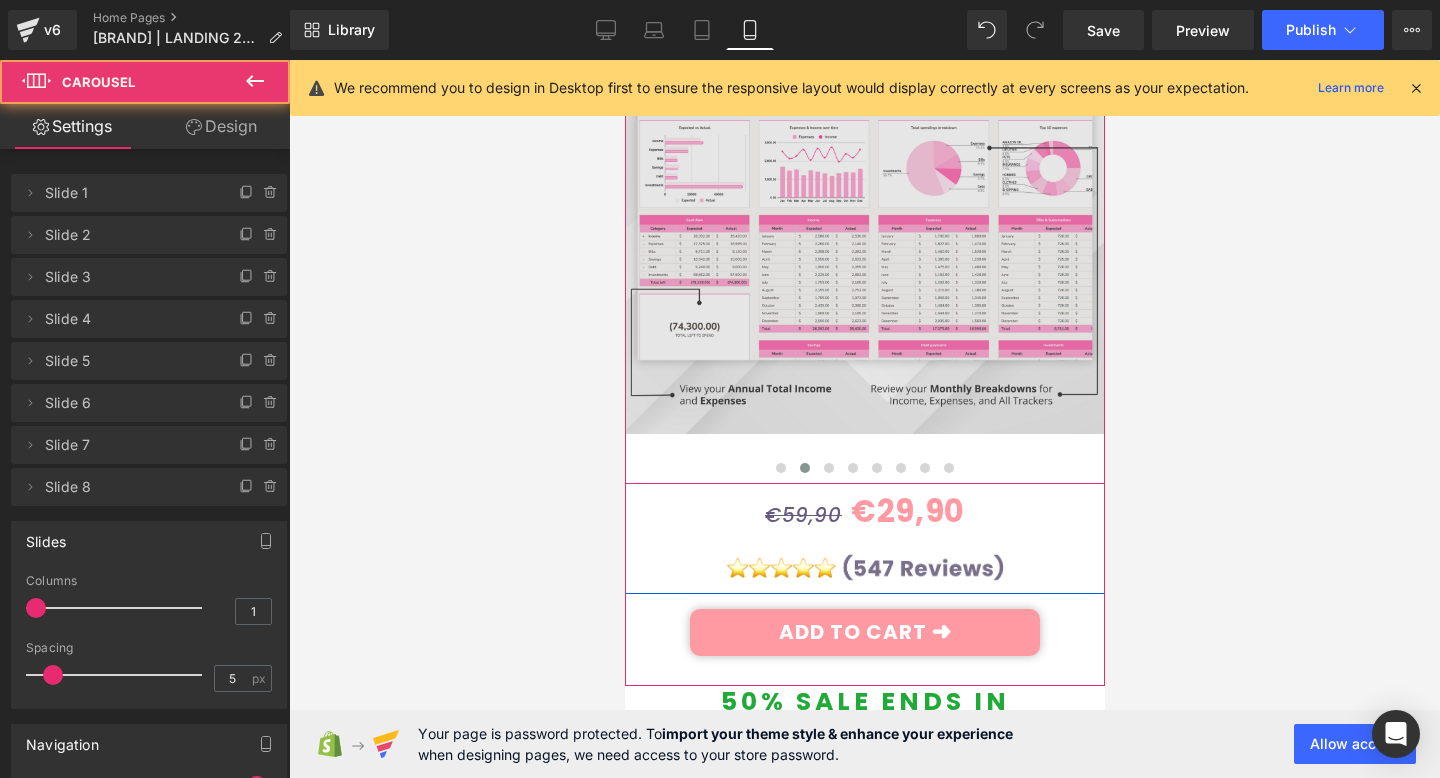 click at bounding box center [864, 242] 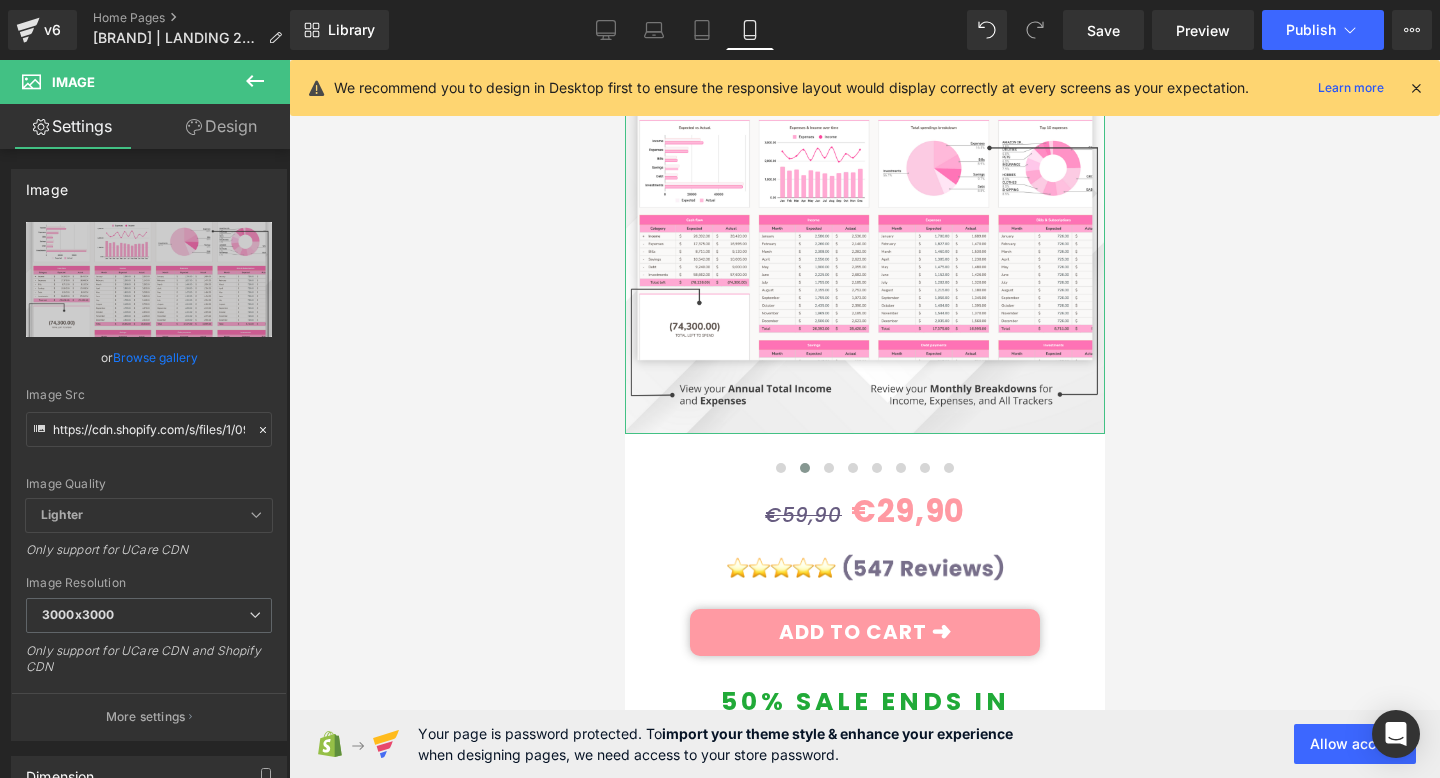 click 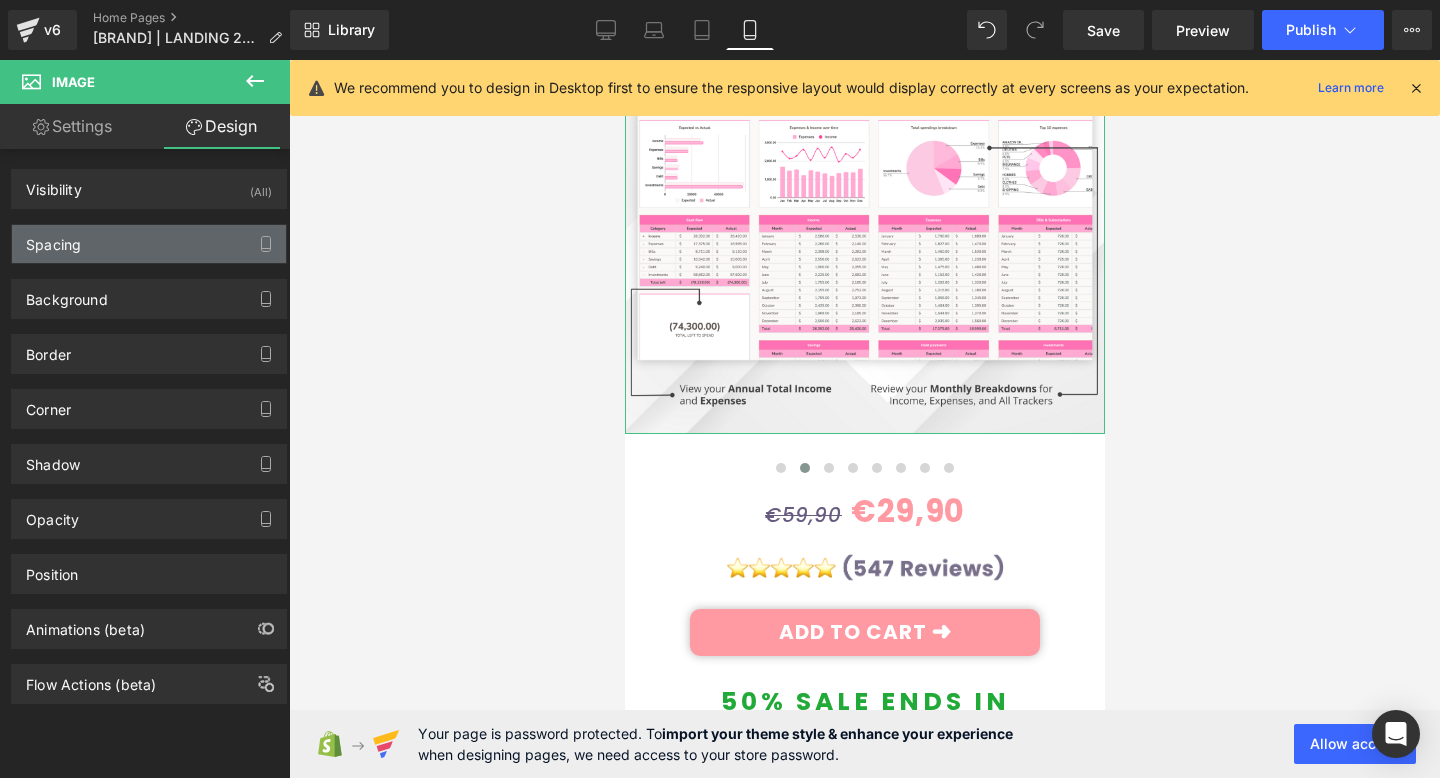 click on "Spacing" at bounding box center (149, 244) 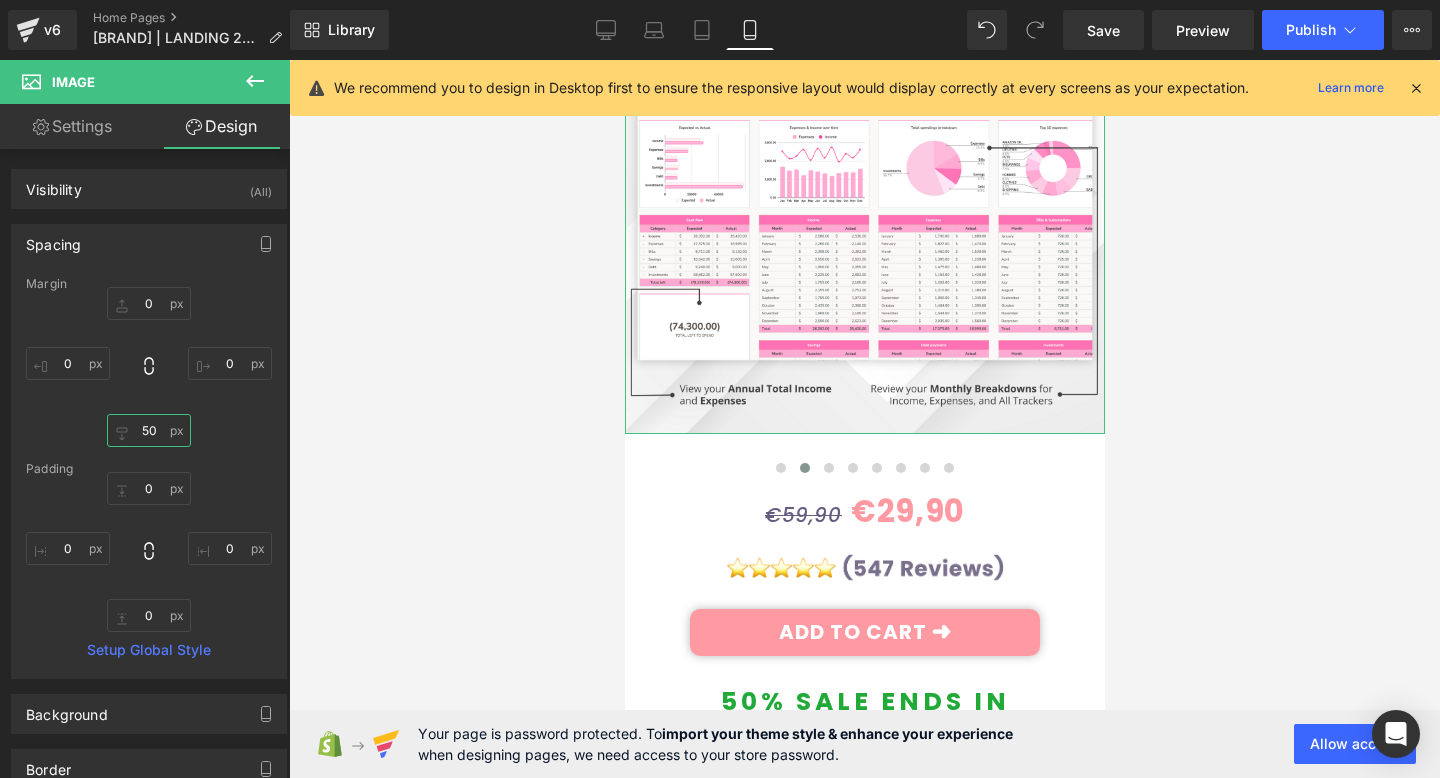 click on "50" at bounding box center (149, 430) 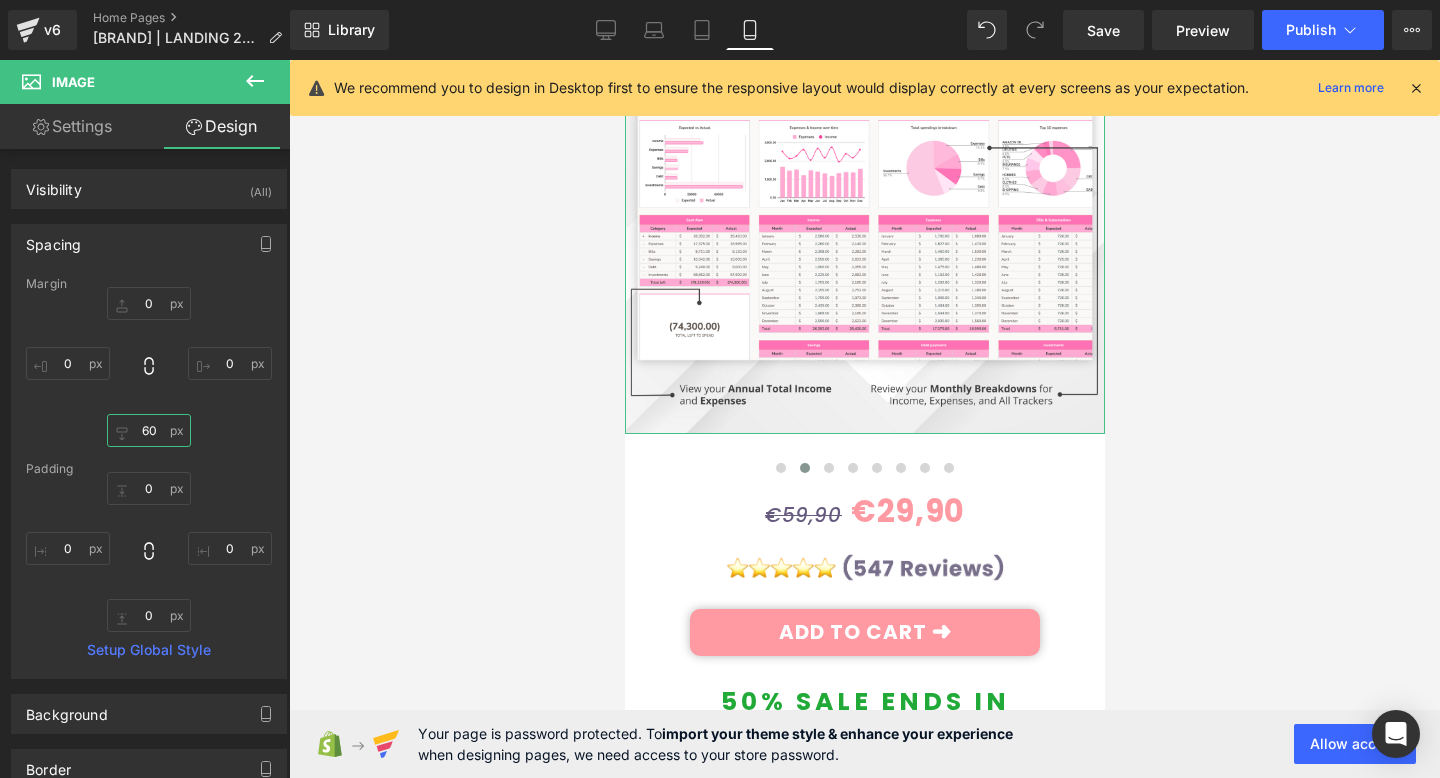 type on "60" 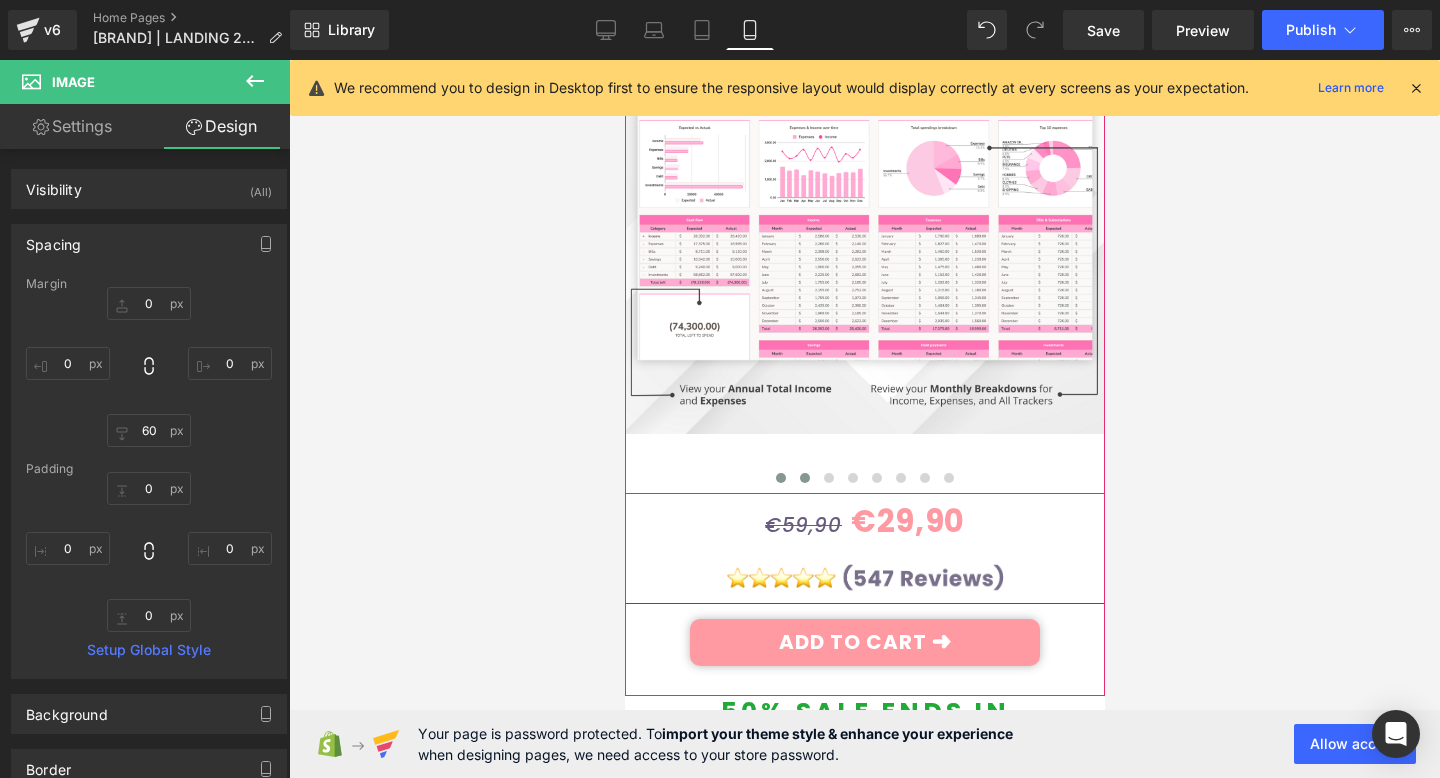 click at bounding box center [780, 478] 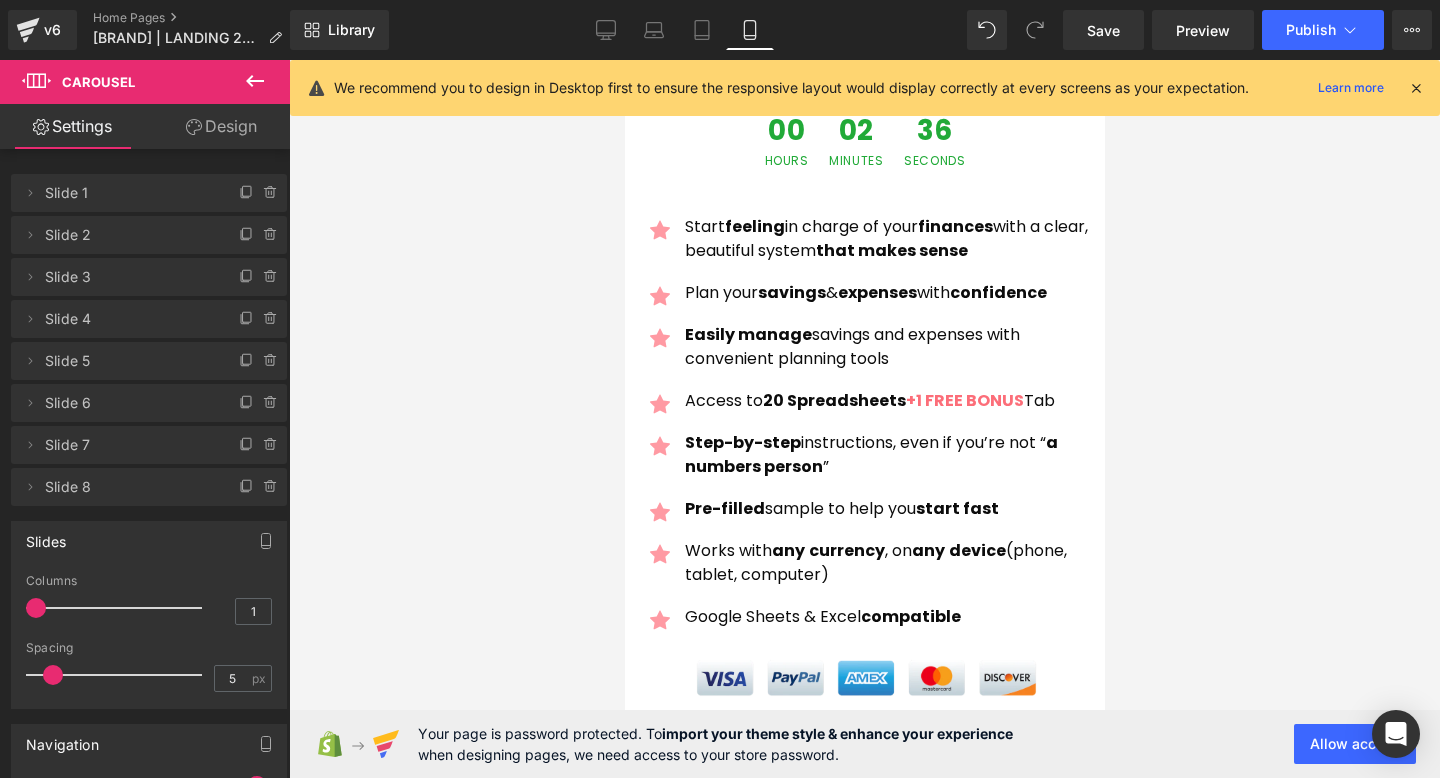 scroll, scrollTop: 942, scrollLeft: 0, axis: vertical 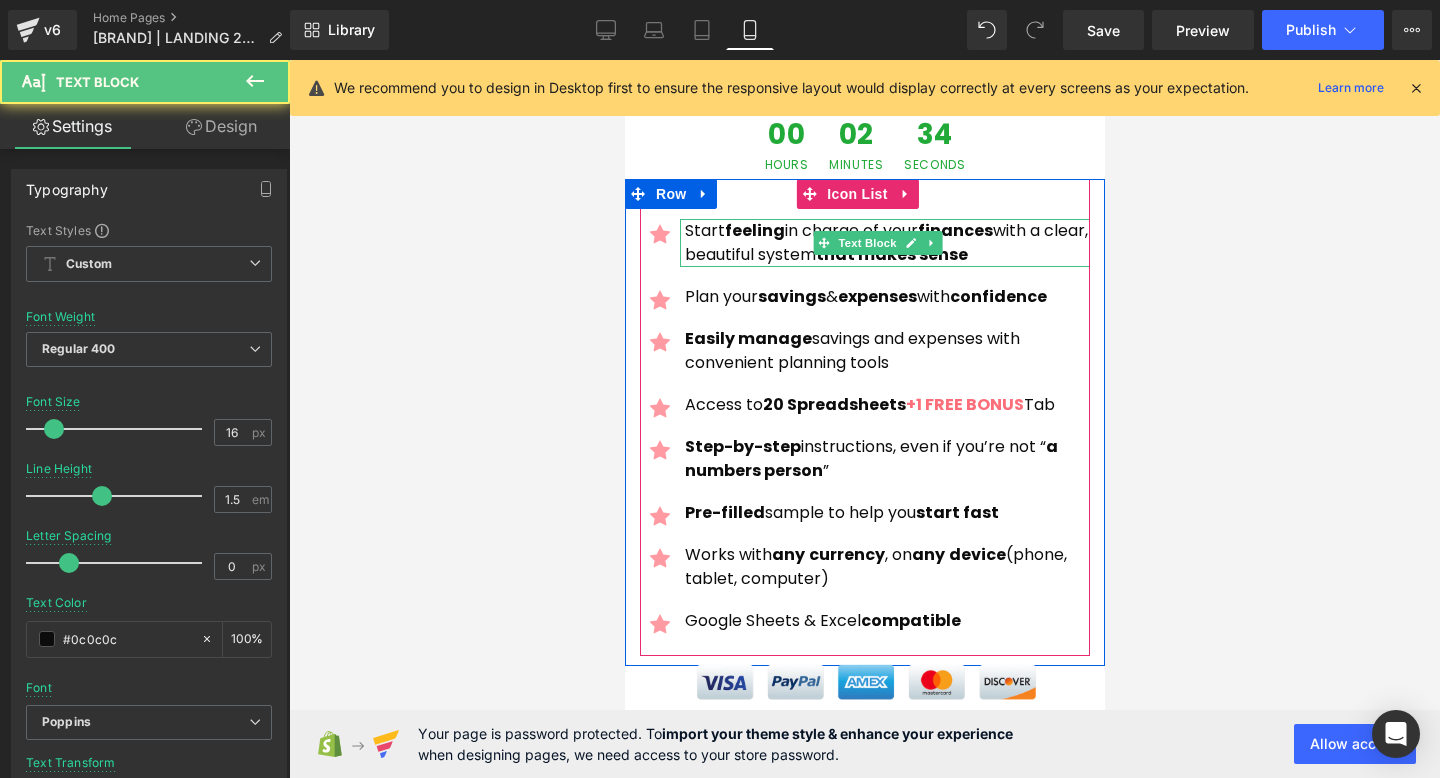 click on "feeling" at bounding box center (754, 230) 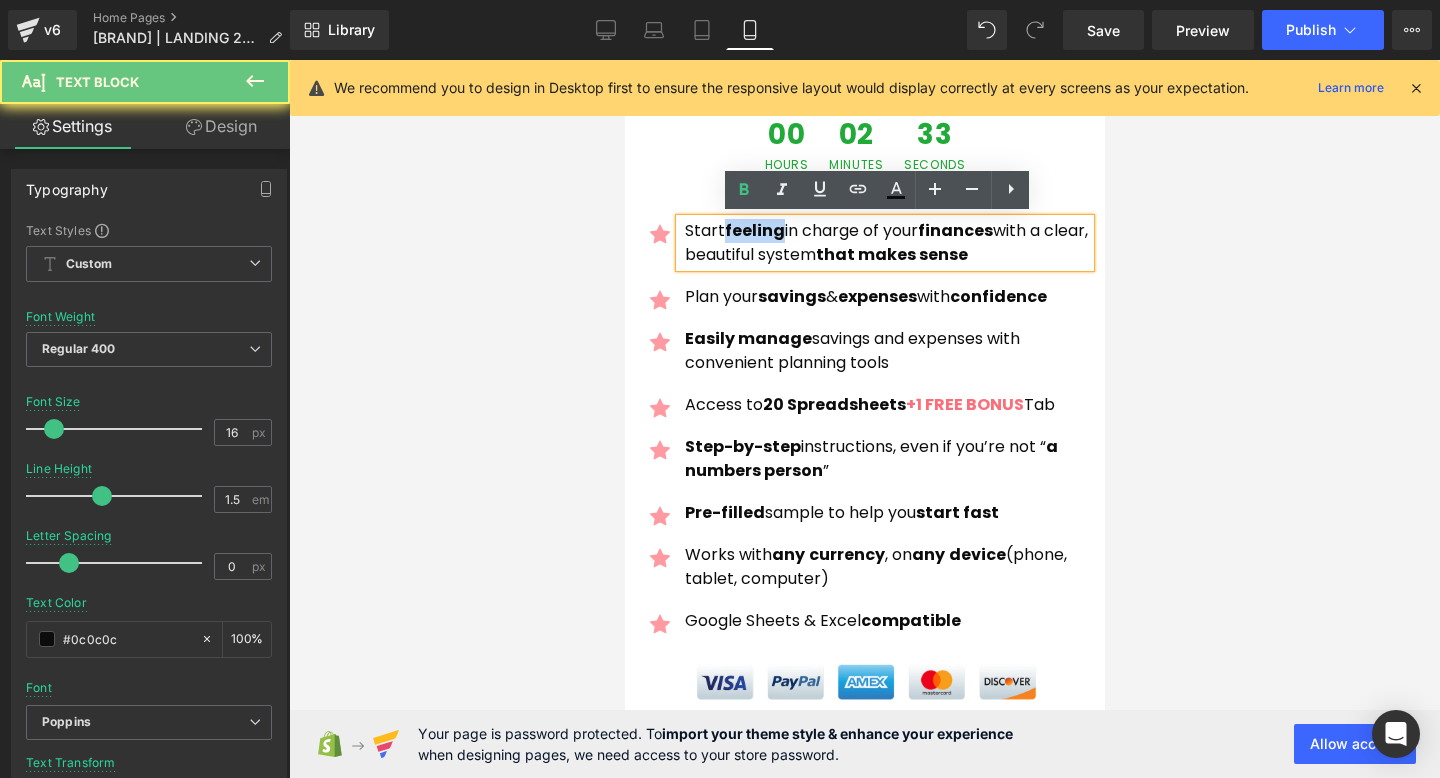 click on "feeling" at bounding box center (754, 230) 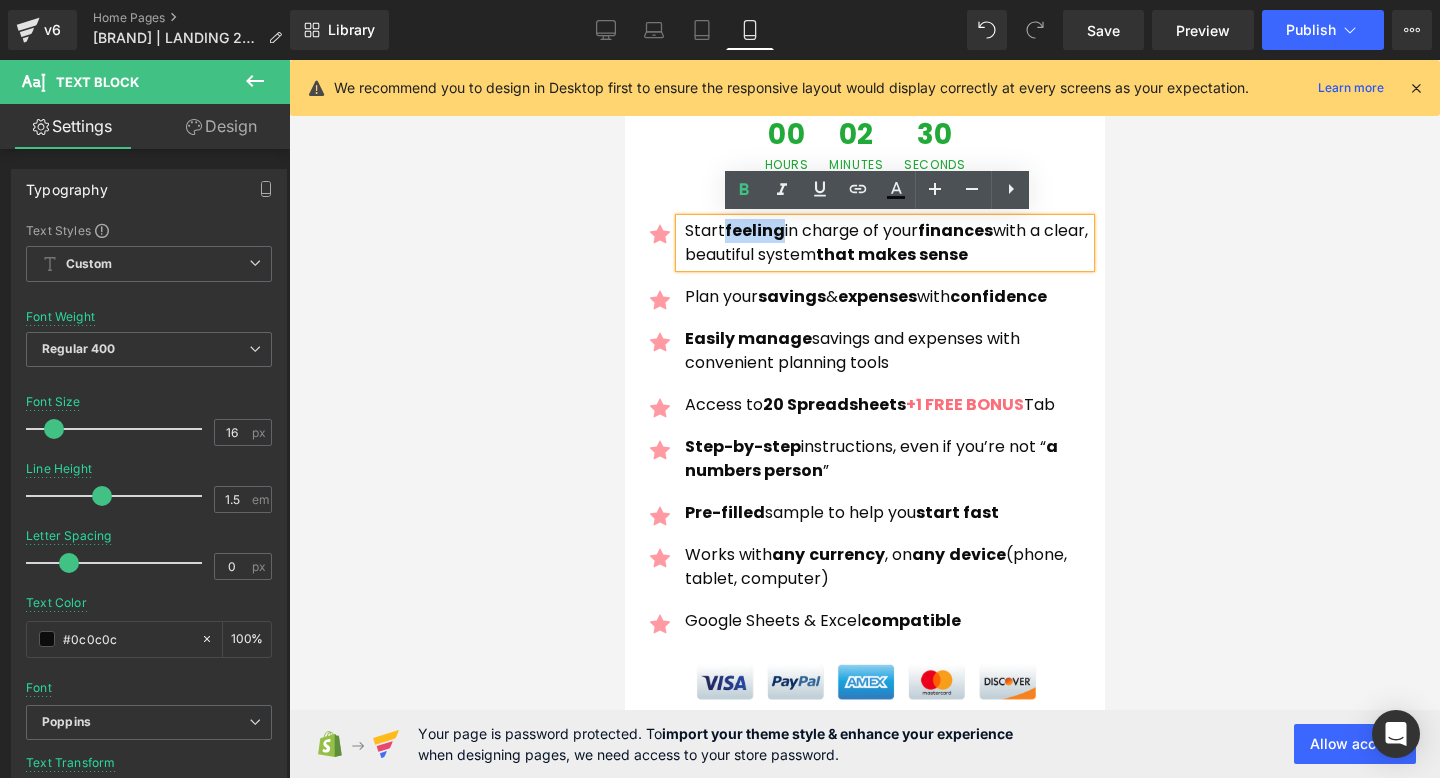 type 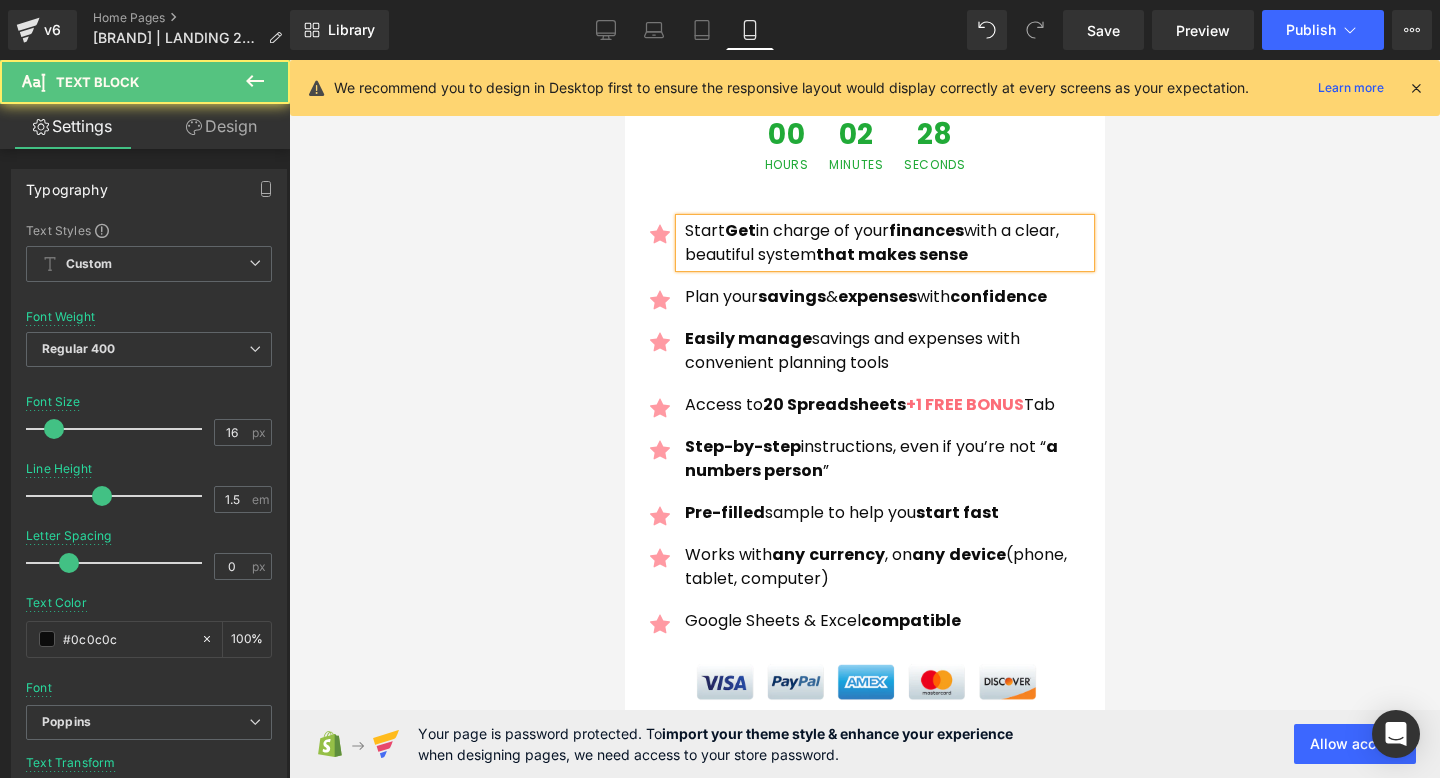 click on "finances" at bounding box center [925, 230] 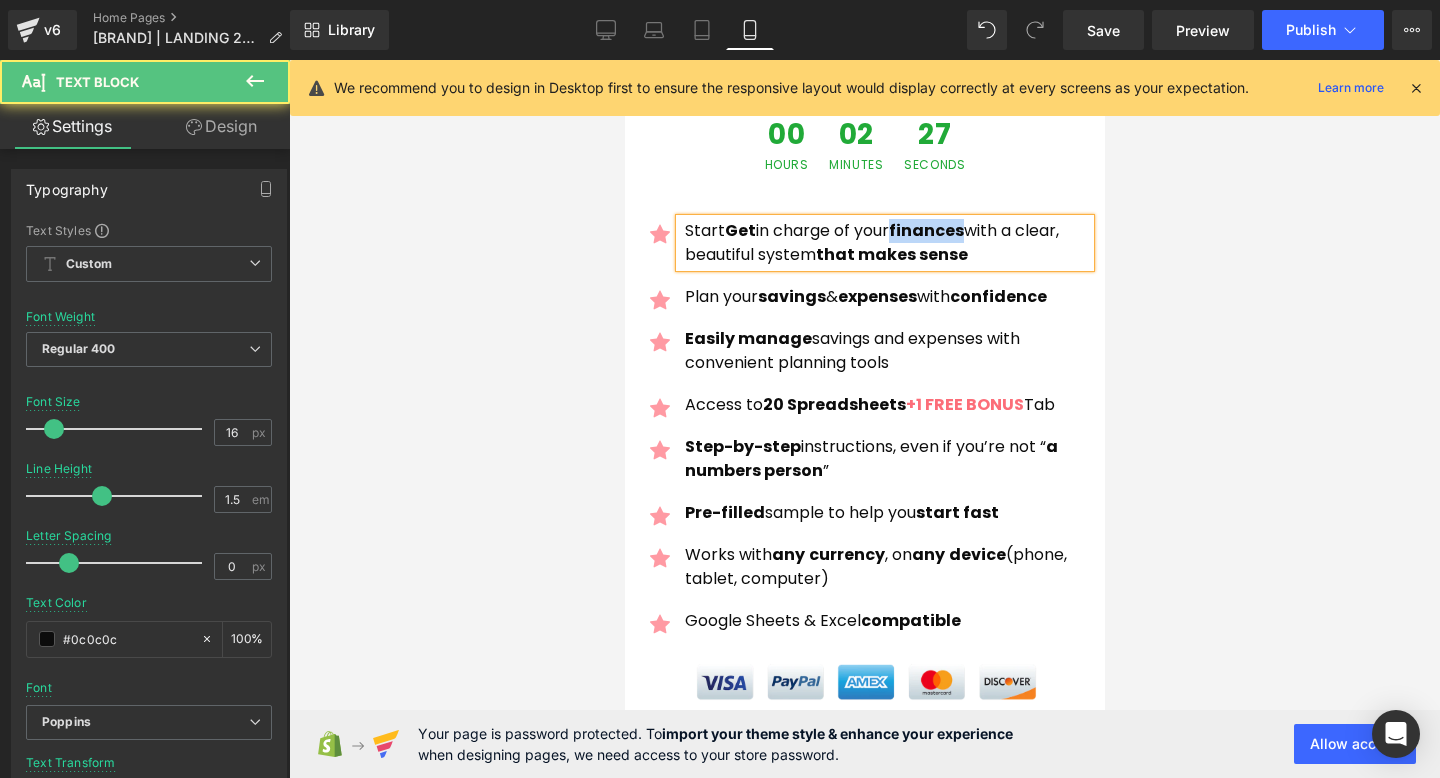 click on "finances" at bounding box center (925, 230) 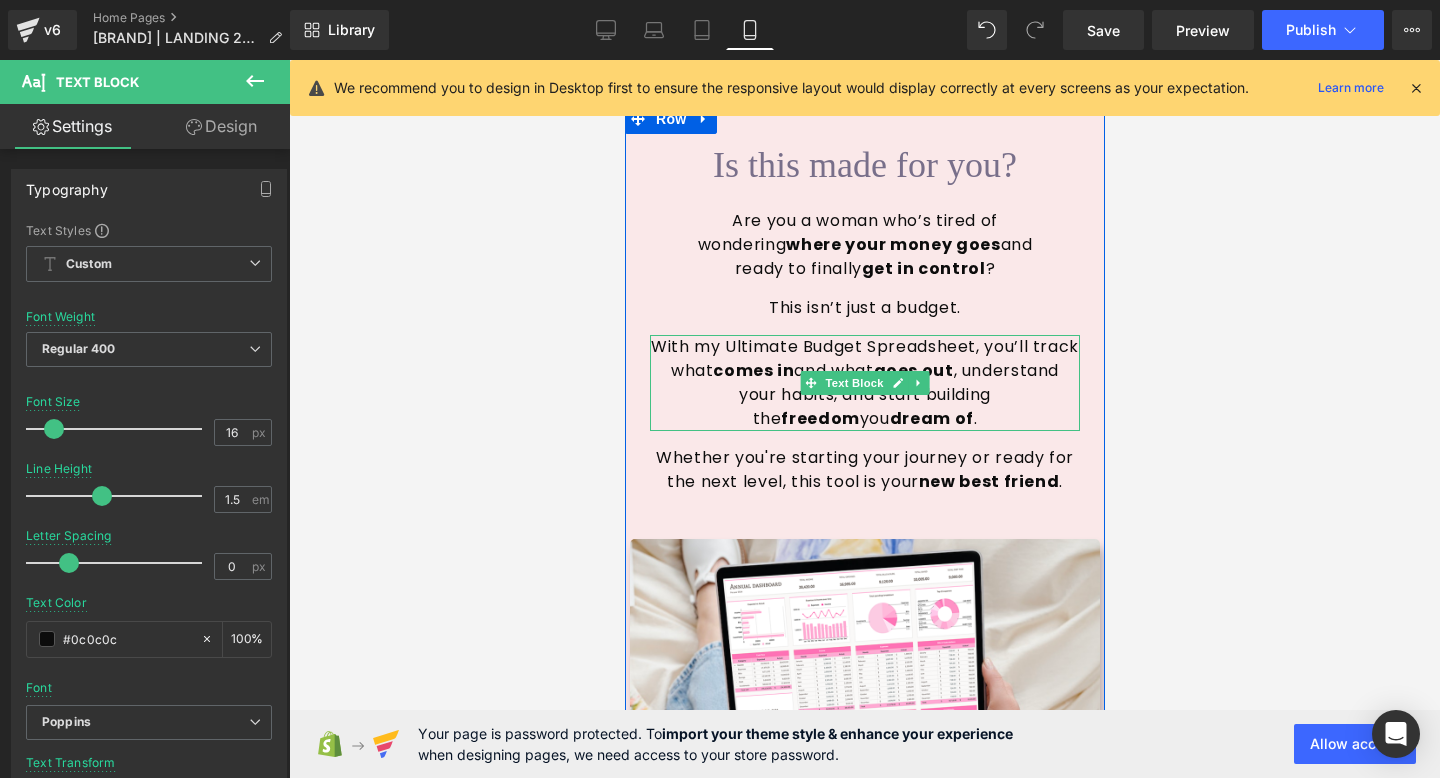 scroll, scrollTop: 2184, scrollLeft: 0, axis: vertical 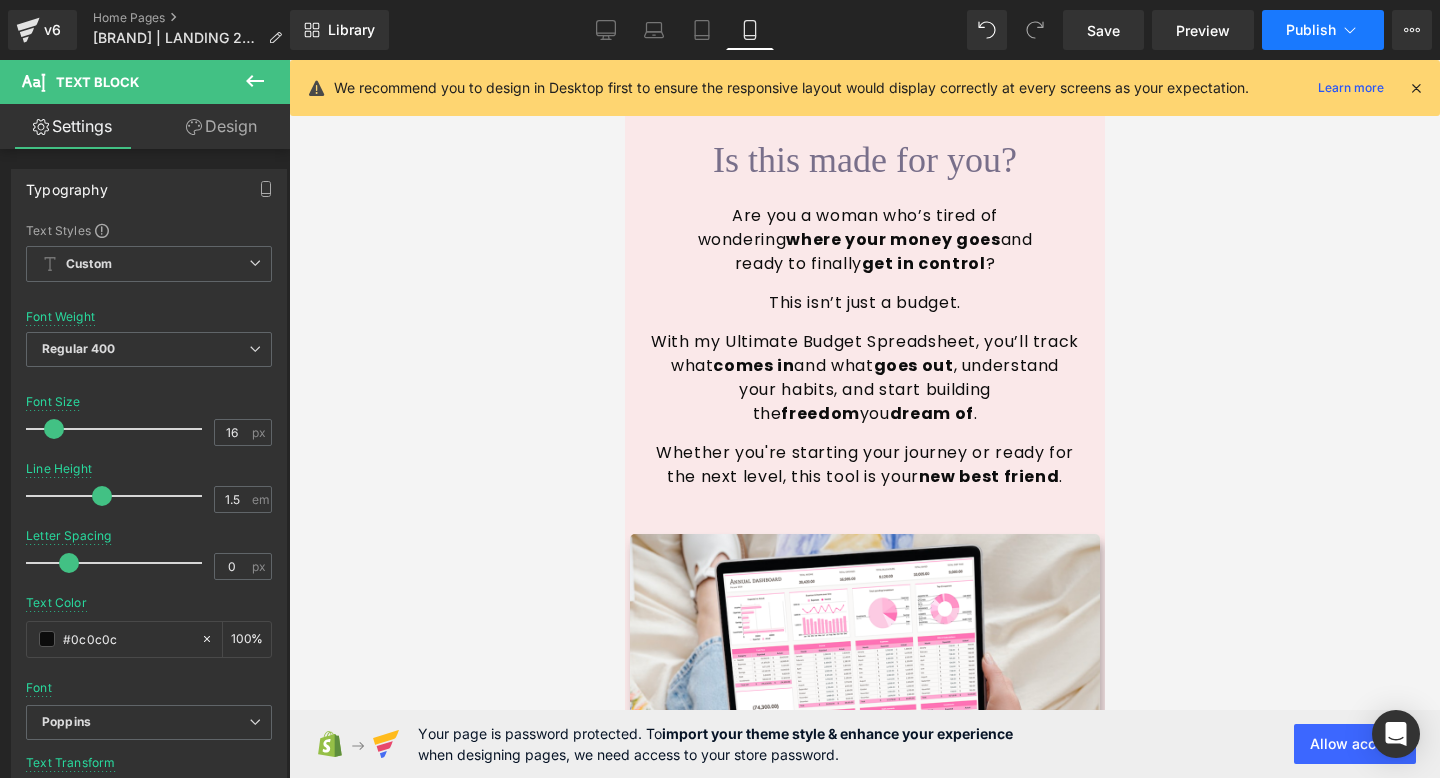 click on "Publish" at bounding box center (1323, 30) 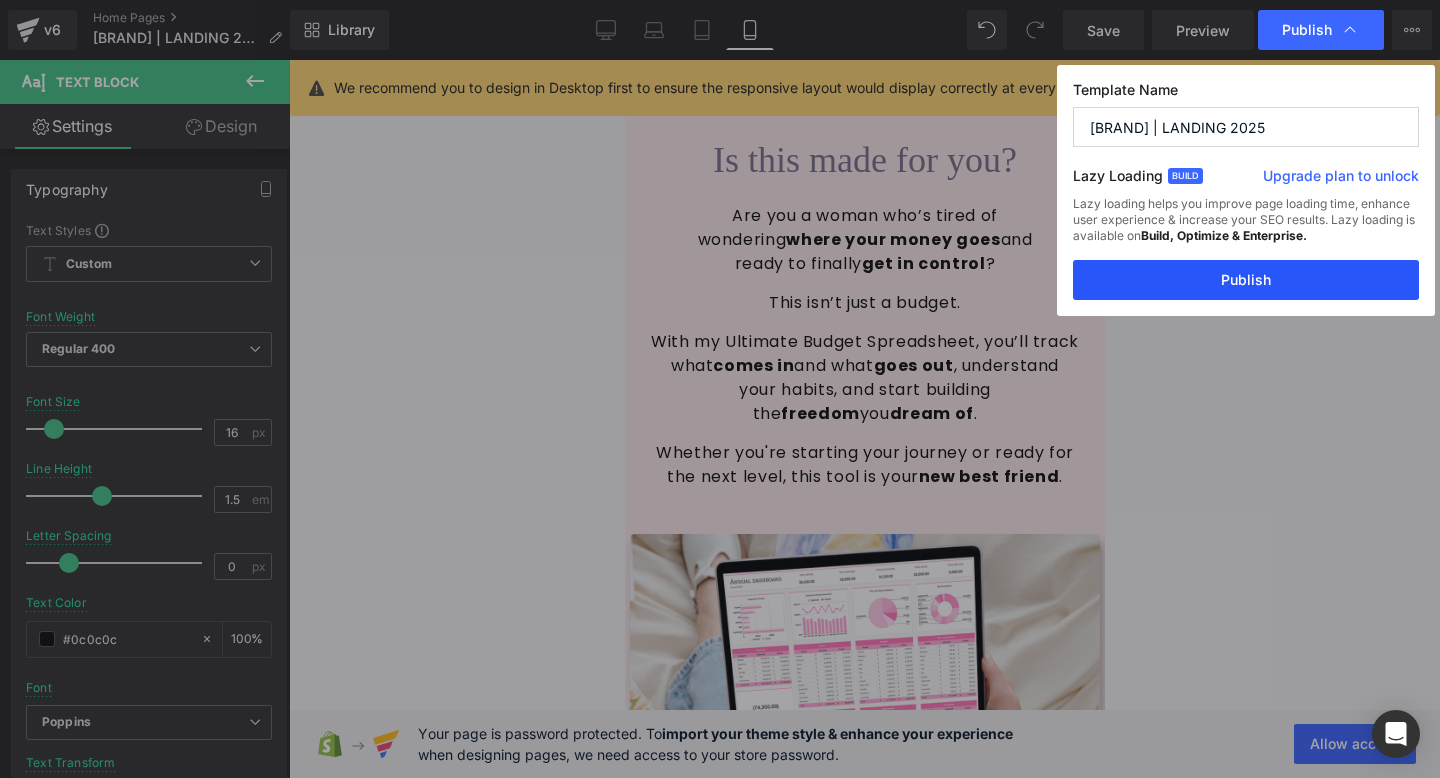 click on "Publish" at bounding box center [1246, 280] 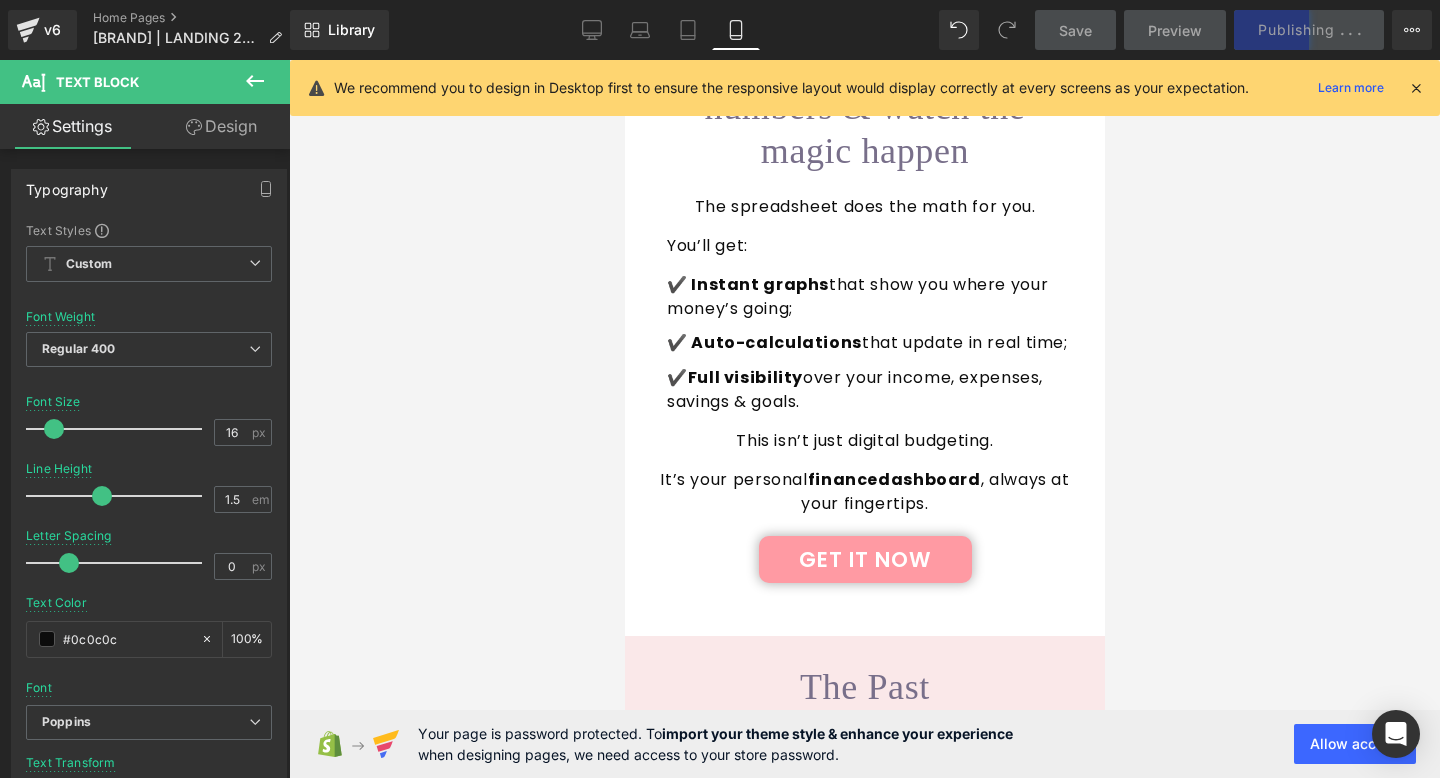 scroll, scrollTop: 3686, scrollLeft: 0, axis: vertical 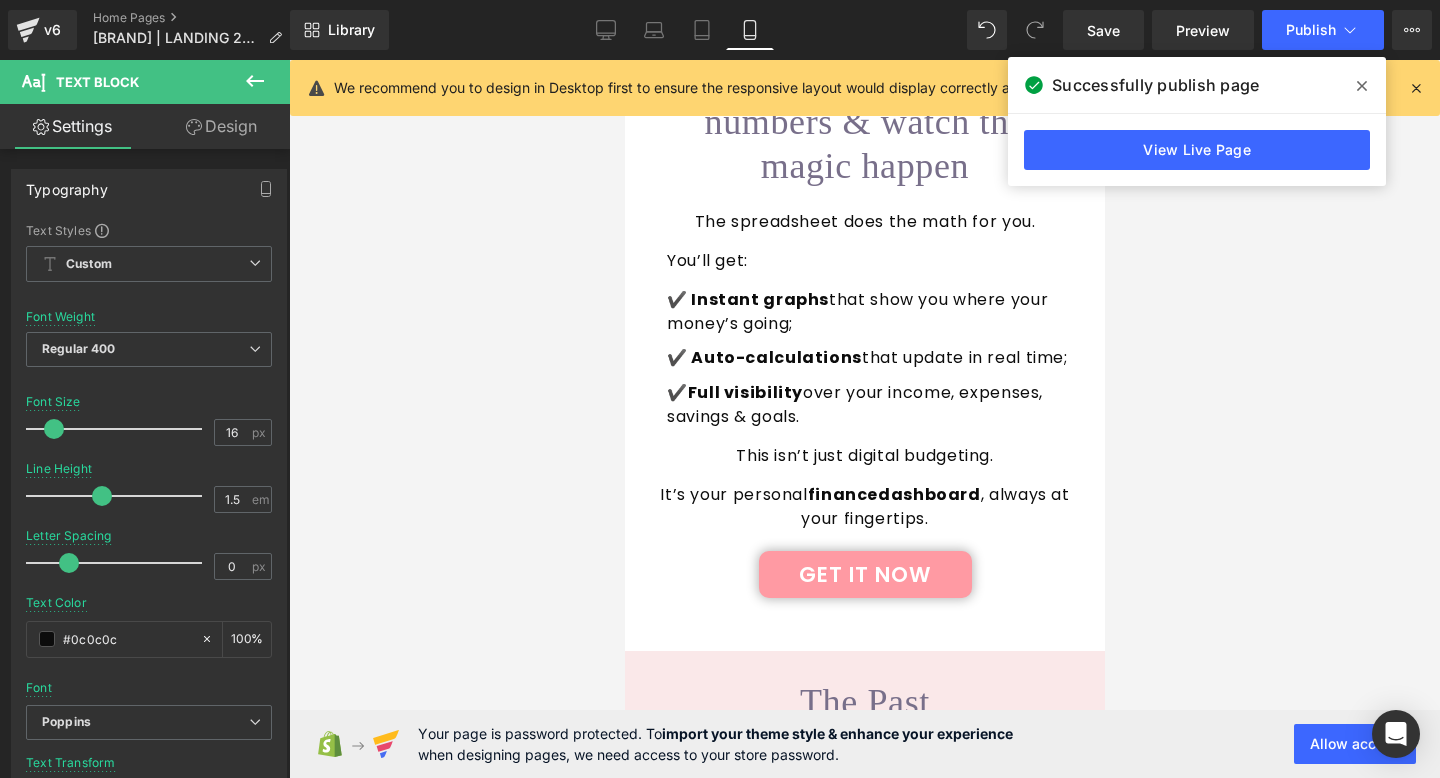 click at bounding box center (1362, 86) 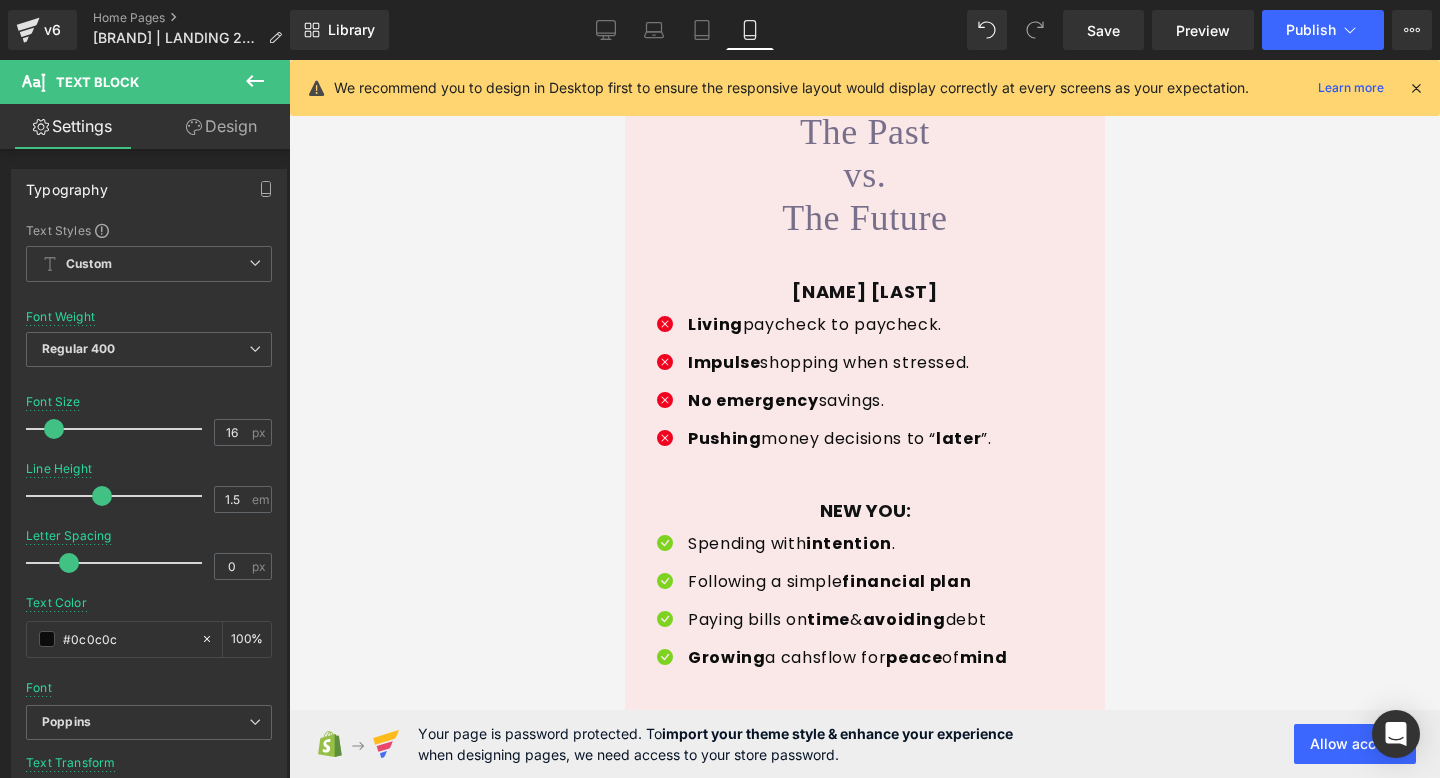 scroll, scrollTop: 4257, scrollLeft: 0, axis: vertical 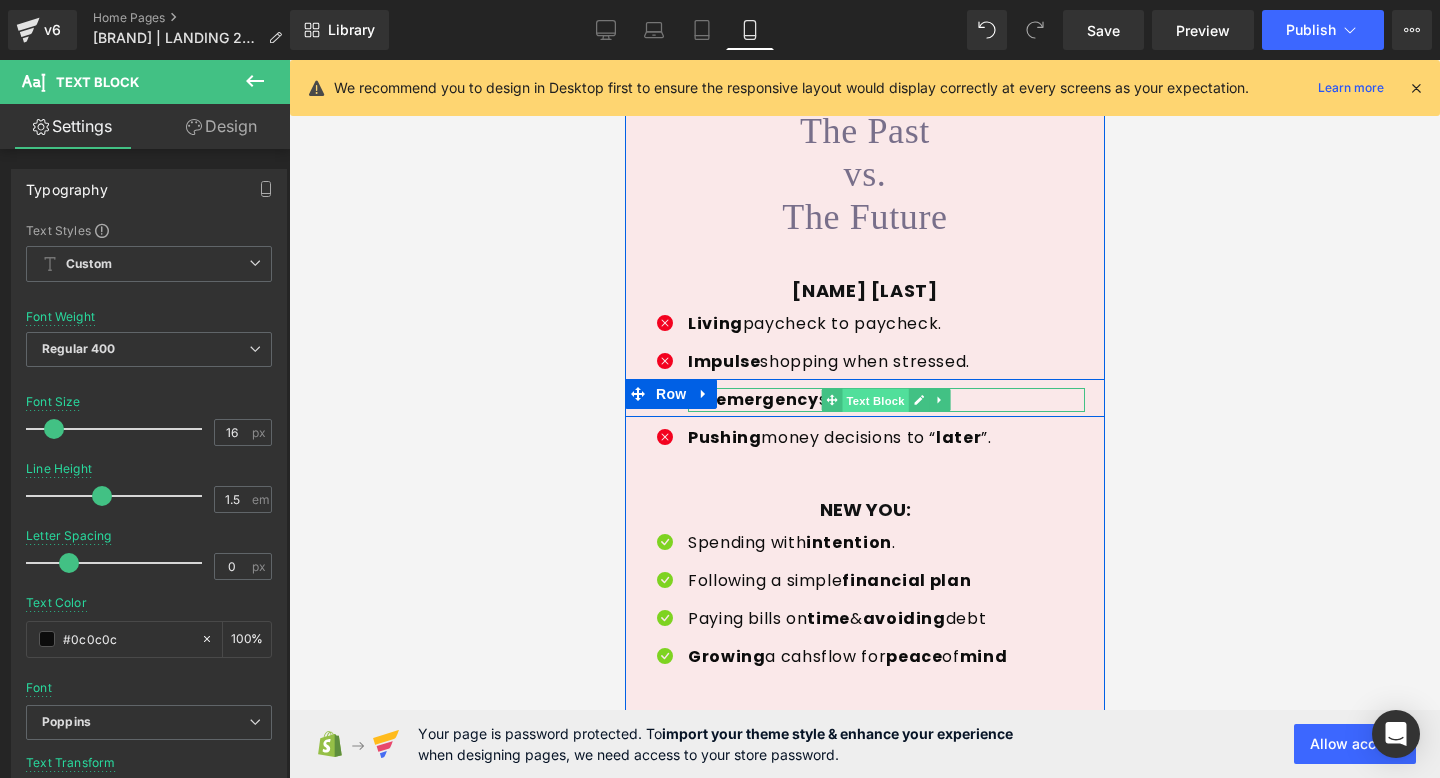 click on "Text Block" at bounding box center [875, 401] 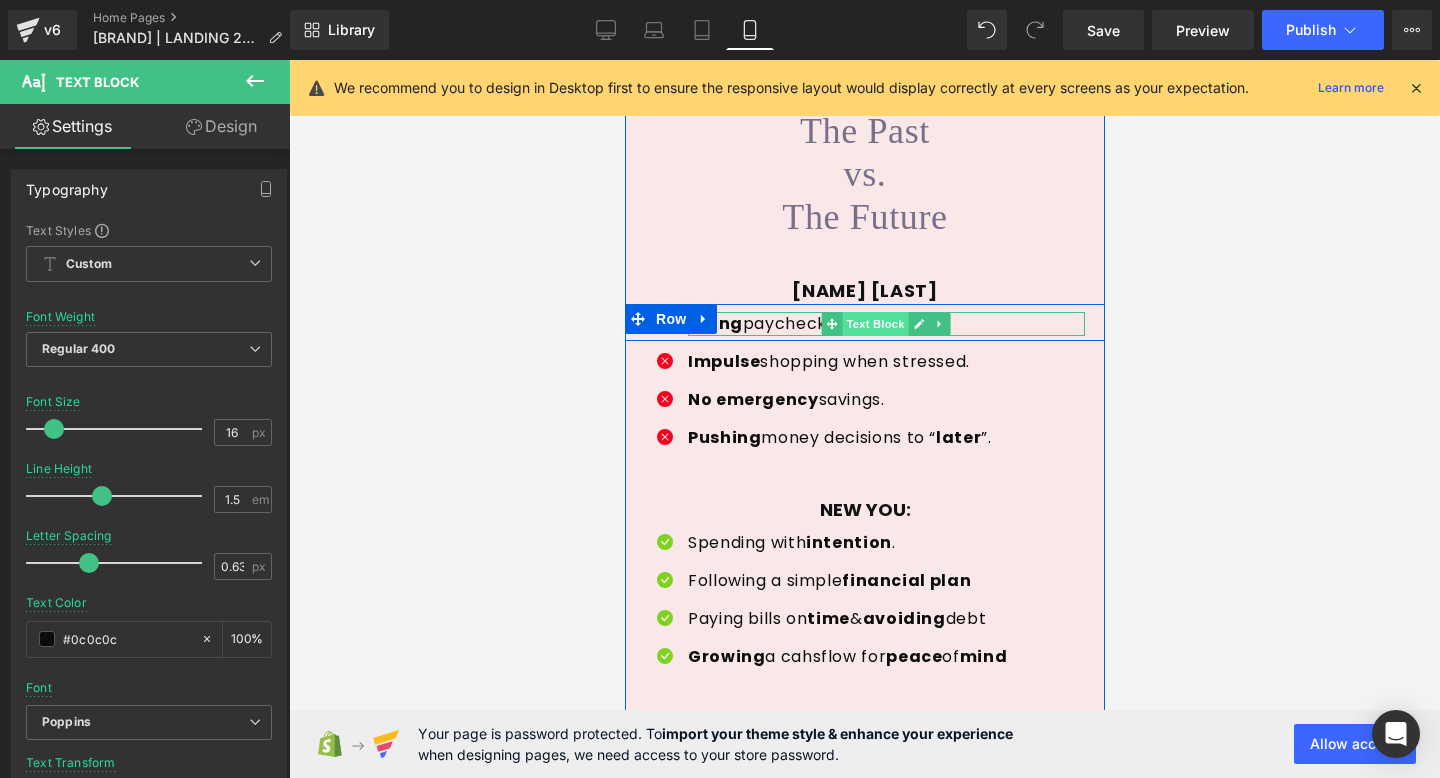 click on "Text Block" at bounding box center [875, 324] 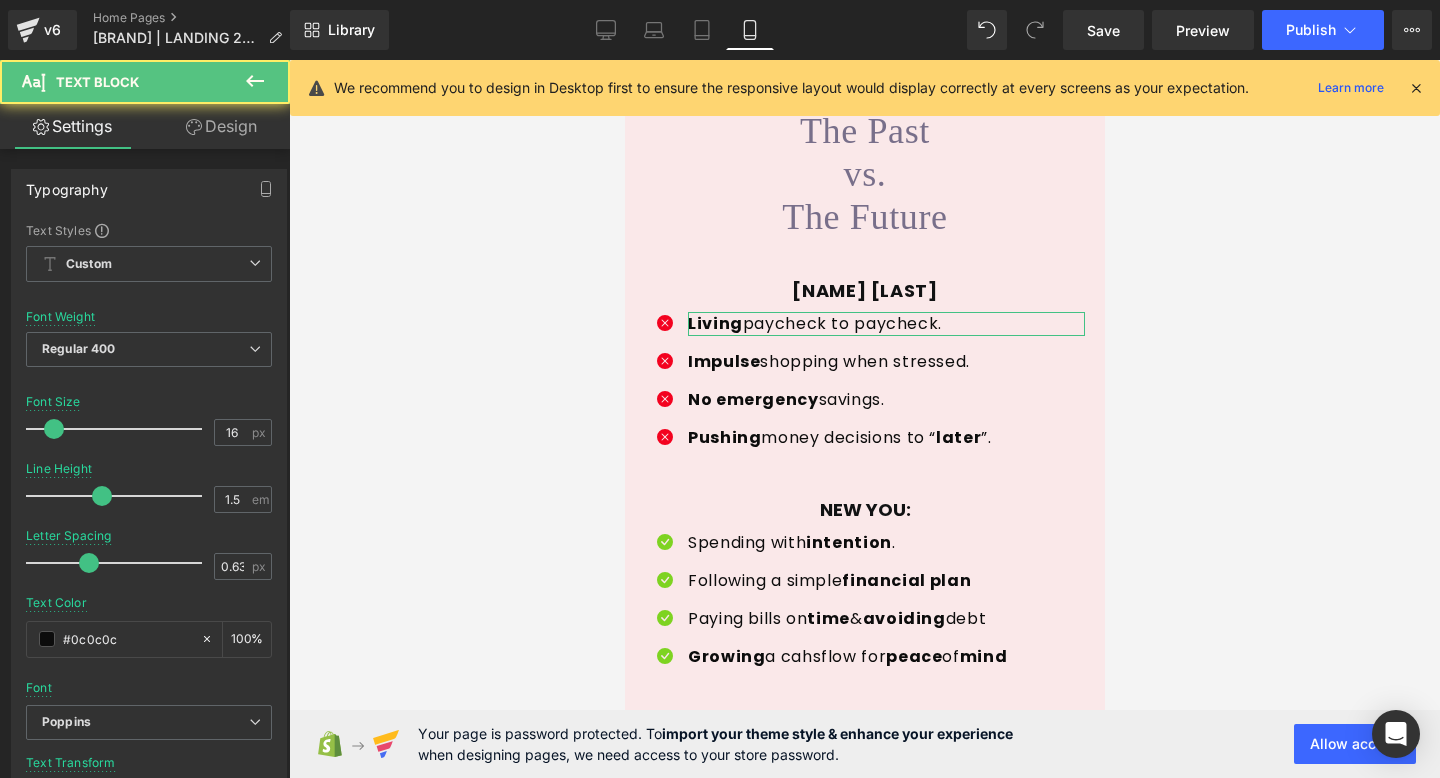 click on "Design" at bounding box center (221, 126) 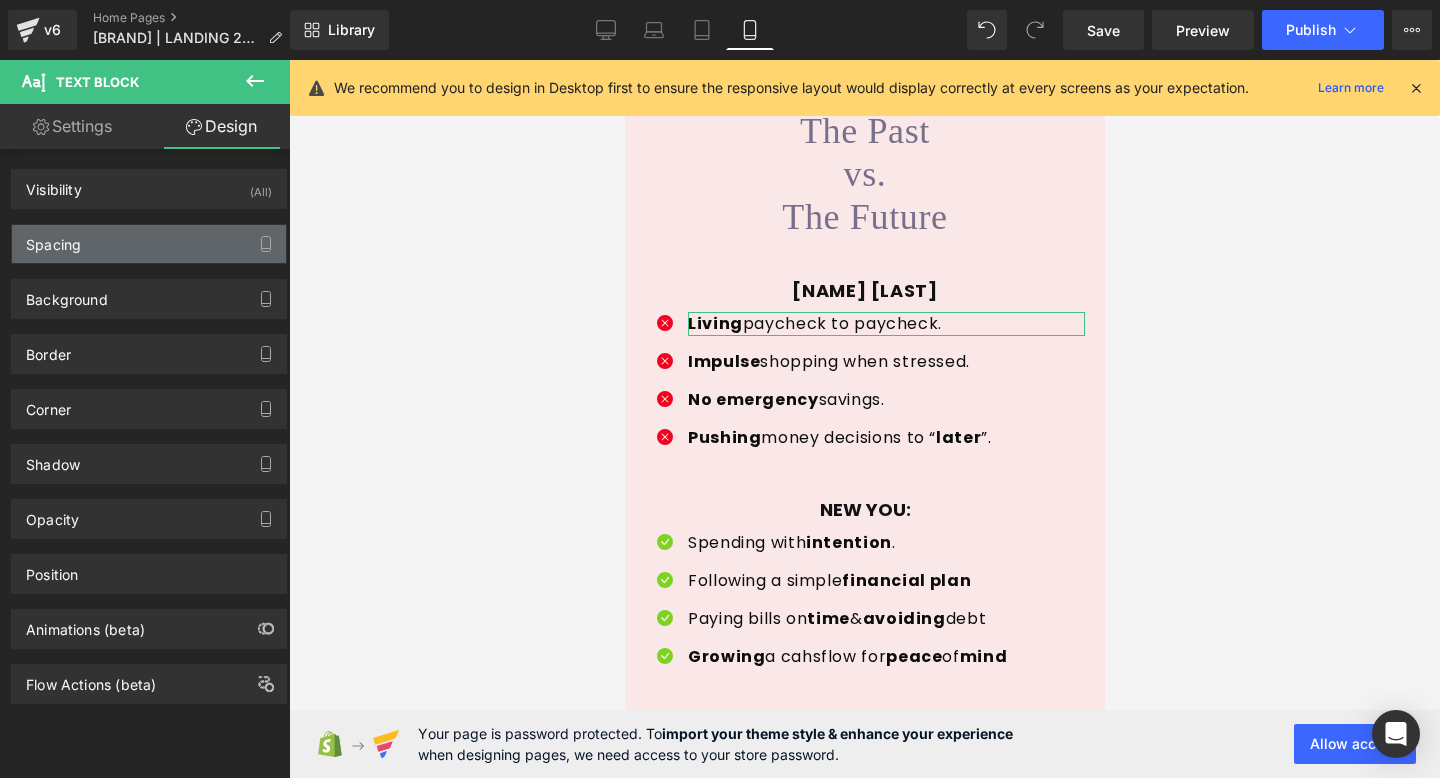 click on "Spacing" at bounding box center [149, 244] 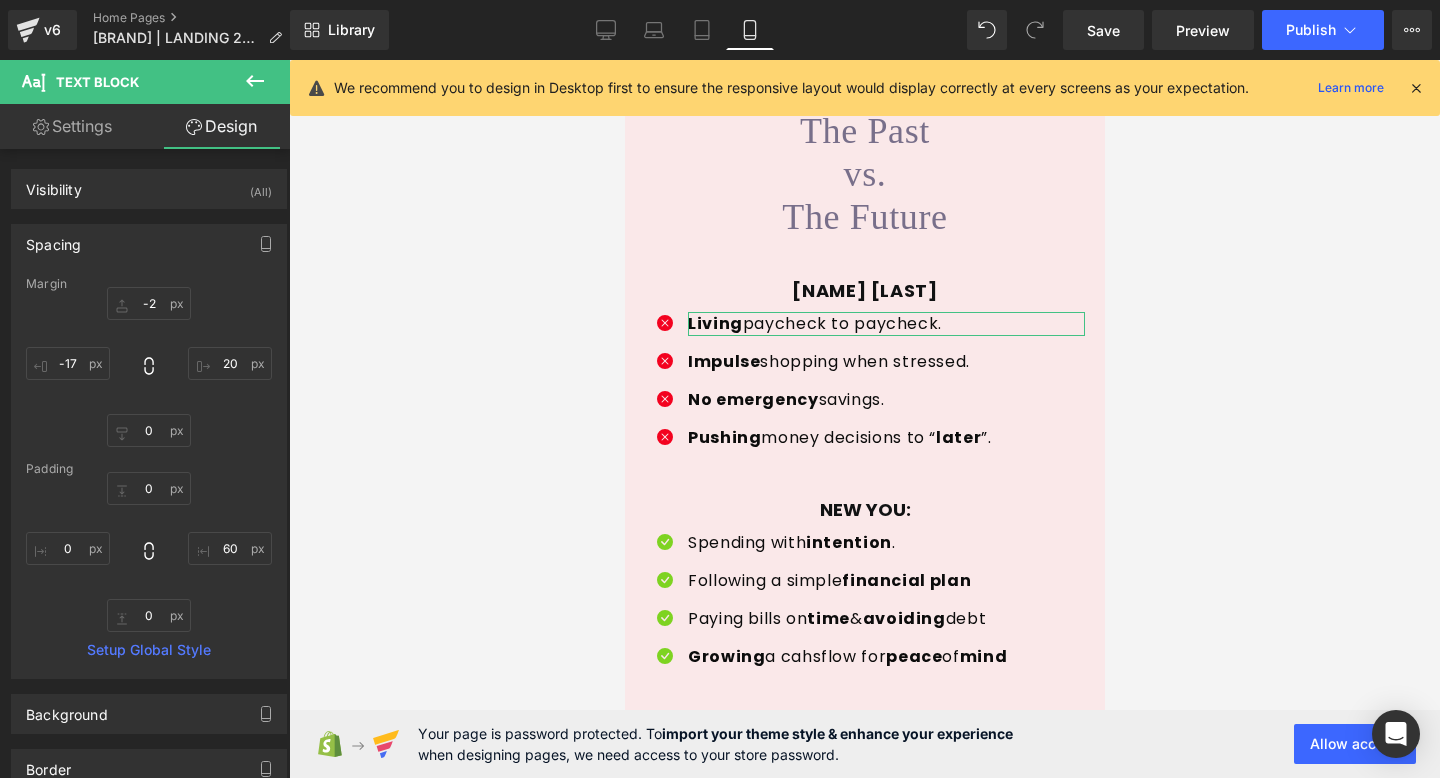 click on "-2
20
0
-17" at bounding box center [149, 367] 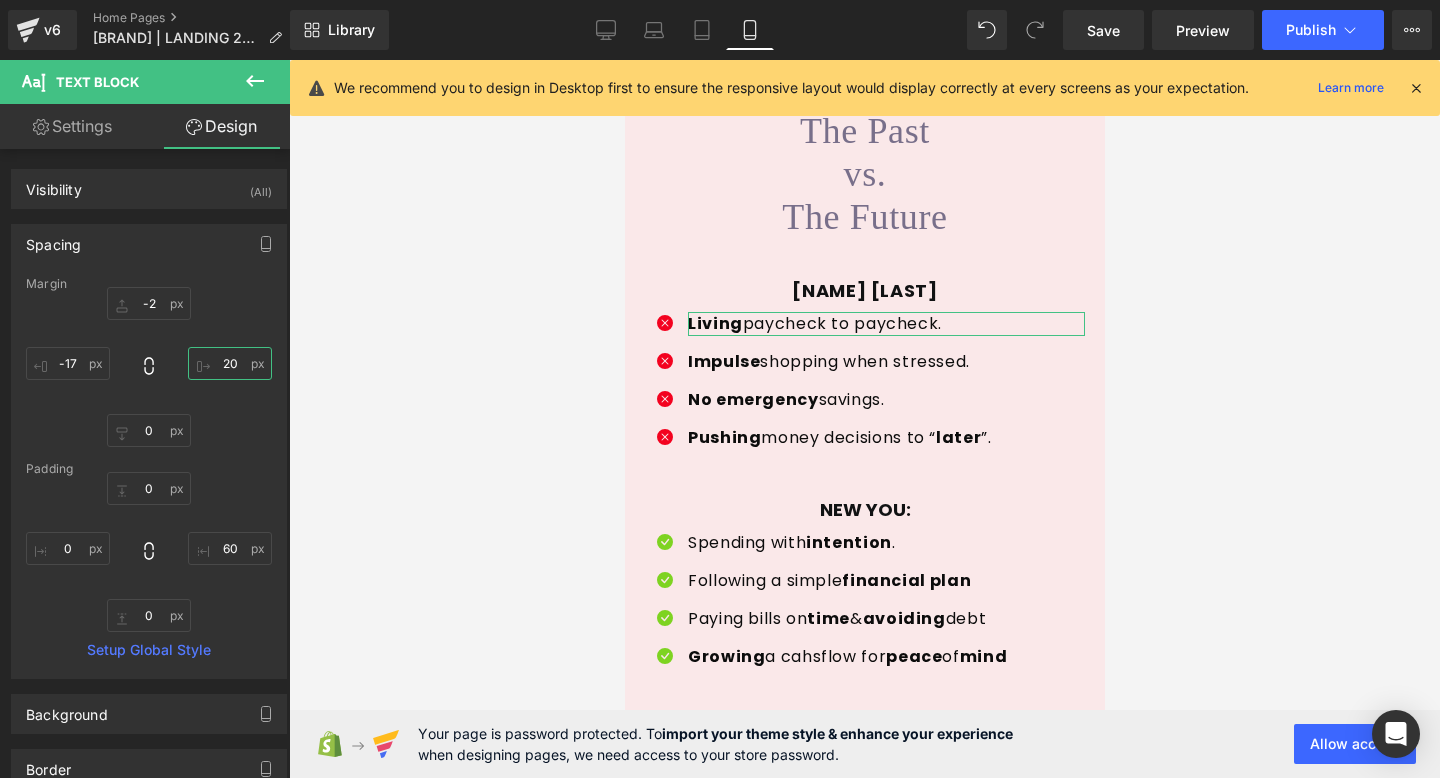 click on "20" at bounding box center [230, 363] 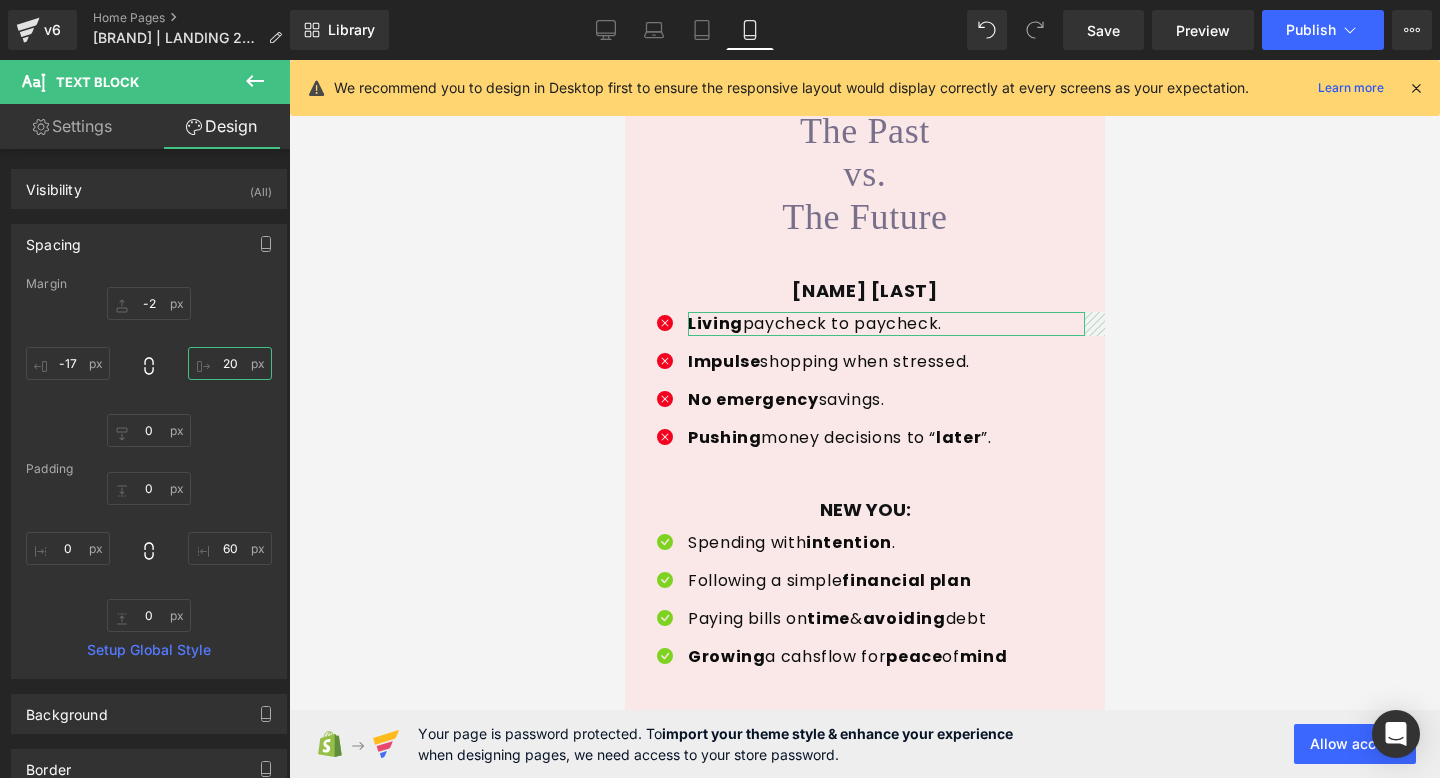 type 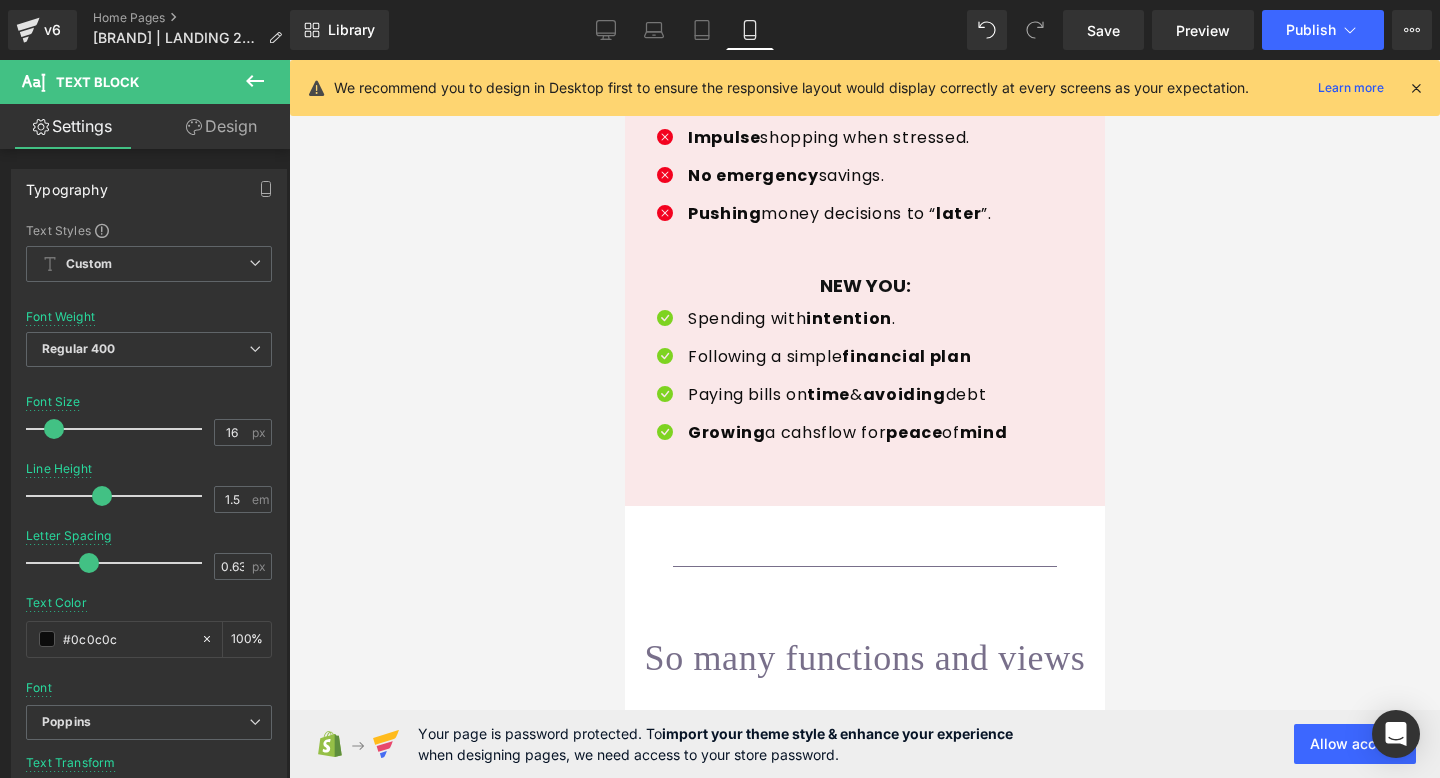 scroll, scrollTop: 4493, scrollLeft: 0, axis: vertical 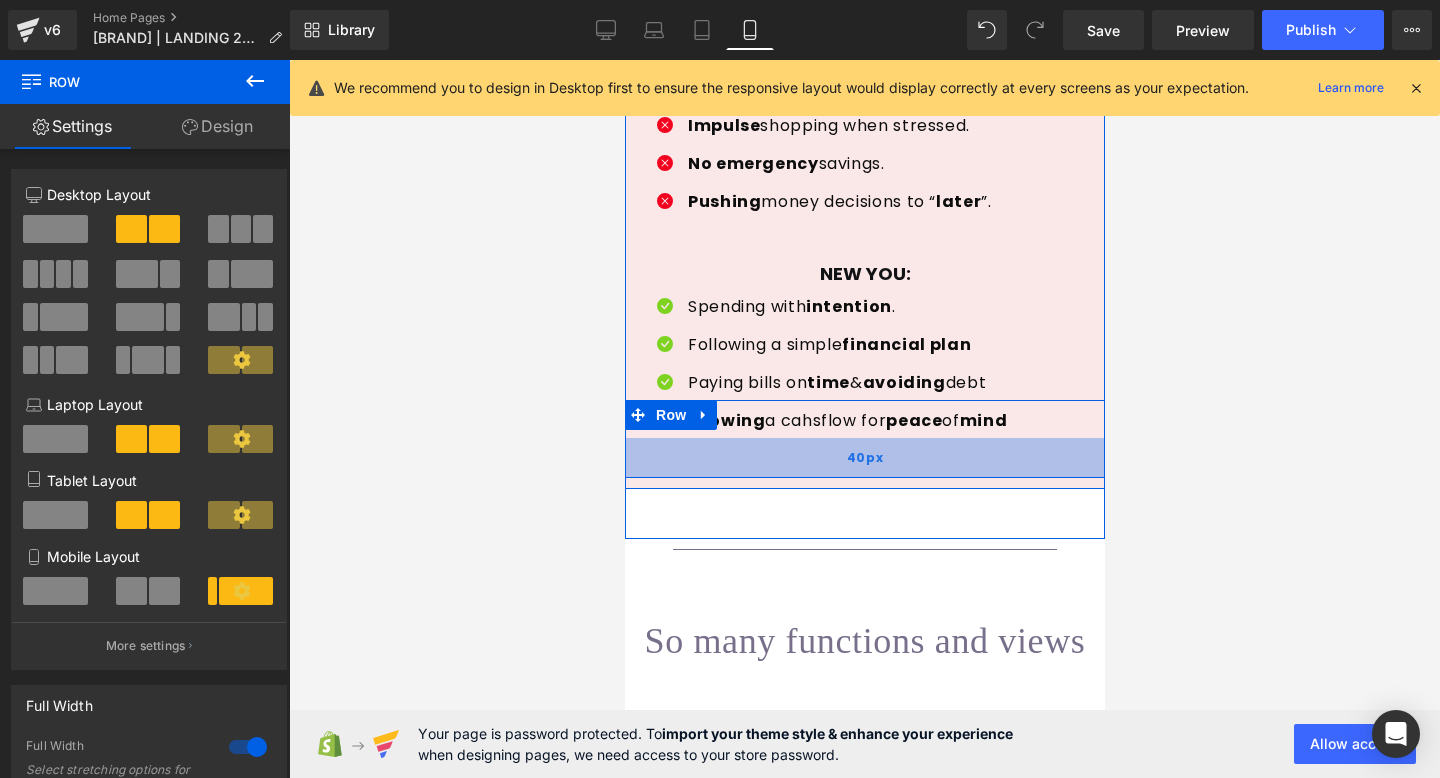 click on "40px" at bounding box center (864, 458) 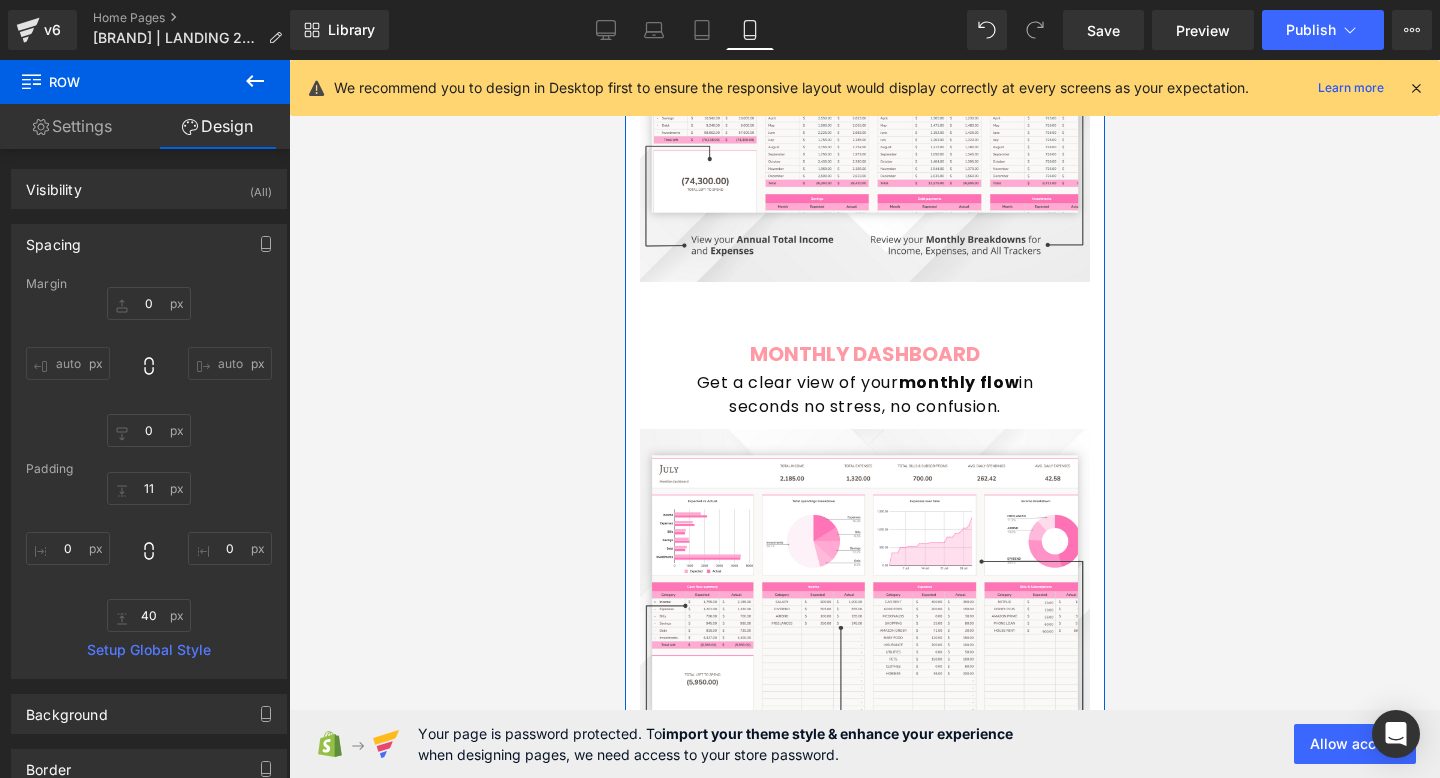 scroll, scrollTop: 5391, scrollLeft: 0, axis: vertical 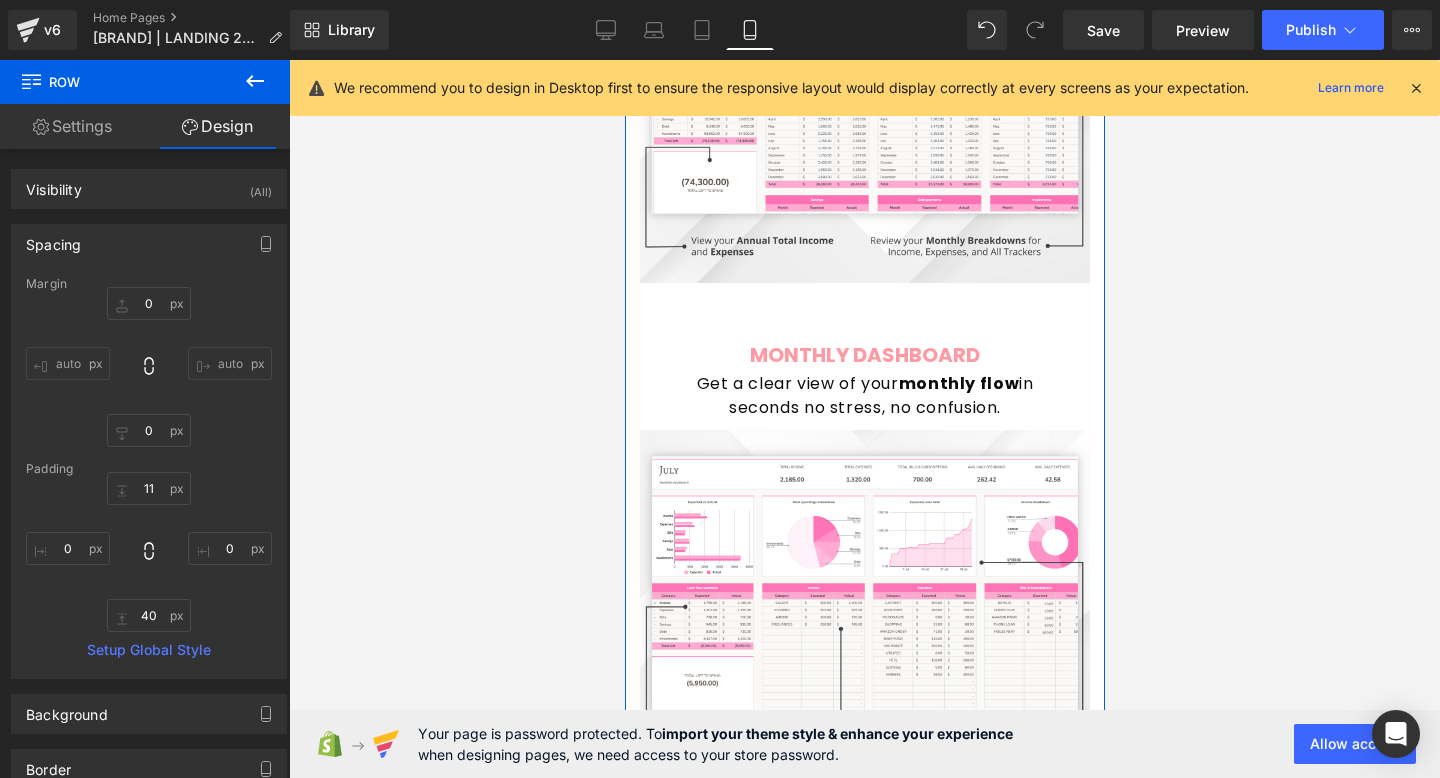 click on "Get a clear view of your  monthly flow  in seconds no stress, no confusion." at bounding box center [864, 396] 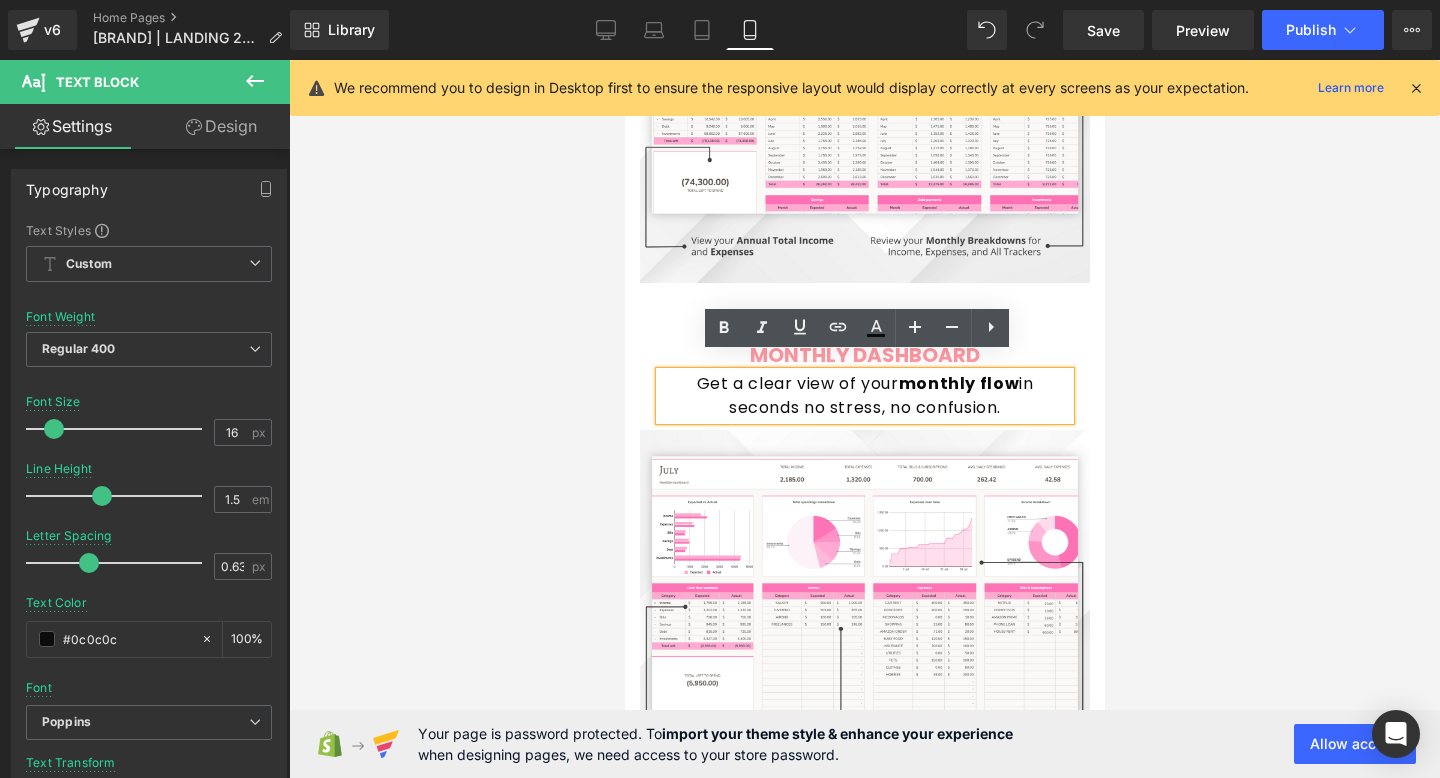click on "Get a clear view of your  monthly flow  in seconds no stress, no confusion." at bounding box center (864, 396) 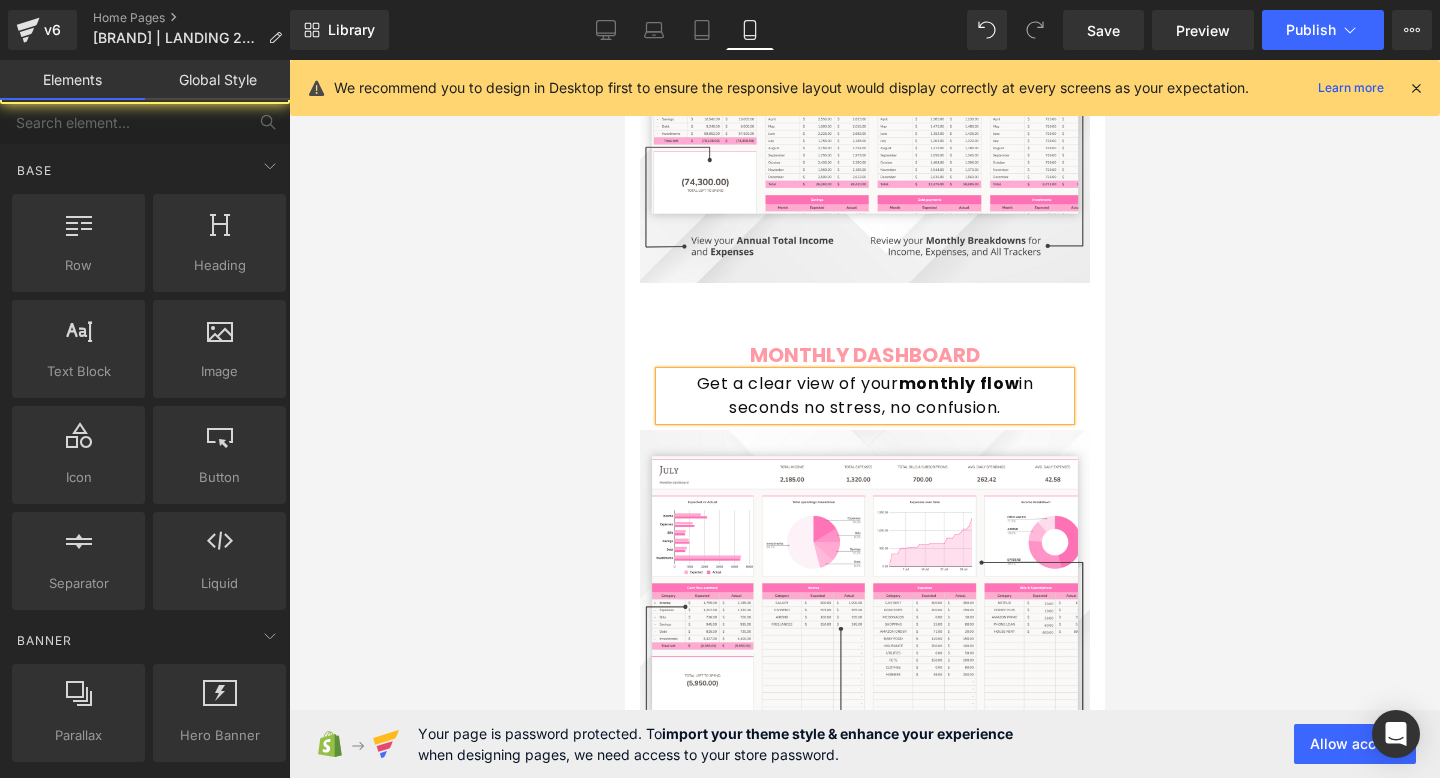 click at bounding box center (864, 419) 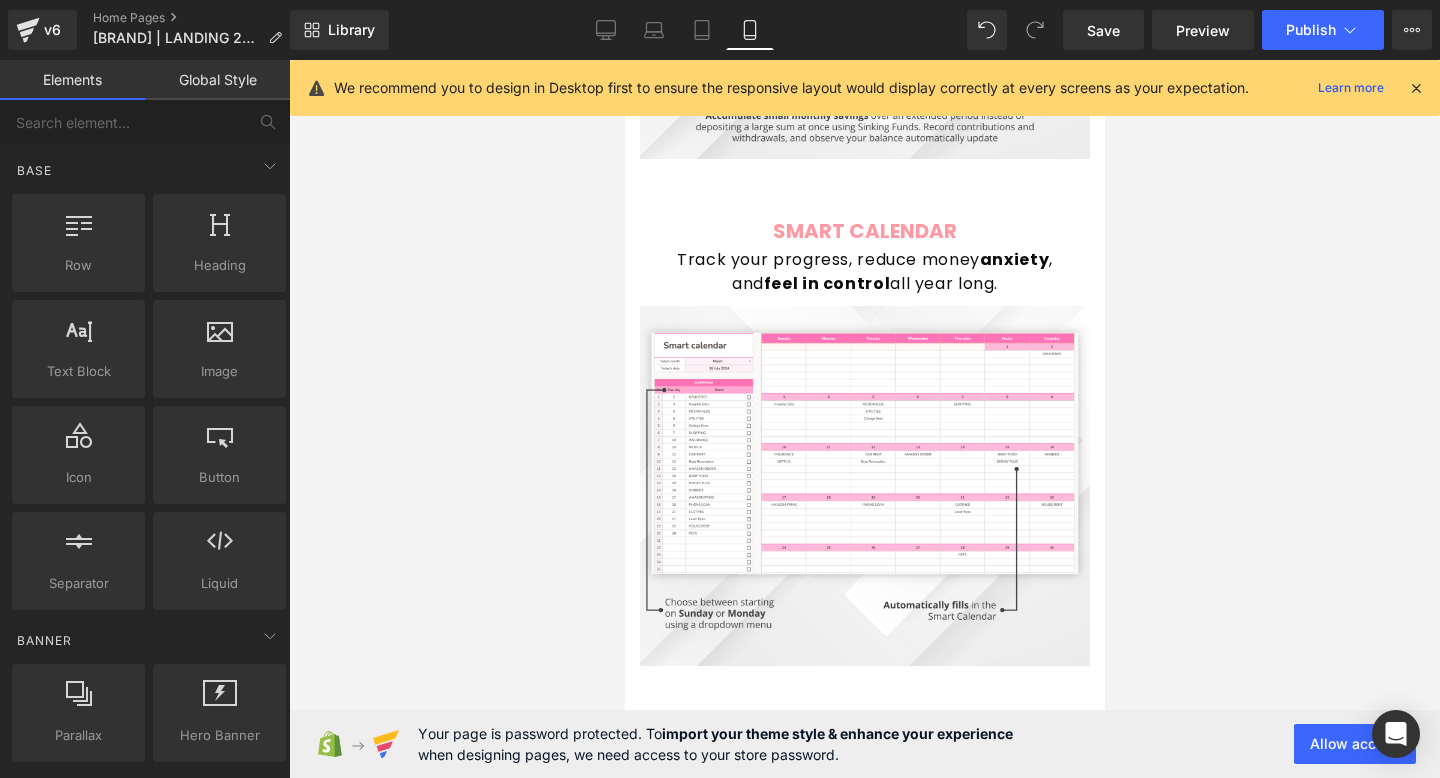 scroll, scrollTop: 7541, scrollLeft: 0, axis: vertical 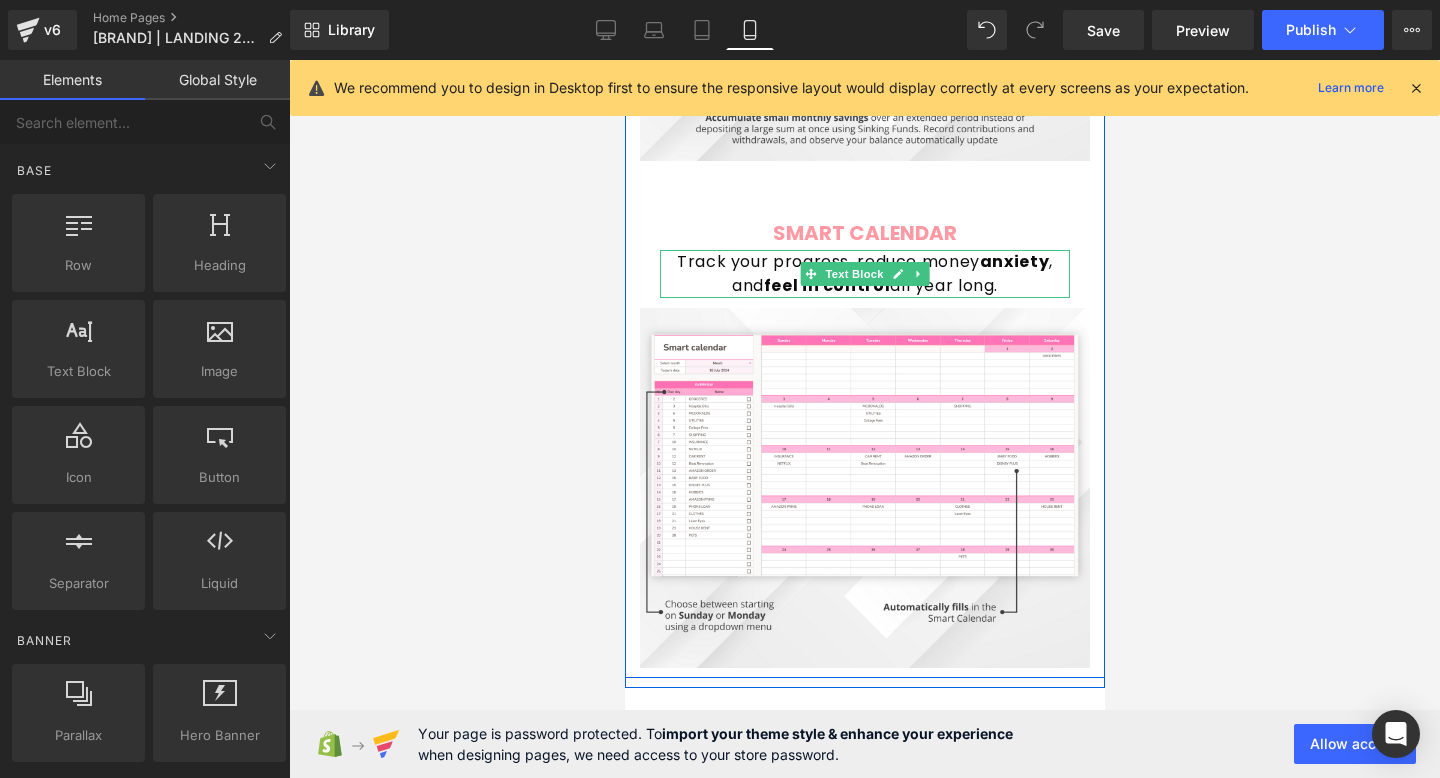 click on "feel in contro" at bounding box center [823, 285] 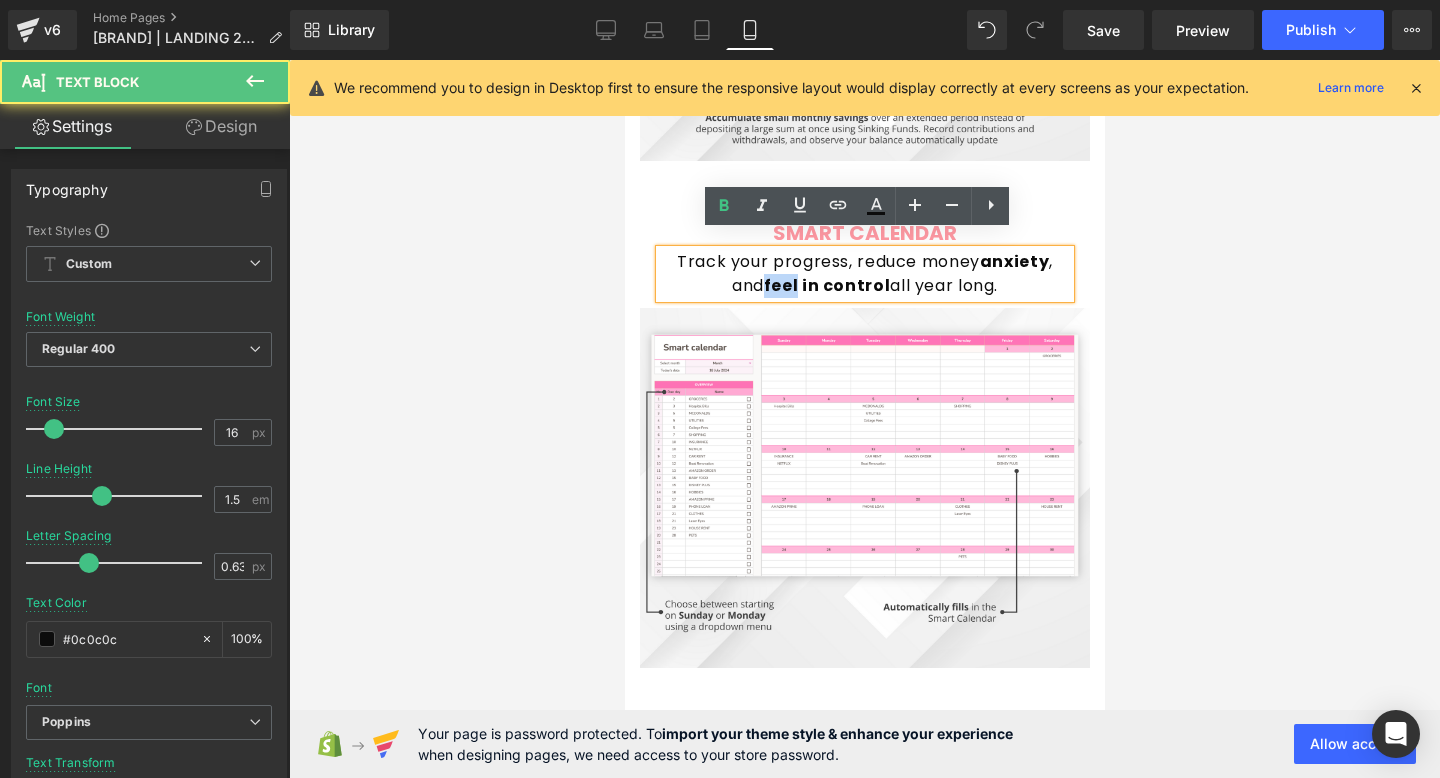 click on "feel in contro" at bounding box center (823, 285) 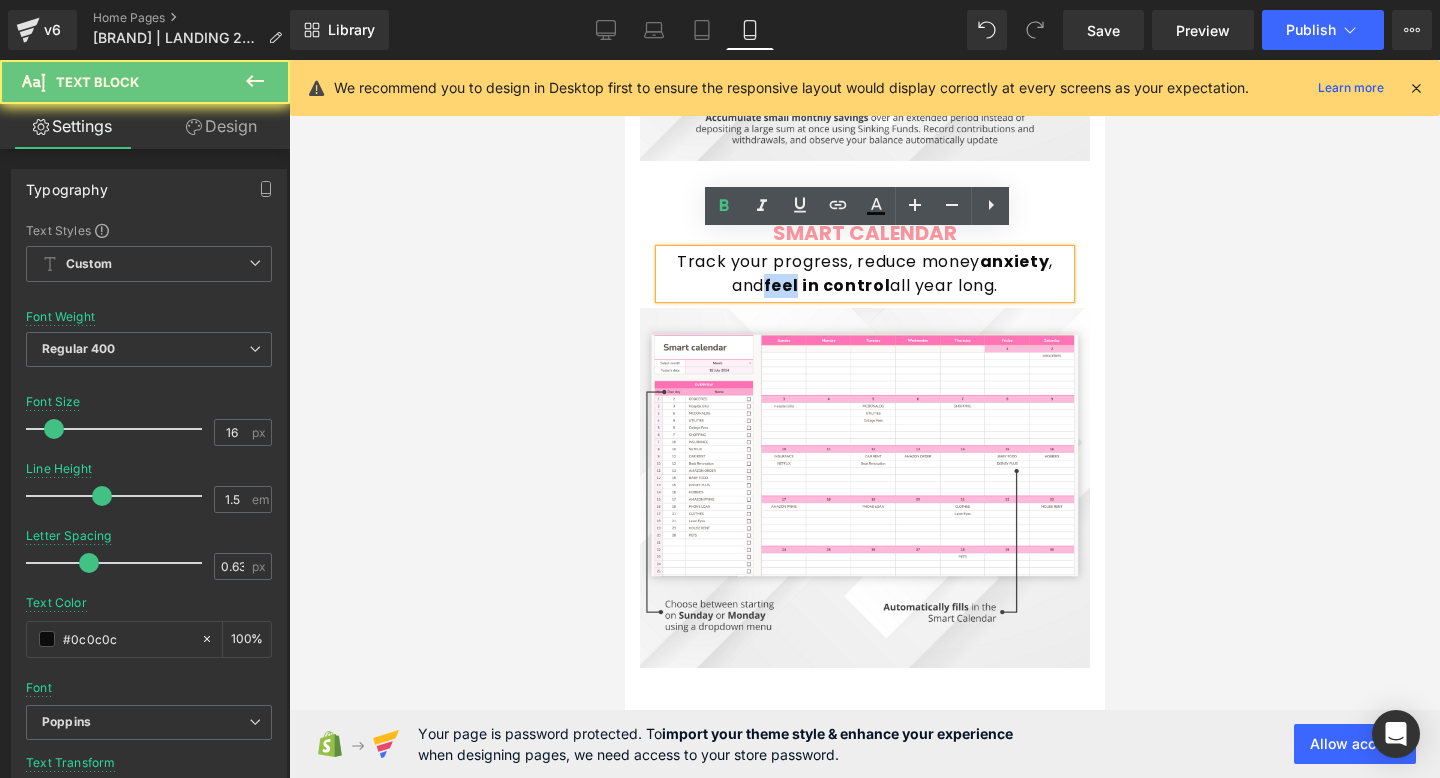 click on "feel in contro" at bounding box center [823, 285] 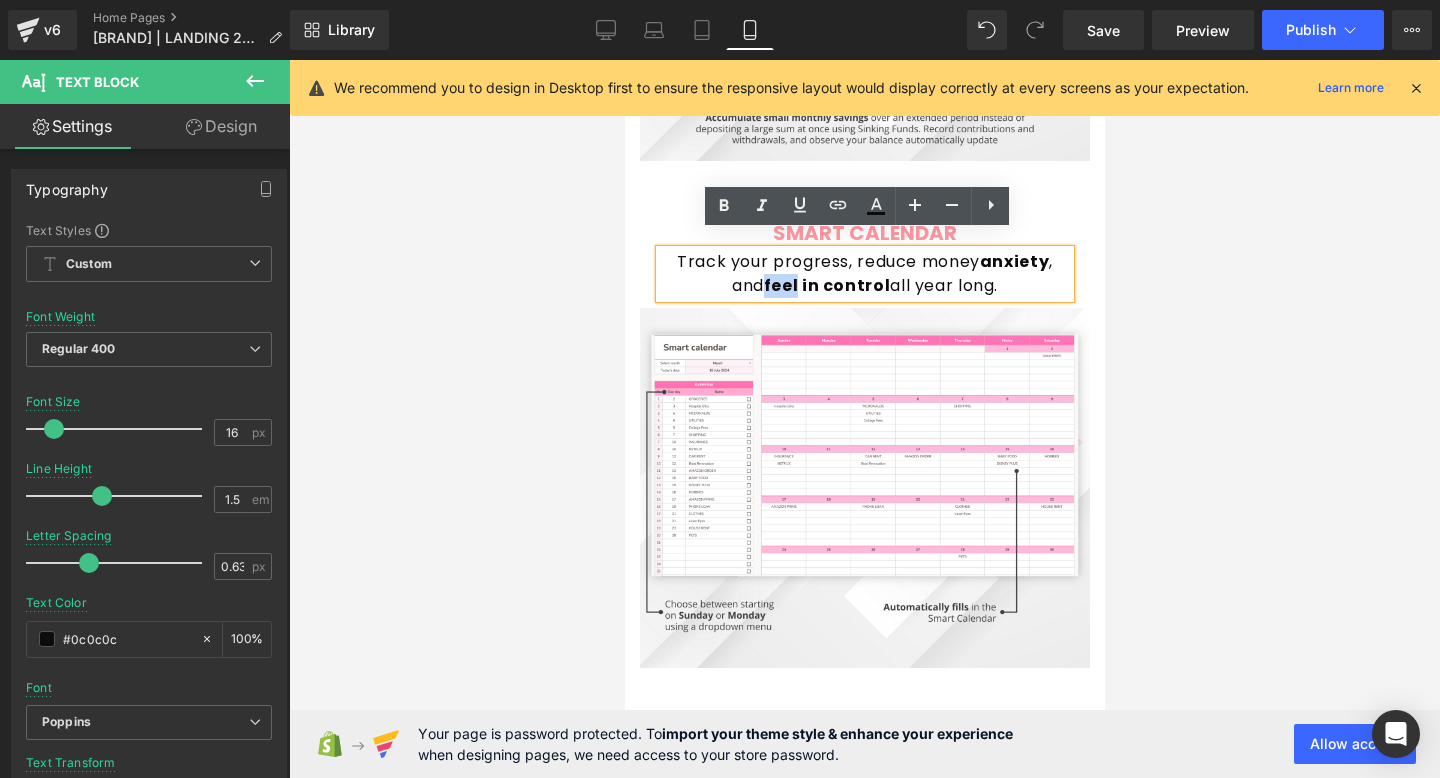 click on "feel in contro" at bounding box center (823, 285) 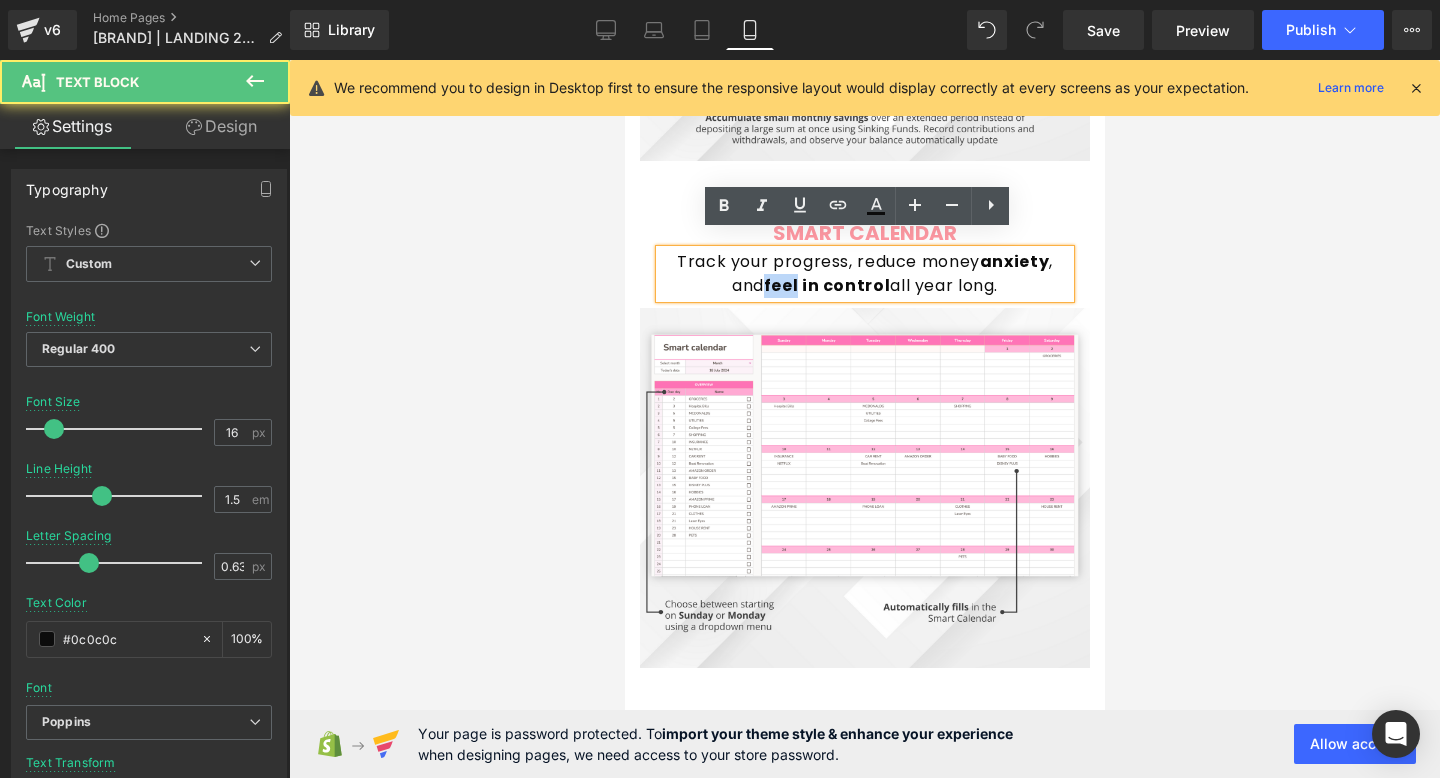 click on "feel in contro" at bounding box center (823, 285) 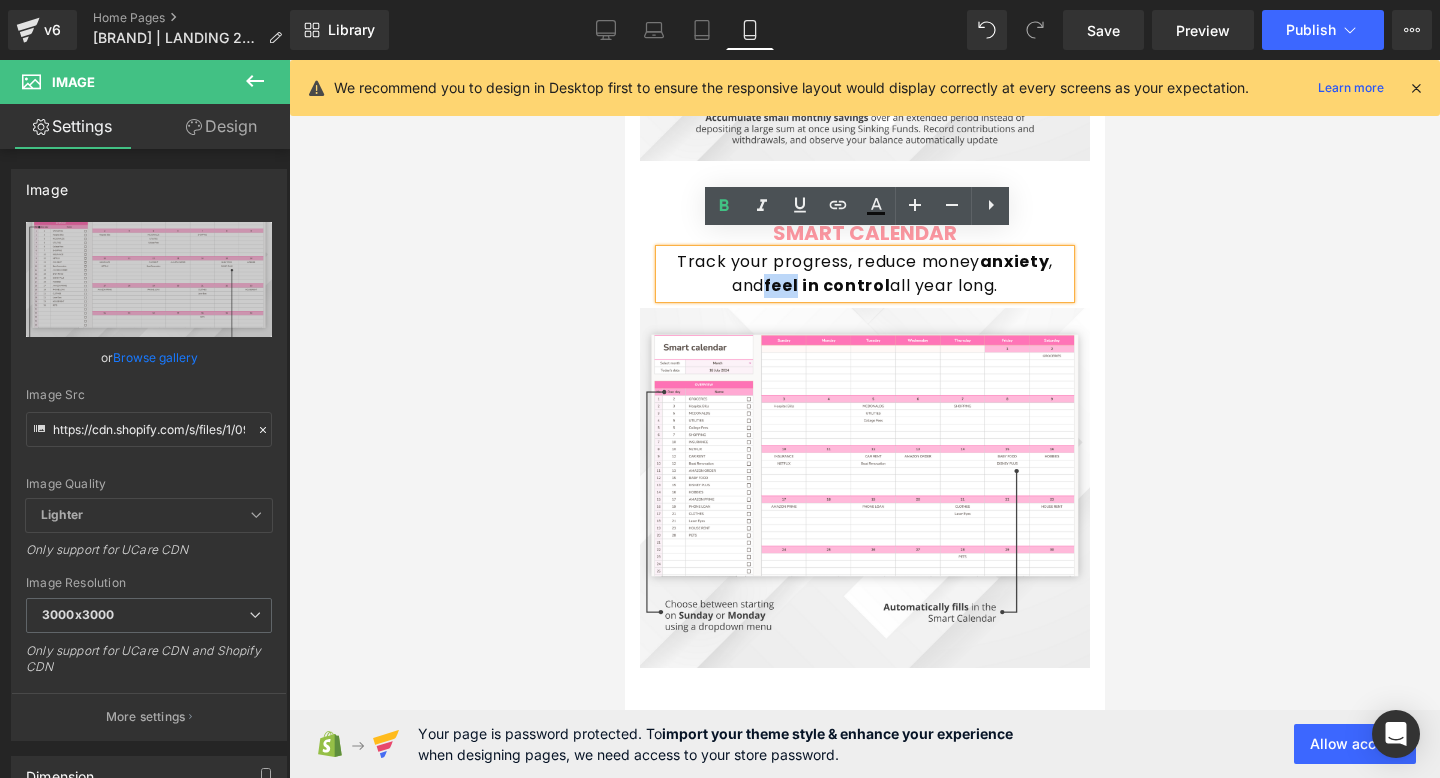 click on "Image" at bounding box center [864, 488] 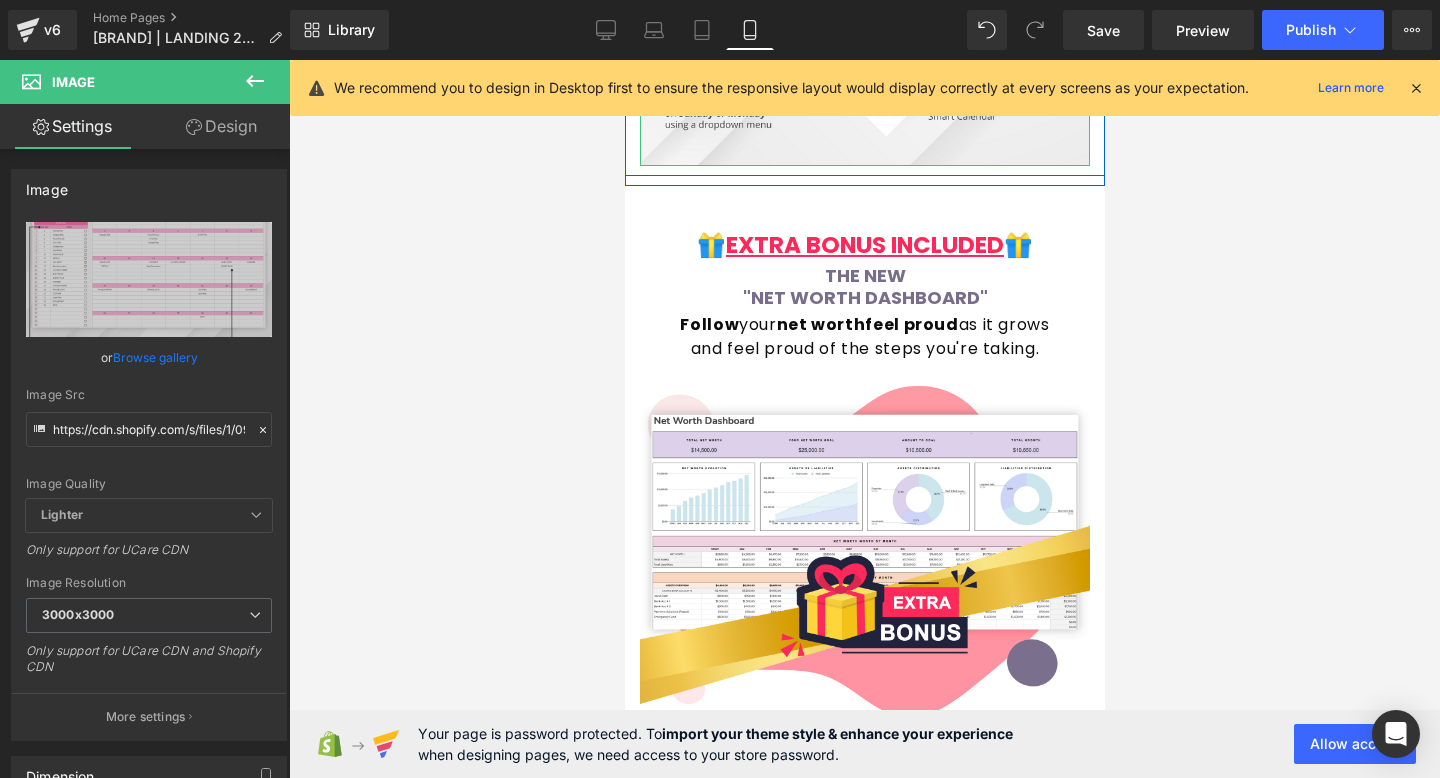 scroll, scrollTop: 8128, scrollLeft: 0, axis: vertical 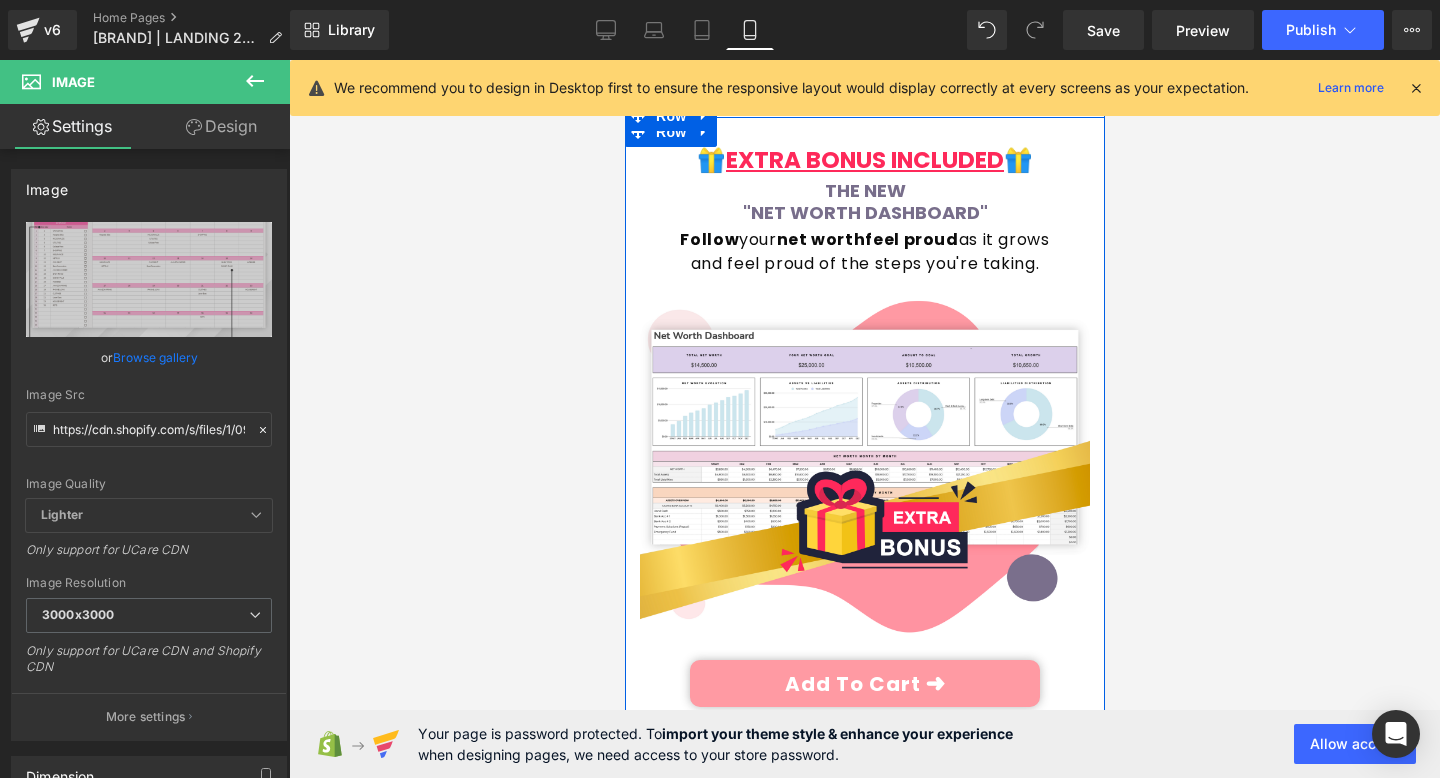 click on "Follow your net worth feel proud as it grows and feel proud of the steps you're taking." at bounding box center (864, 252) 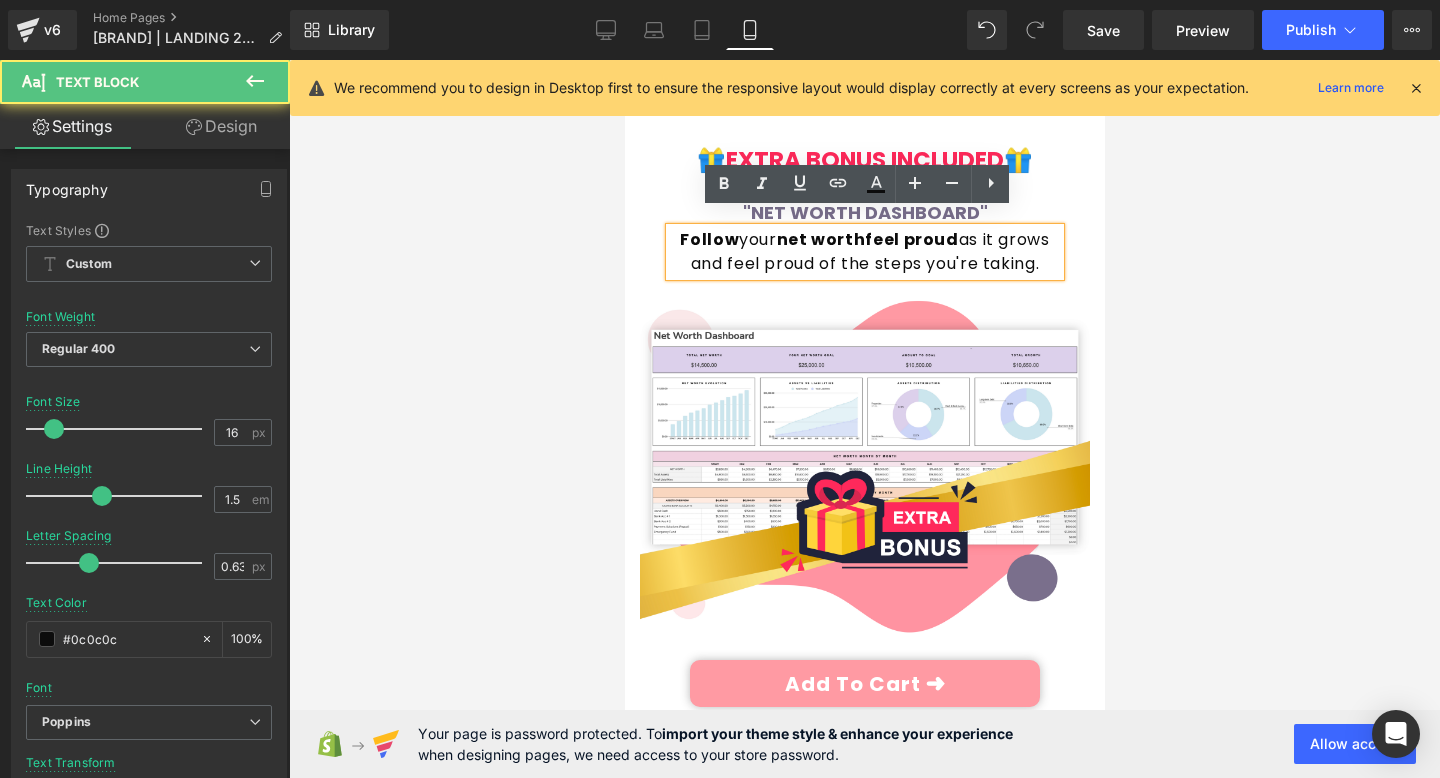 click on "feel proud" at bounding box center (910, 239) 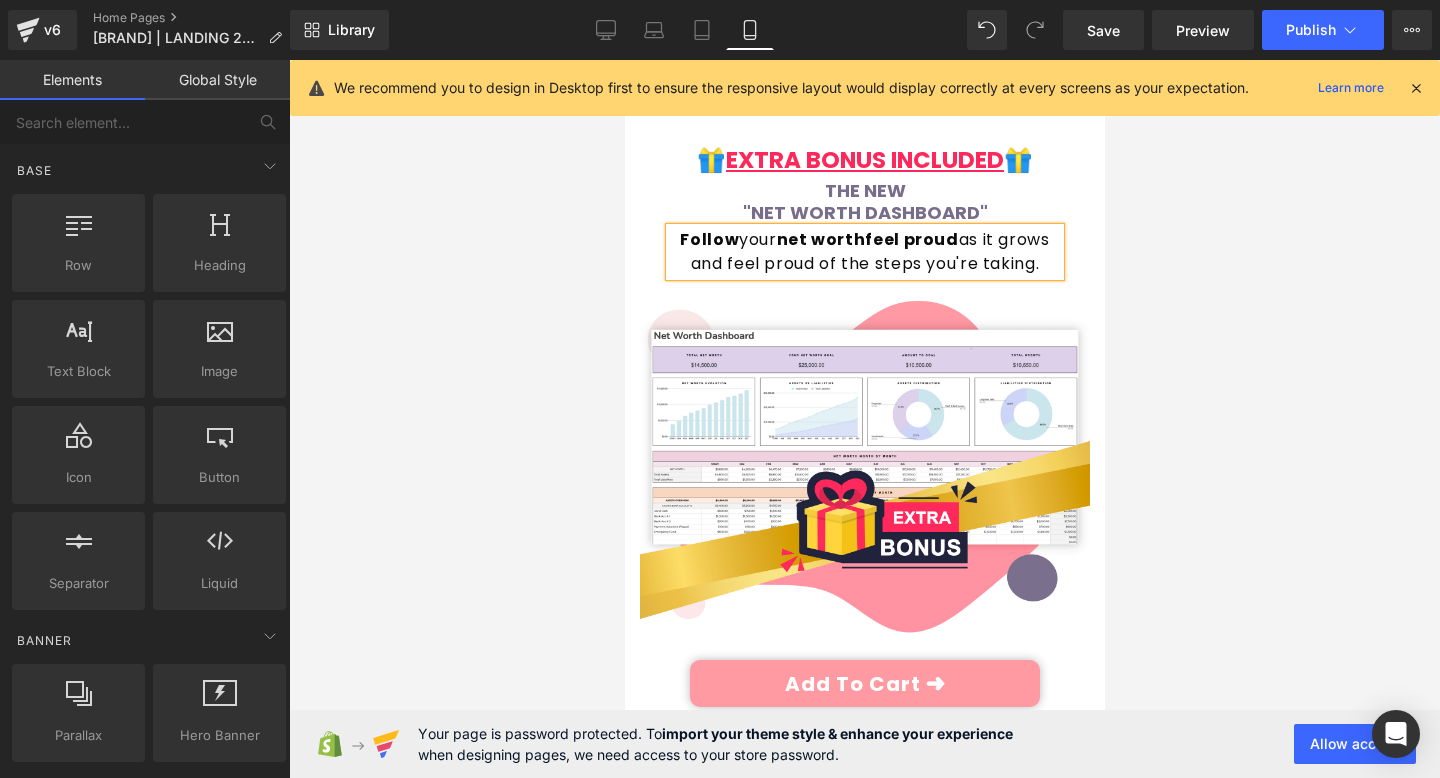 click at bounding box center [864, 419] 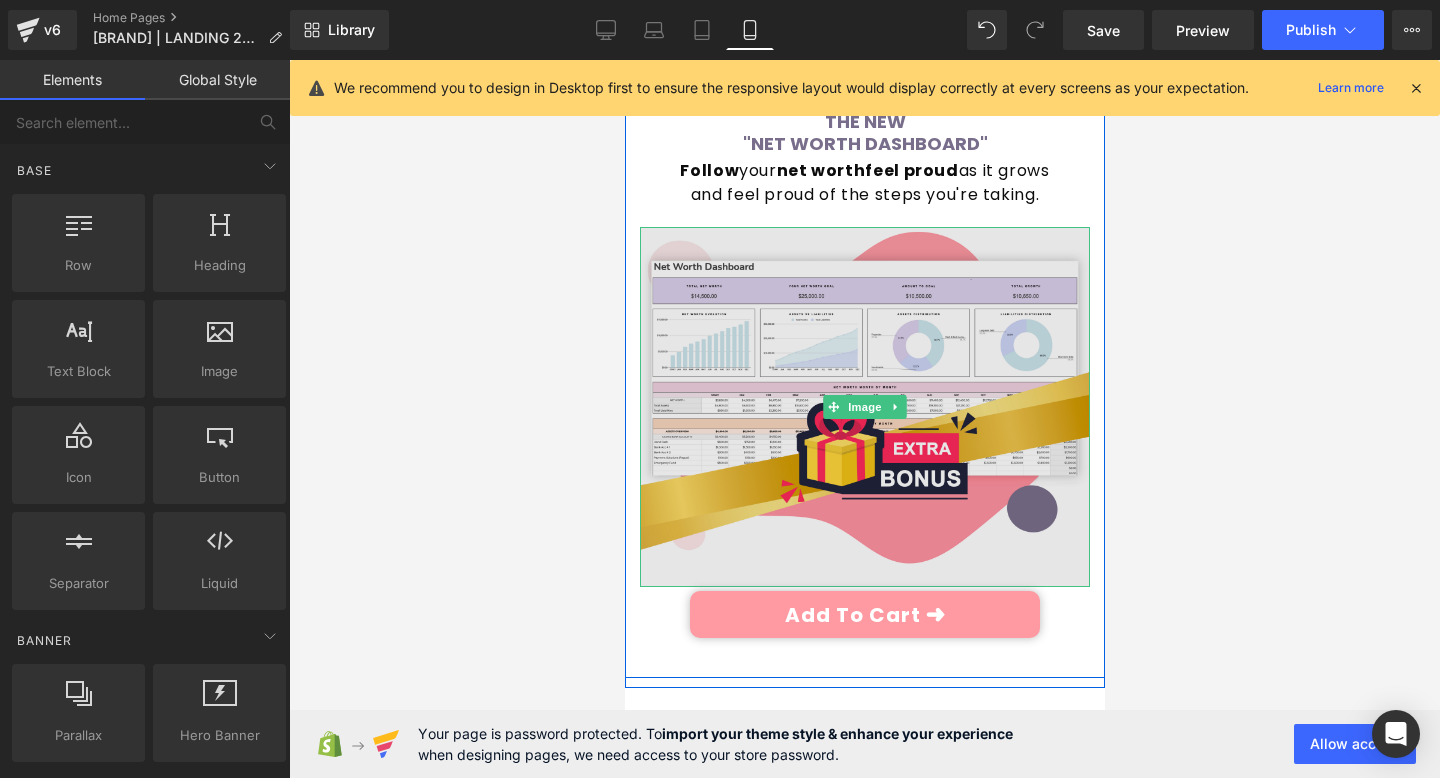 scroll, scrollTop: 8200, scrollLeft: 0, axis: vertical 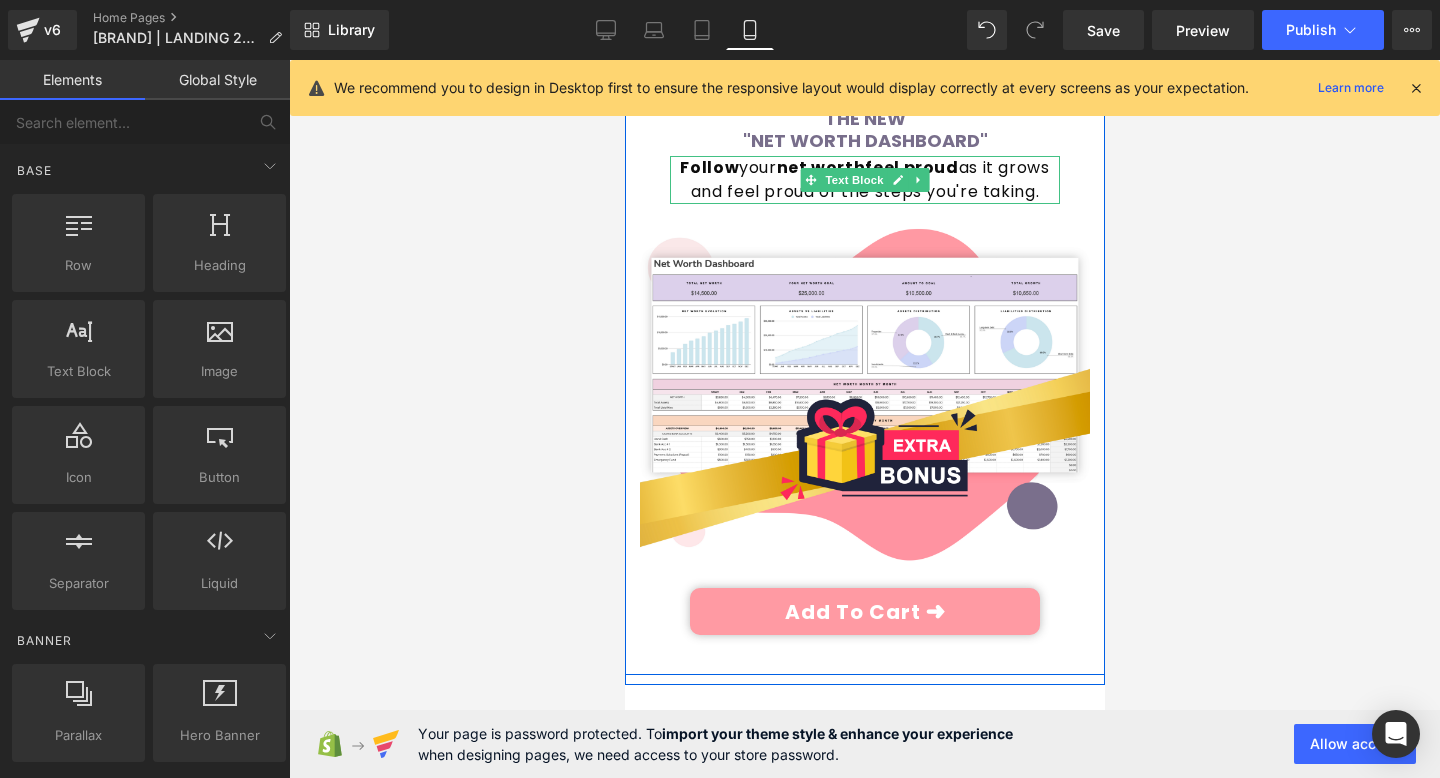 click on "Follow your net worth  feel proud  as it grows and feel proud of the steps you're taking." at bounding box center [864, 180] 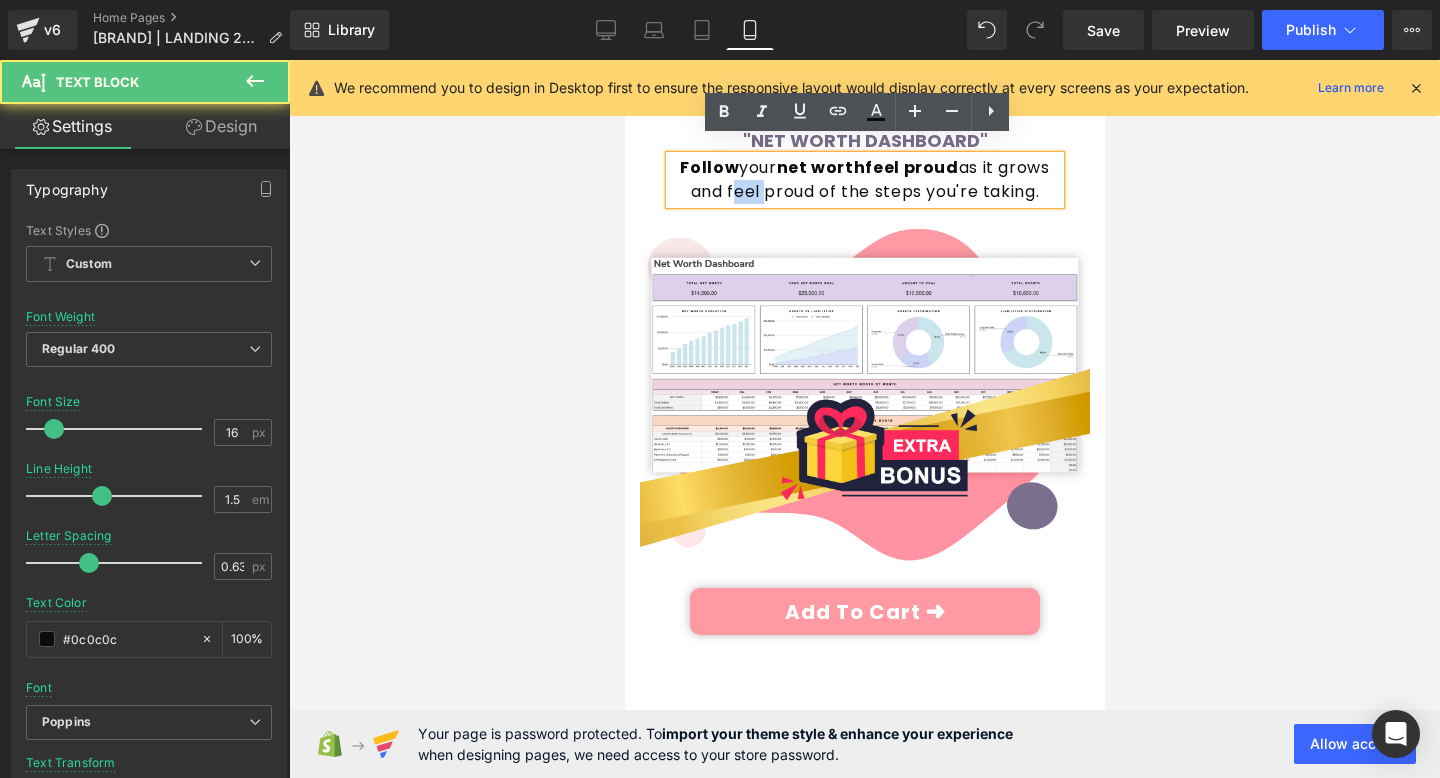 click on "Follow your net worth  feel proud  as it grows and feel proud of the steps you're taking." at bounding box center (864, 180) 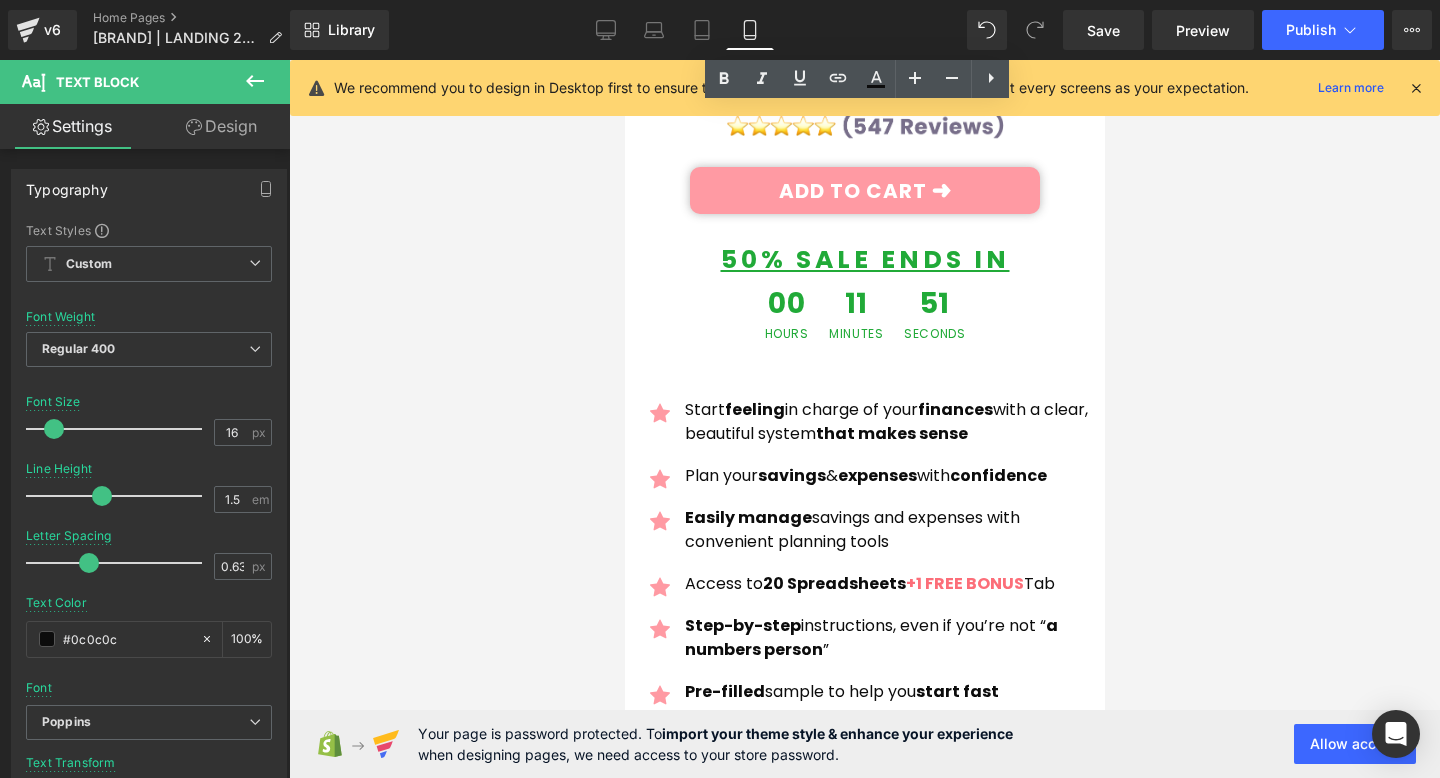 scroll, scrollTop: 13218, scrollLeft: 0, axis: vertical 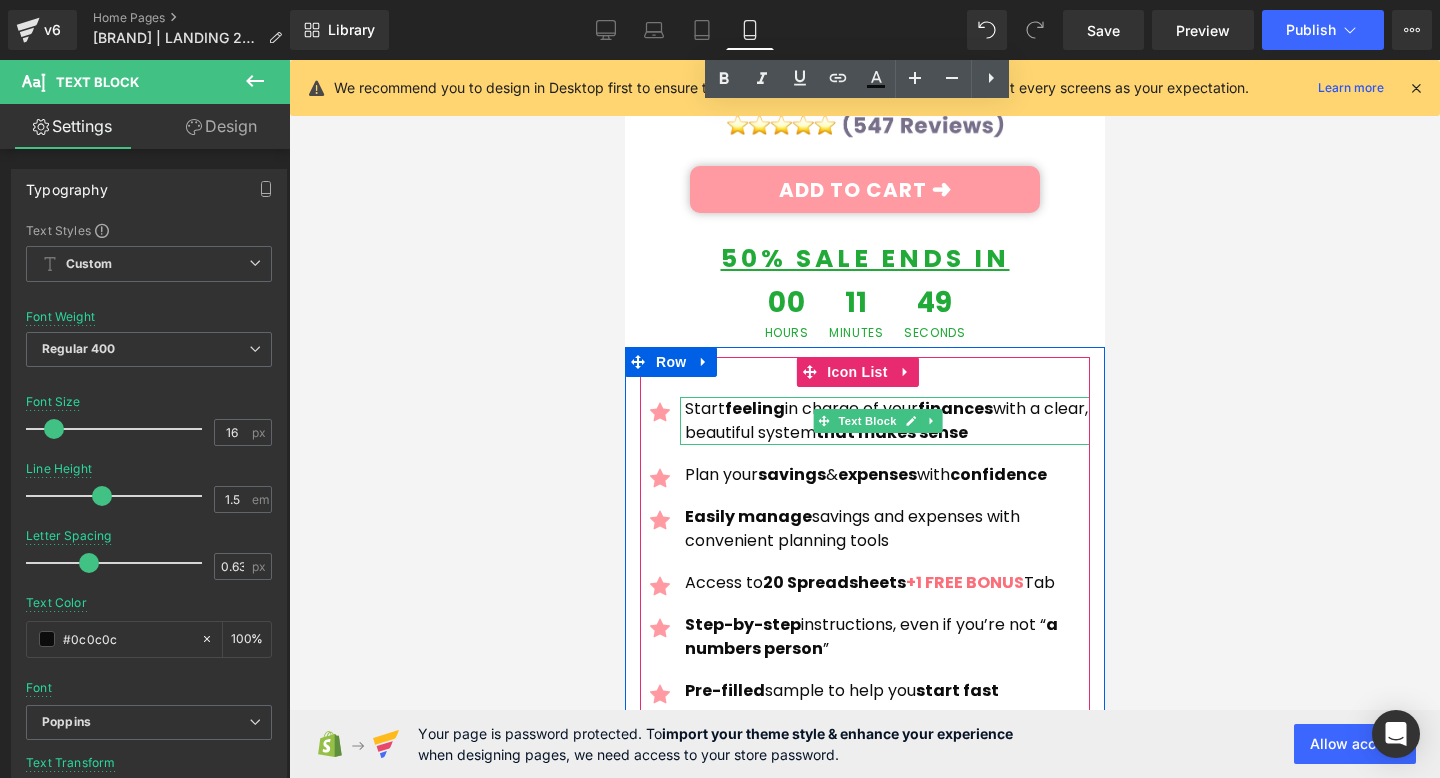 click on "feeling" at bounding box center (754, 408) 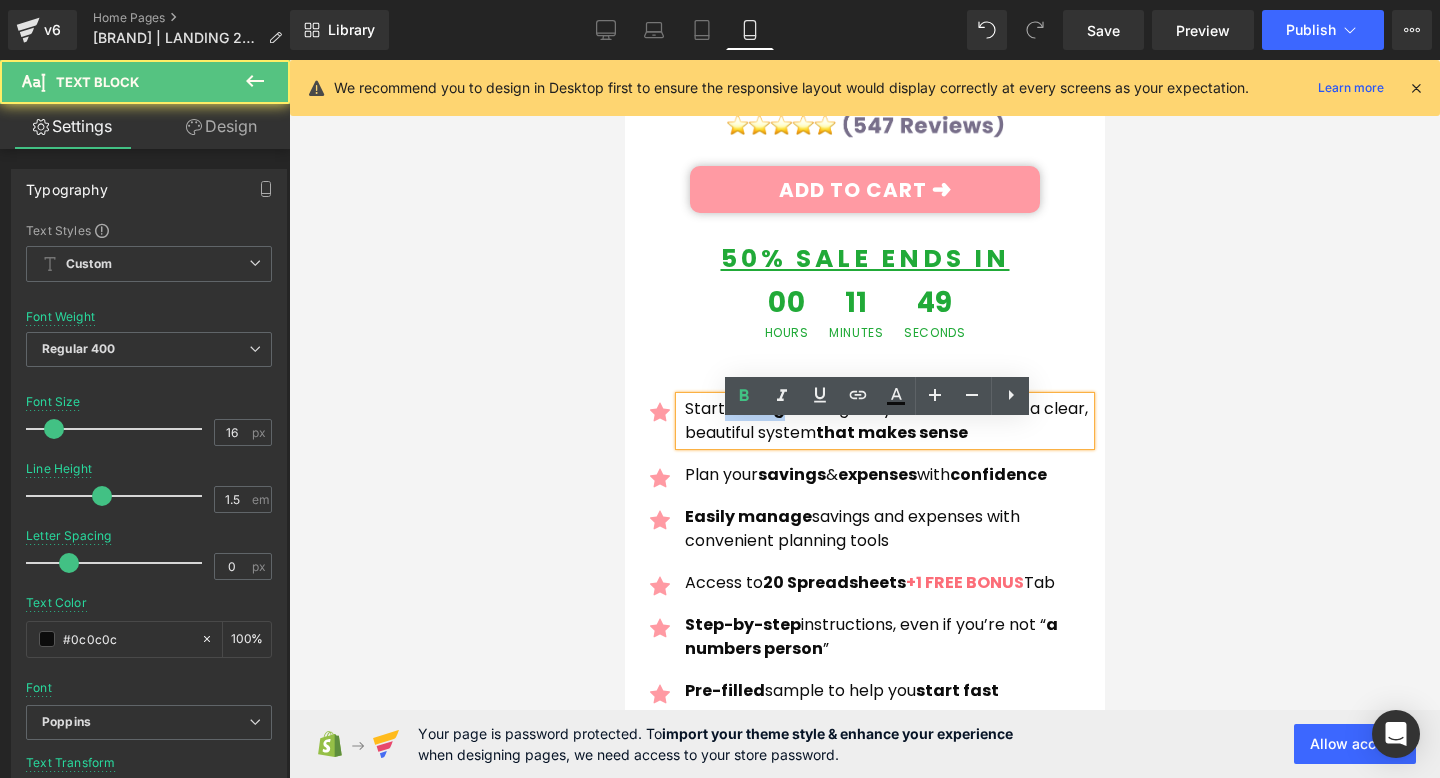 click on "feeling" at bounding box center (754, 408) 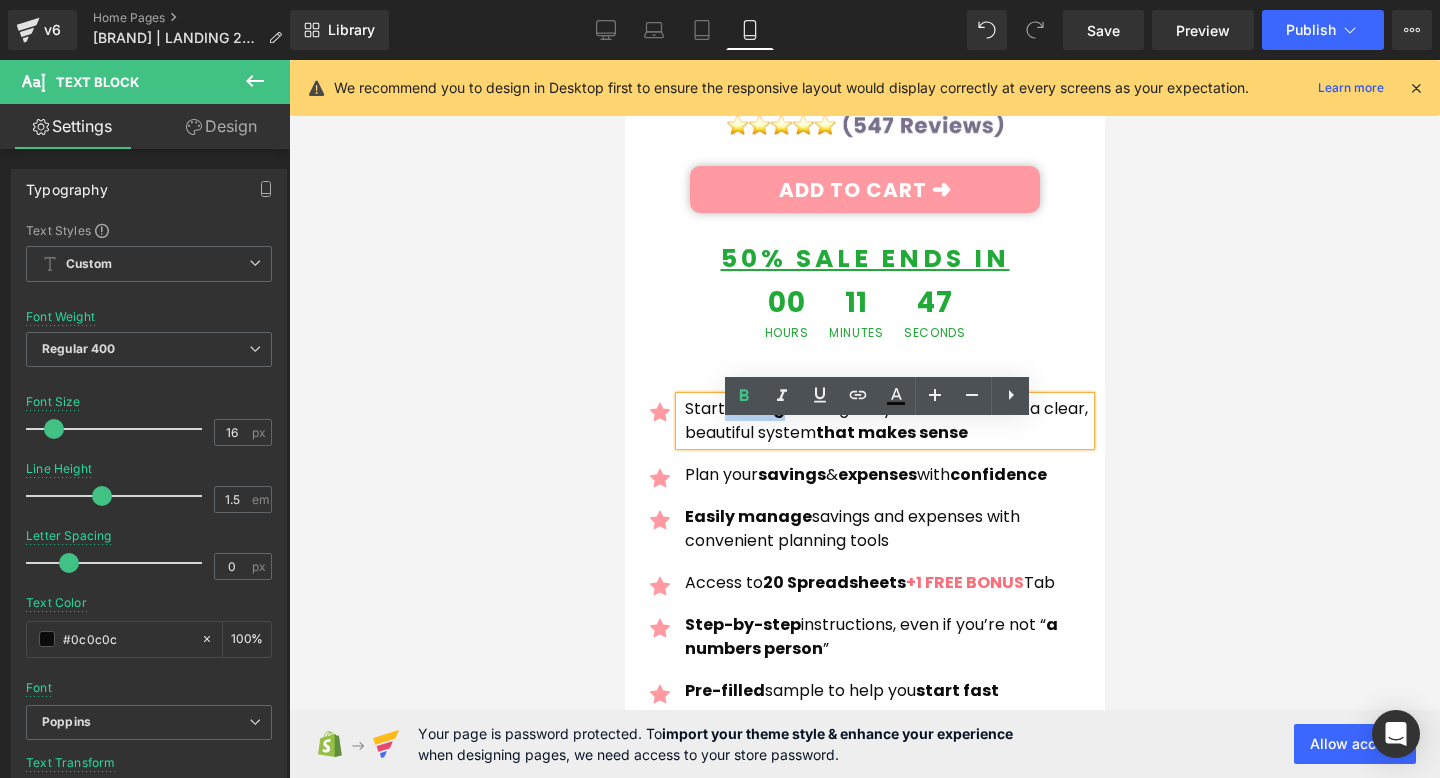 type 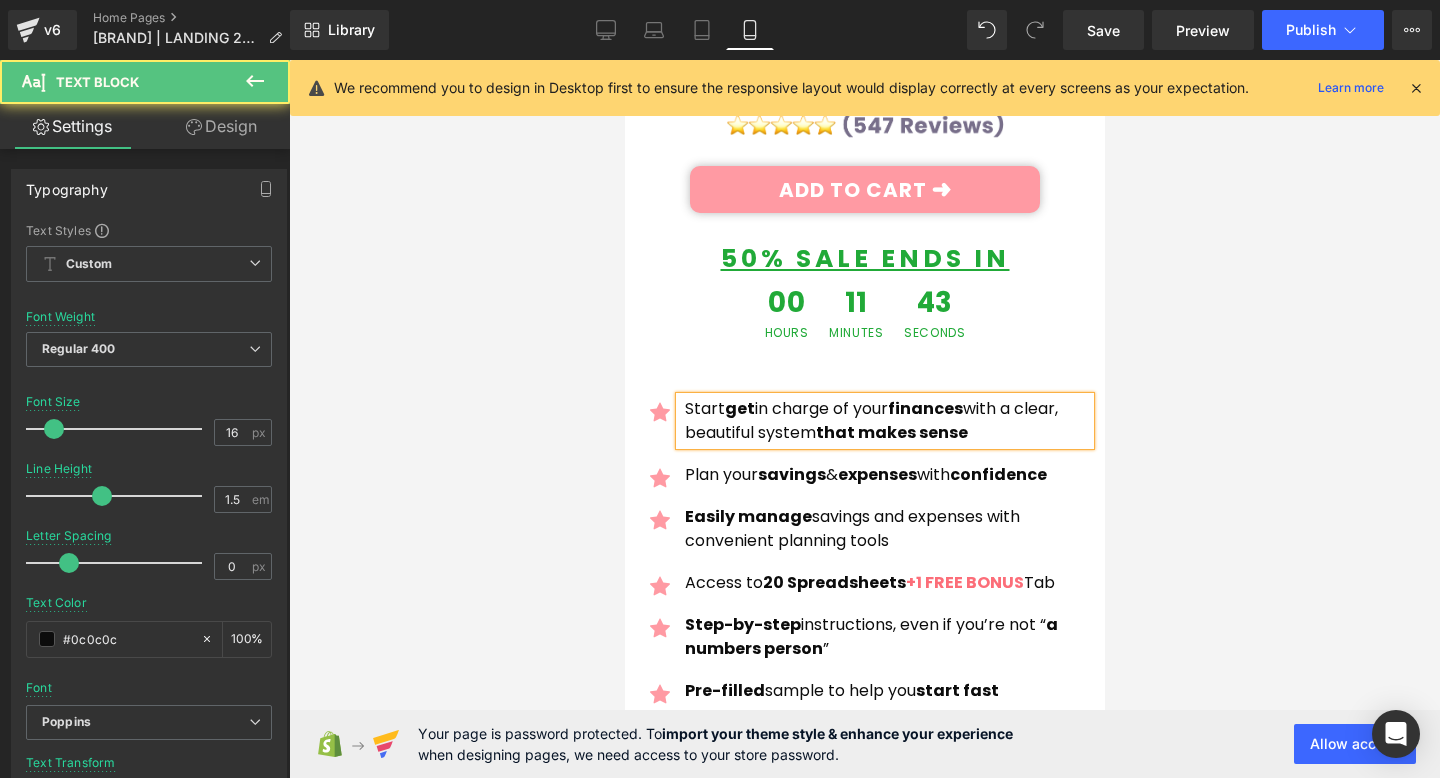 click on "finances" at bounding box center [924, 408] 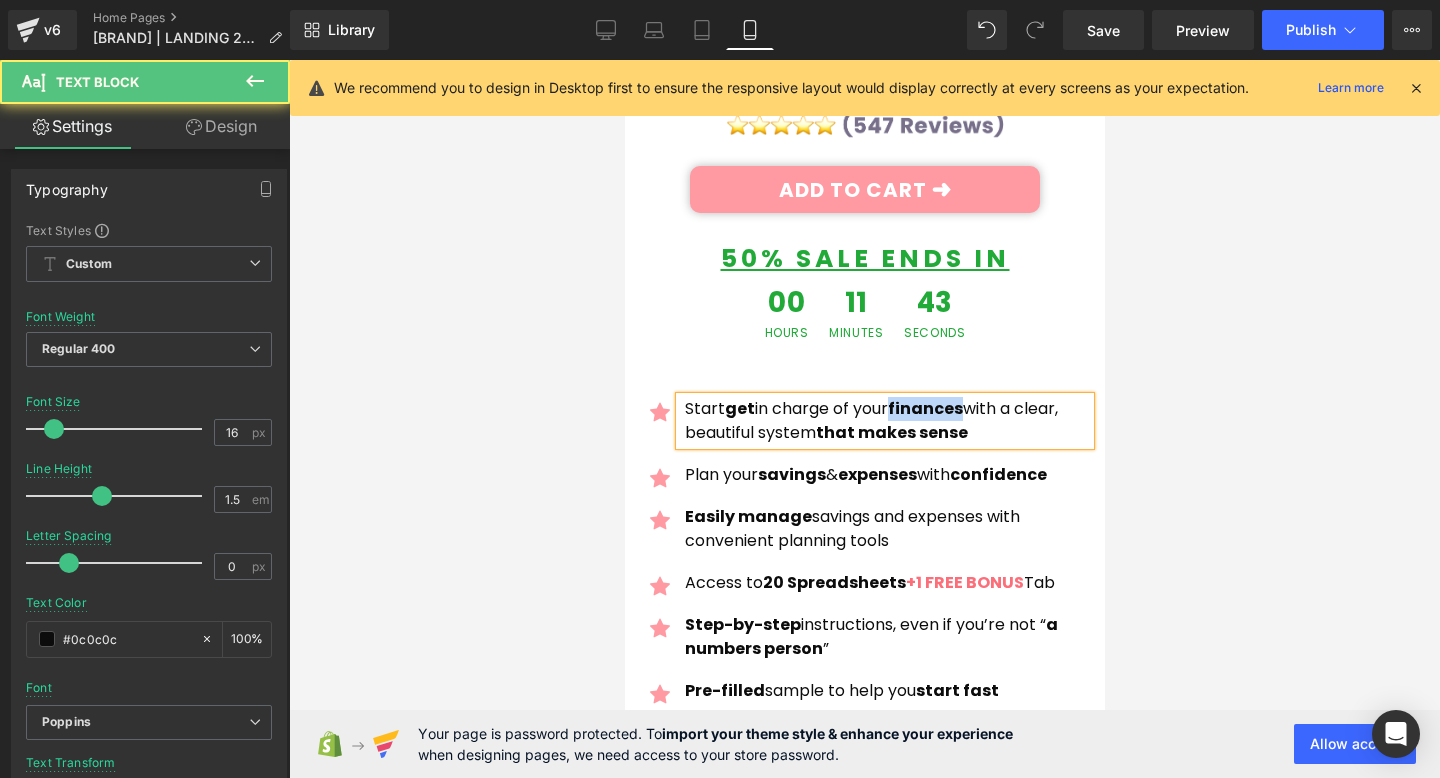 click on "finances" at bounding box center (924, 408) 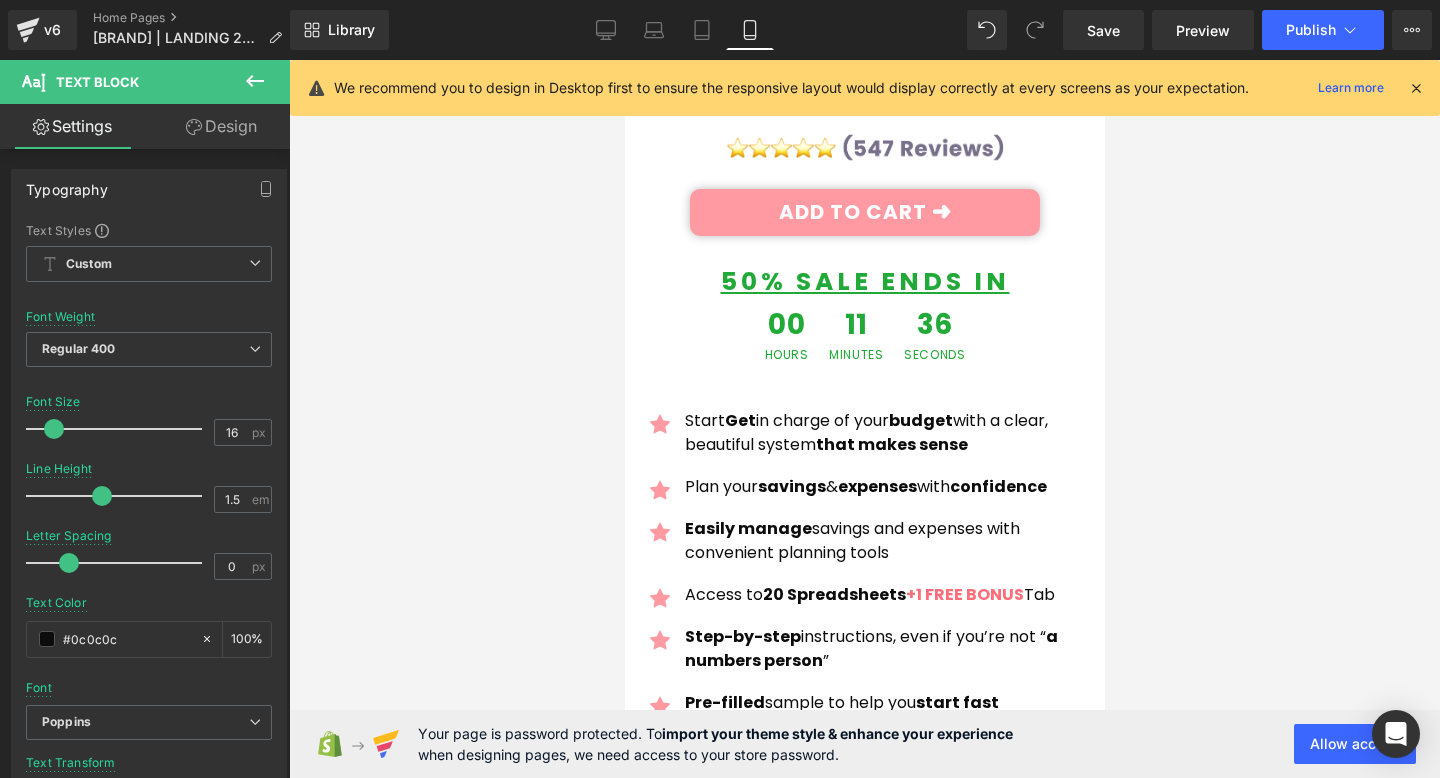 scroll, scrollTop: 797, scrollLeft: 0, axis: vertical 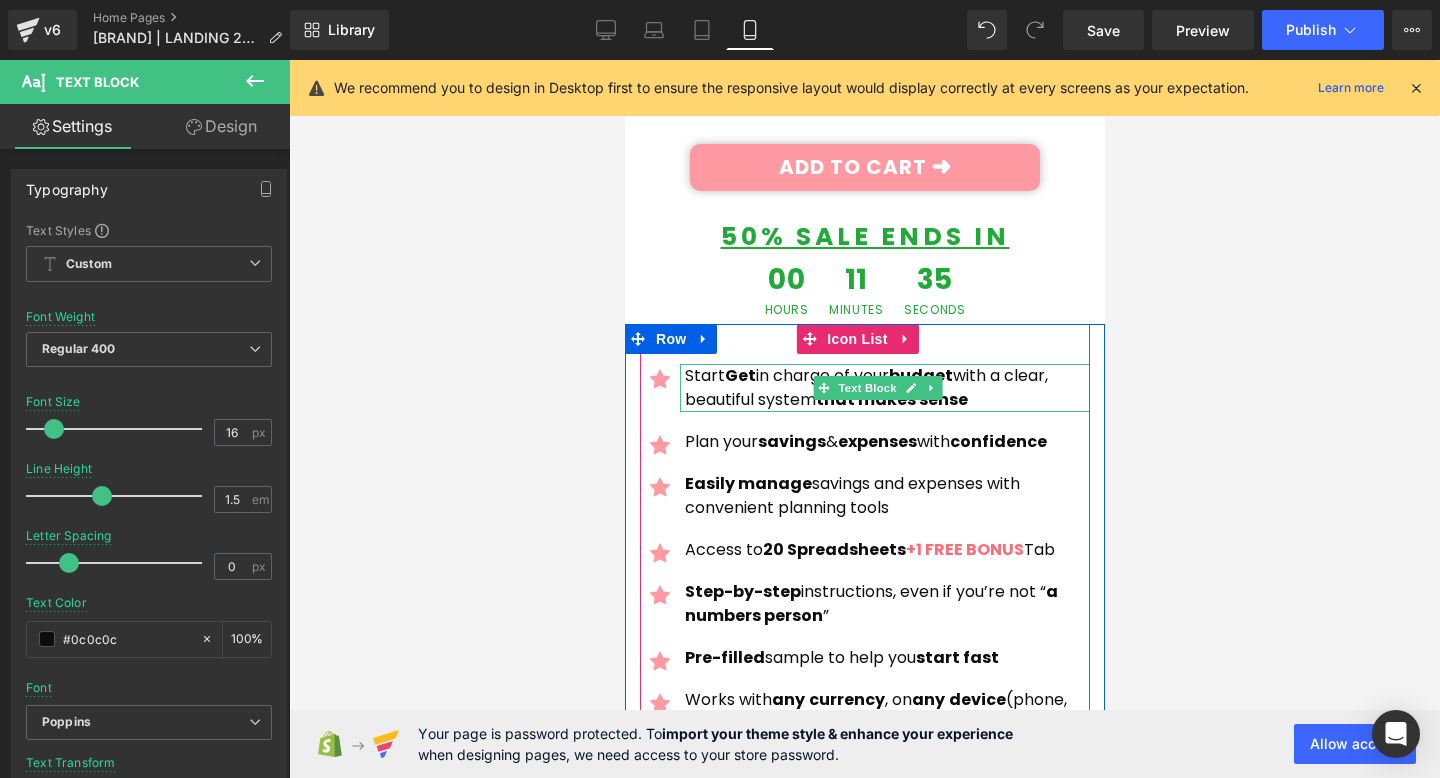 click on "Get" at bounding box center [739, 375] 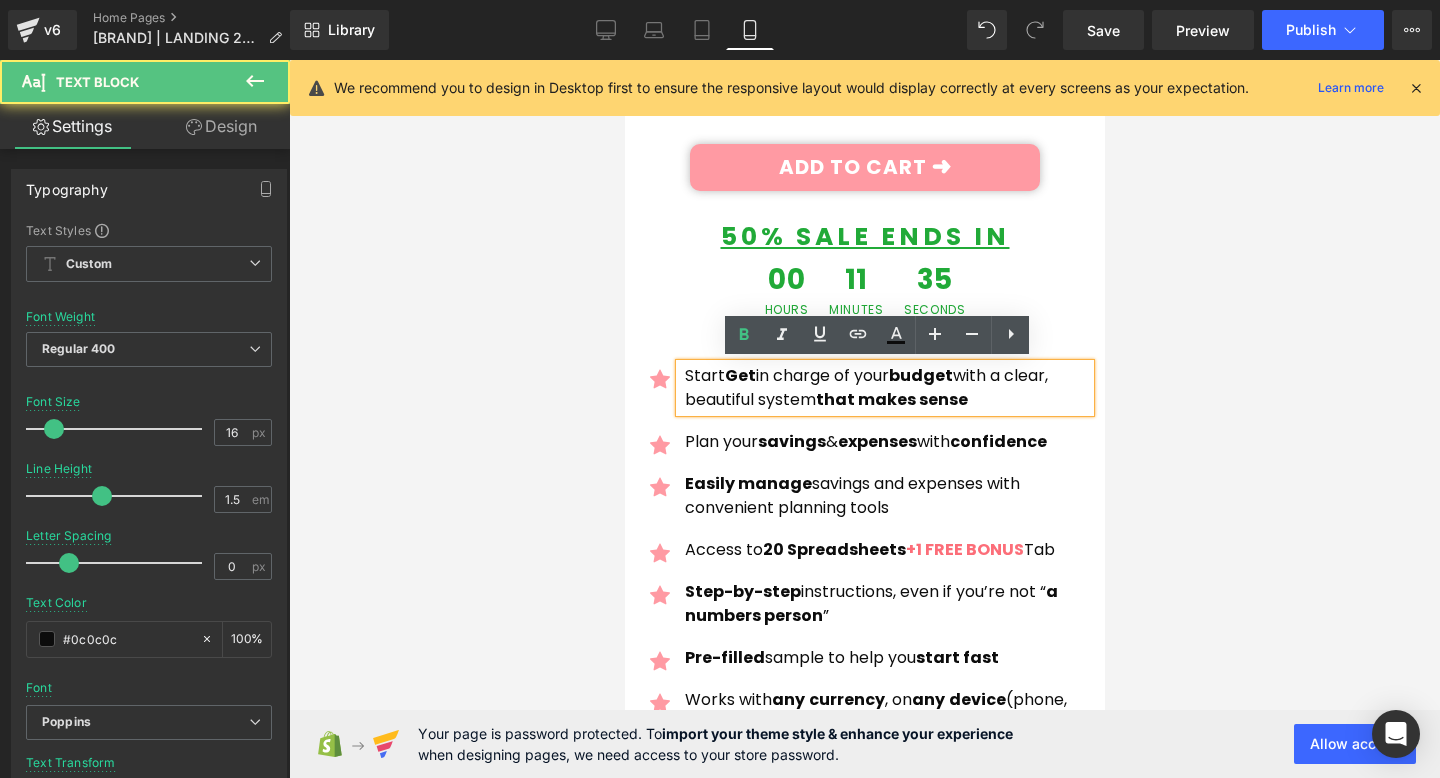 click on "Get" at bounding box center [739, 375] 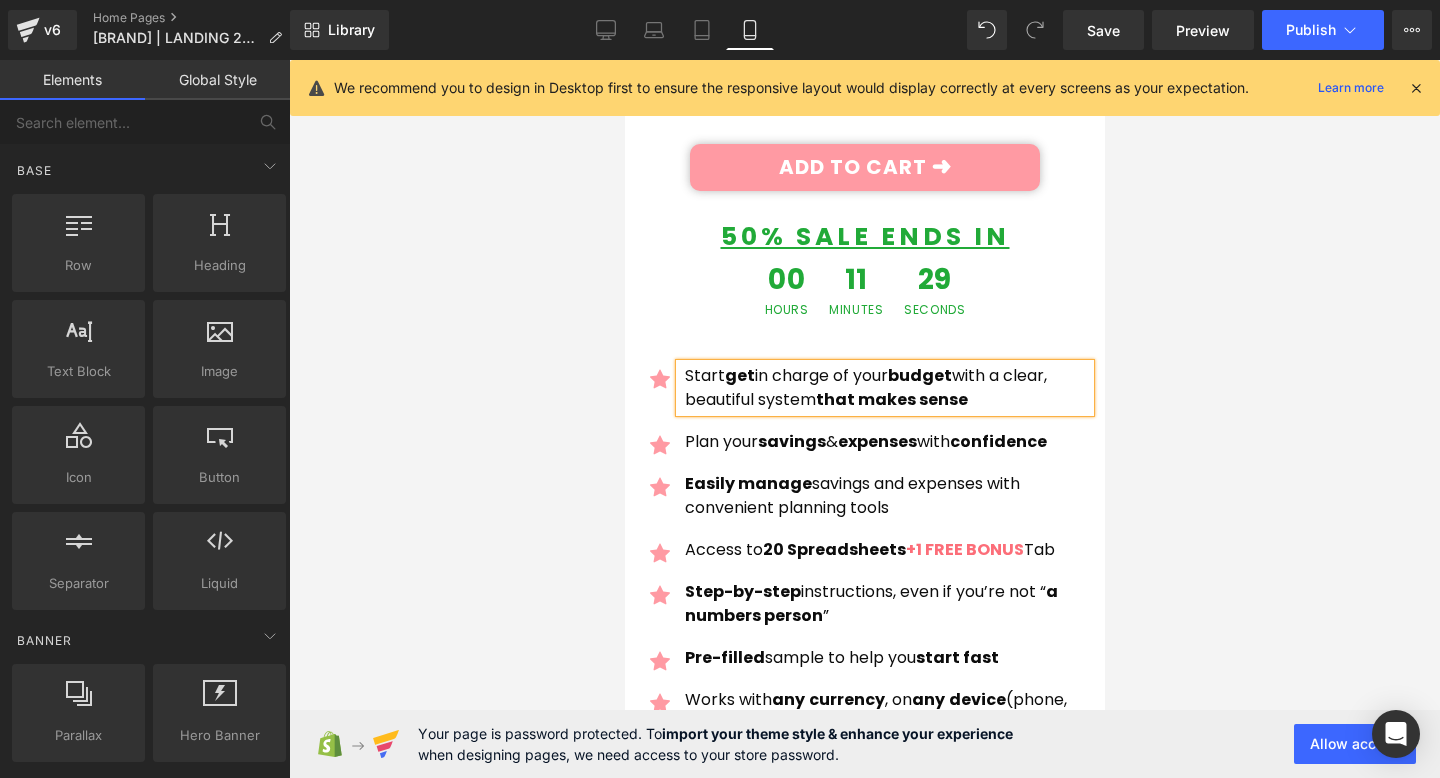 click at bounding box center (864, 419) 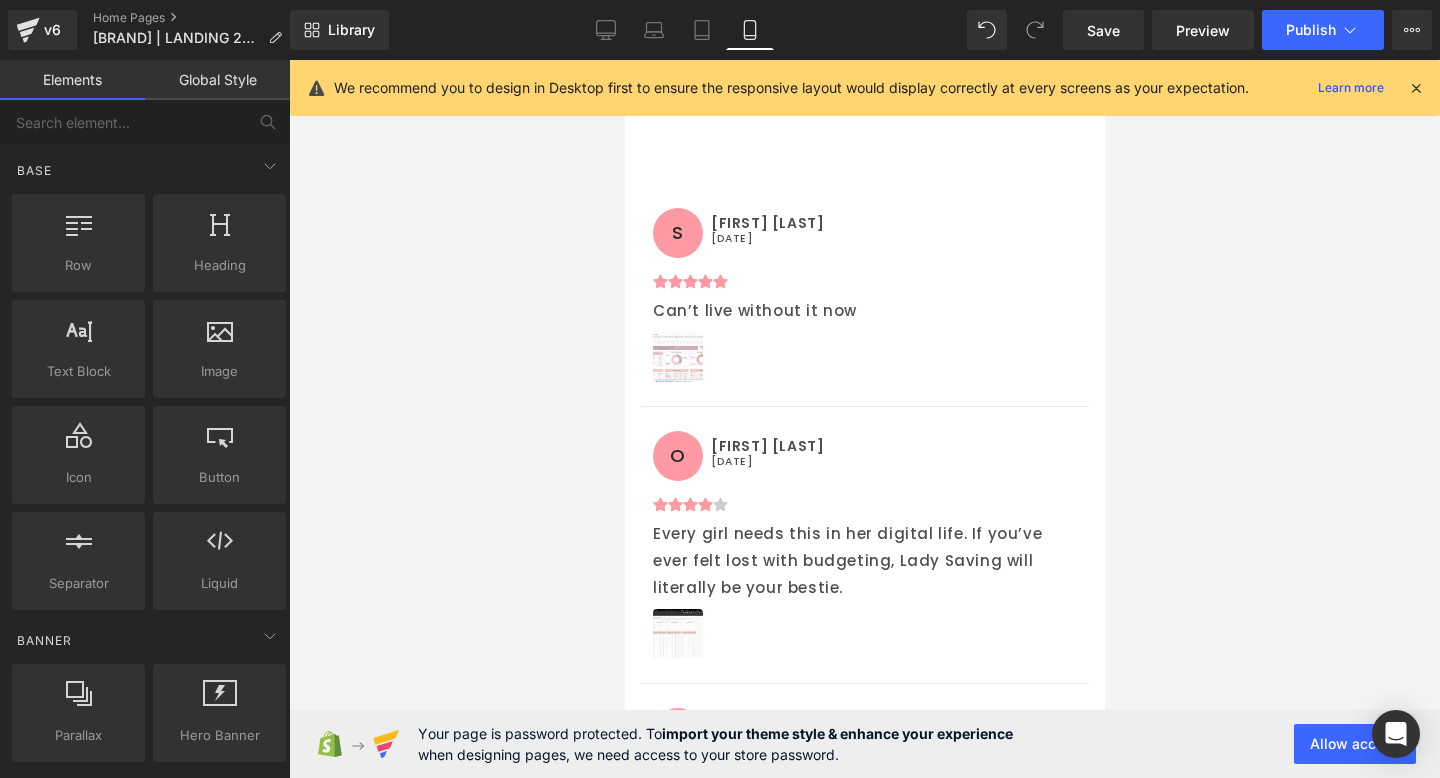 scroll, scrollTop: 14279, scrollLeft: 0, axis: vertical 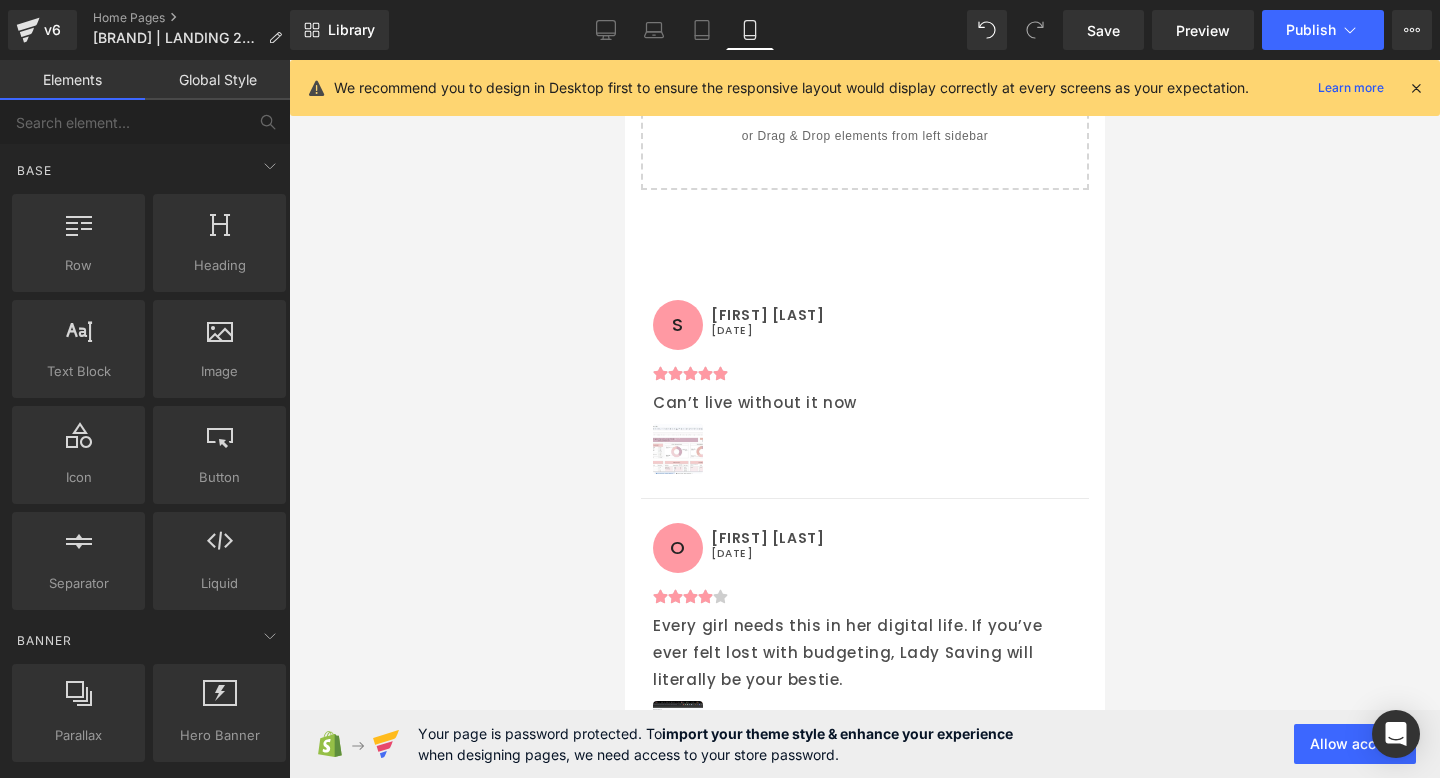 click on "S [LAST] [DATE]" at bounding box center (864, 325) 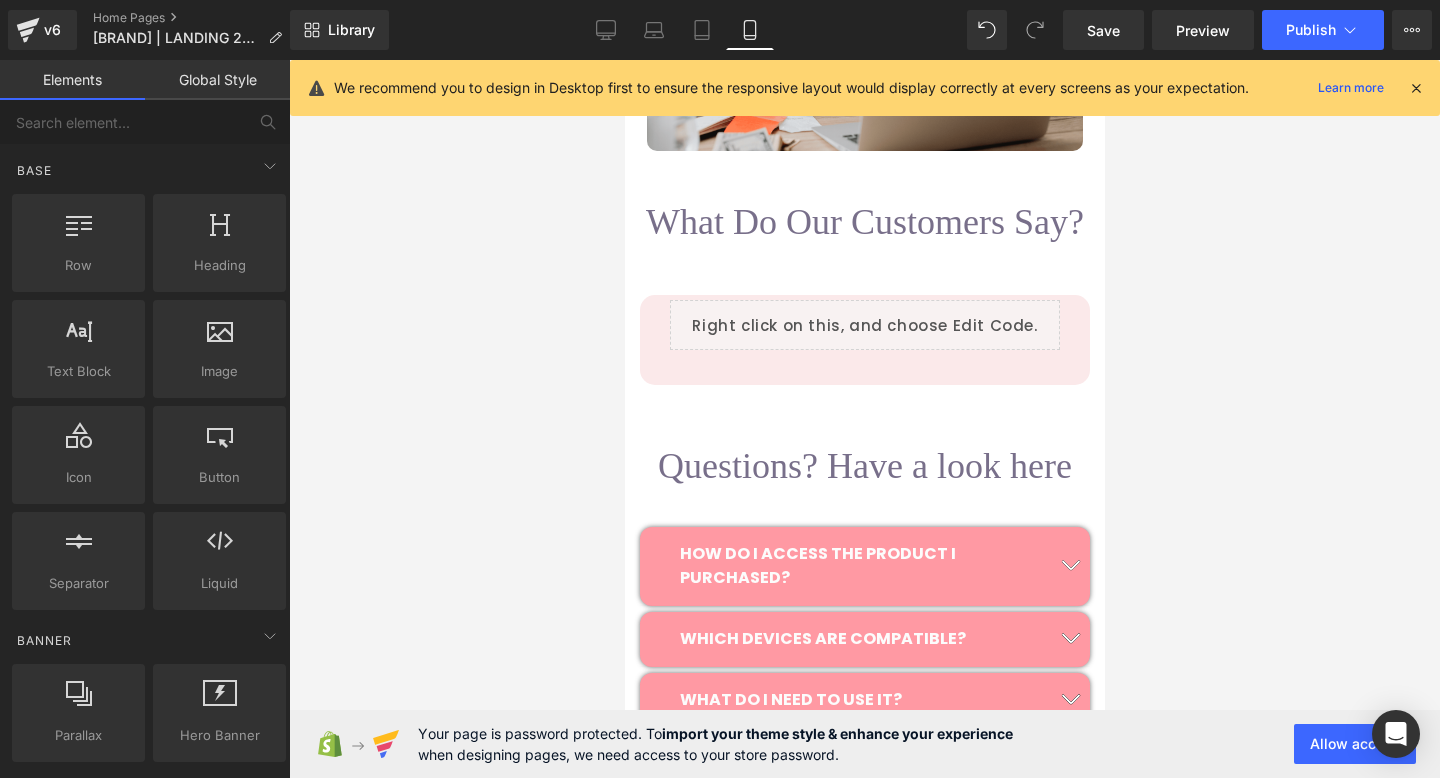 scroll, scrollTop: 11496, scrollLeft: 0, axis: vertical 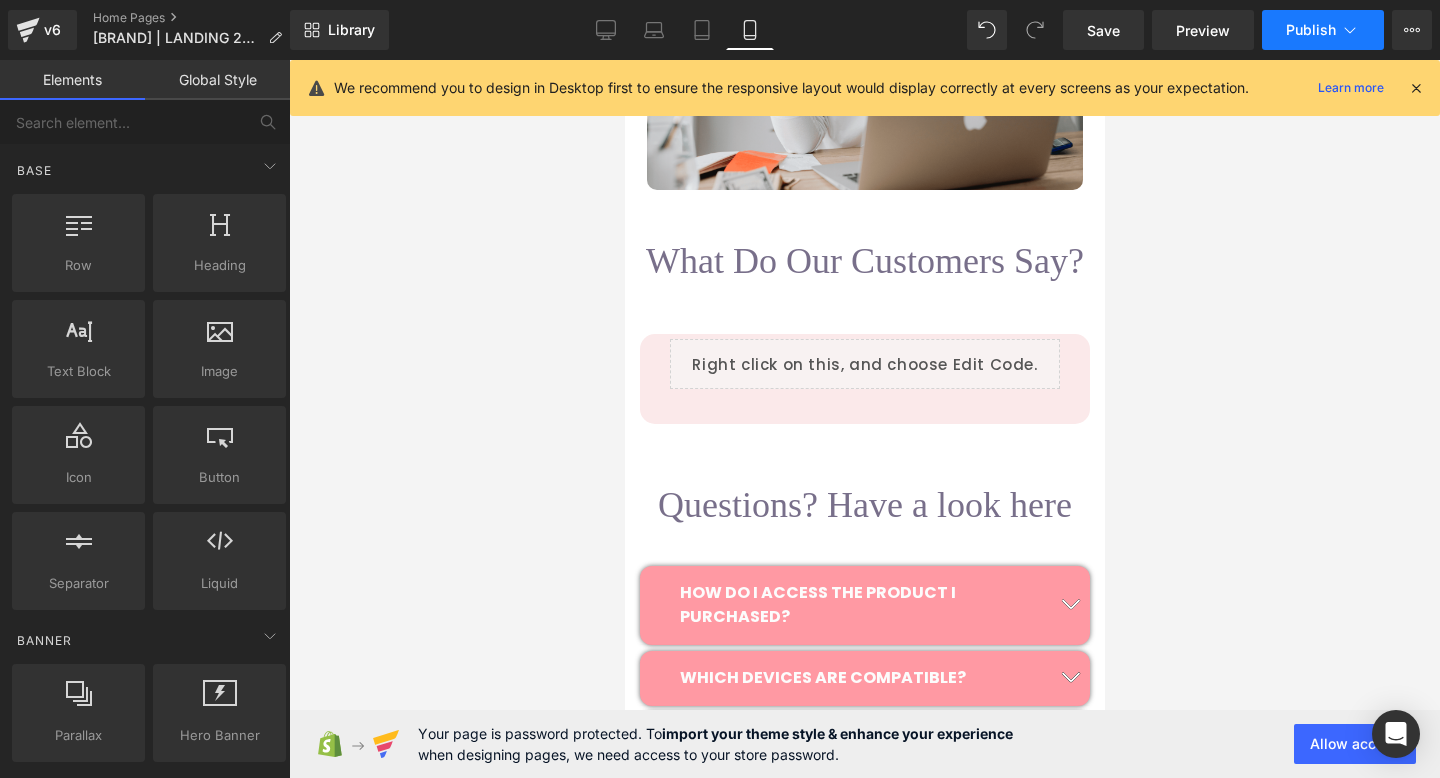 click on "Publish" at bounding box center (1311, 30) 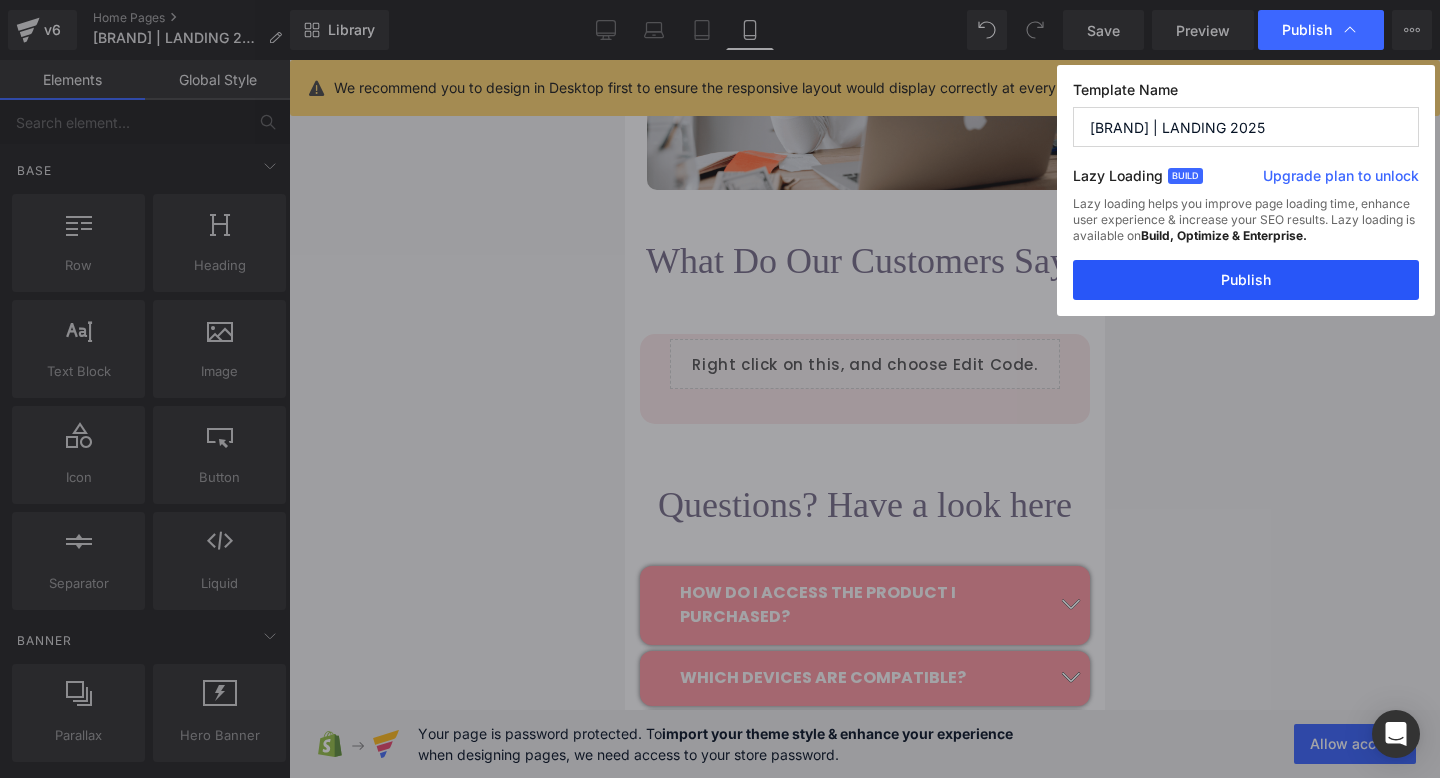 click on "Publish" at bounding box center (1246, 280) 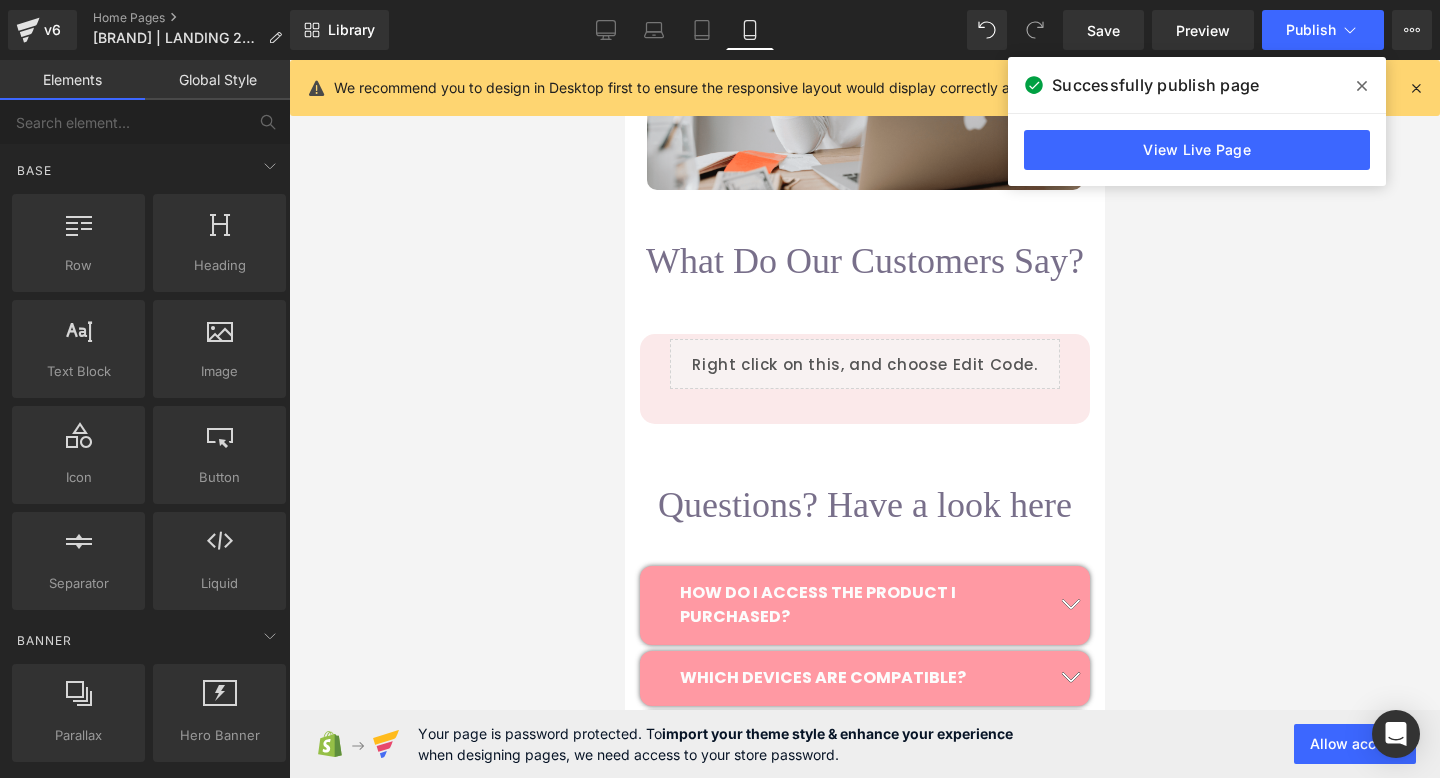 click 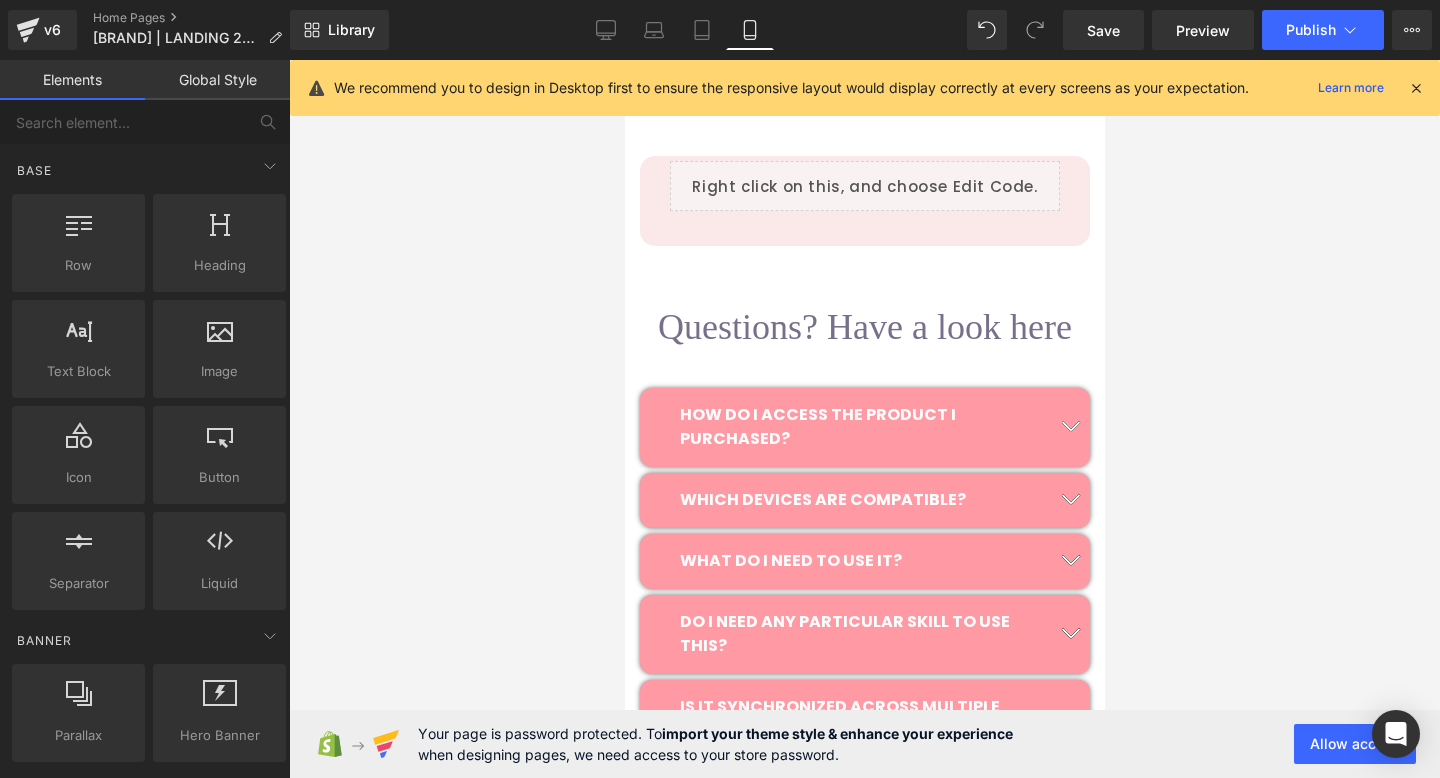 scroll, scrollTop: 11472, scrollLeft: 0, axis: vertical 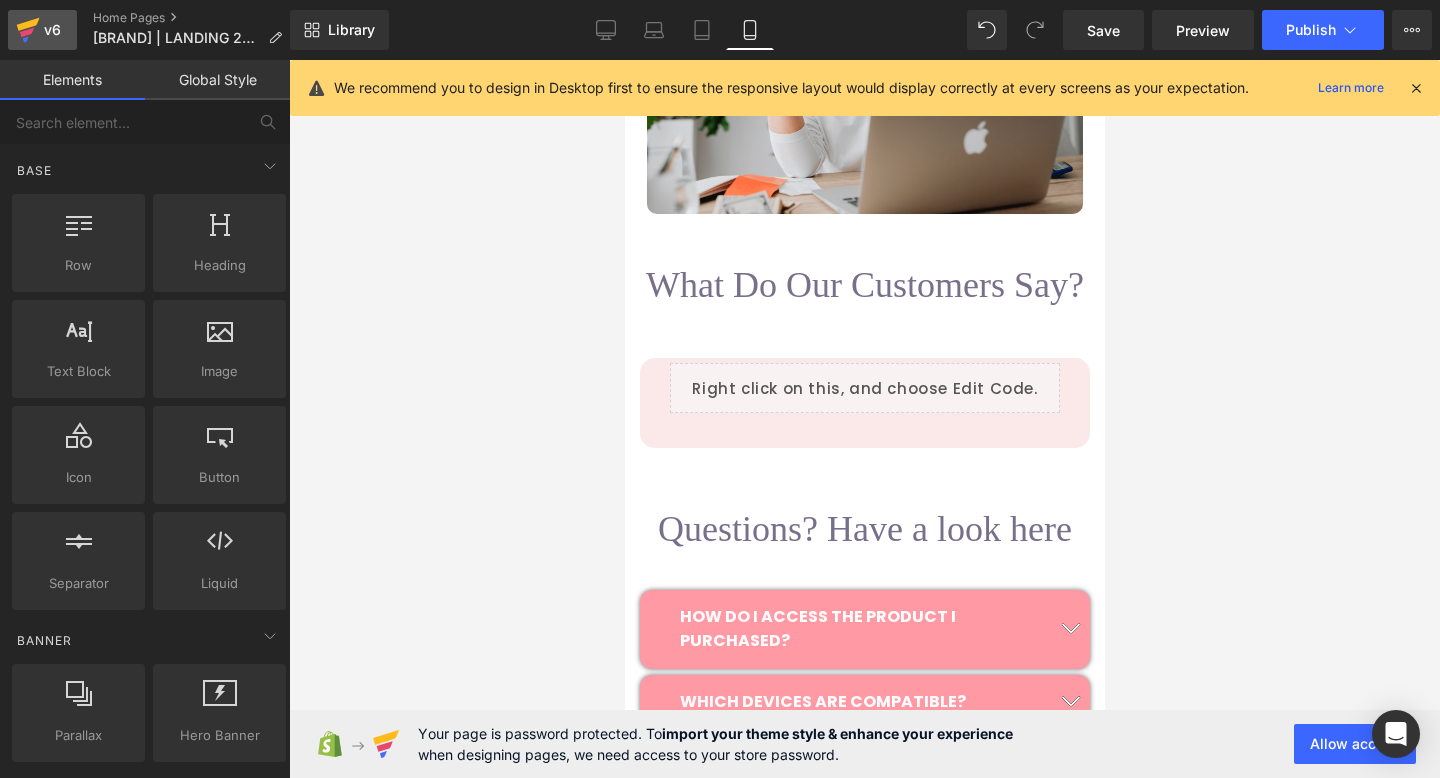 click 